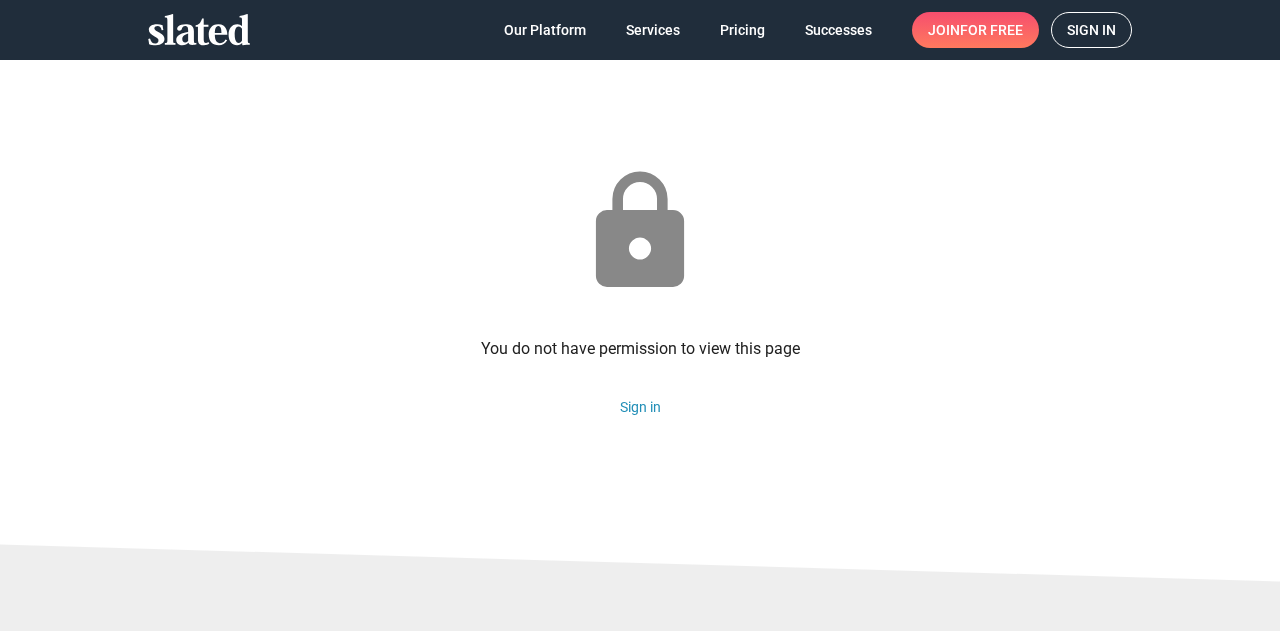 scroll, scrollTop: 0, scrollLeft: 0, axis: both 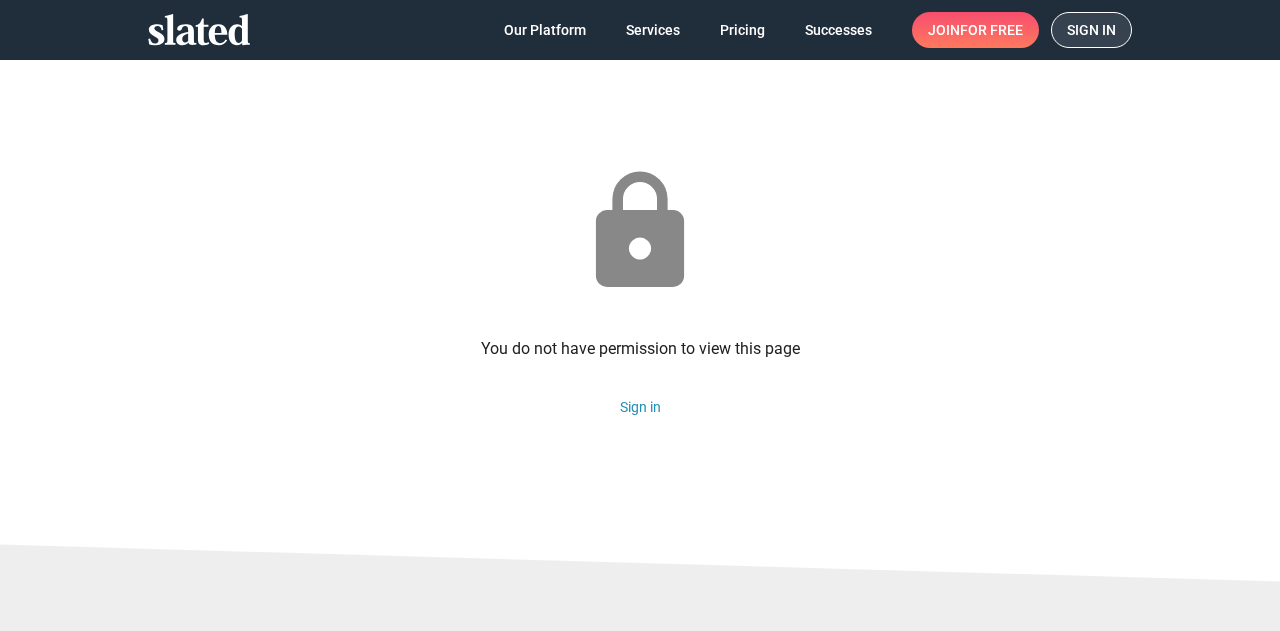 click on "Sign in" at bounding box center [1091, 30] 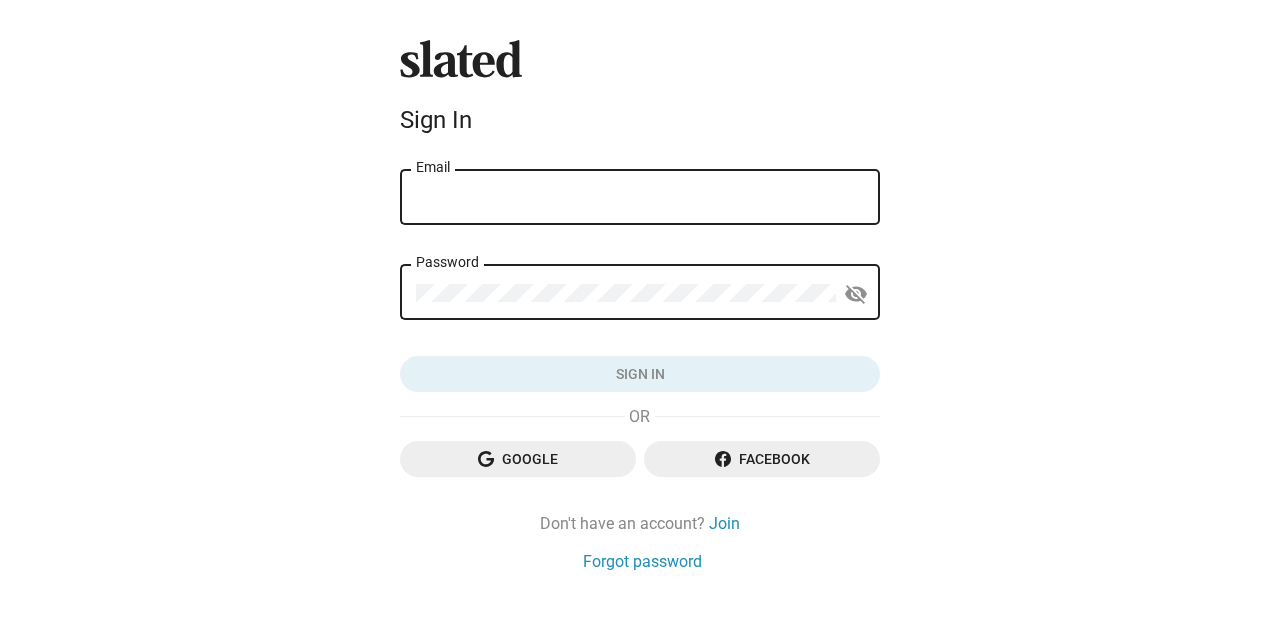 type on "[EMAIL_ADDRESS][DOMAIN_NAME]" 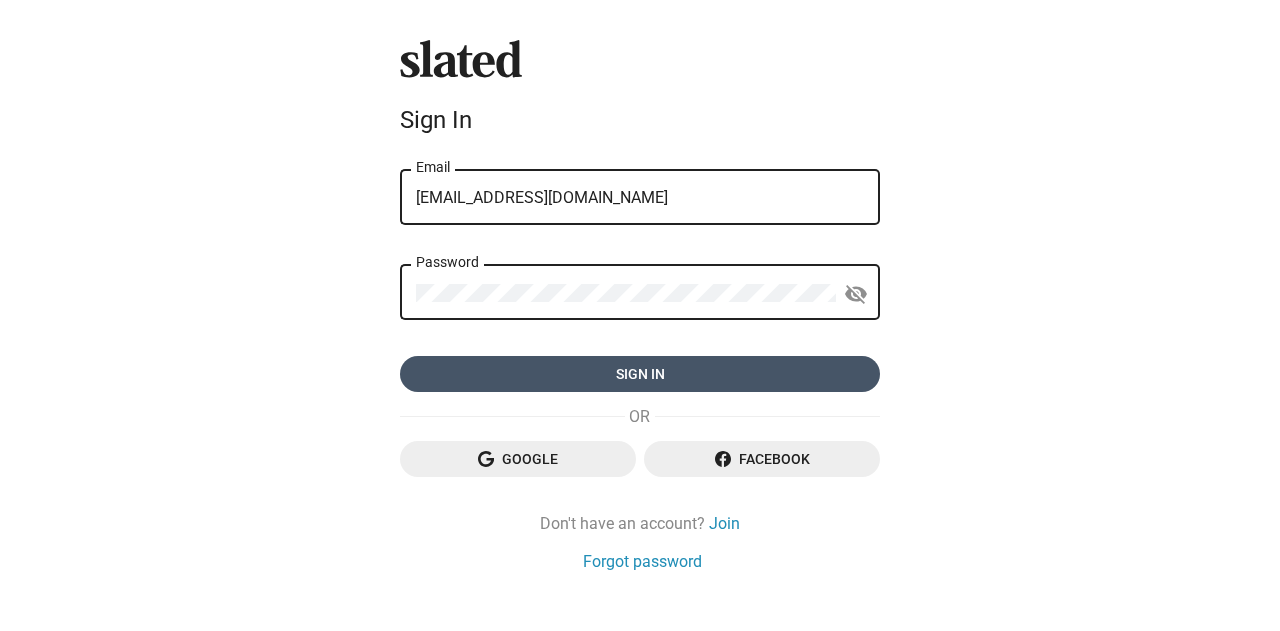 click on "Sign in" 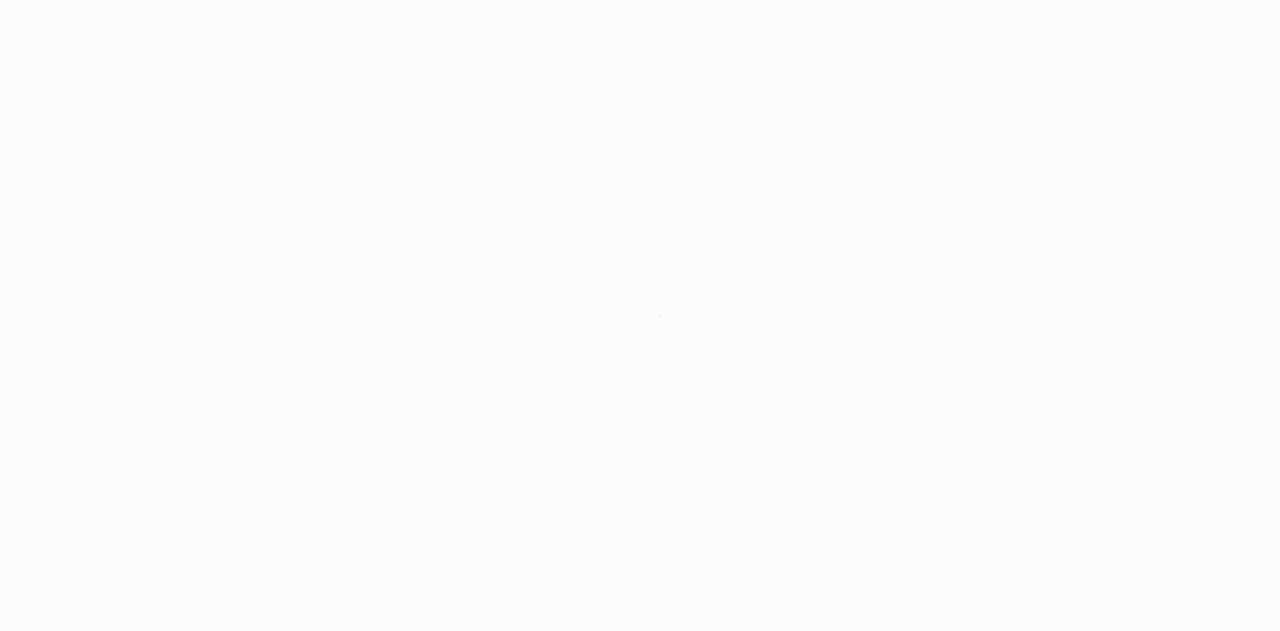 scroll, scrollTop: 0, scrollLeft: 0, axis: both 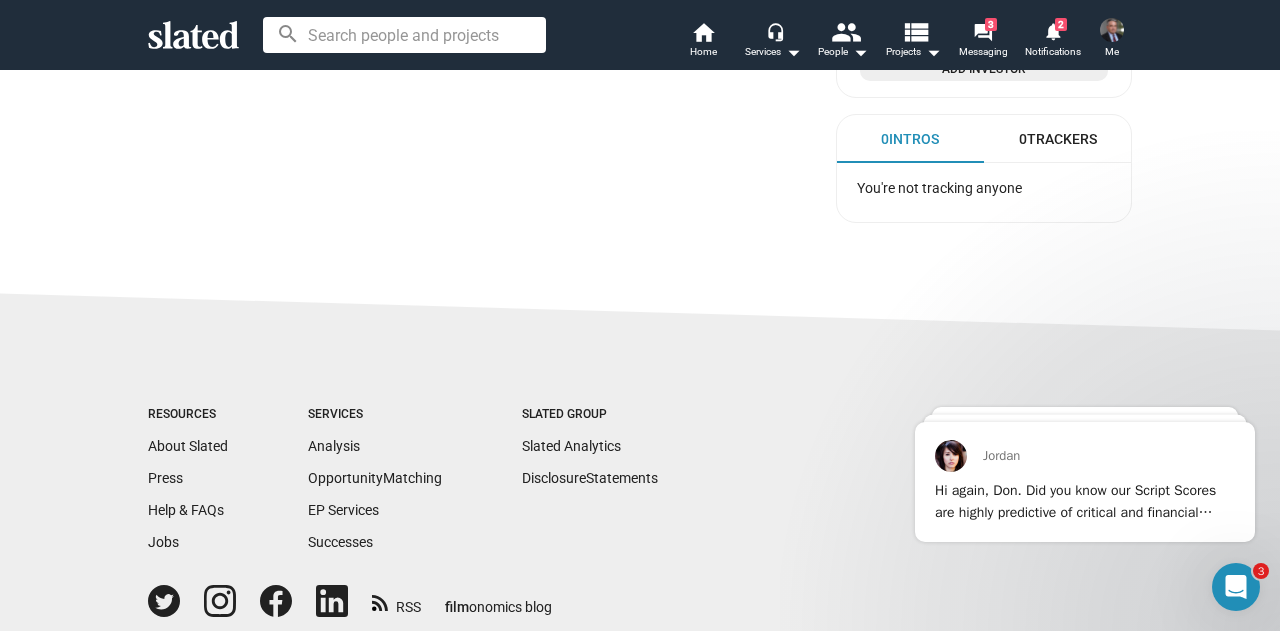 click on "20 ManDate  Pre-Production A daughter finds to find a friend for her Dad and teams up with her mom to send him on Man Dates to find a friend. Genre & Tags  Narrative feature   |  Comedy  |  Drama Languages & Locations English Production Aug 11, 2025 Team Opportunities Script/Screening Financial Activity Principal Cast Add cast Principal Crew Add crew Affiliated Companies Add companies Investors Add investors This section is only visible to admins on this project. Assign admins in  Project Settings . NOTE: The exact composition of this project’s Team may not be accurately reflected by the above information. Please review Slated’s  Disclosures  page for more on this and similar issues." 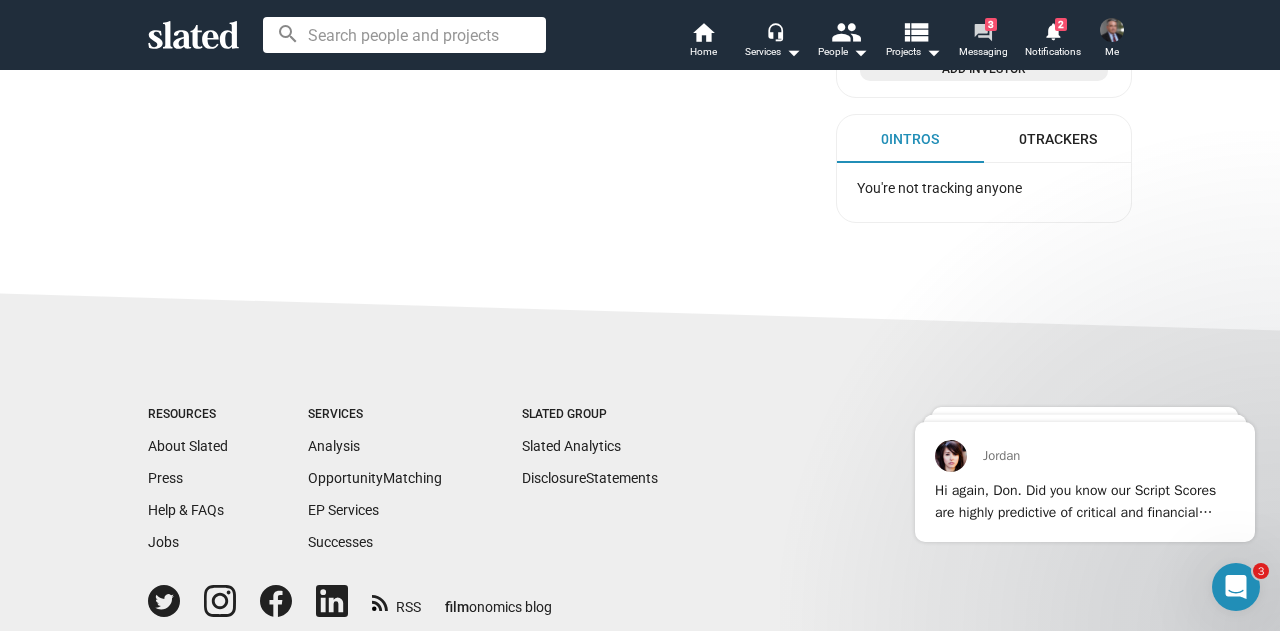 click on "forum" at bounding box center (982, 31) 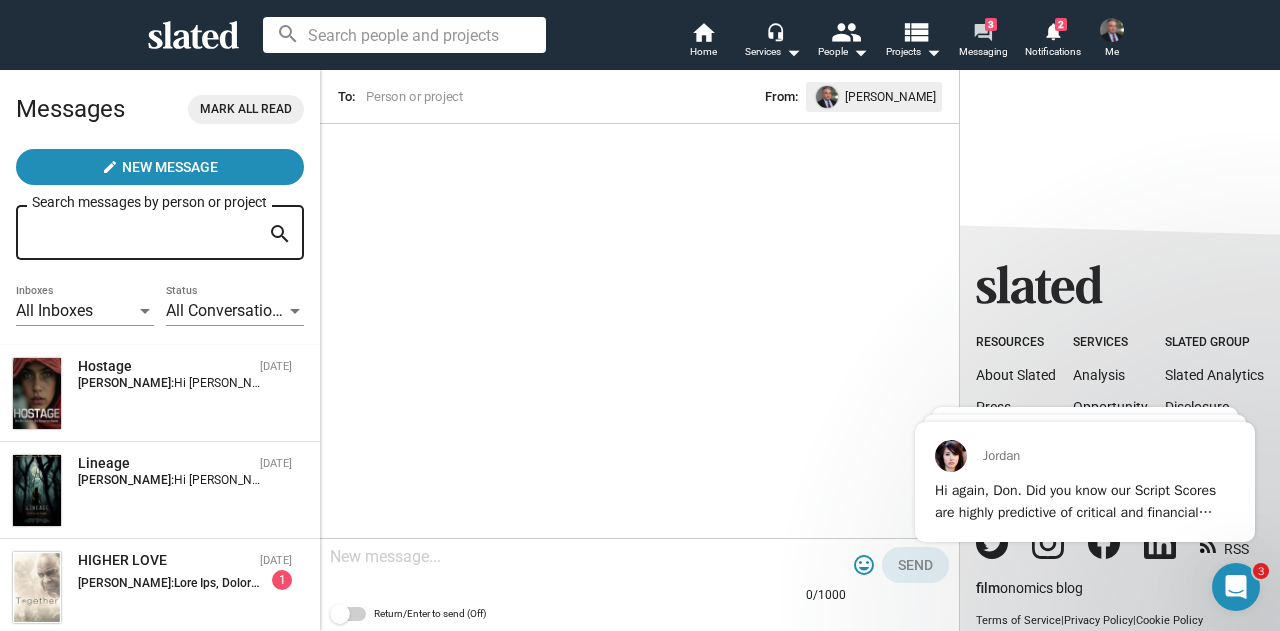 scroll, scrollTop: 0, scrollLeft: 0, axis: both 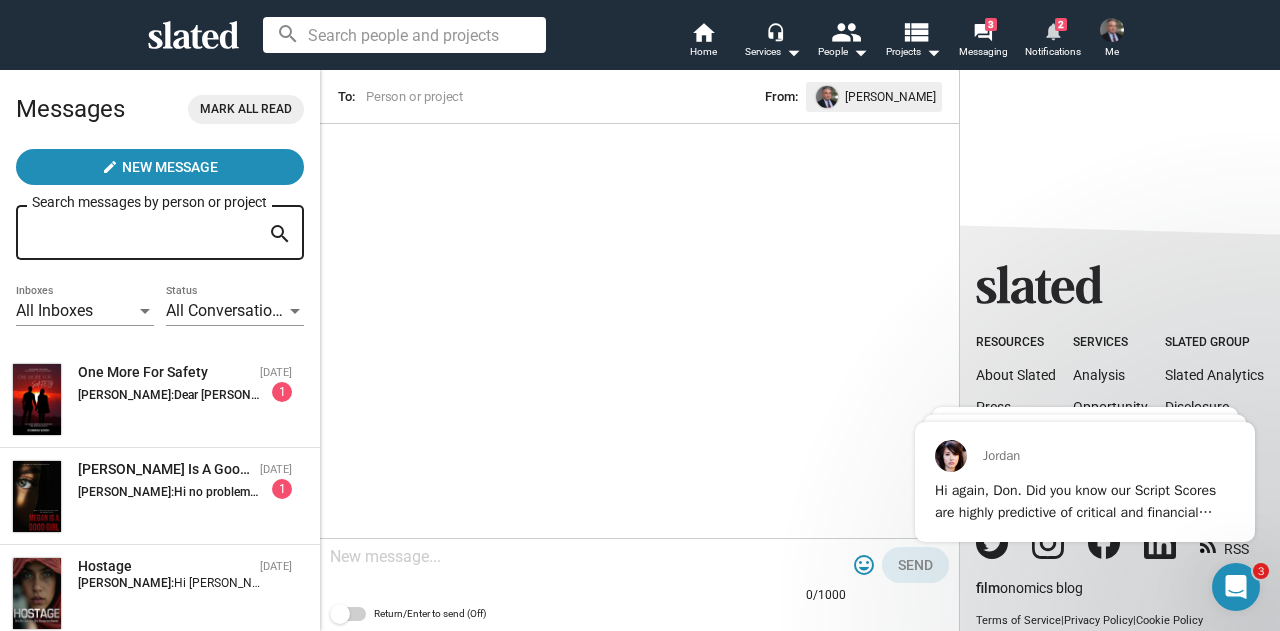 click on "notifications" at bounding box center (1052, 30) 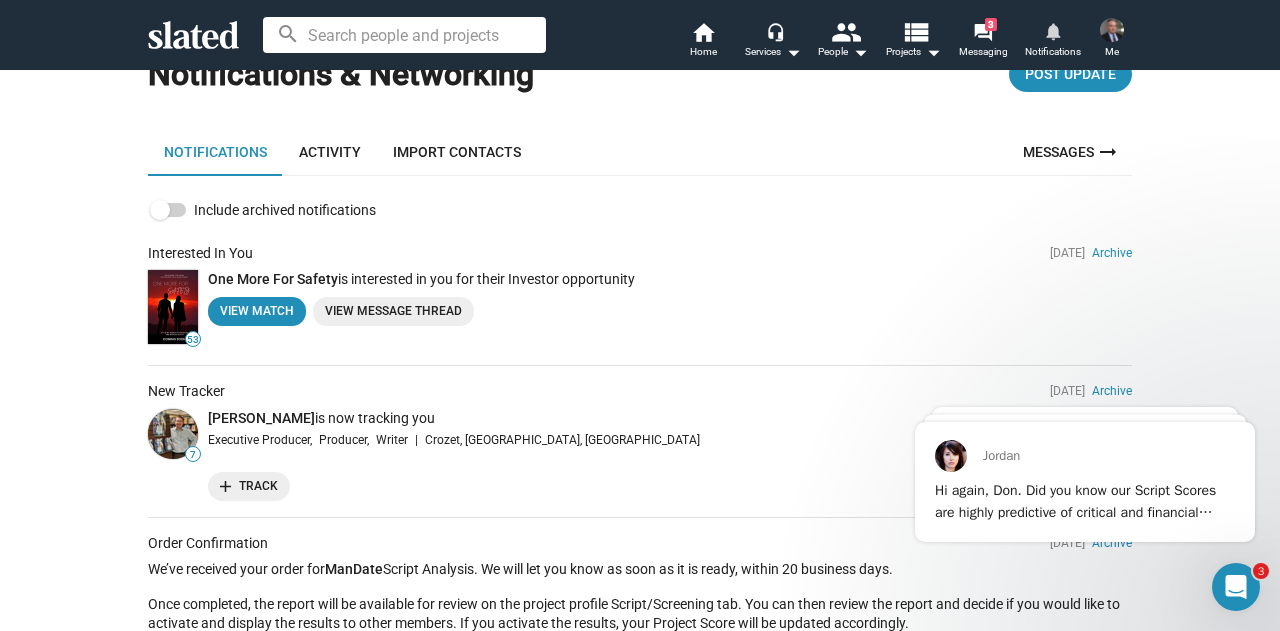 scroll, scrollTop: 0, scrollLeft: 0, axis: both 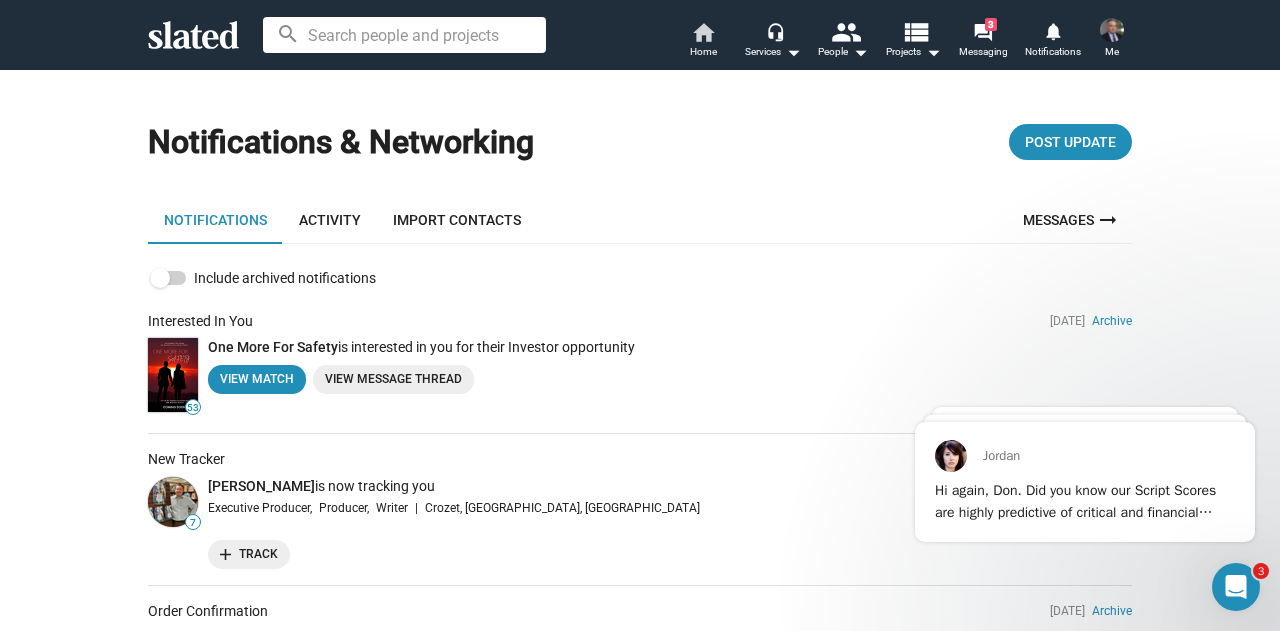 click on "home Home" at bounding box center (703, 42) 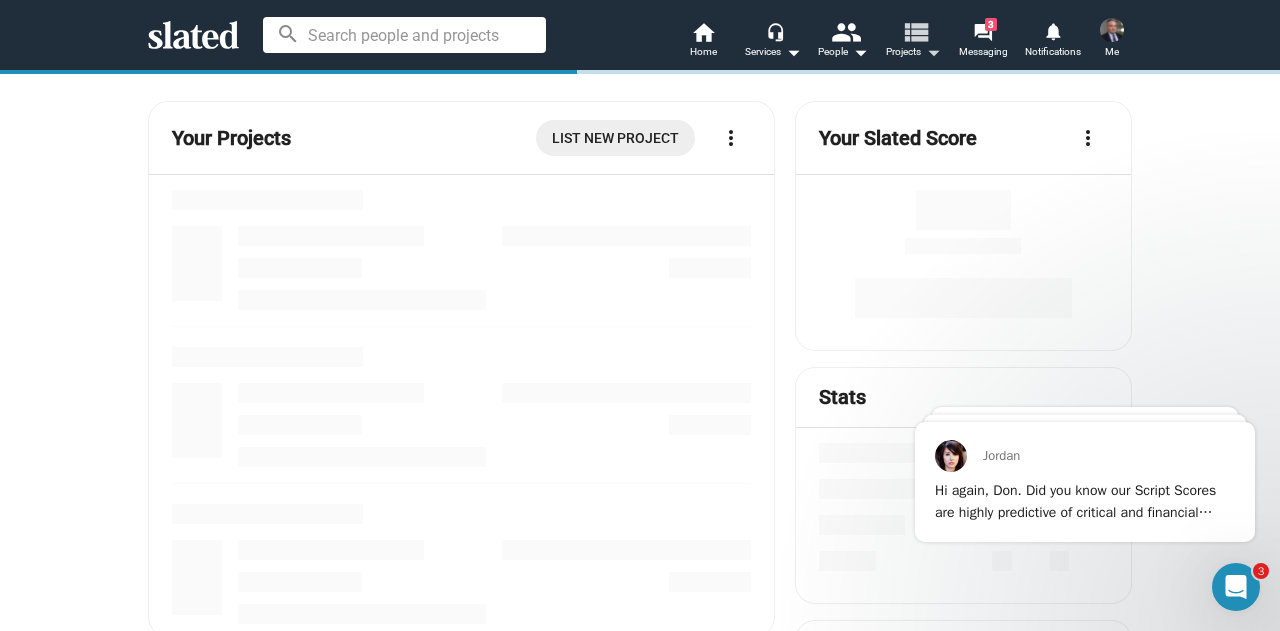 click on "view_list" at bounding box center [915, 31] 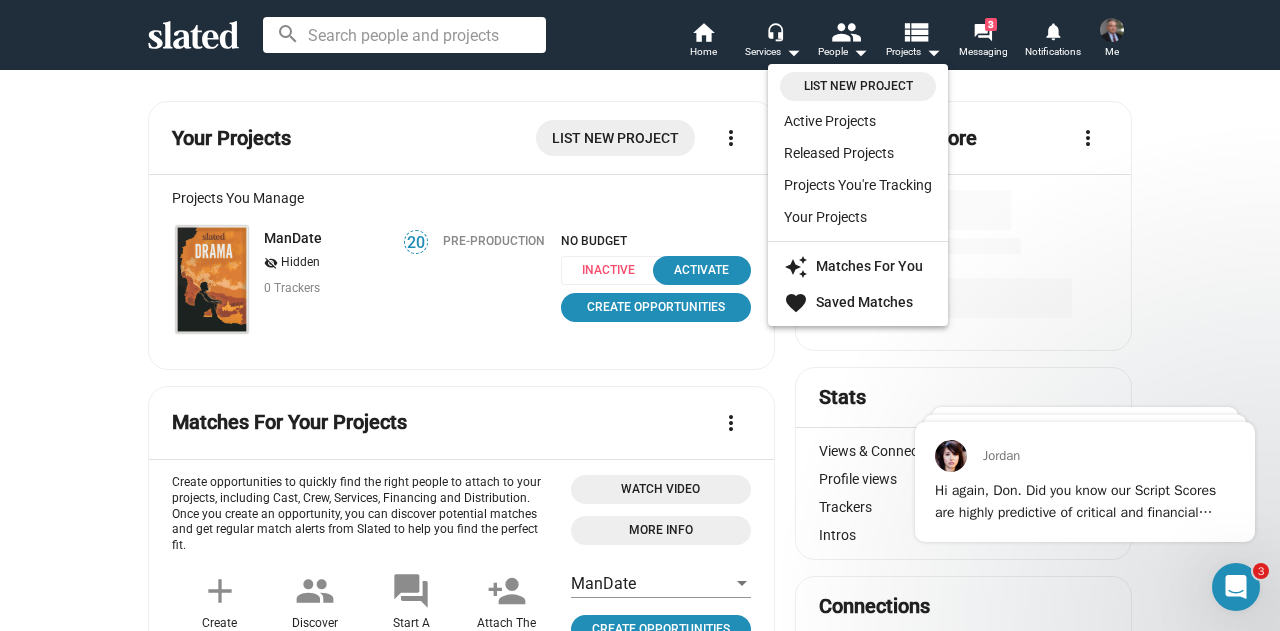 click at bounding box center [640, 315] 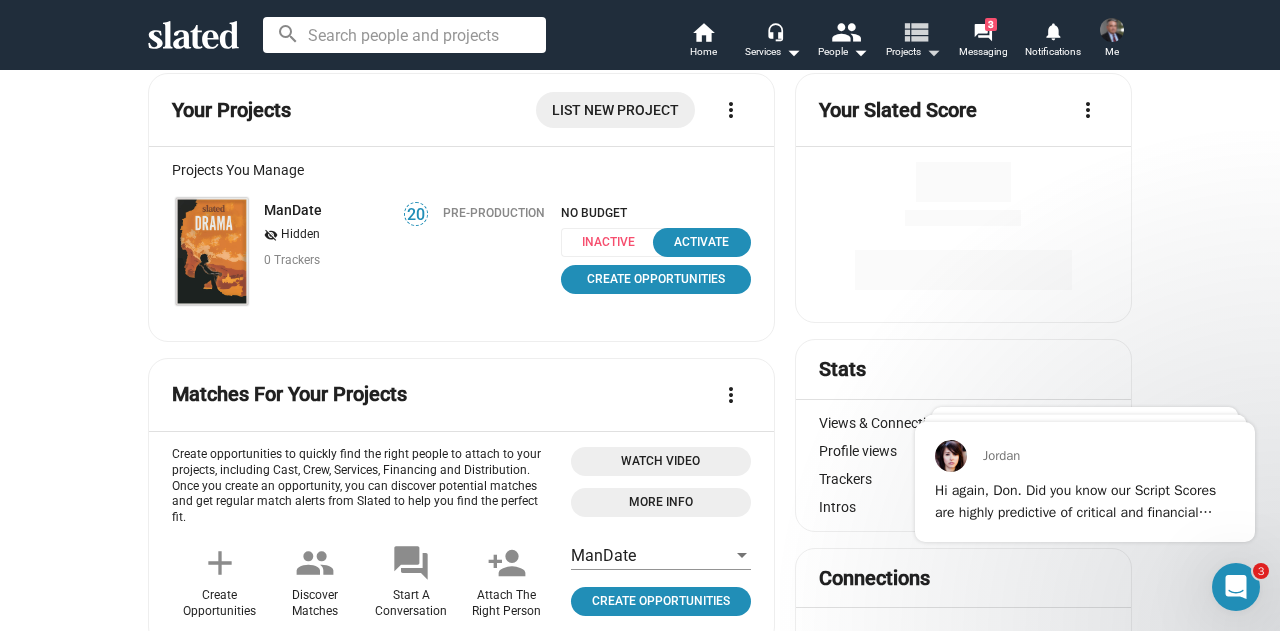 scroll, scrollTop: 0, scrollLeft: 0, axis: both 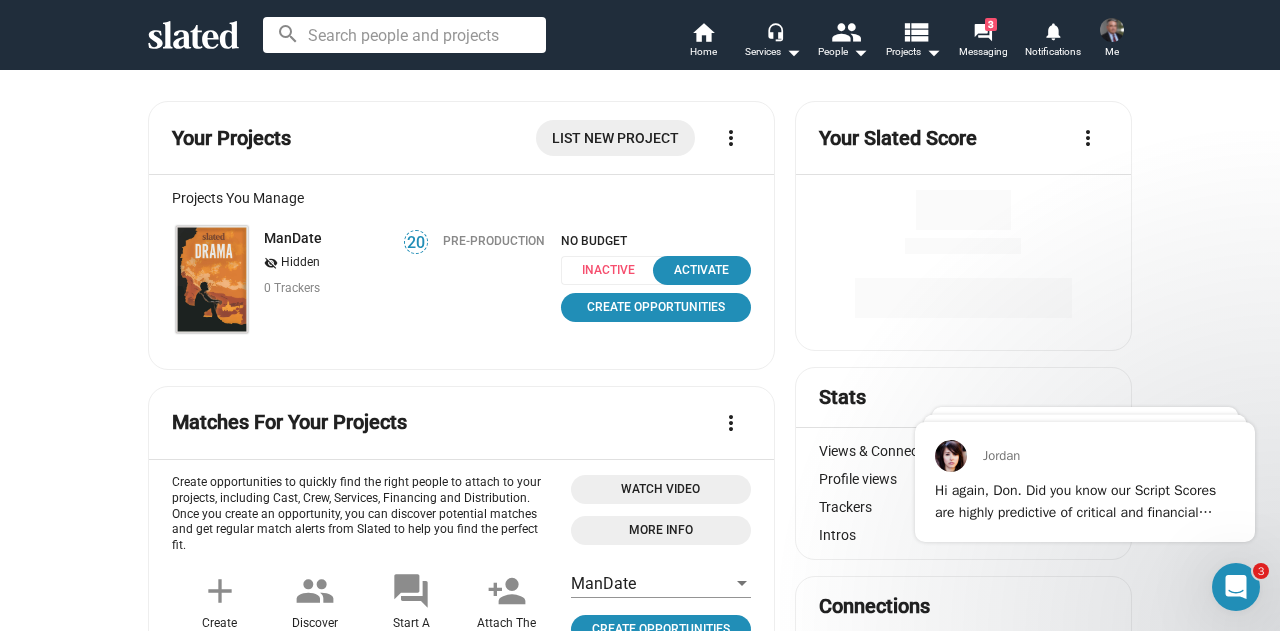 click 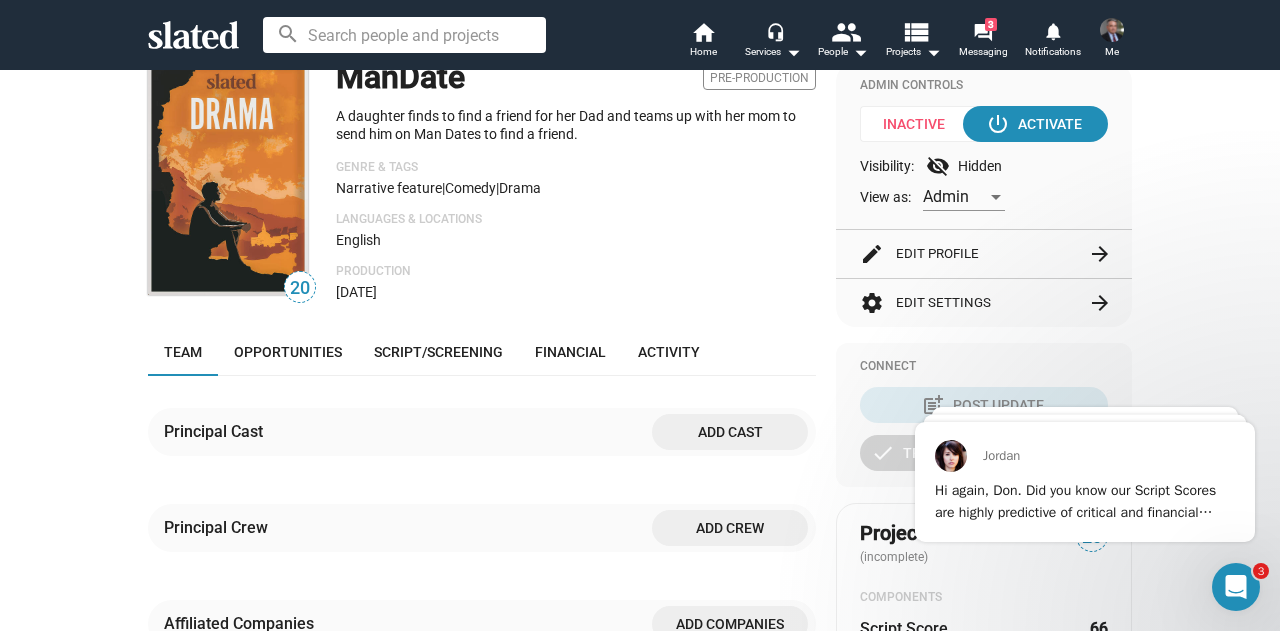 scroll, scrollTop: 100, scrollLeft: 0, axis: vertical 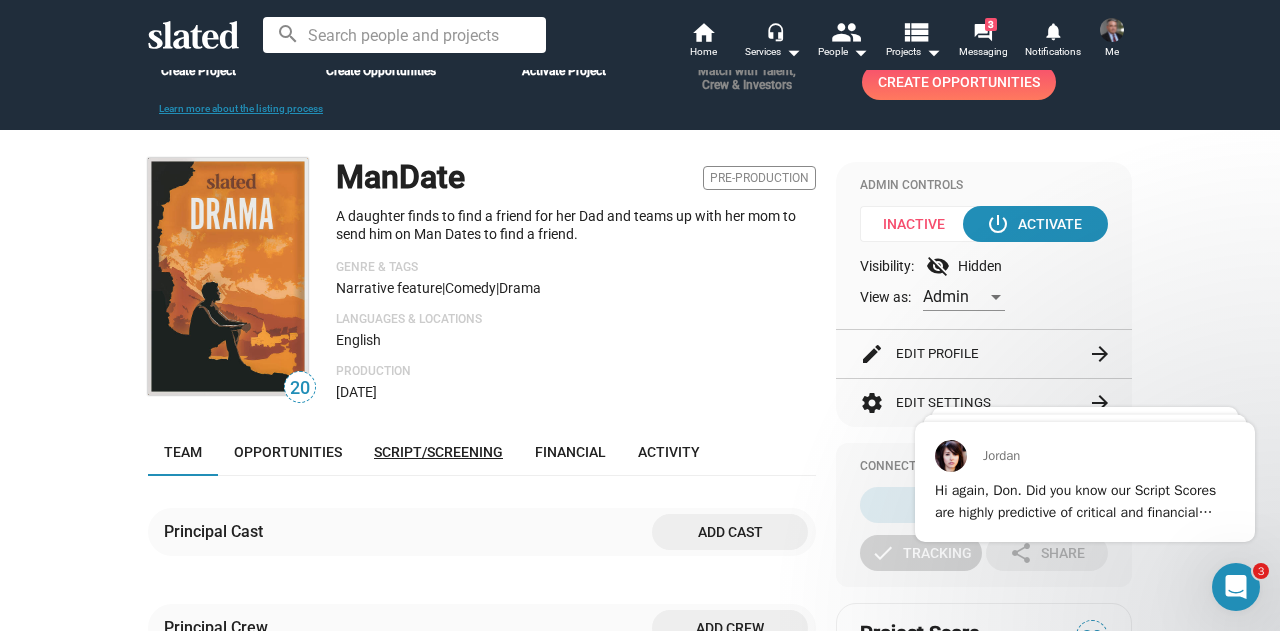 click on "Script/Screening" at bounding box center (438, 452) 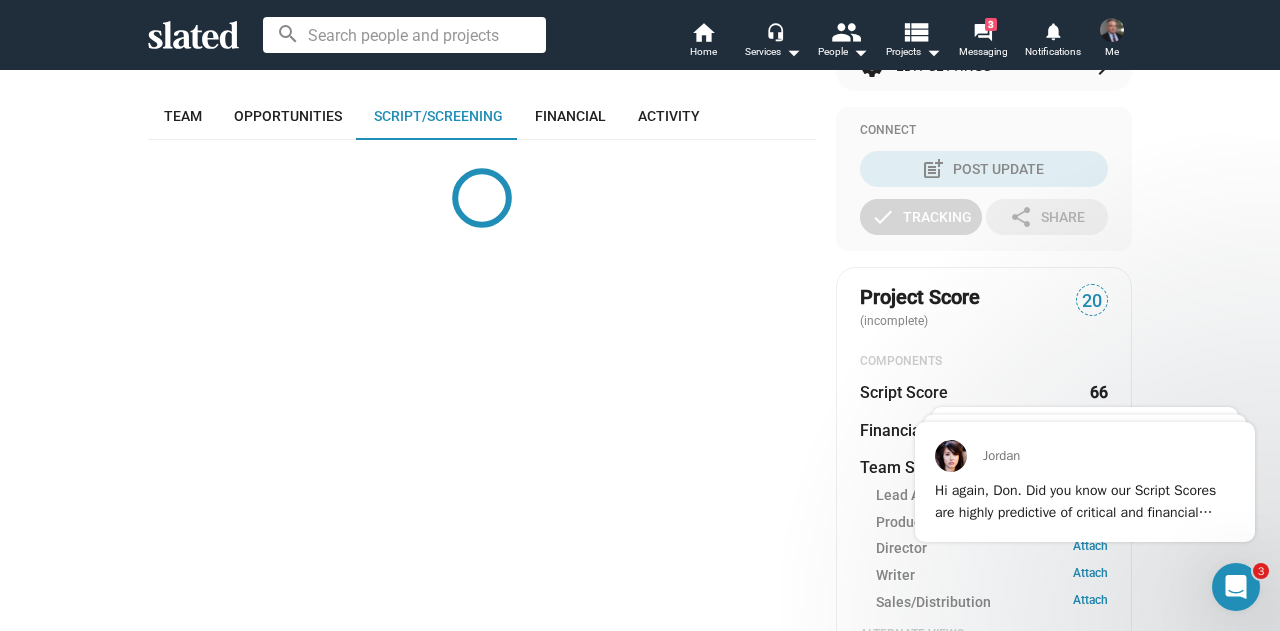 scroll, scrollTop: 461, scrollLeft: 0, axis: vertical 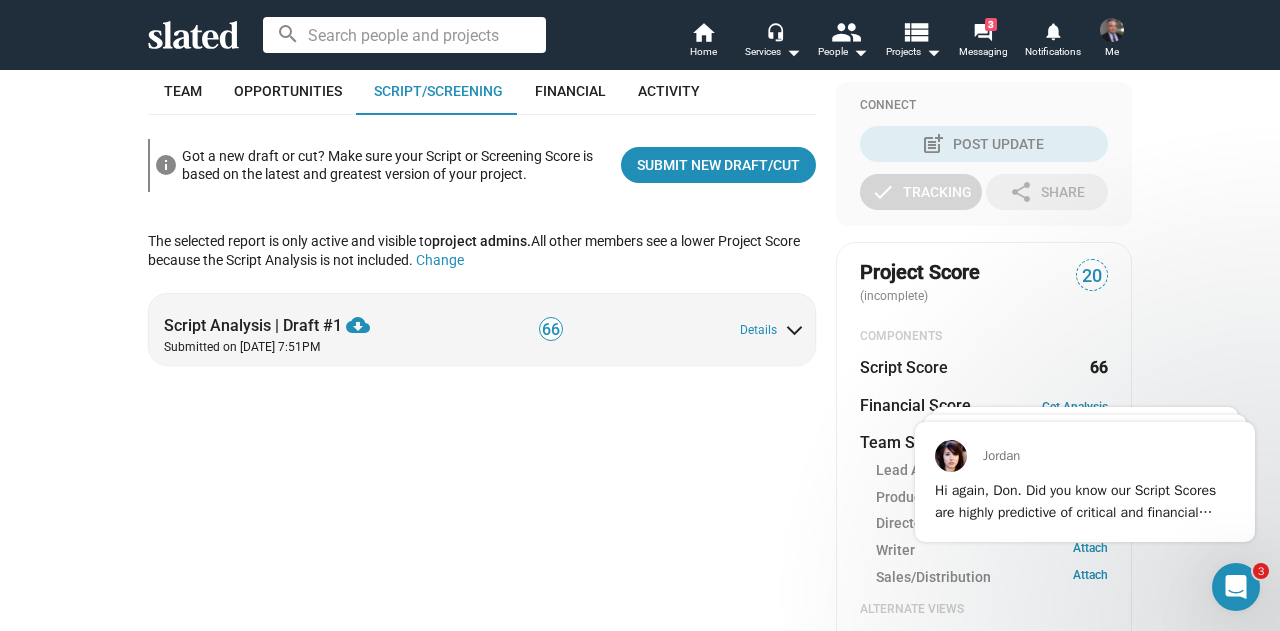 click on "Script Analysis | Draft #1  cloud_download Download PDF  Submitted on Jun 10, 2025 7:51PM" at bounding box center [311, 329] 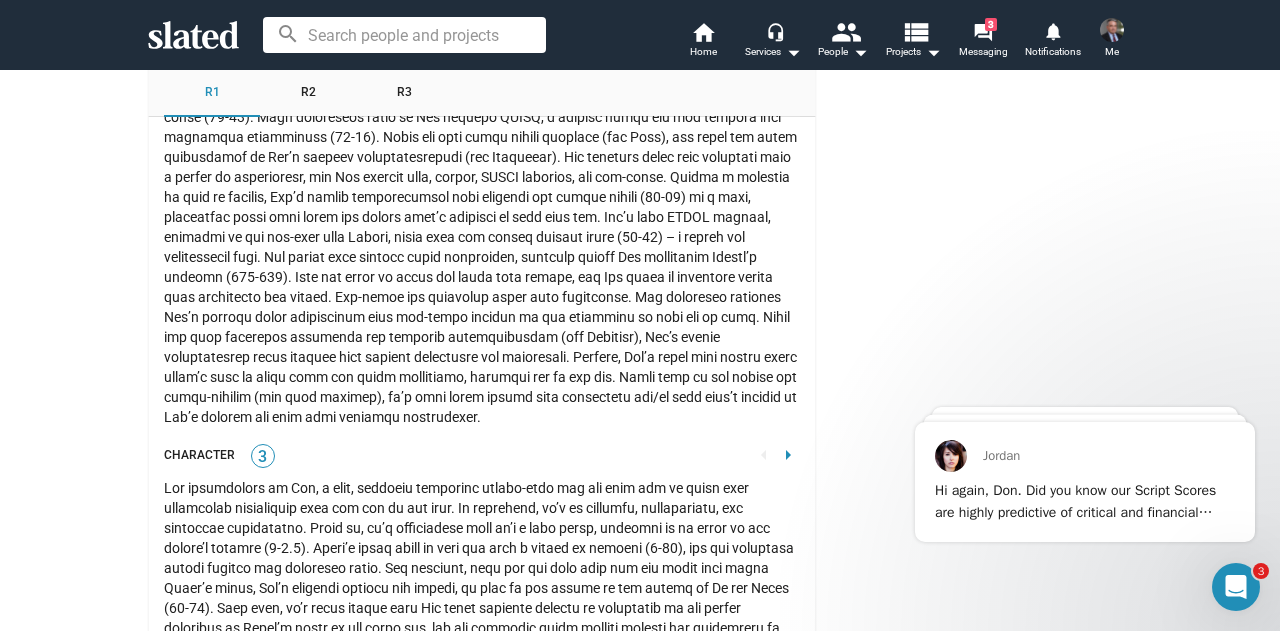 scroll, scrollTop: 3687, scrollLeft: 0, axis: vertical 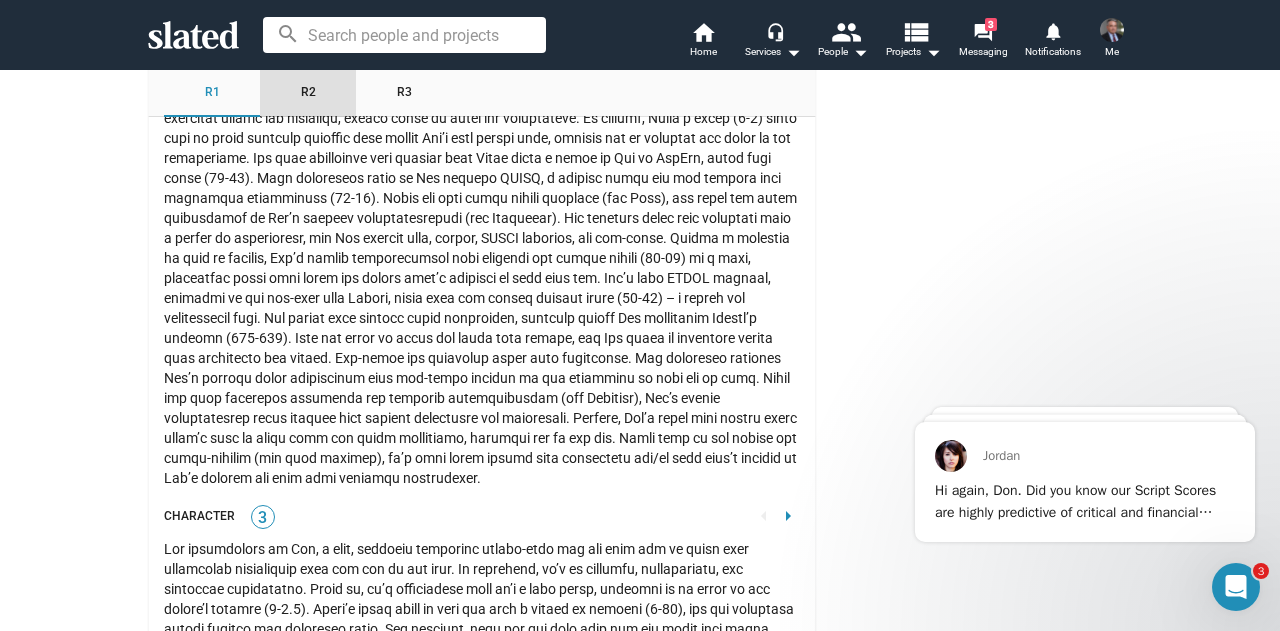 click on "R2" at bounding box center (308, 93) 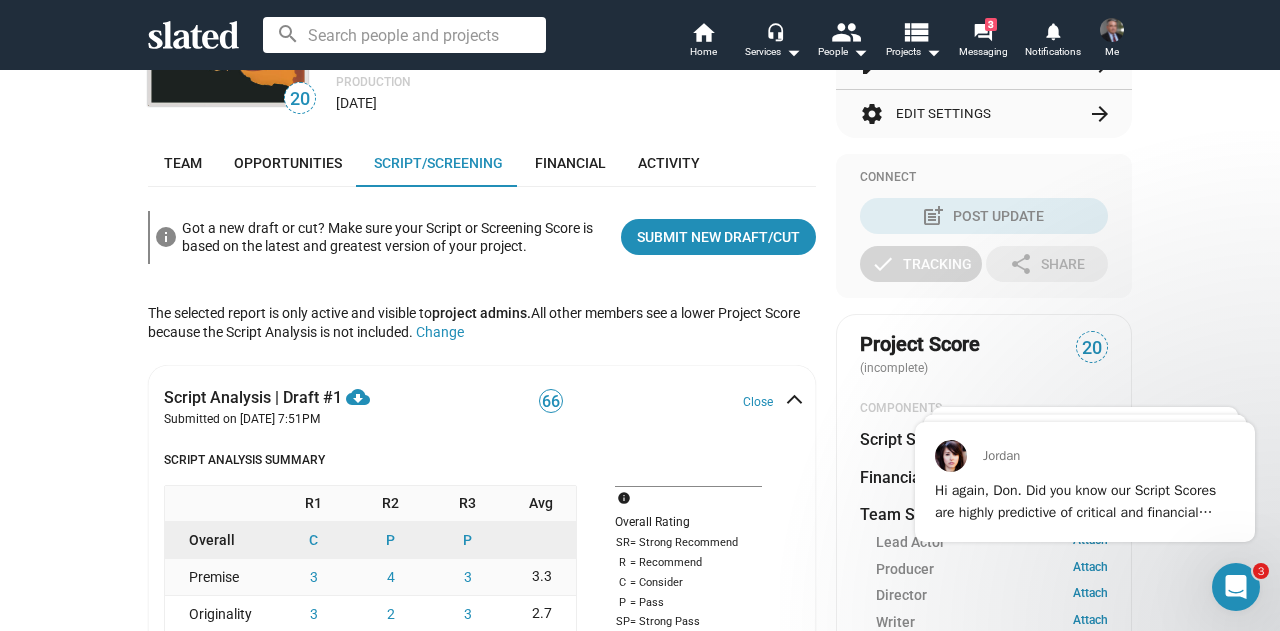 scroll, scrollTop: 421, scrollLeft: 0, axis: vertical 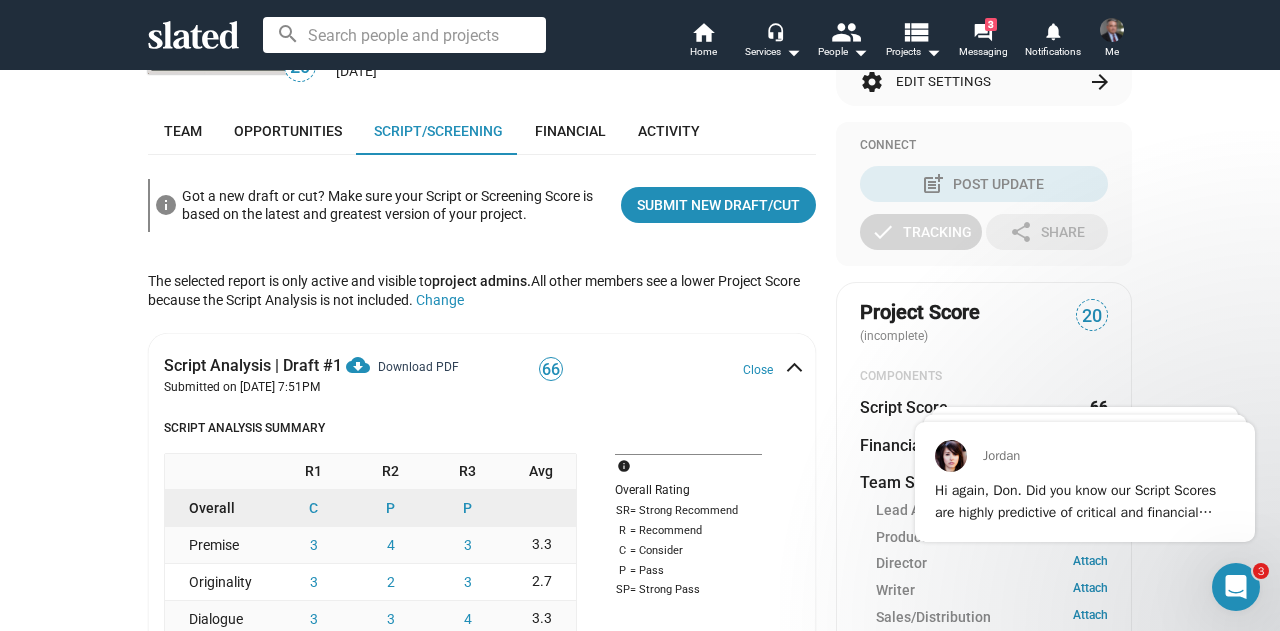 click on "cloud_download" at bounding box center (358, 365) 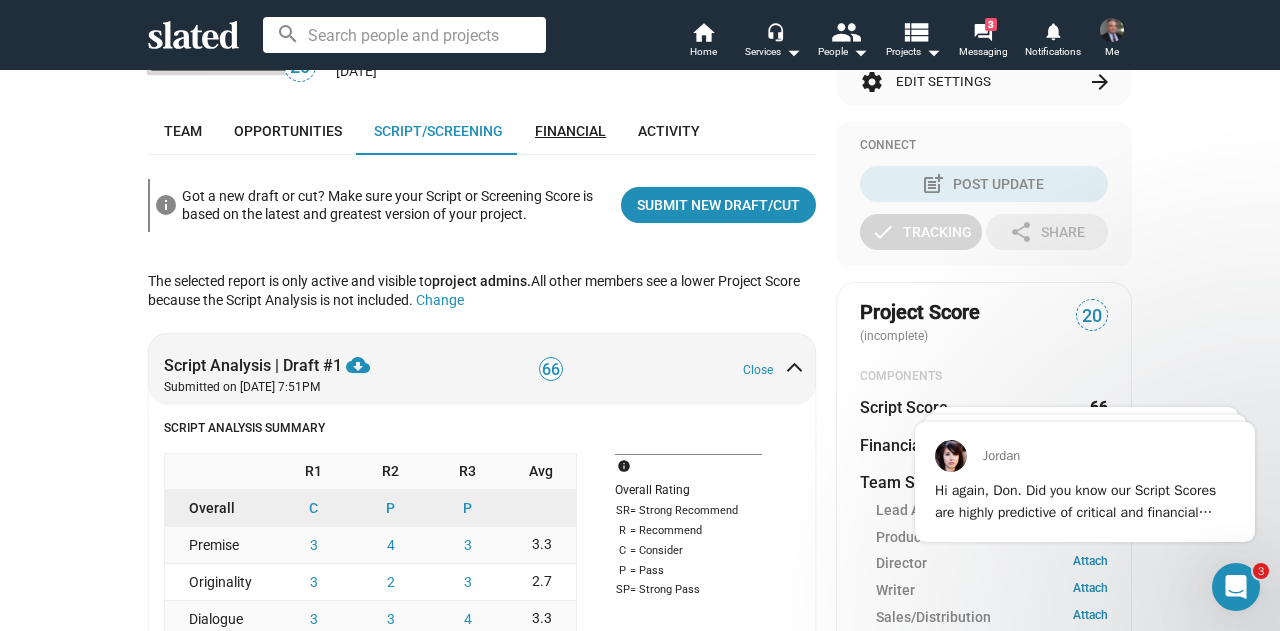 scroll, scrollTop: 121, scrollLeft: 0, axis: vertical 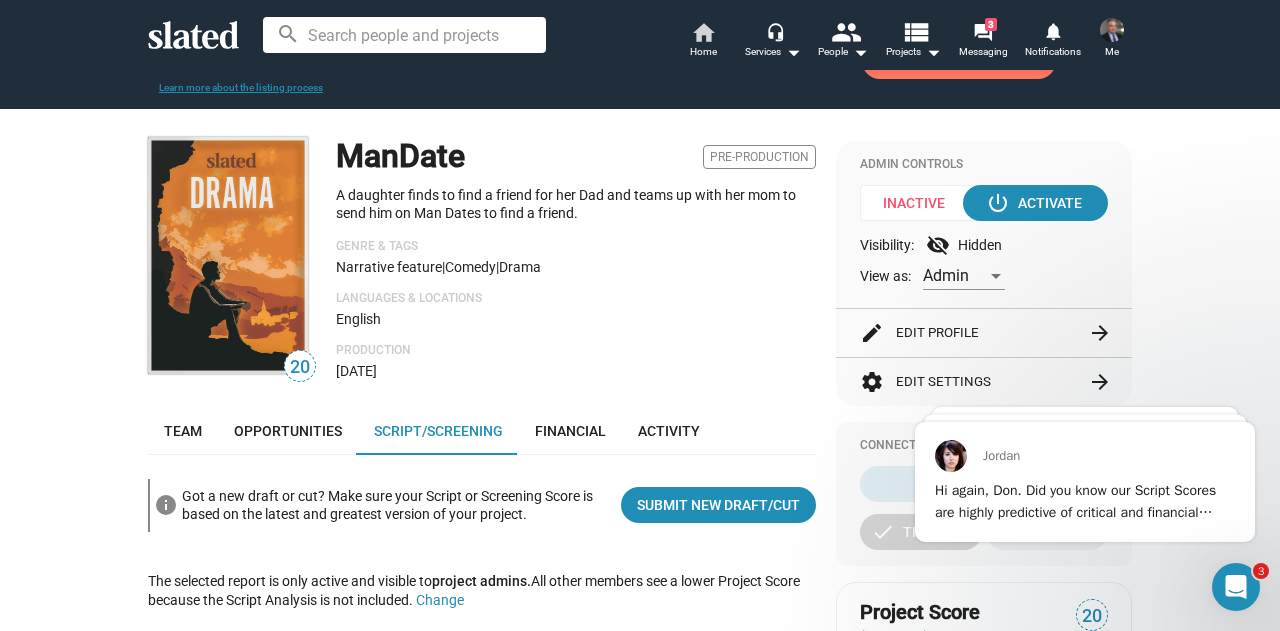 click on "home" at bounding box center [703, 32] 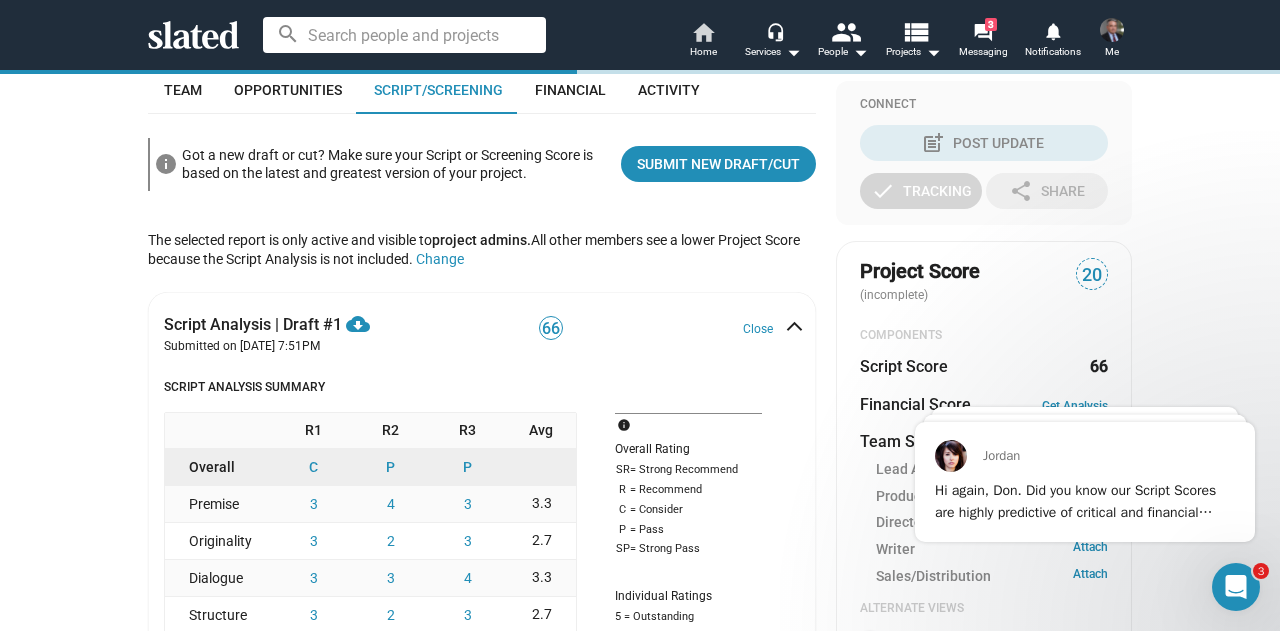 scroll, scrollTop: 461, scrollLeft: 0, axis: vertical 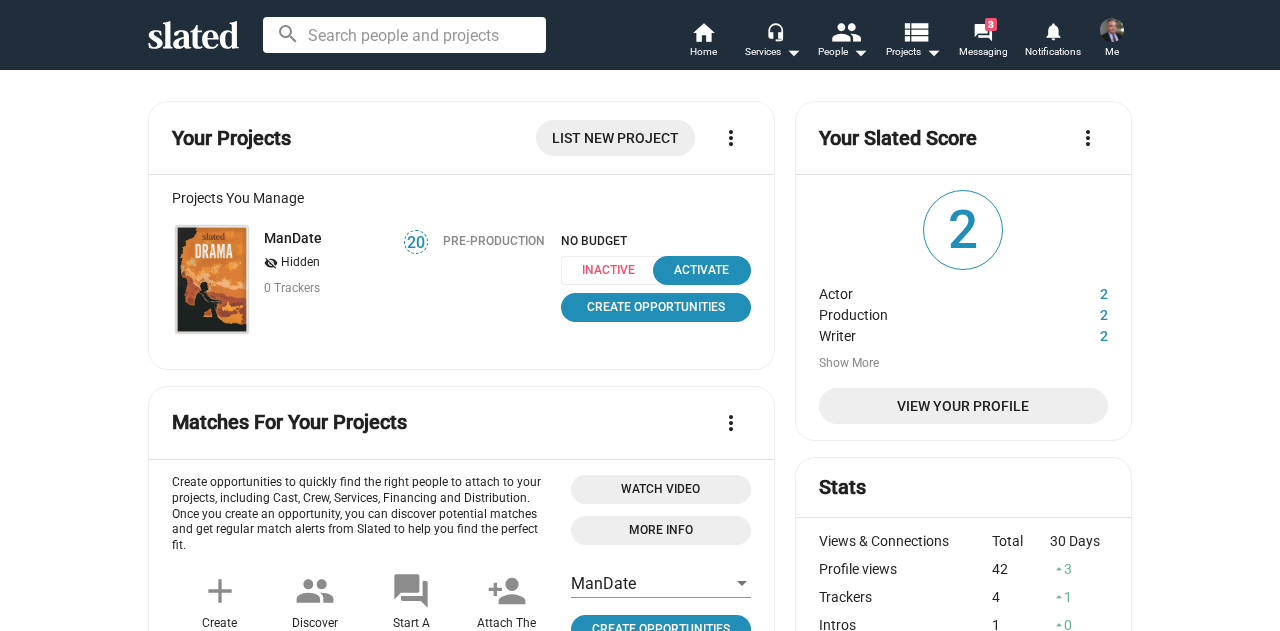 click on "List New Project" 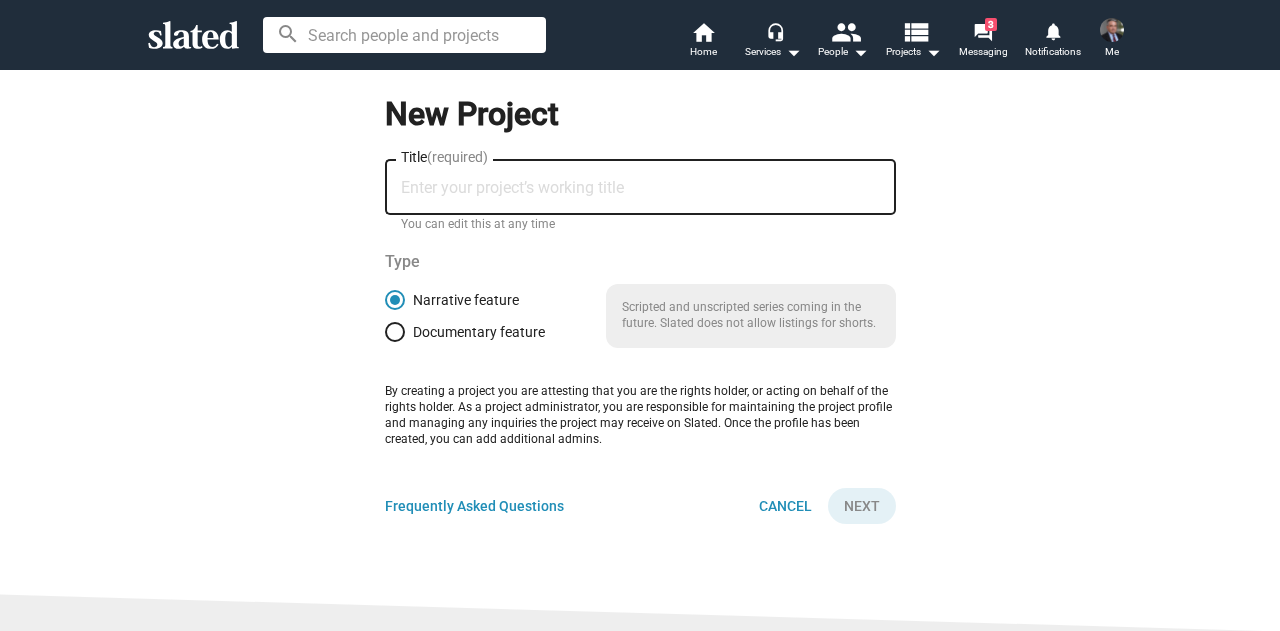 click on "Title  (required)" 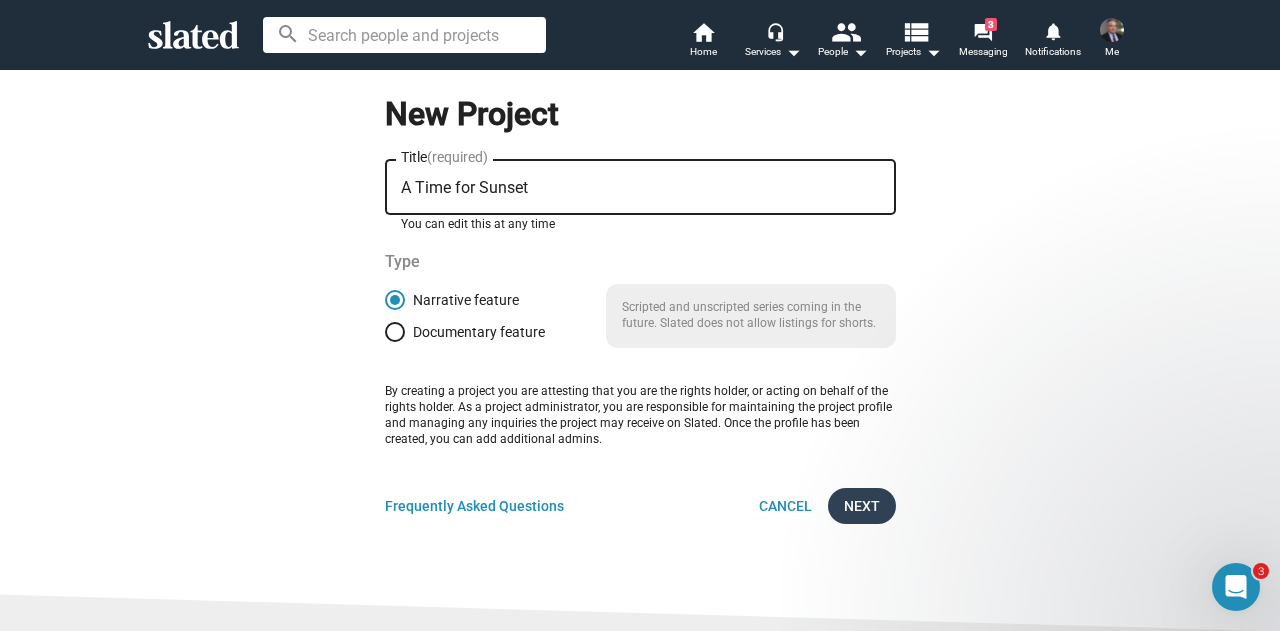 scroll, scrollTop: 0, scrollLeft: 0, axis: both 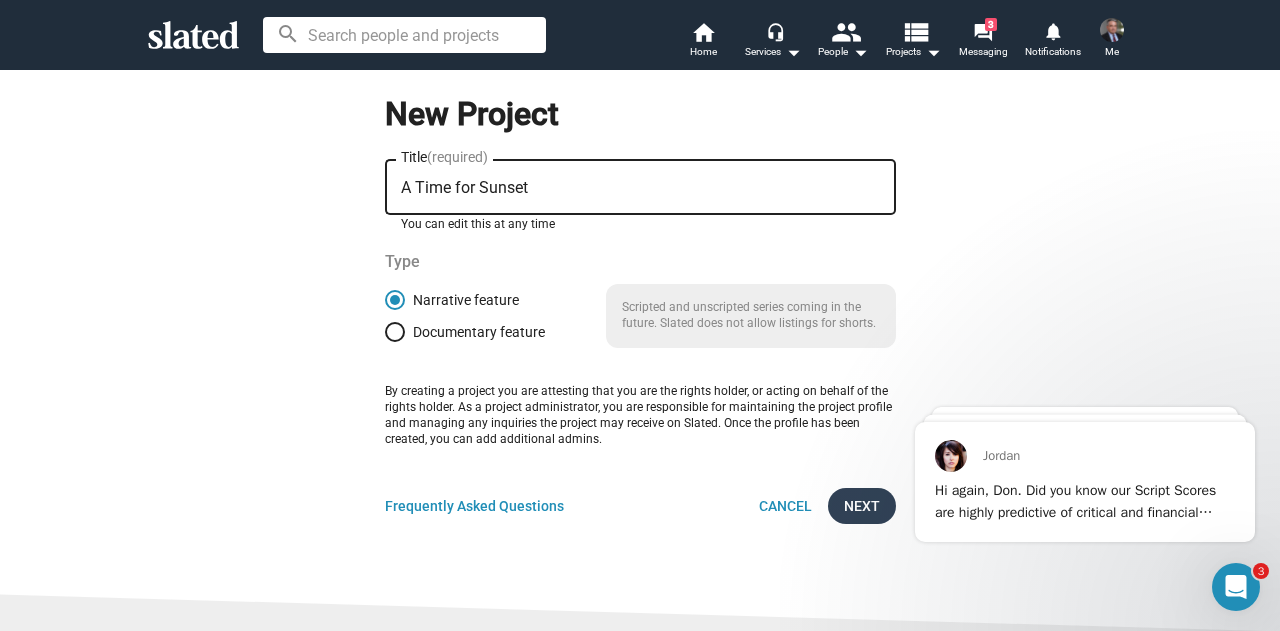 type on "A Time for Sunset" 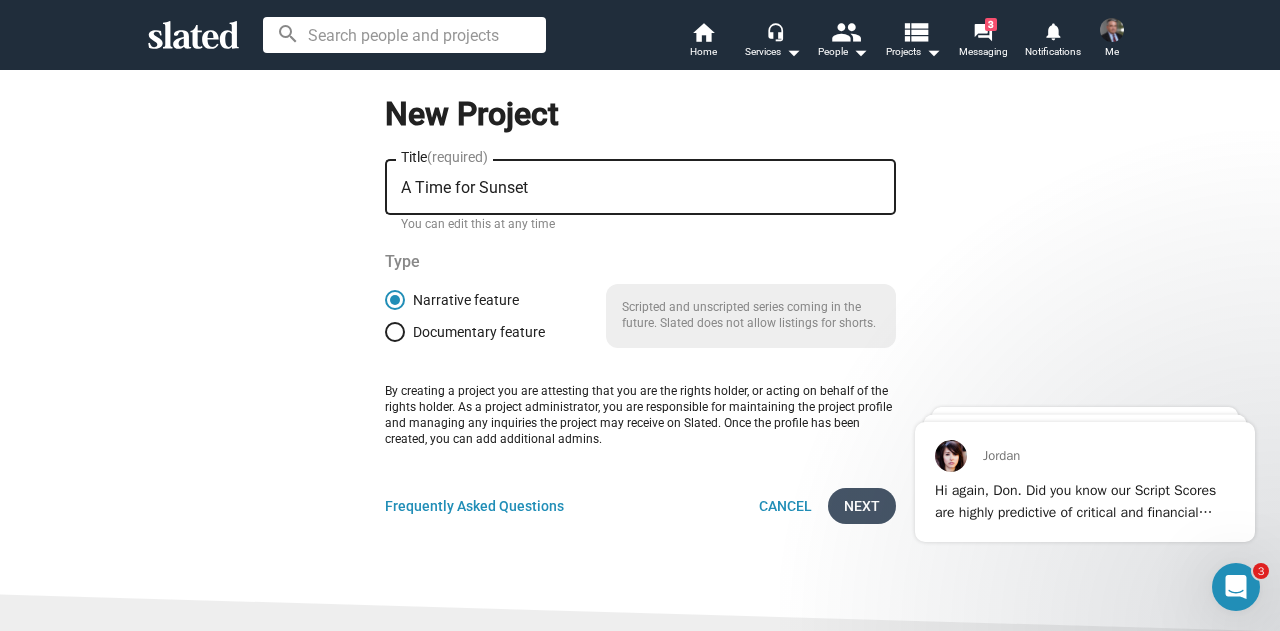 drag, startPoint x: 844, startPoint y: 512, endPoint x: 835, endPoint y: 519, distance: 11.401754 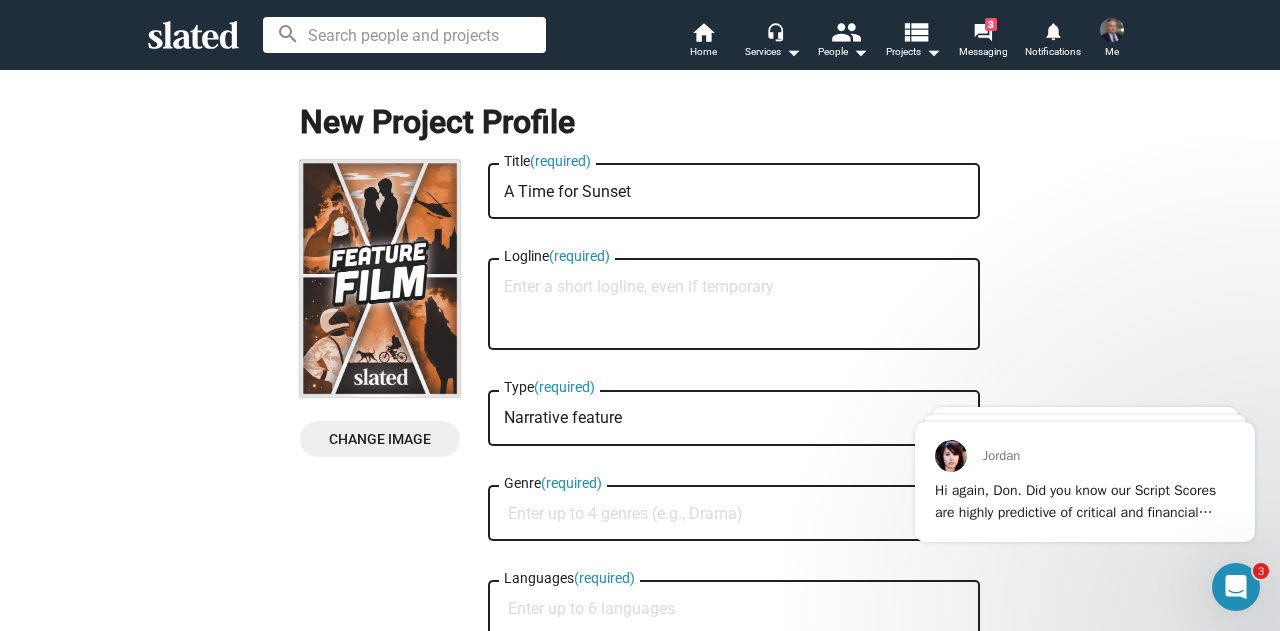 click on "Logline  (required)" at bounding box center (734, 305) 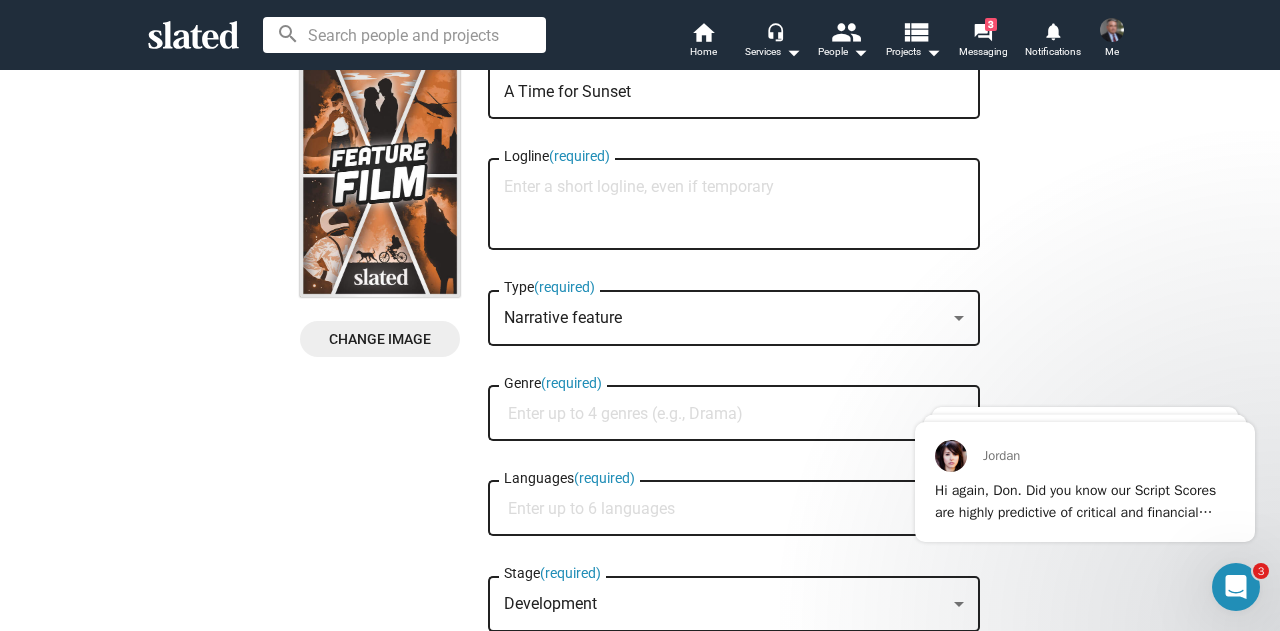 scroll, scrollTop: 200, scrollLeft: 0, axis: vertical 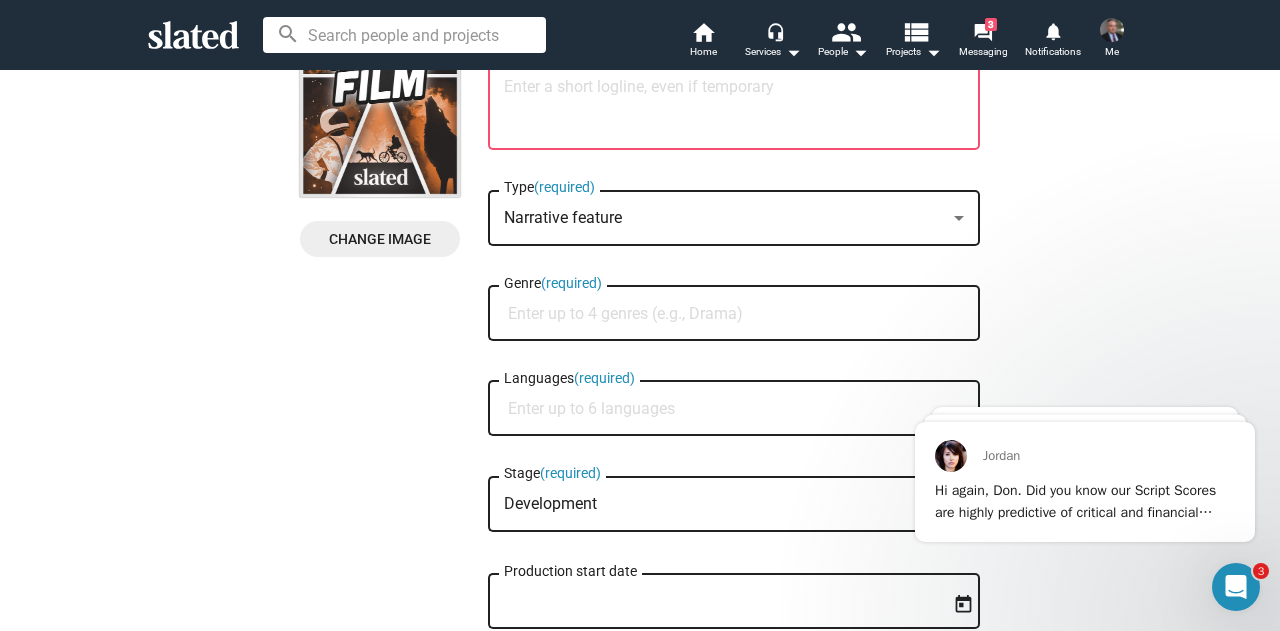 click on "Languages  (required)" 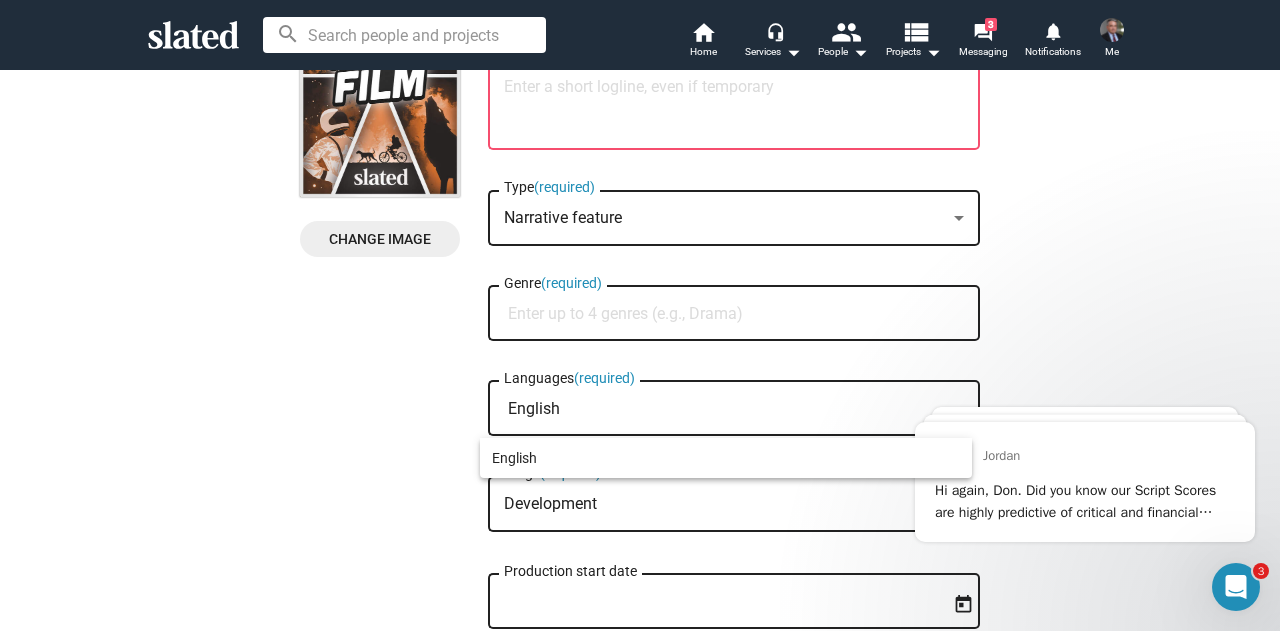 type on "English" 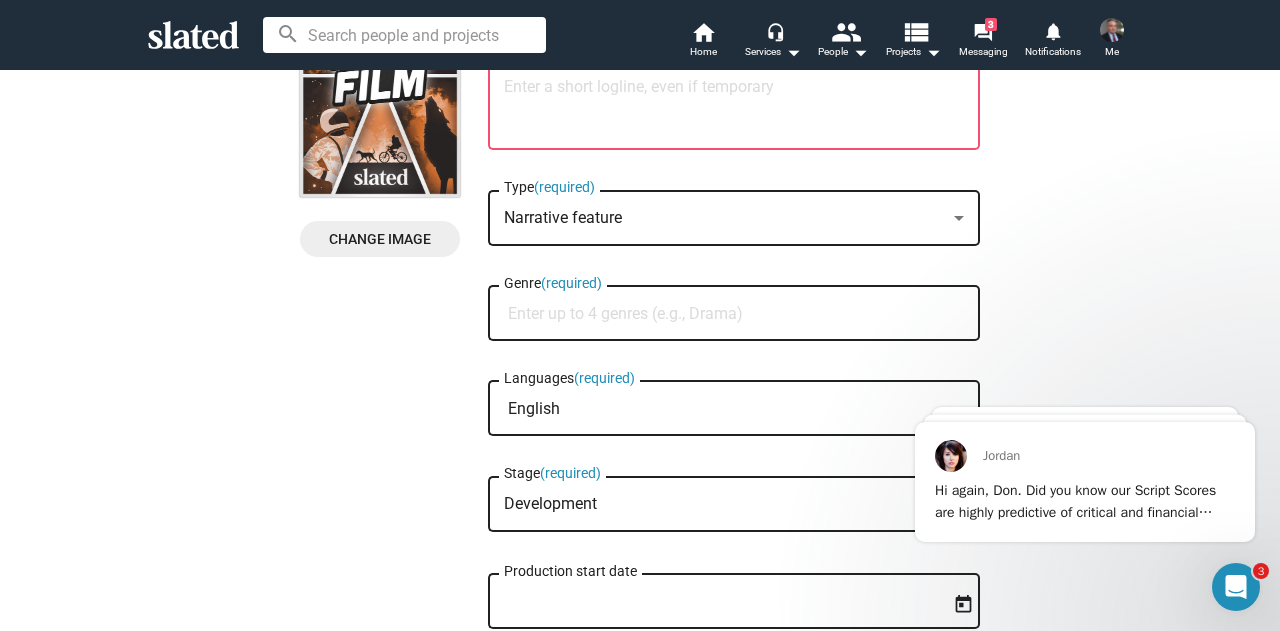 click on "Genre  (required)" at bounding box center [738, 314] 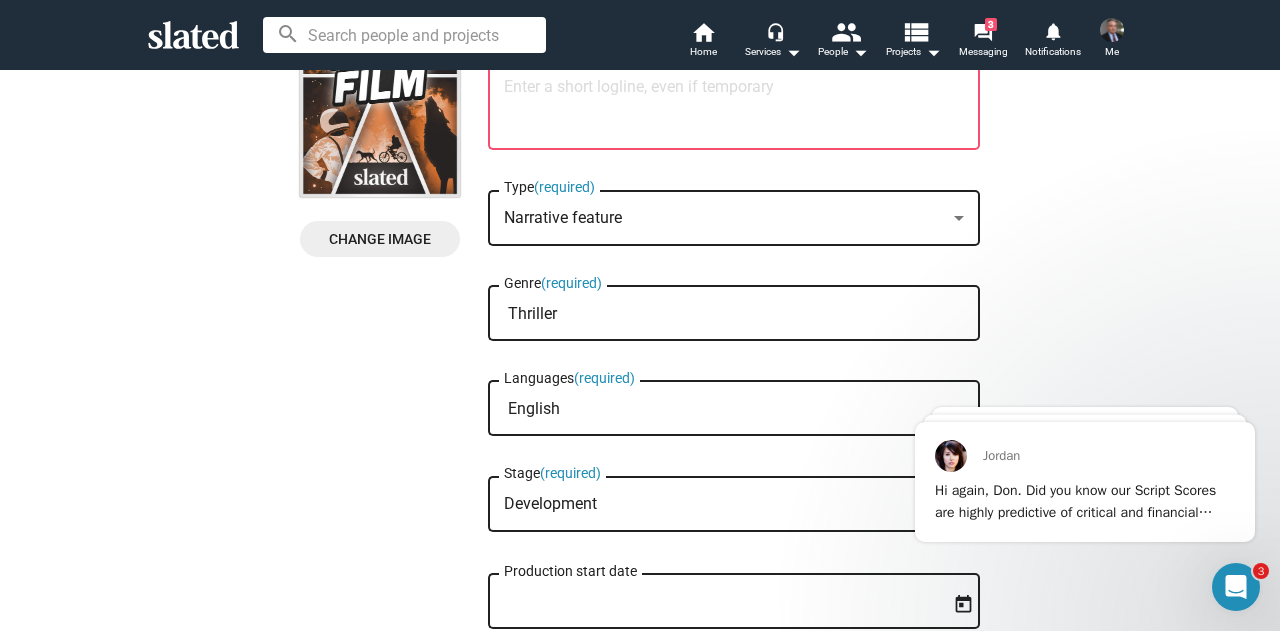 type on "Thriller" 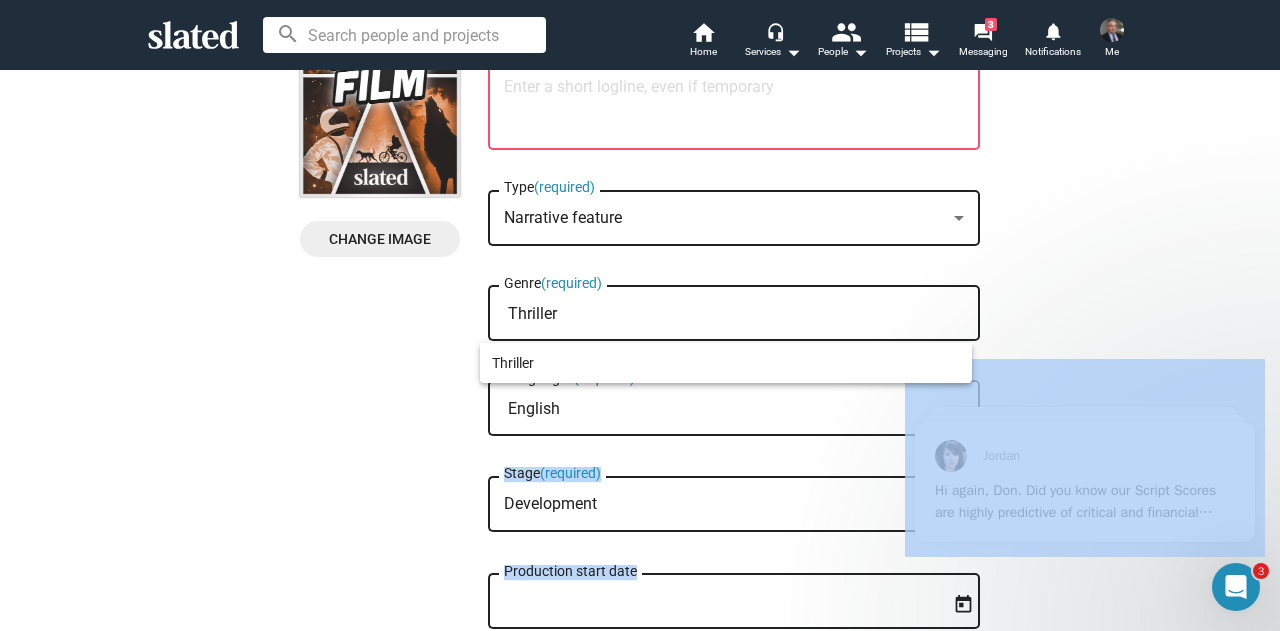 click on "Welcome! Slated uses cookies as described in our  Cookie Policy , which includes instructions on how to  opt-out  of receiving  cookies.  Click OK to accept cookies. OK
search home Home headset_mic  Services  arrow_drop_down people  People  arrow_drop_down view_list  Projects  arrow_drop_down forum 3 Messaging notifications Notifications Me New Project Profile  Change Image   Change Image  A Time for Sunset Title  (required) Logline  (required) Narrative feature Type  (required) Thriller Genre  (required) English Languages  (required) Development Stage  (required) Production start date You can edit these at any time  Initial project visibility:  visibility_off  Hidden  Frequently Asked Questions FAQ Cancel & Delete Save  Resources About Slated Press Help & FAQs Jobs Services Analysis Opportunity  Matching EP Services Successes Slated Group Slated Analytics Disclosure  Statements  RSS  film onomics blog Terms of Service  |  Privacy Policy  |  Cookie Policy  |   |
home  Home  people" at bounding box center (640, 315) 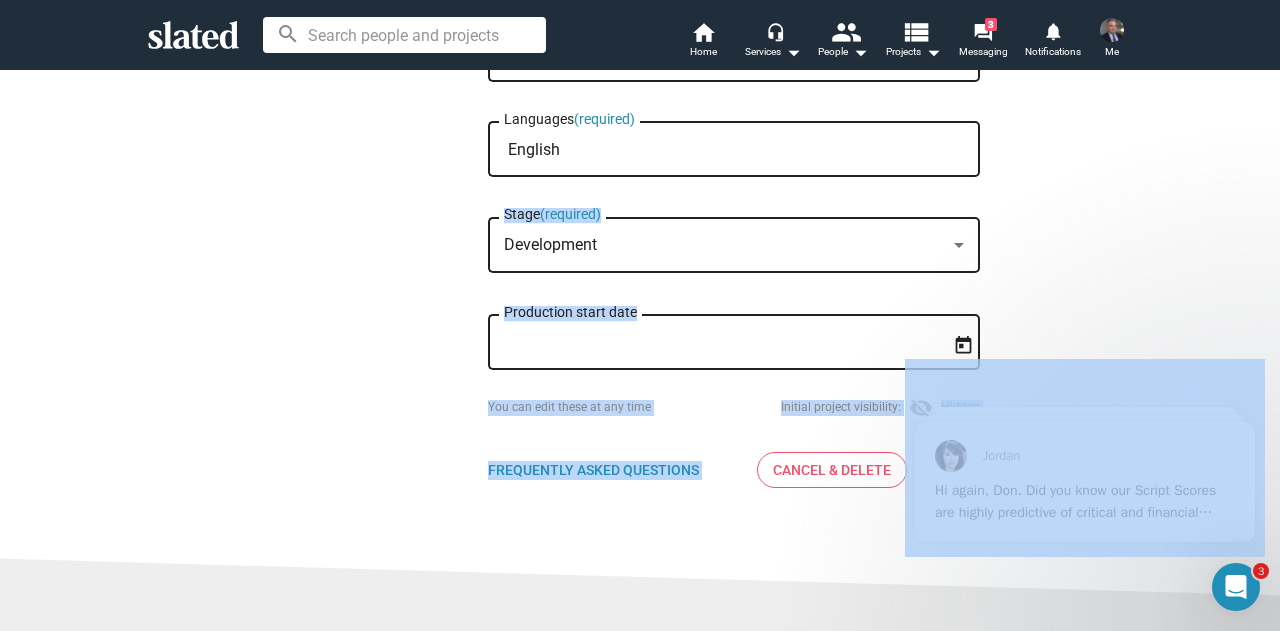 scroll, scrollTop: 500, scrollLeft: 0, axis: vertical 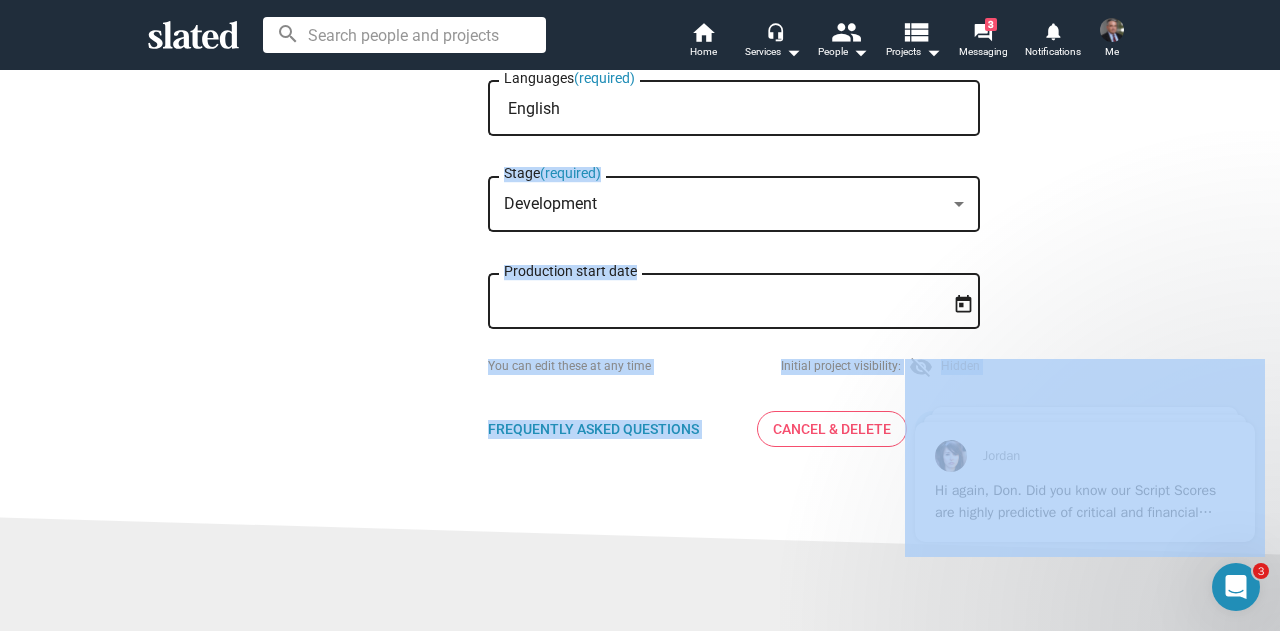 click at bounding box center [959, 204] 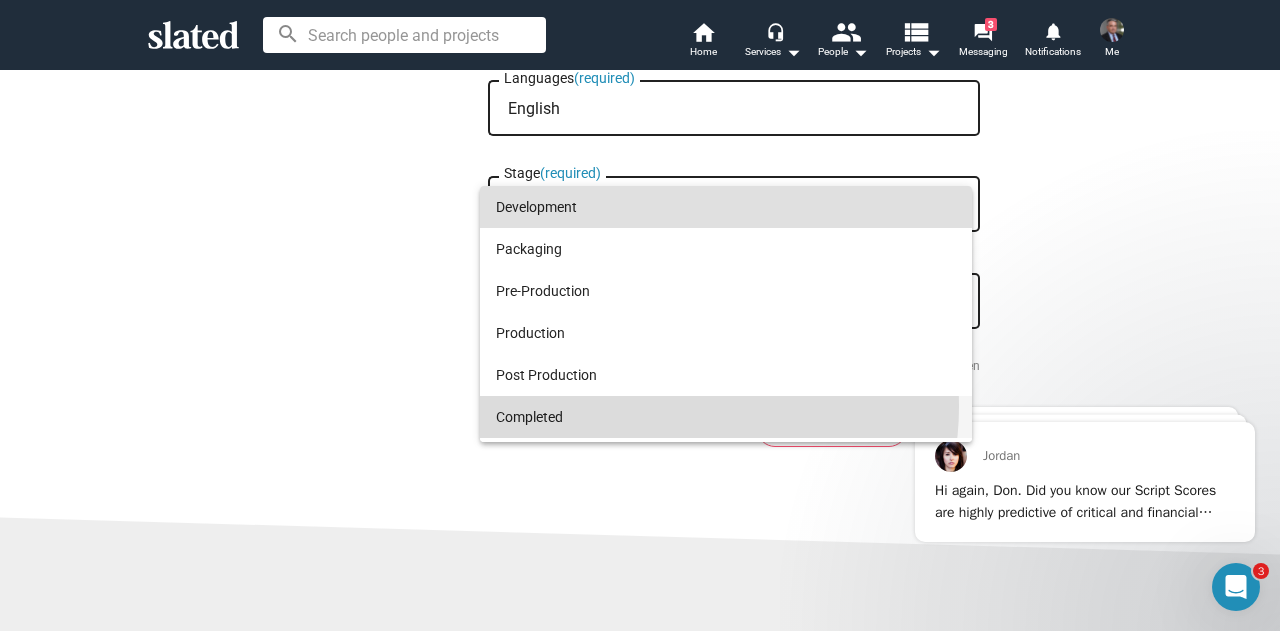 click on "Completed" at bounding box center (726, 417) 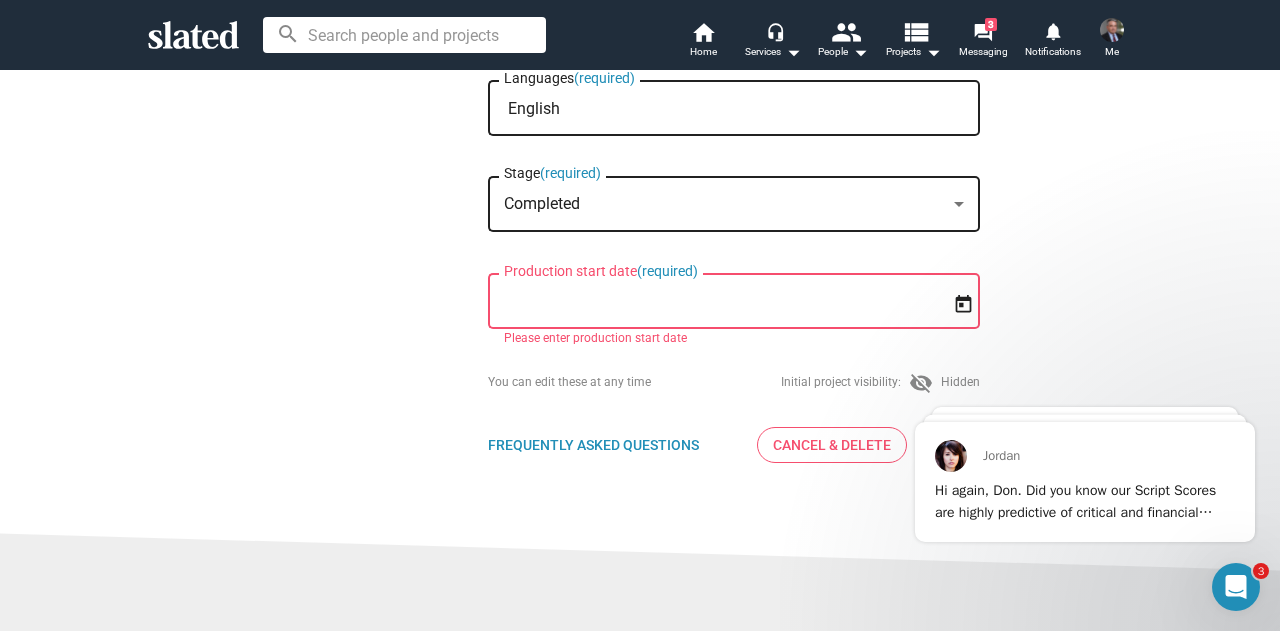 click on "Production start date  (required)" at bounding box center [720, 302] 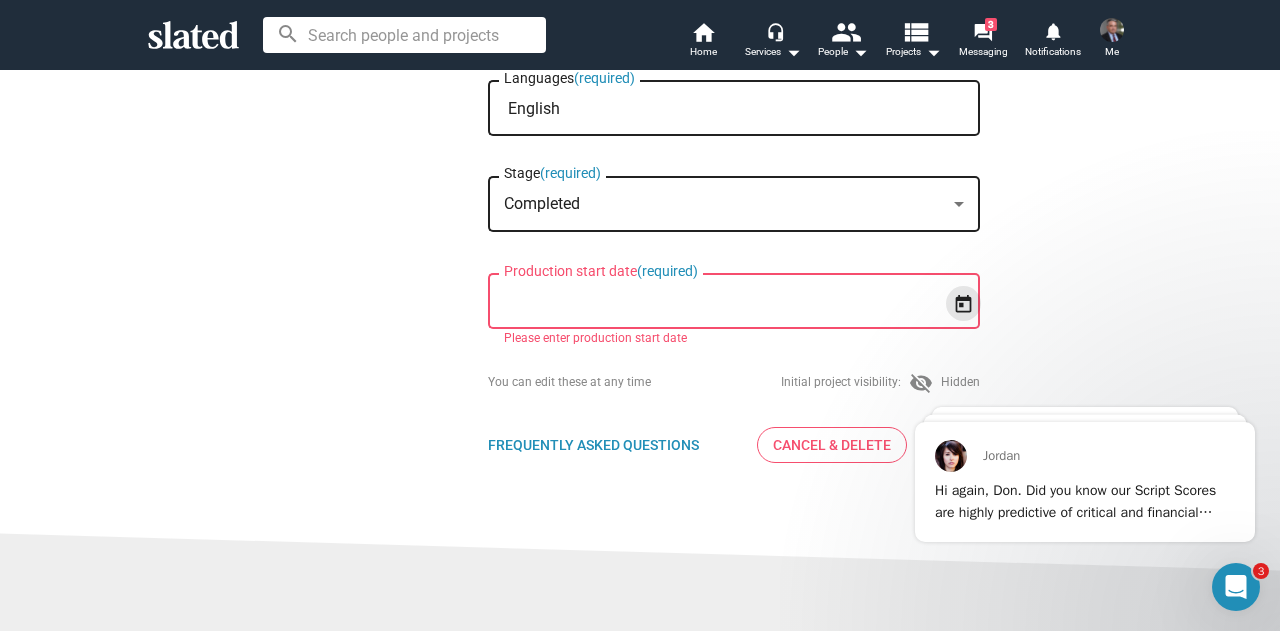 click 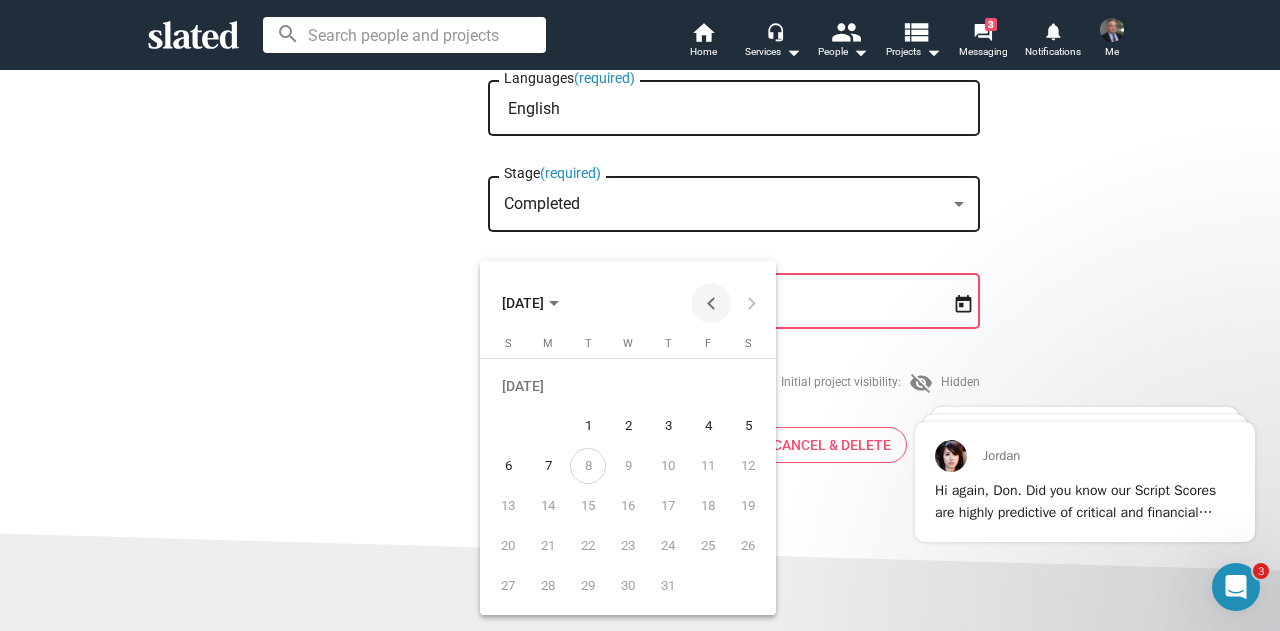 click at bounding box center [711, 303] 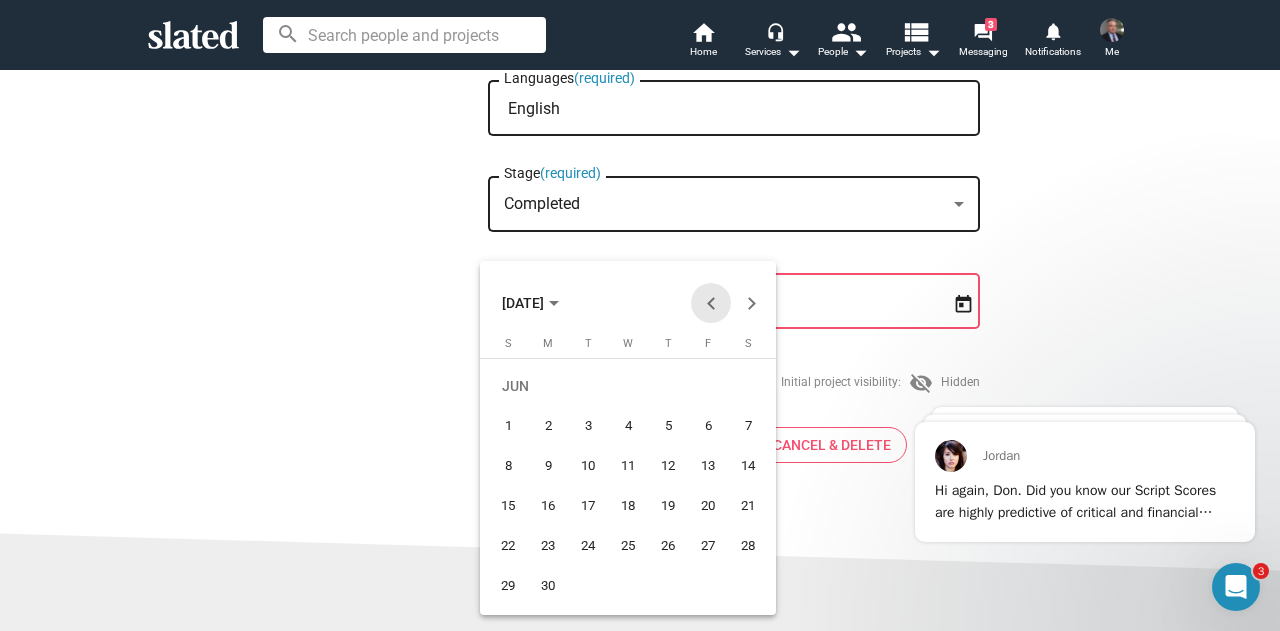 click at bounding box center (711, 303) 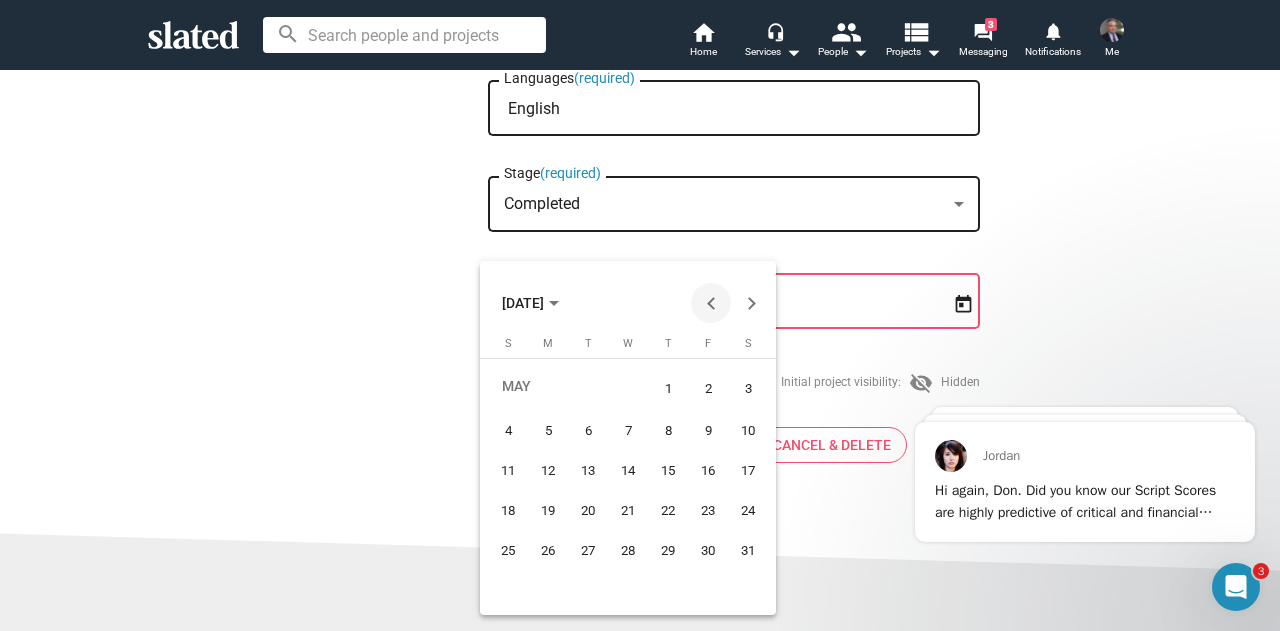 click at bounding box center (711, 303) 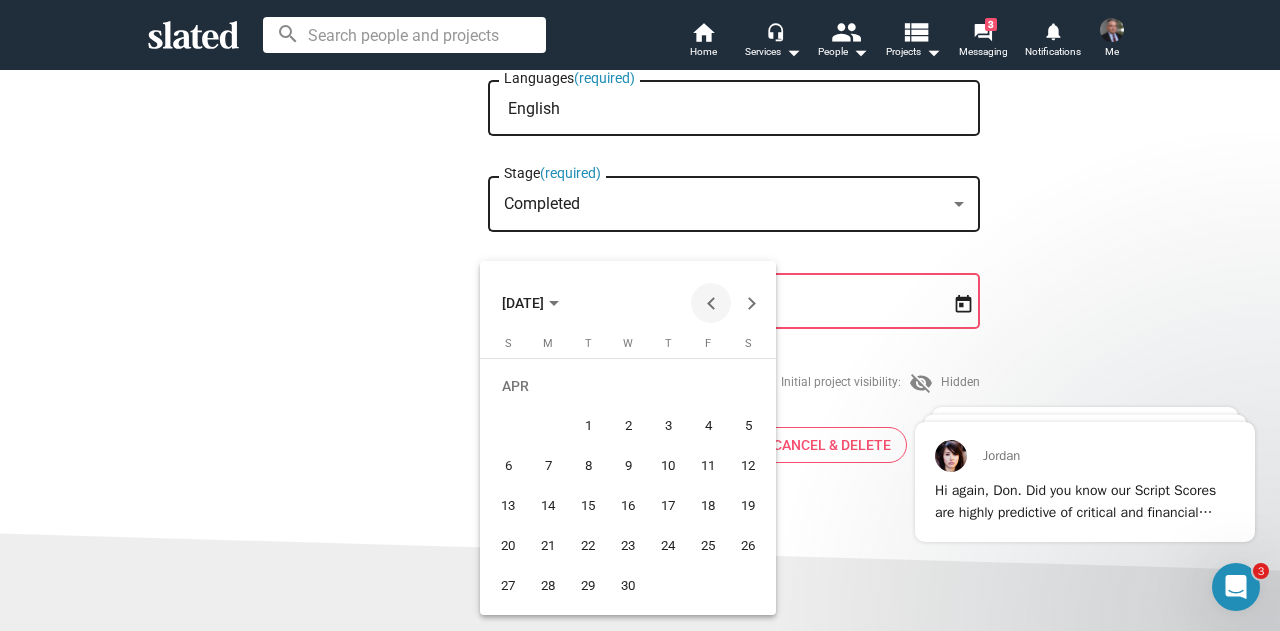 click at bounding box center [711, 303] 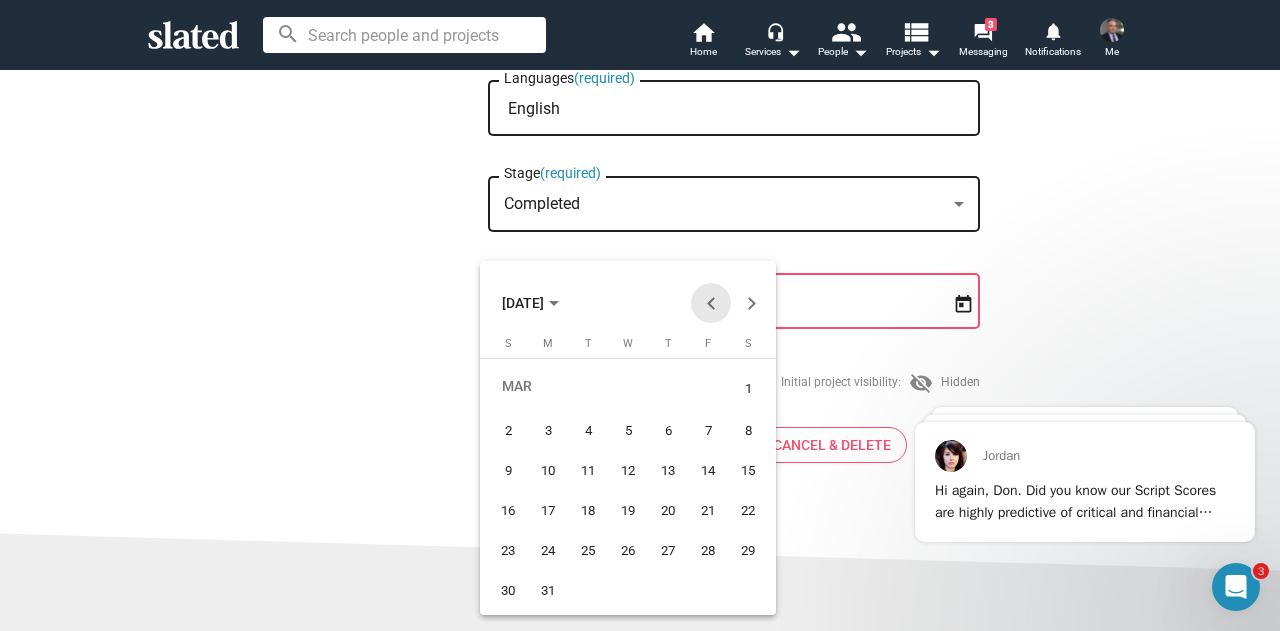 click at bounding box center [711, 303] 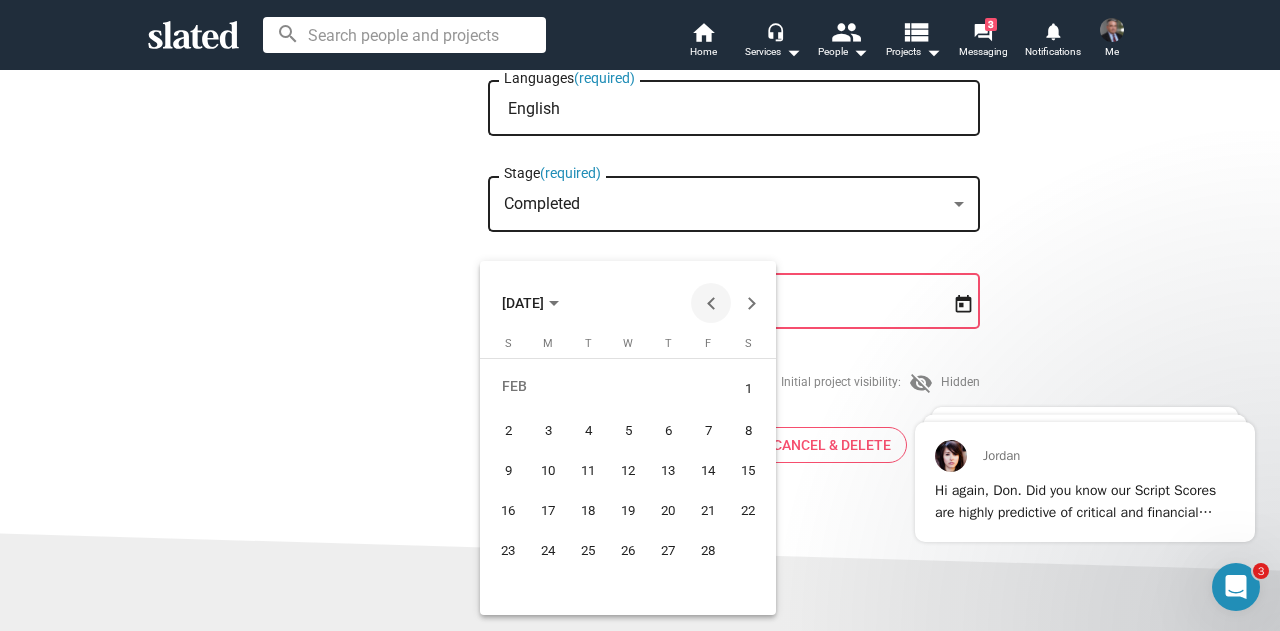 click at bounding box center (711, 303) 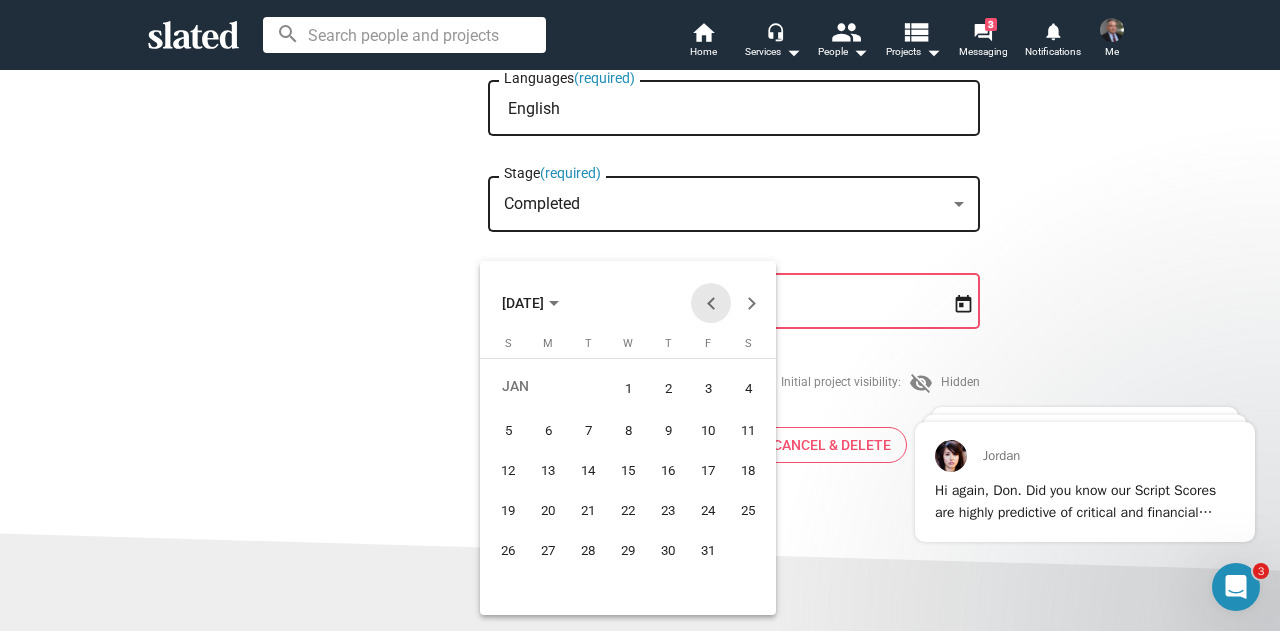 click at bounding box center (711, 303) 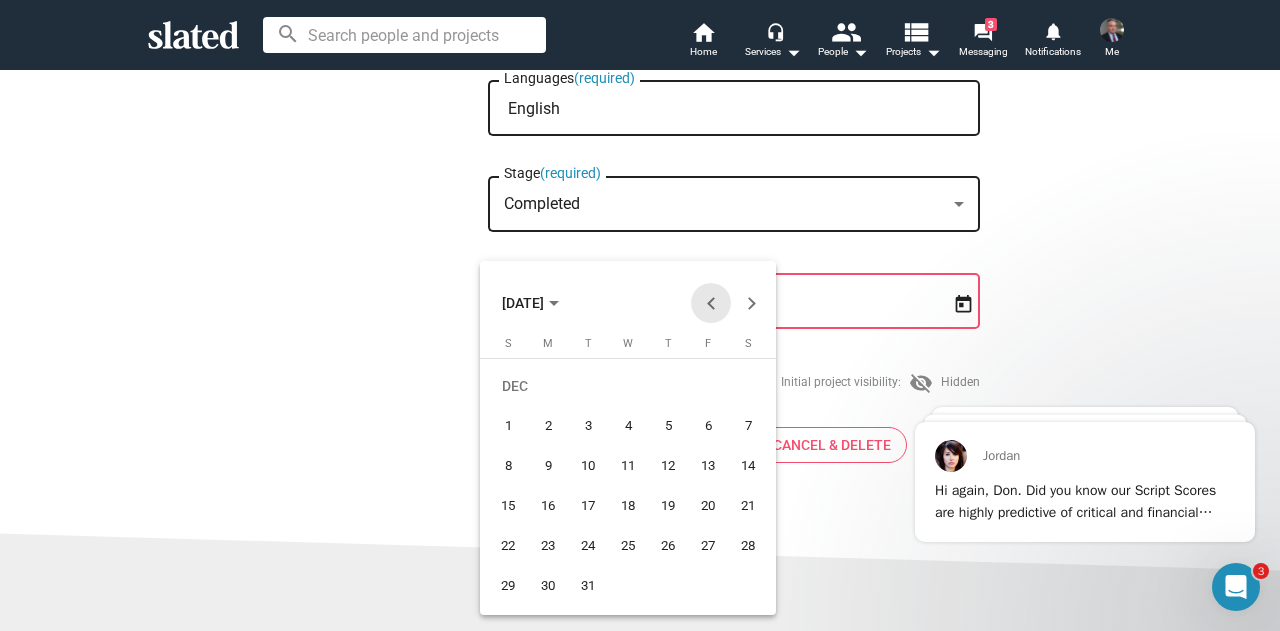 click at bounding box center [711, 303] 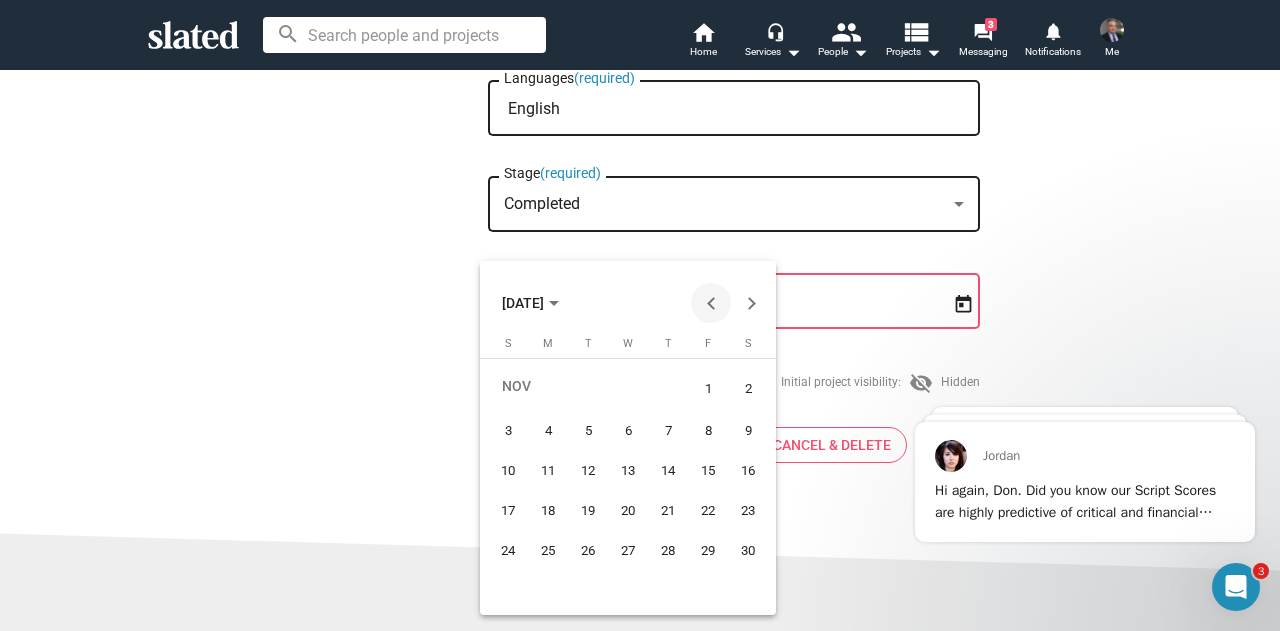 click at bounding box center [711, 303] 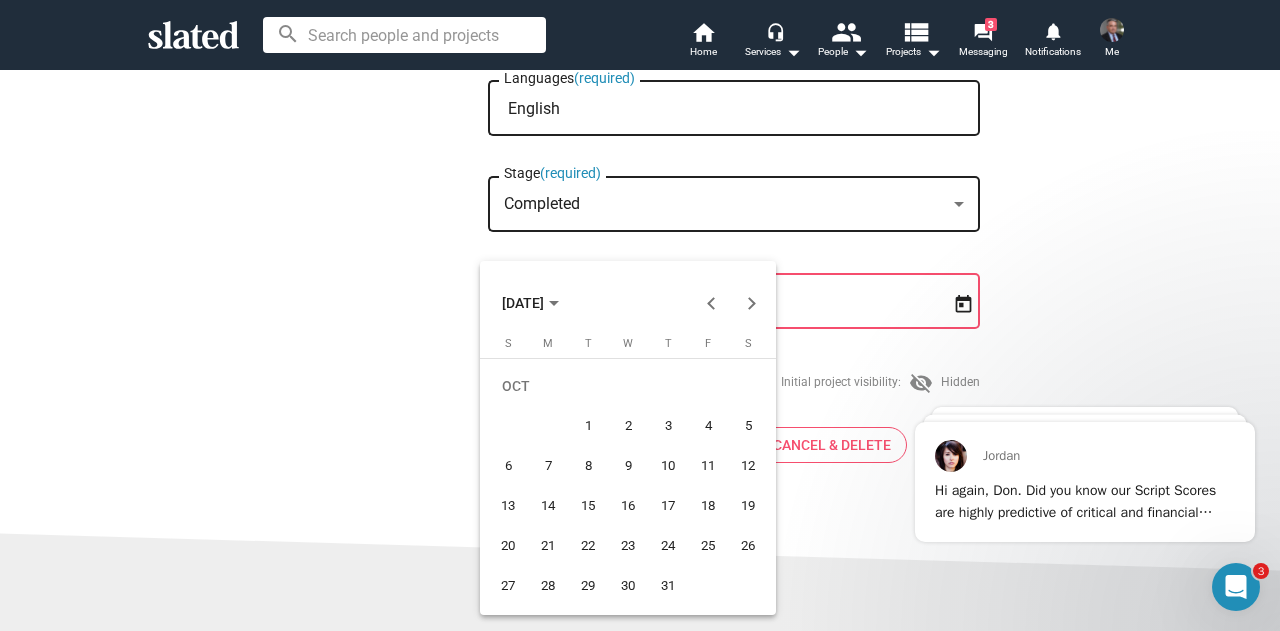 click on "1" at bounding box center [588, 426] 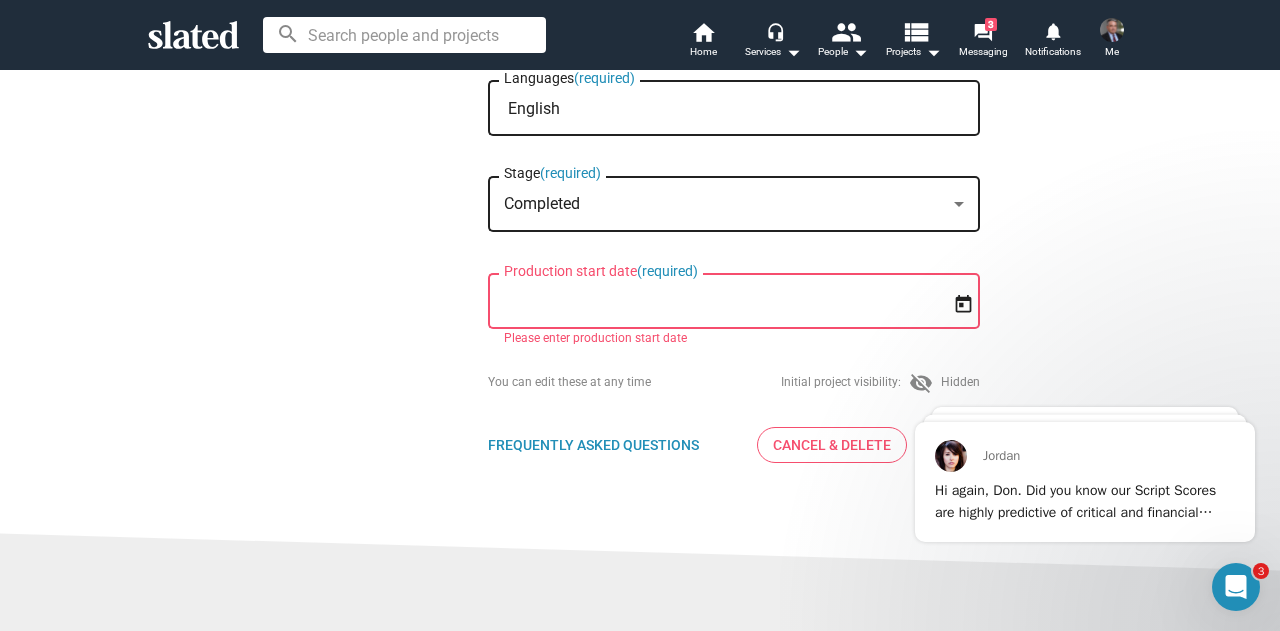 type on "10/1/2024" 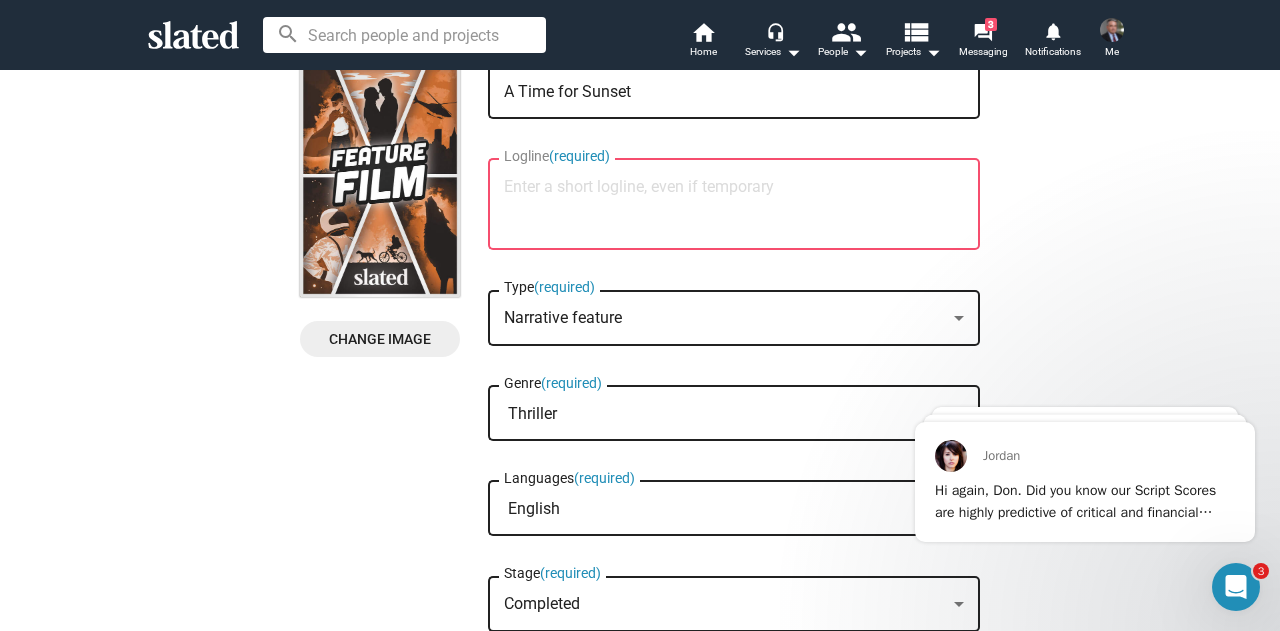 scroll, scrollTop: 0, scrollLeft: 0, axis: both 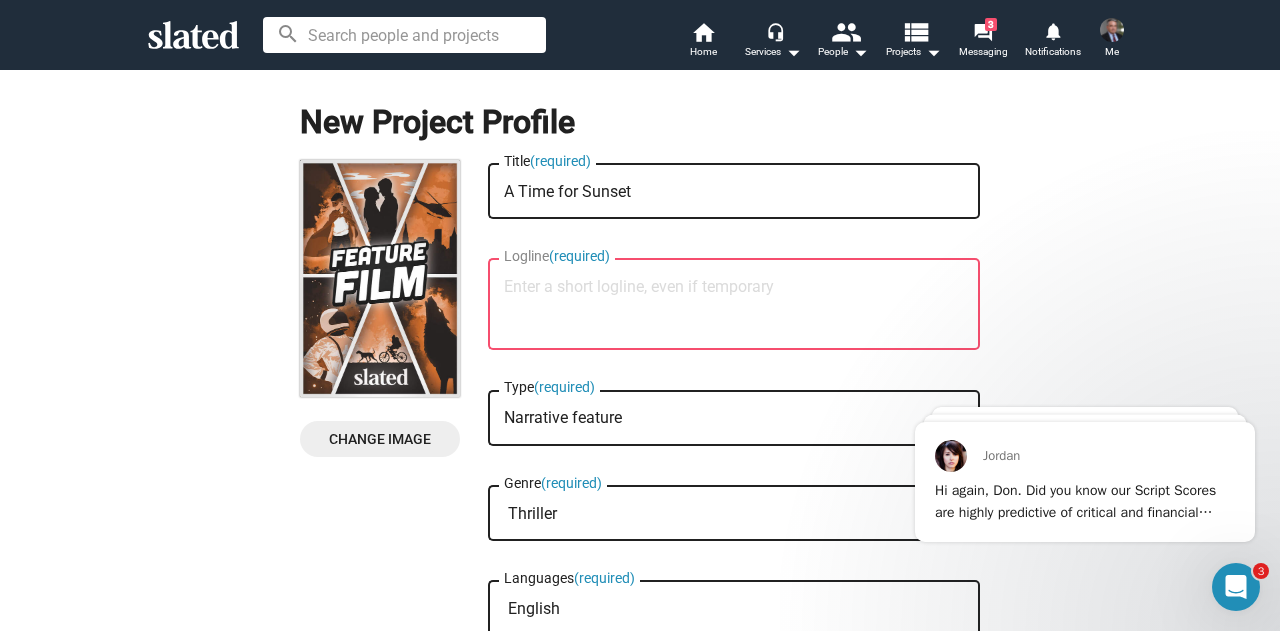 click on "Logline  (required)" at bounding box center [734, 305] 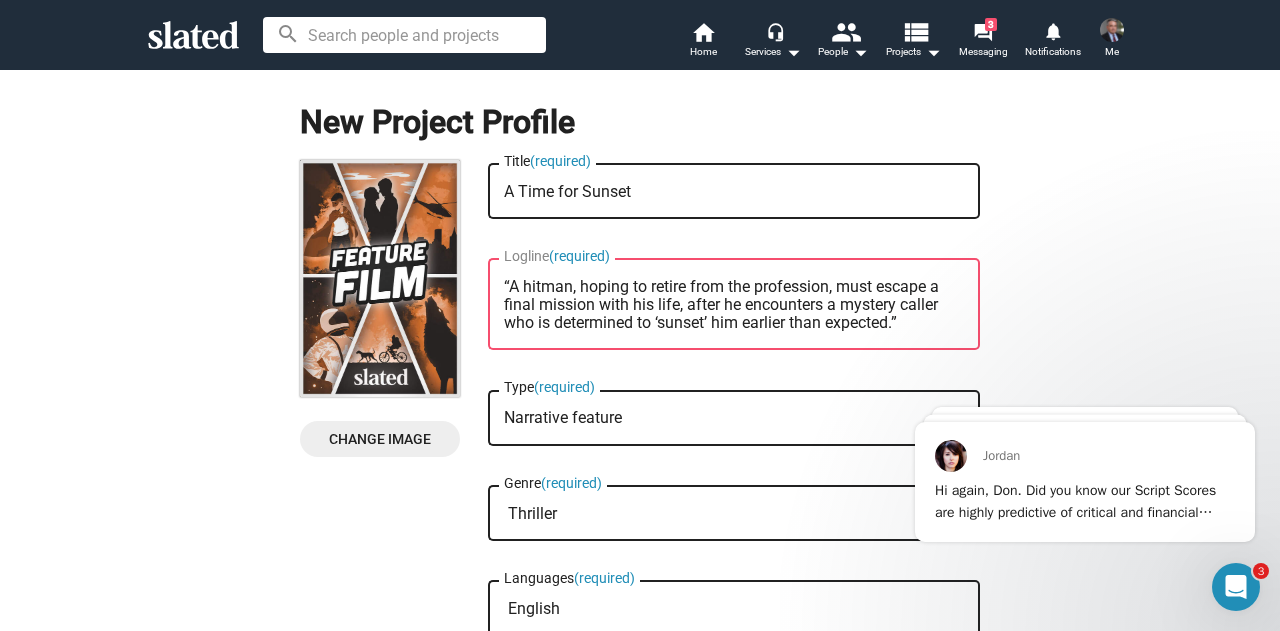 scroll, scrollTop: 0, scrollLeft: 0, axis: both 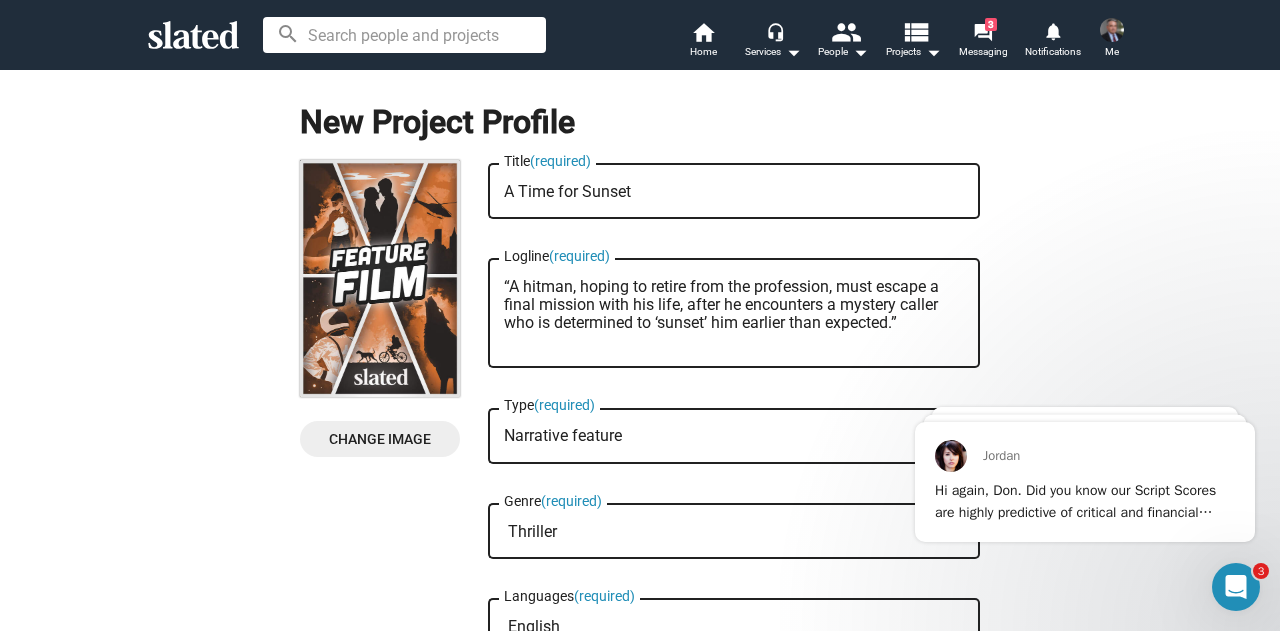 click on "“A hitman, hoping to retire from the profession, must escape a final mission with his life, after he encounters a mystery caller who is determined to ‘sunset’ him earlier than expected.”" at bounding box center [734, 314] 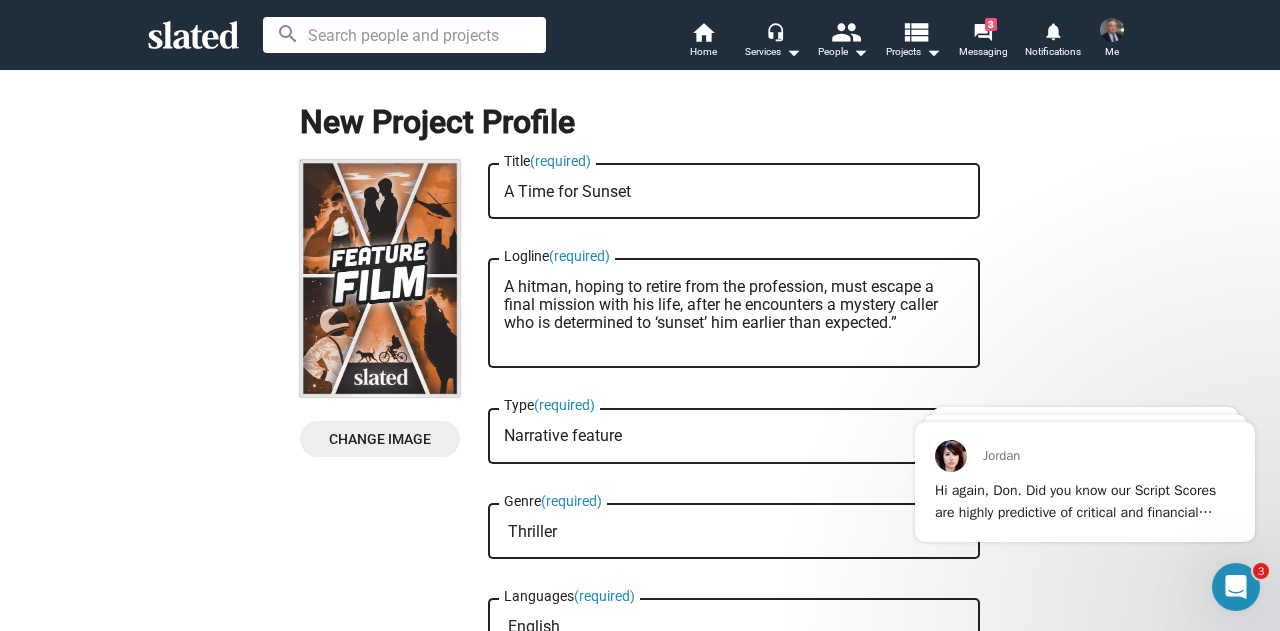 scroll, scrollTop: 0, scrollLeft: 0, axis: both 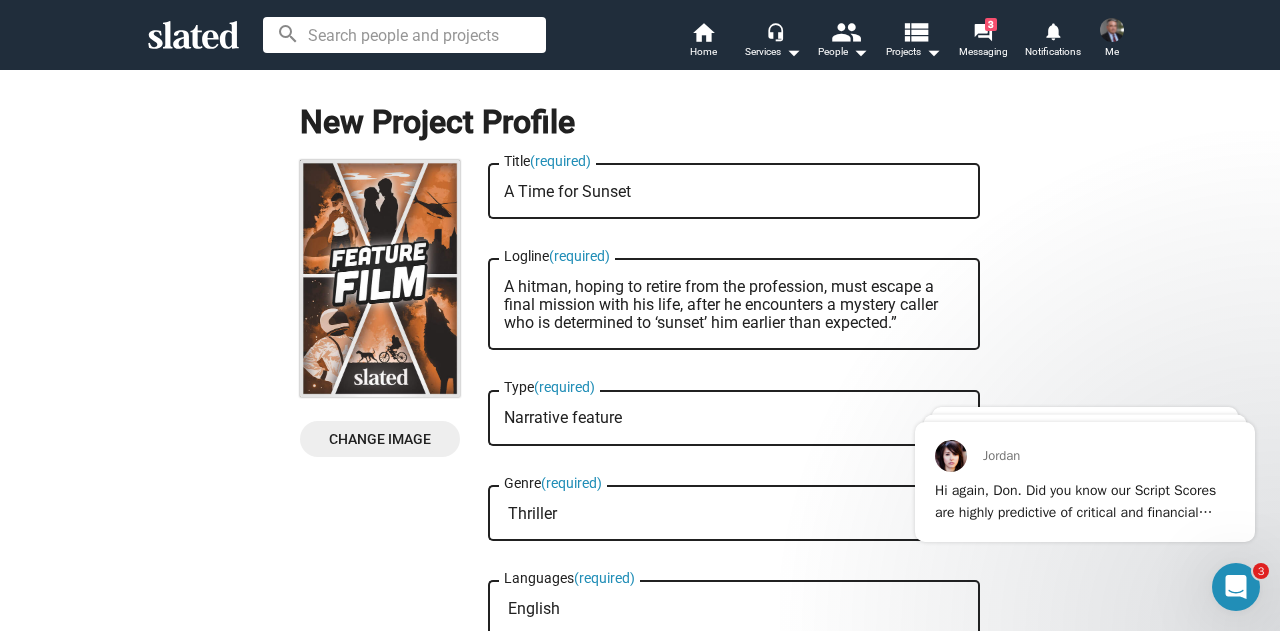 click on "A hitman, hoping to retire from the profession, must escape a final mission with his life, after he encounters a mystery caller who is determined to ‘sunset’ him earlier than expected.”" at bounding box center (734, 305) 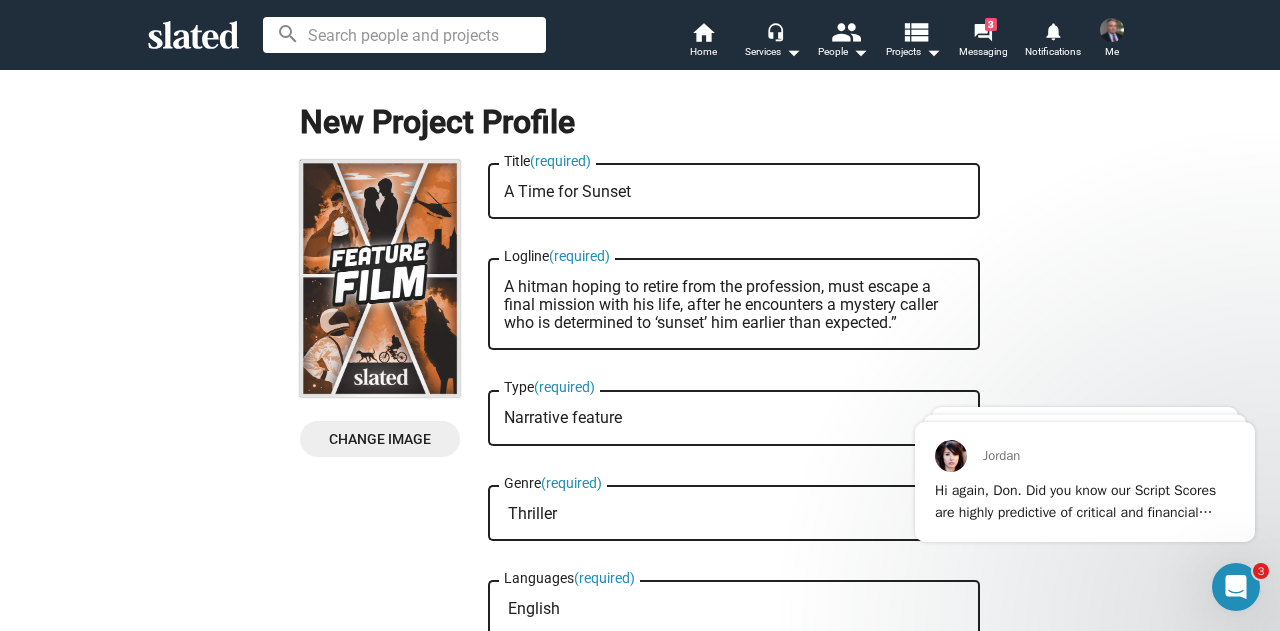 drag, startPoint x: 828, startPoint y: 289, endPoint x: 820, endPoint y: 298, distance: 12.0415945 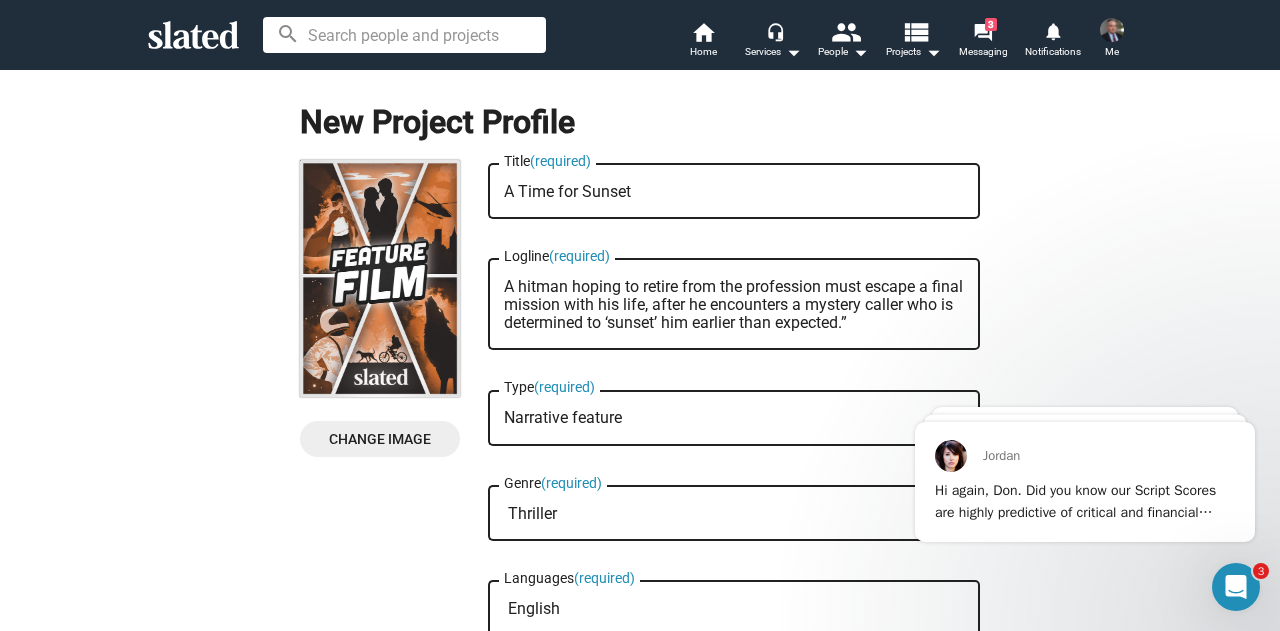 drag, startPoint x: 899, startPoint y: 323, endPoint x: 888, endPoint y: 326, distance: 11.401754 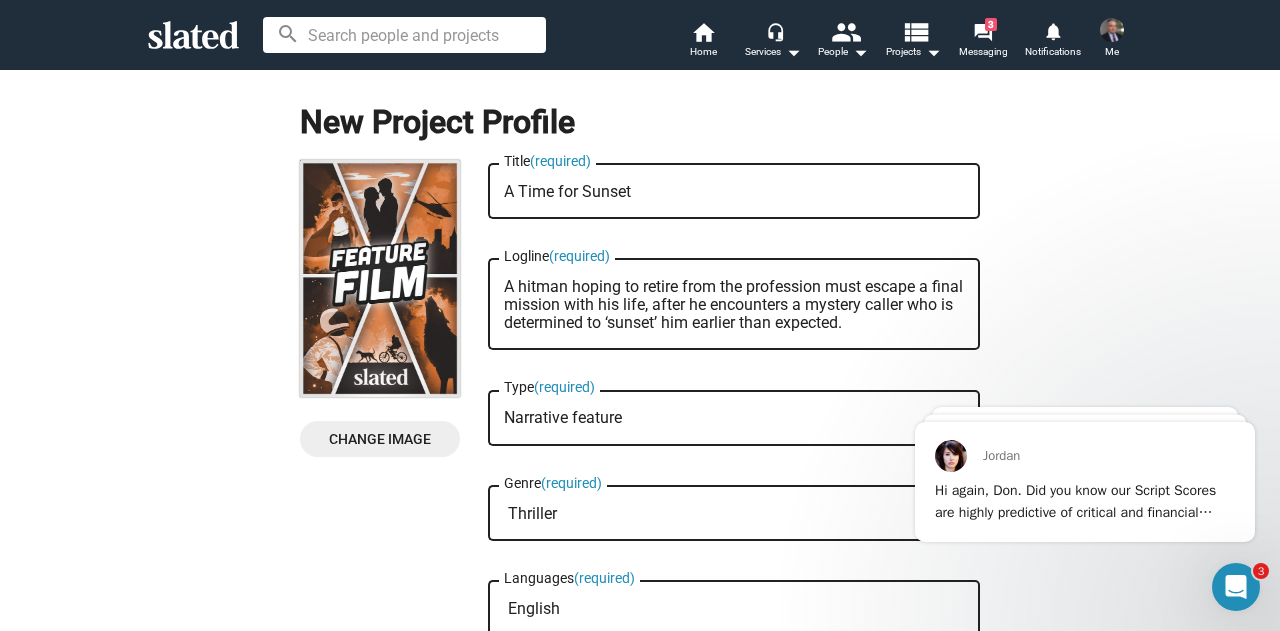 scroll, scrollTop: 0, scrollLeft: 0, axis: both 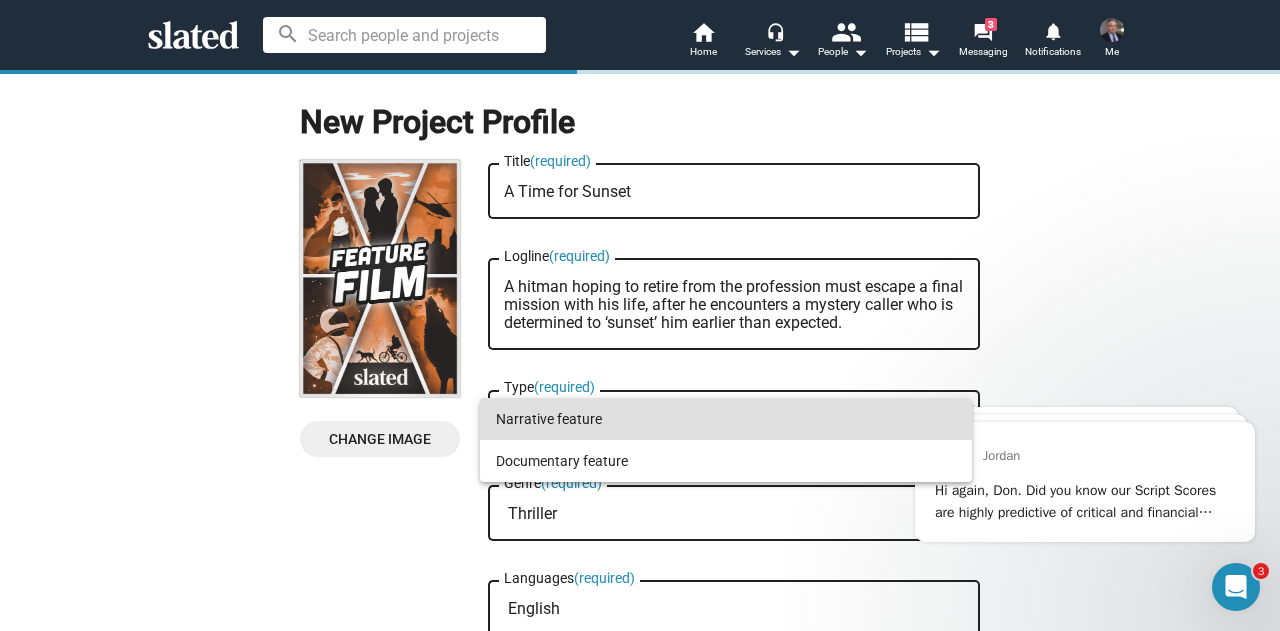 click at bounding box center [640, 315] 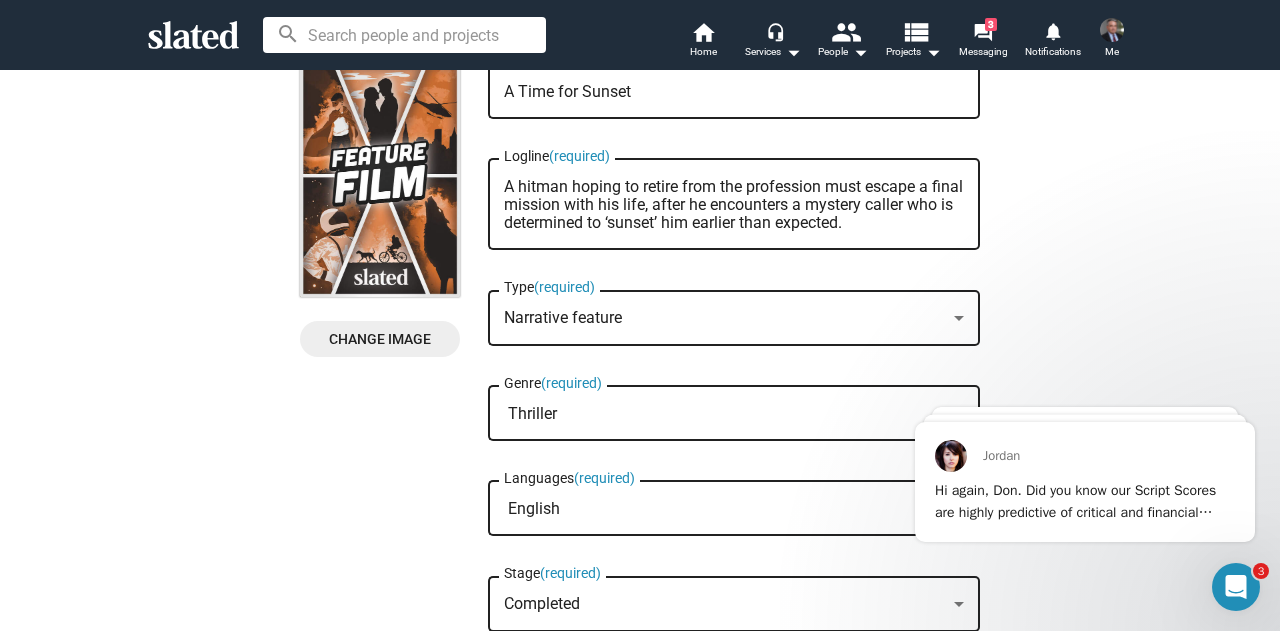 scroll, scrollTop: 0, scrollLeft: 0, axis: both 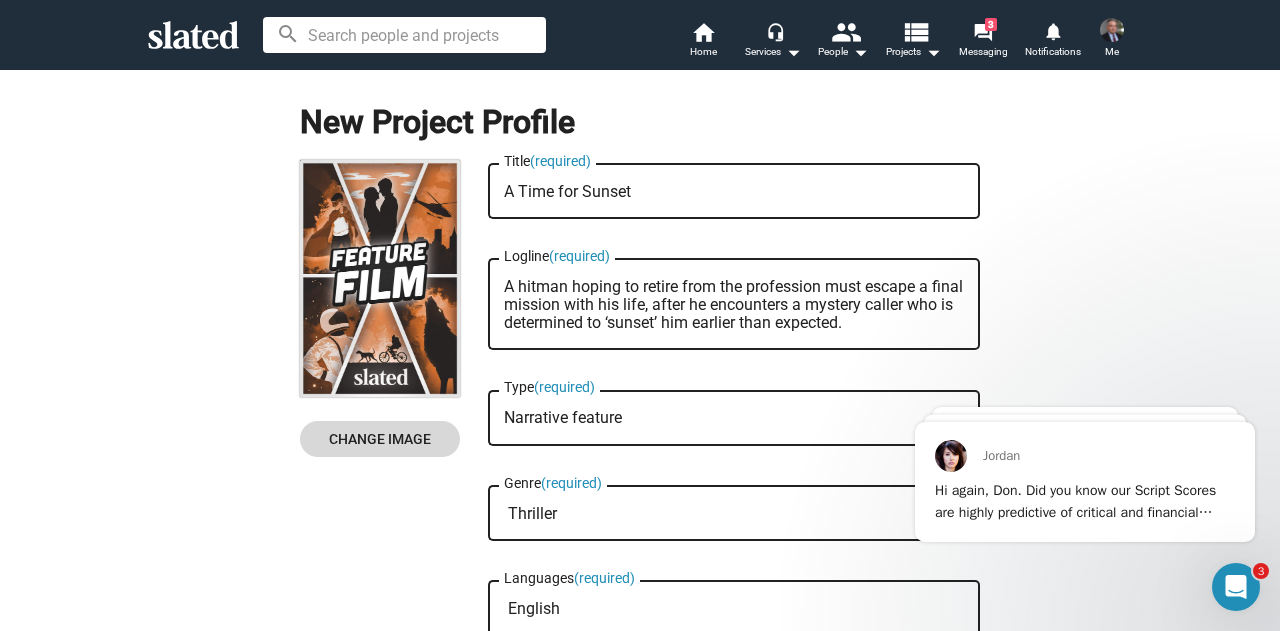 click on "Change Image" 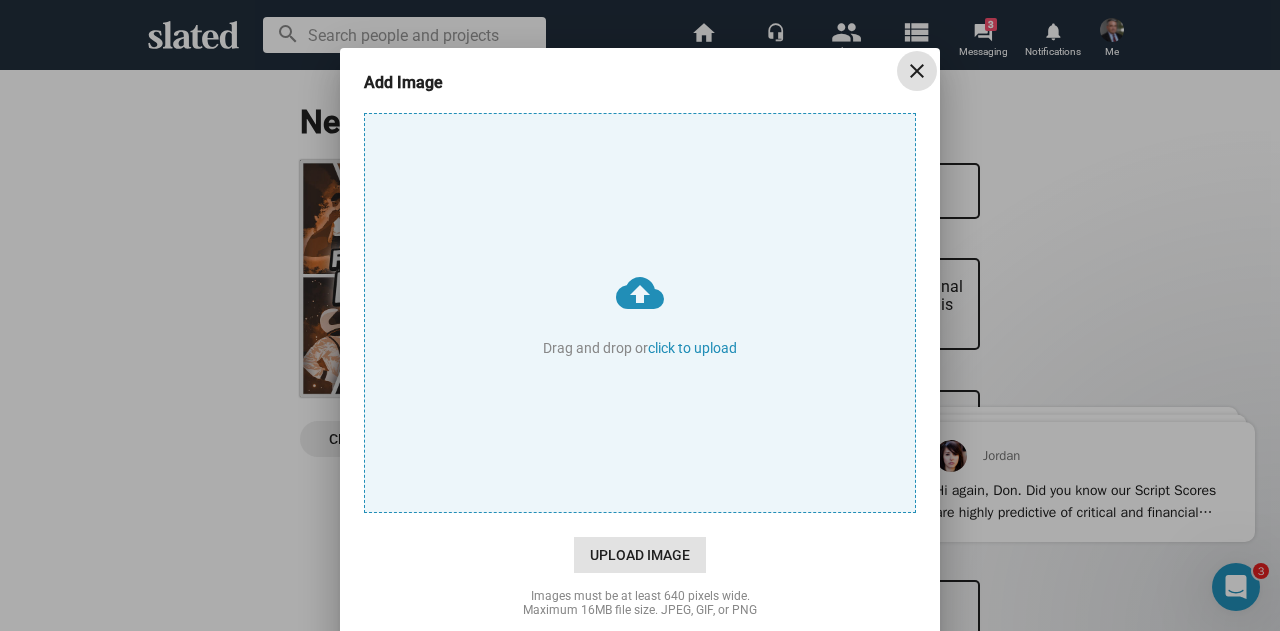 click on "Upload Image" 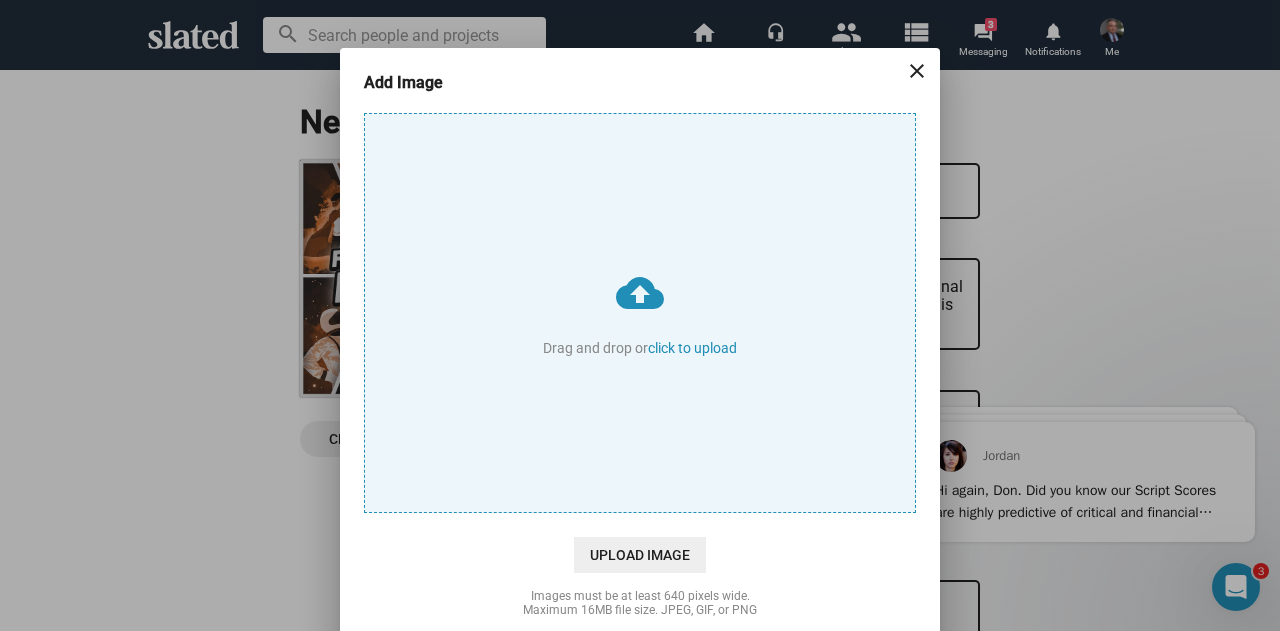click on "cloud_upload Drag and drop or  click to upload" at bounding box center (640, 313) 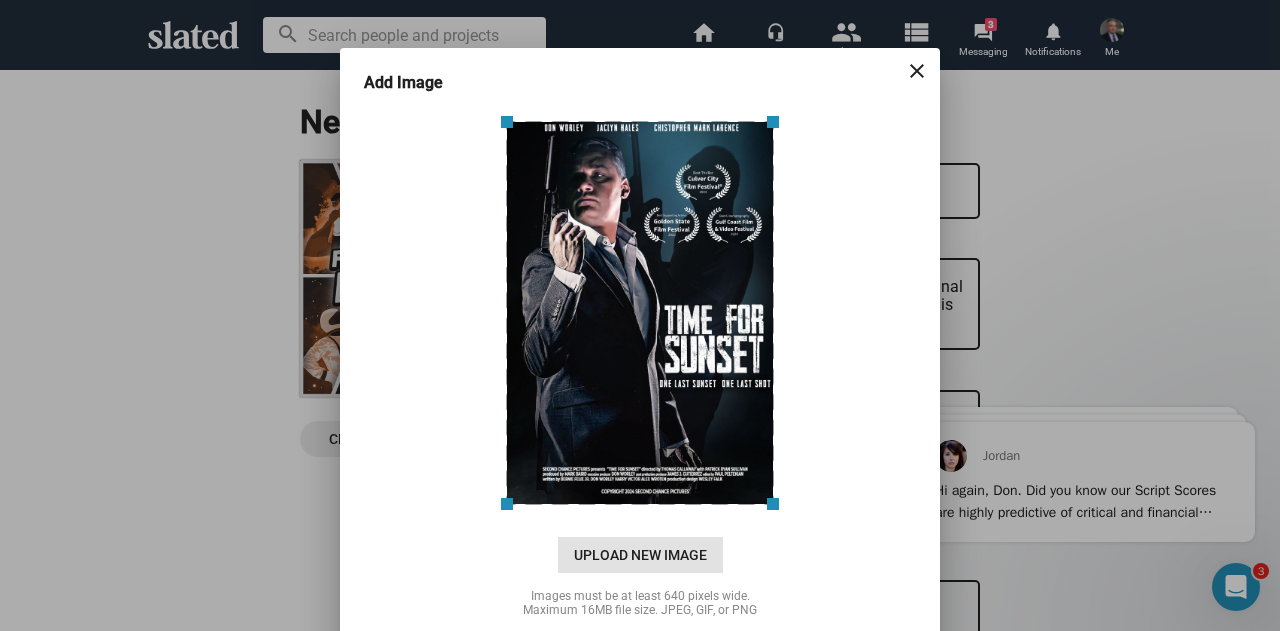 click on "Upload New Image" 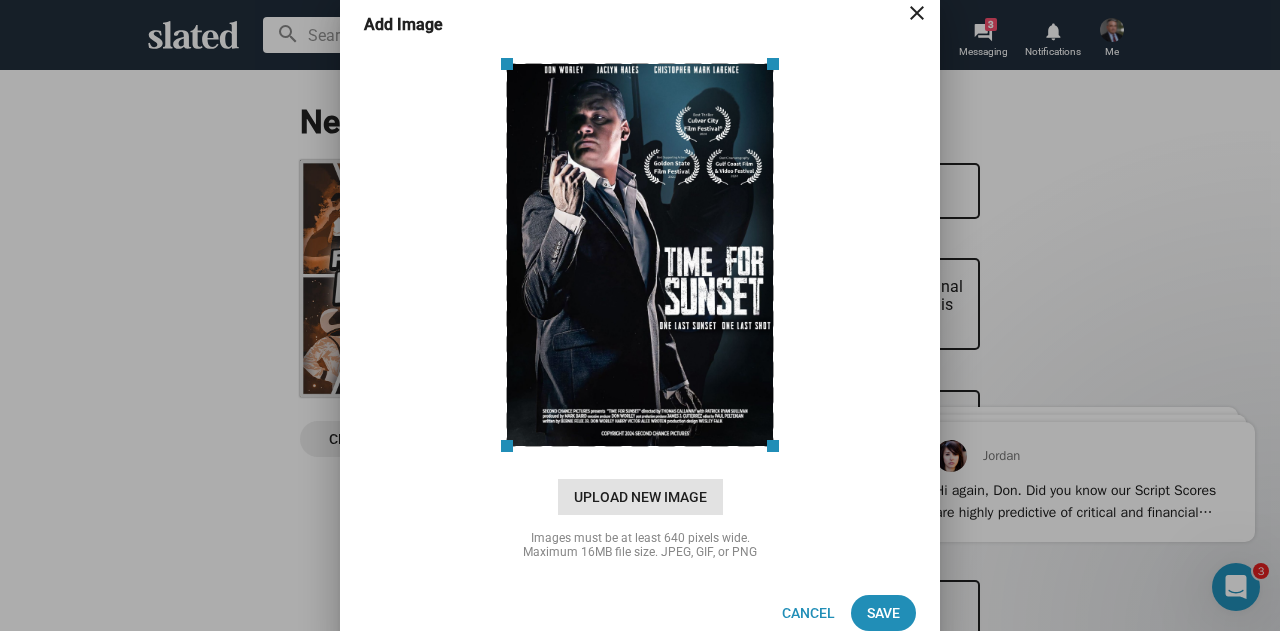 scroll, scrollTop: 83, scrollLeft: 0, axis: vertical 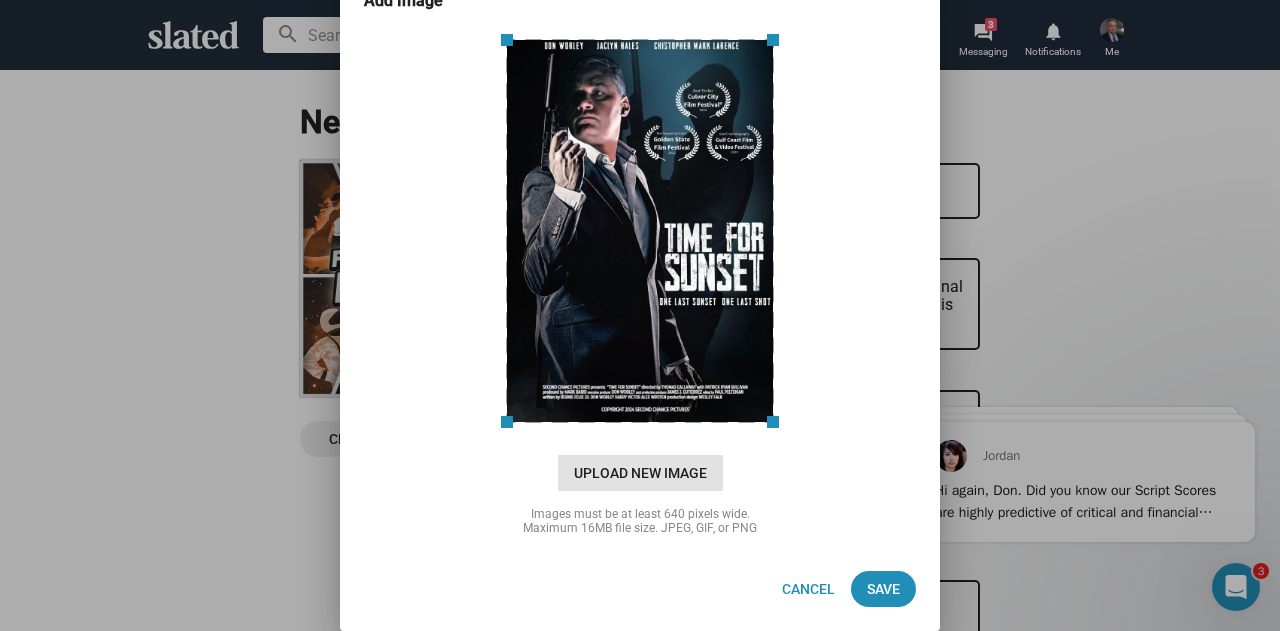 click on "cloud_upload Drag and drop or  click to upload" at bounding box center (640, 231) 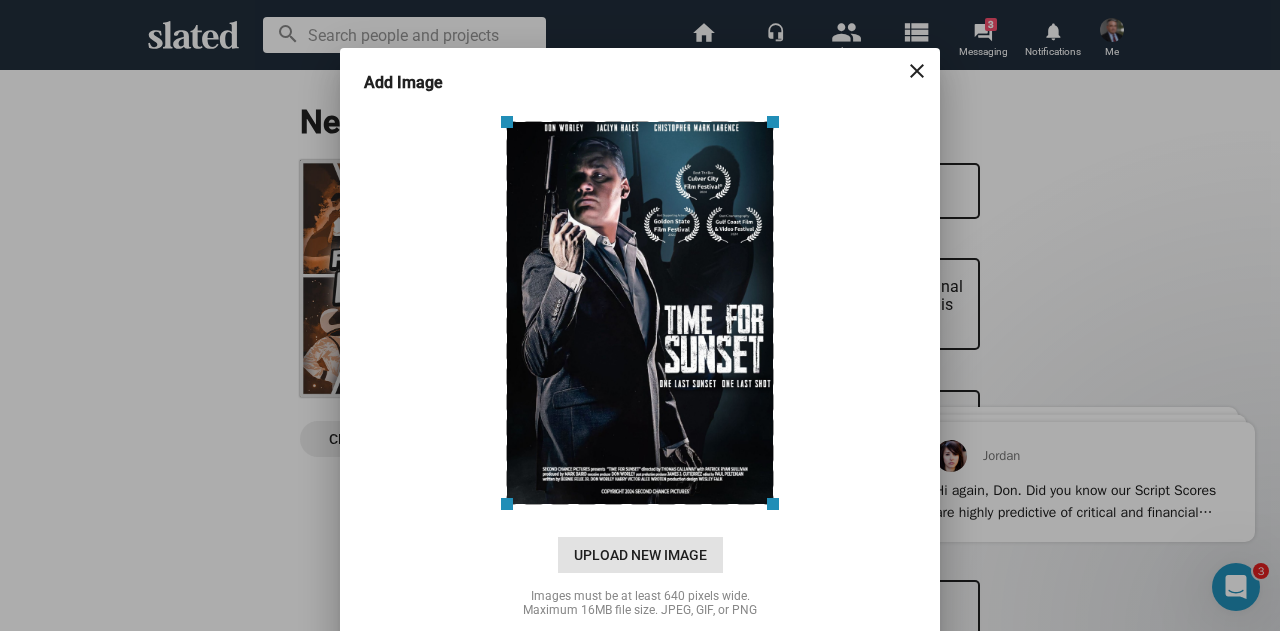 scroll, scrollTop: 83, scrollLeft: 0, axis: vertical 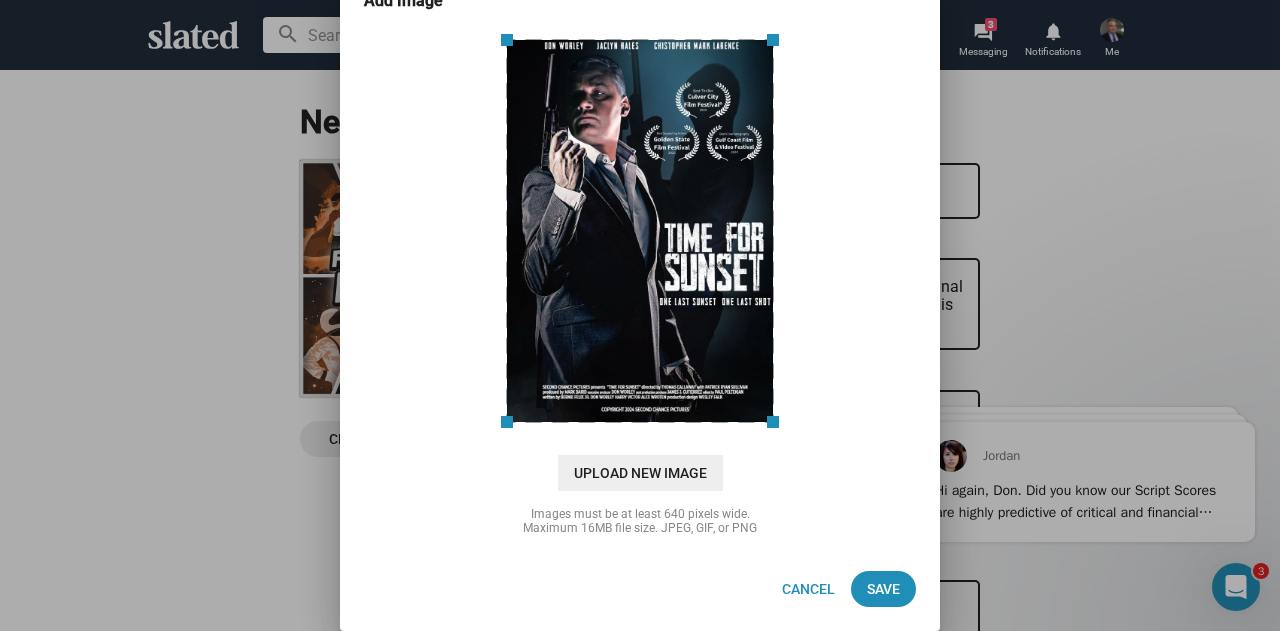 type 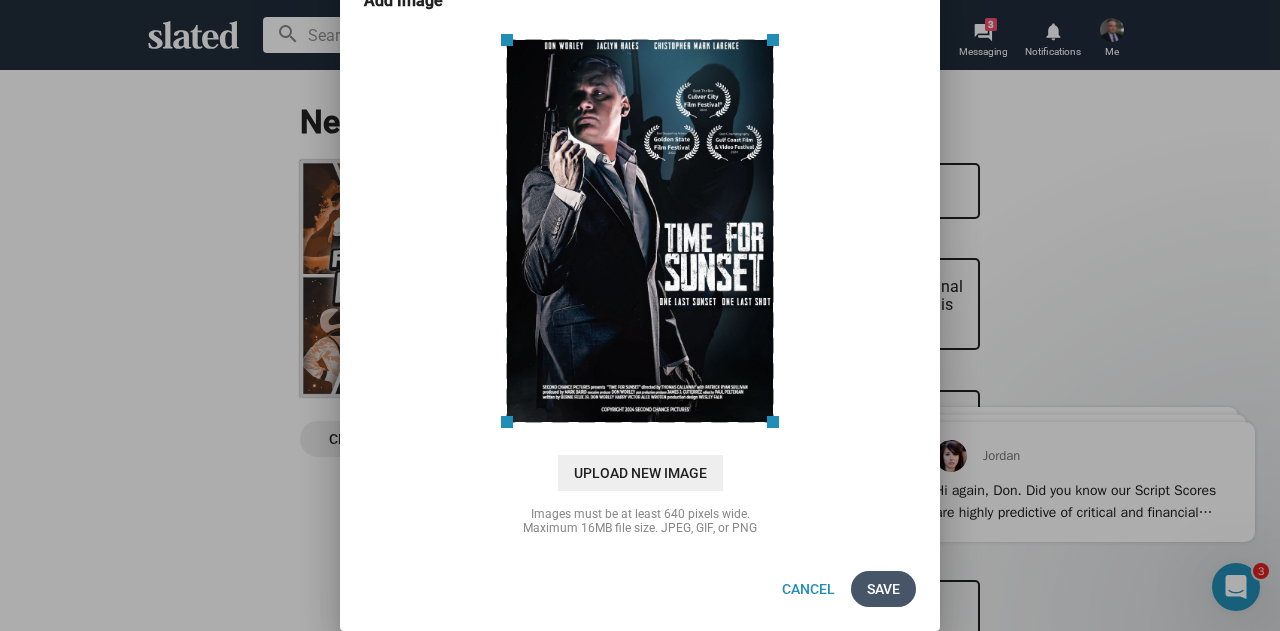 click on "Save" 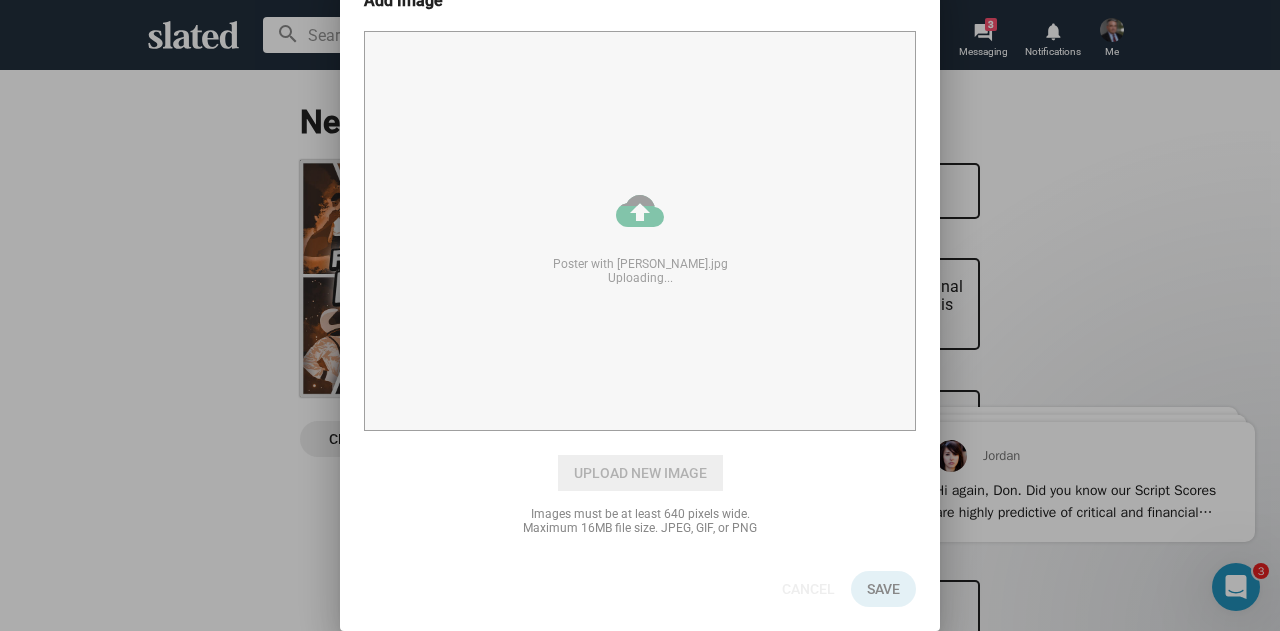 click on "Add Image close cloud_upload cloud_upload Drag and drop or  click to upload Poster with Laurels.jpg Uploading... Upload New Image Images must be at least 640 pixels wide. Maximum 16MB file size. JPEG, GIF, or PNG Cancel Save" at bounding box center [640, 315] 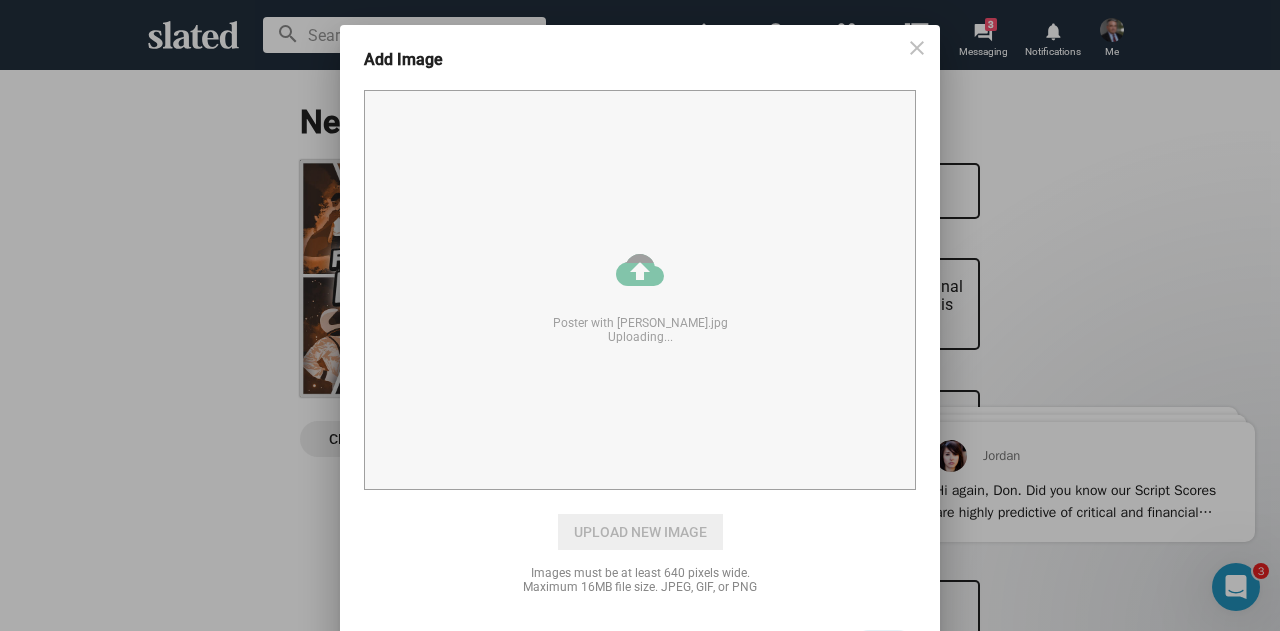 scroll, scrollTop: 0, scrollLeft: 0, axis: both 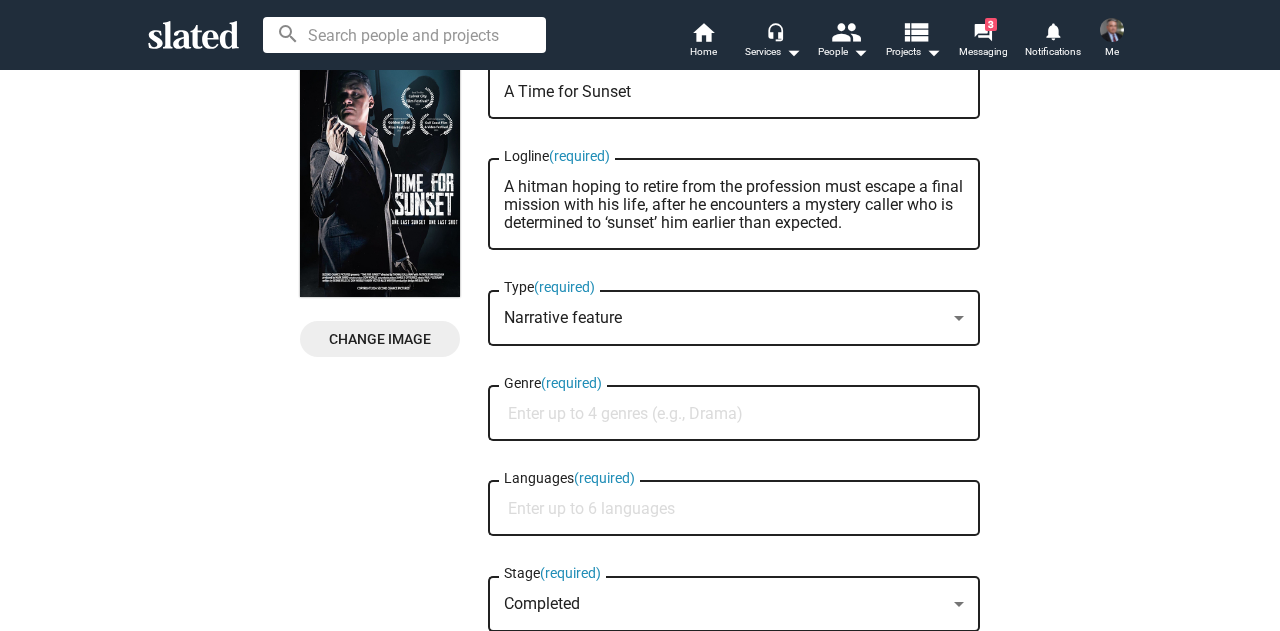 click on "Genre  (required)" at bounding box center (738, 414) 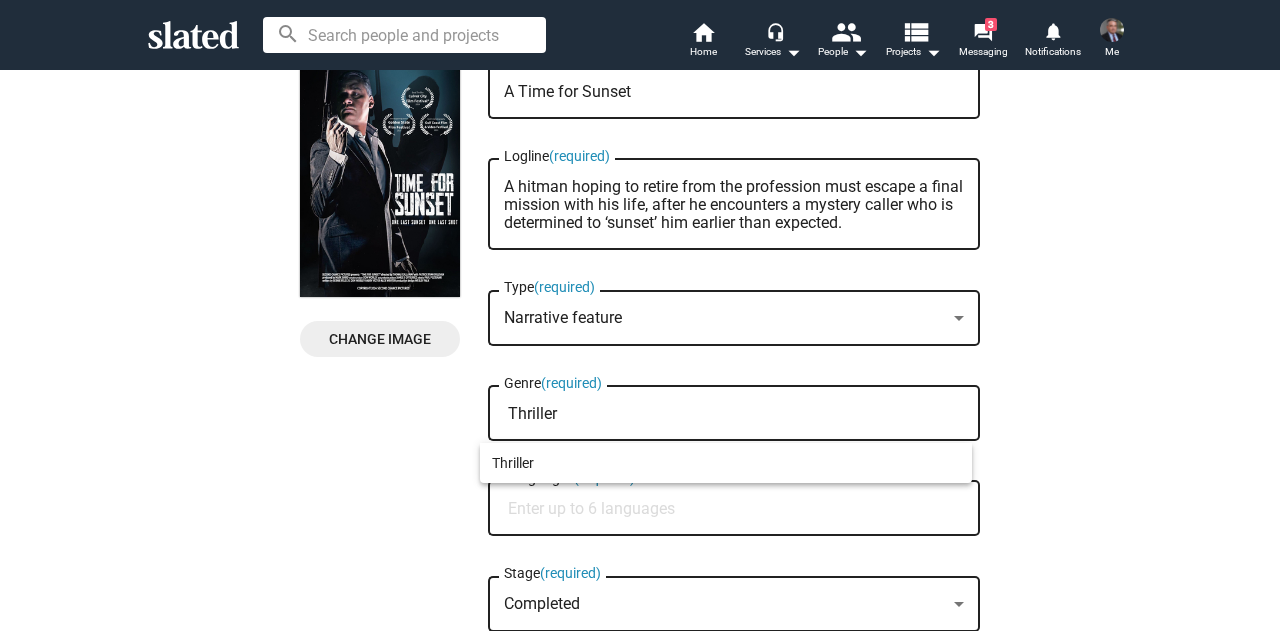 type on "Thriller" 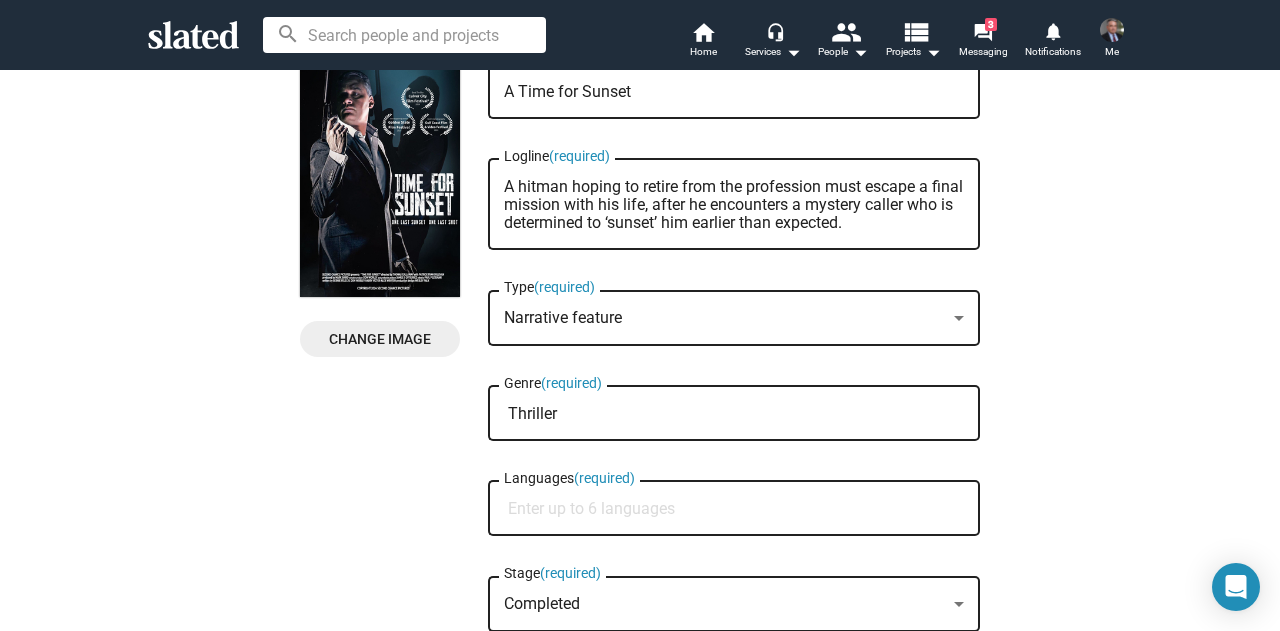 click on "Languages  (required)" 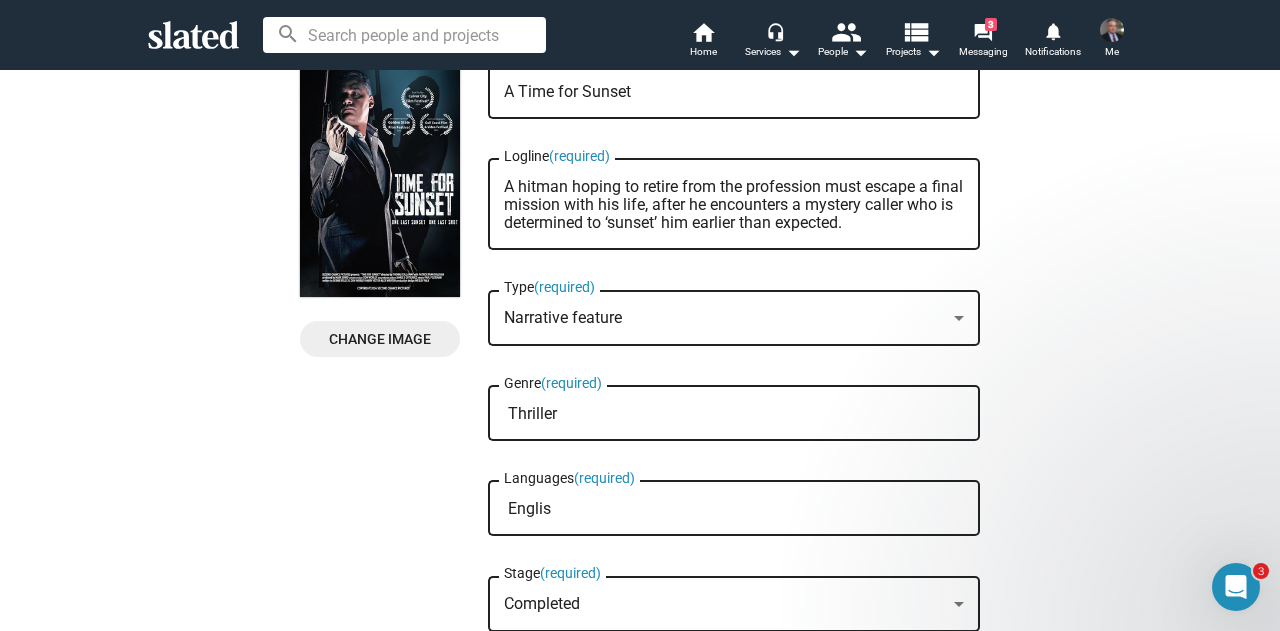 scroll, scrollTop: 0, scrollLeft: 0, axis: both 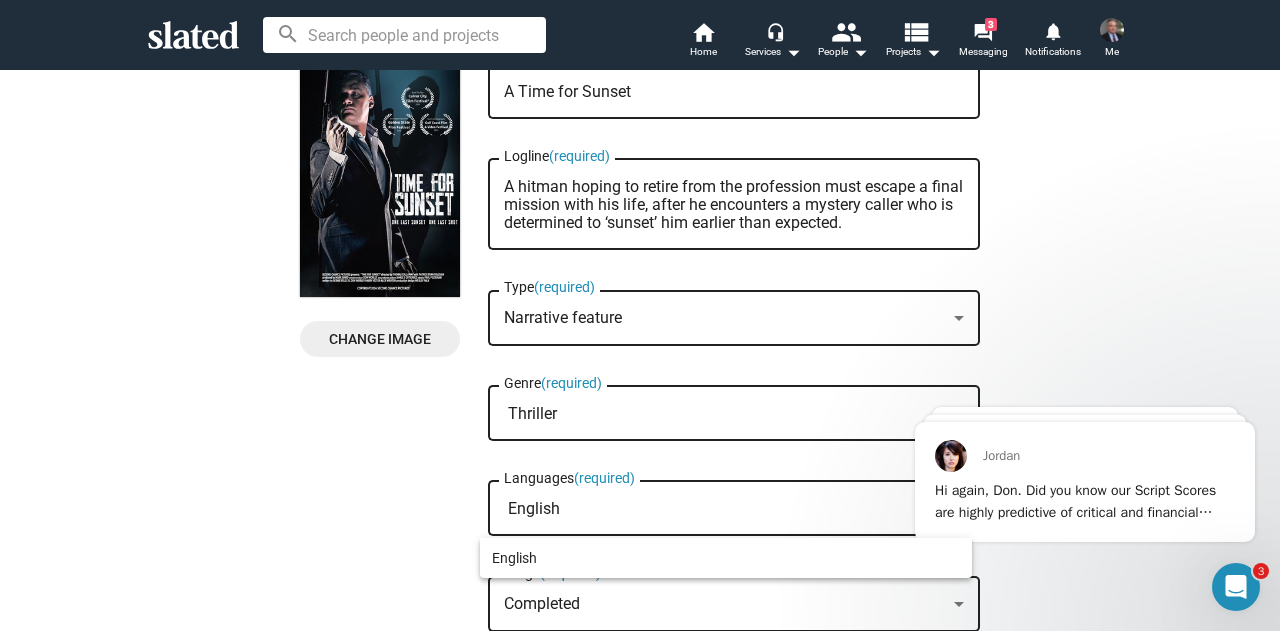 type on "English" 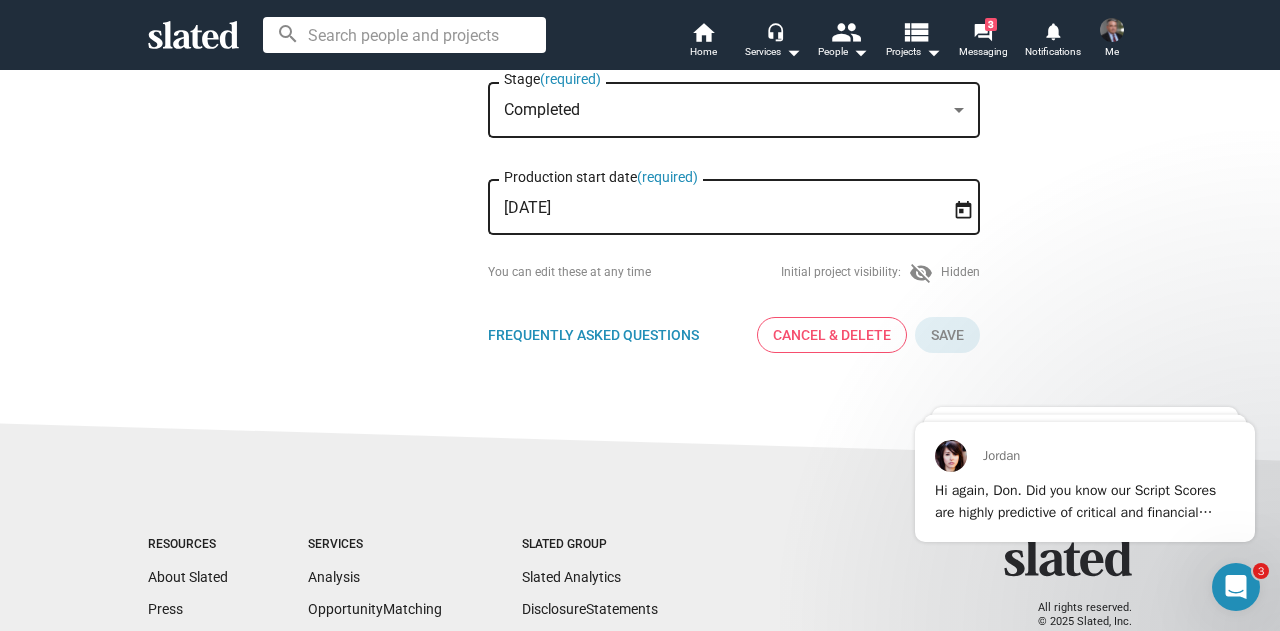 scroll, scrollTop: 600, scrollLeft: 0, axis: vertical 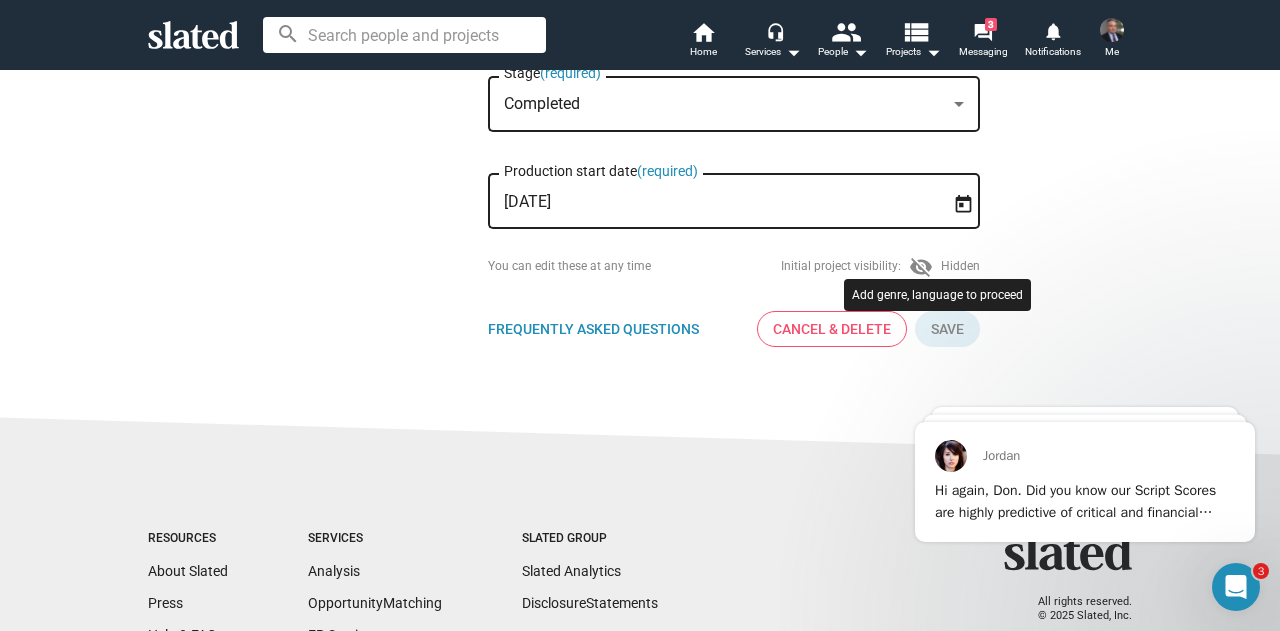 drag, startPoint x: 946, startPoint y: 348, endPoint x: 944, endPoint y: 338, distance: 10.198039 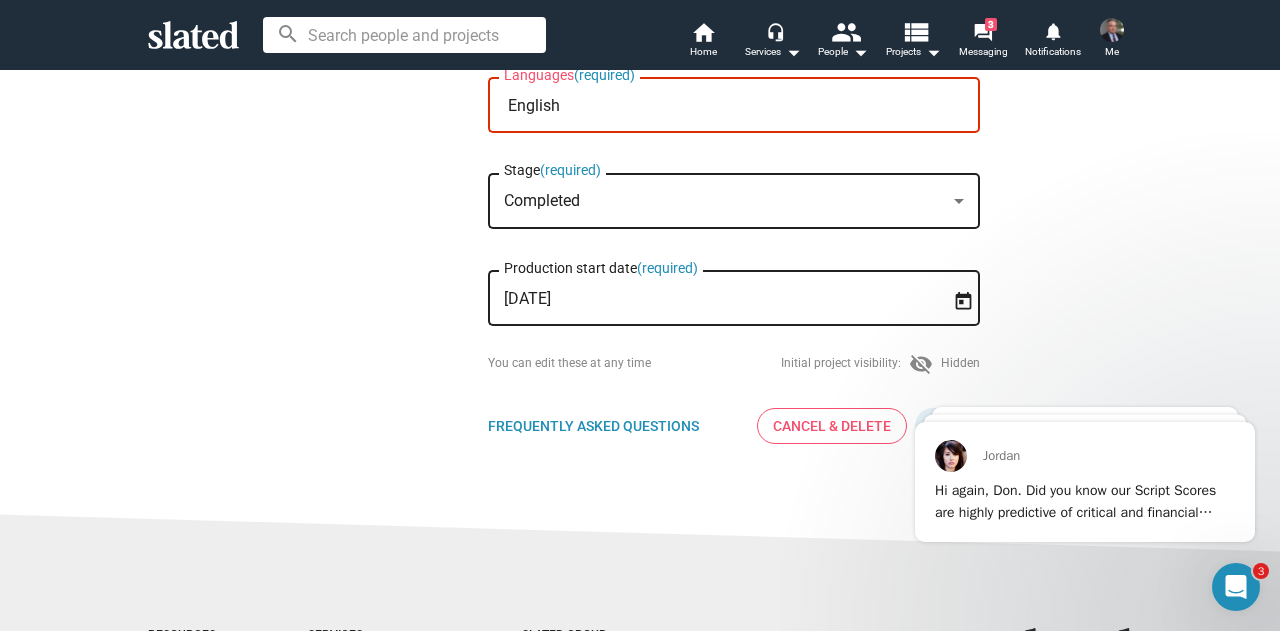 scroll, scrollTop: 600, scrollLeft: 0, axis: vertical 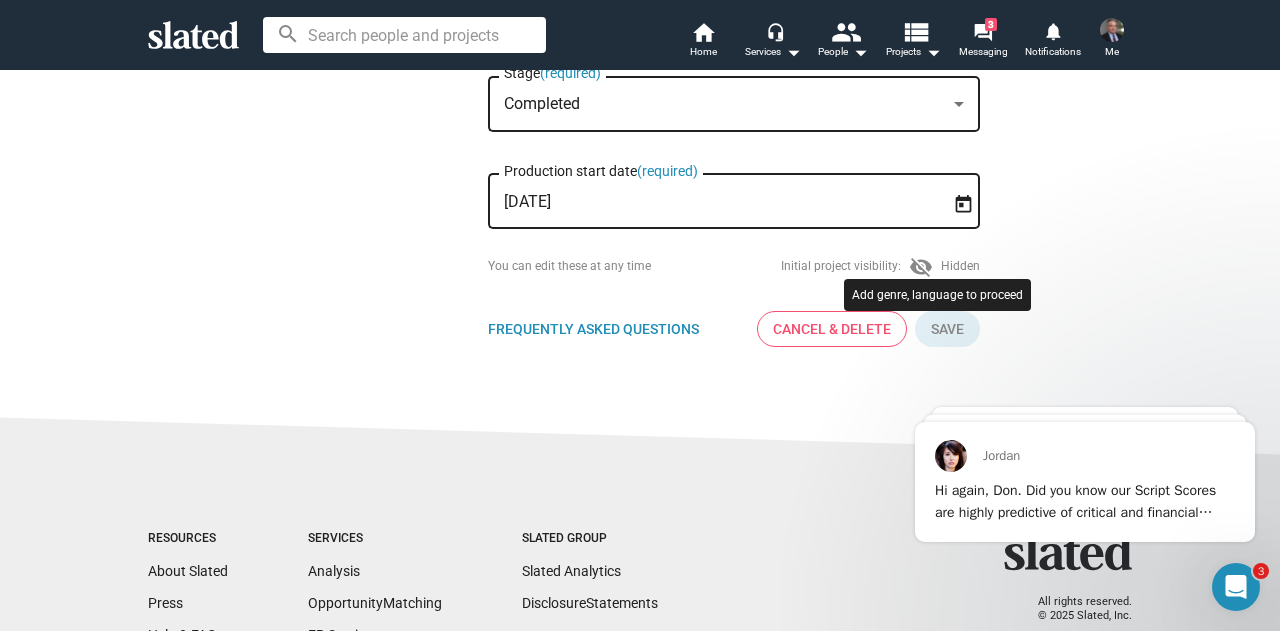 click 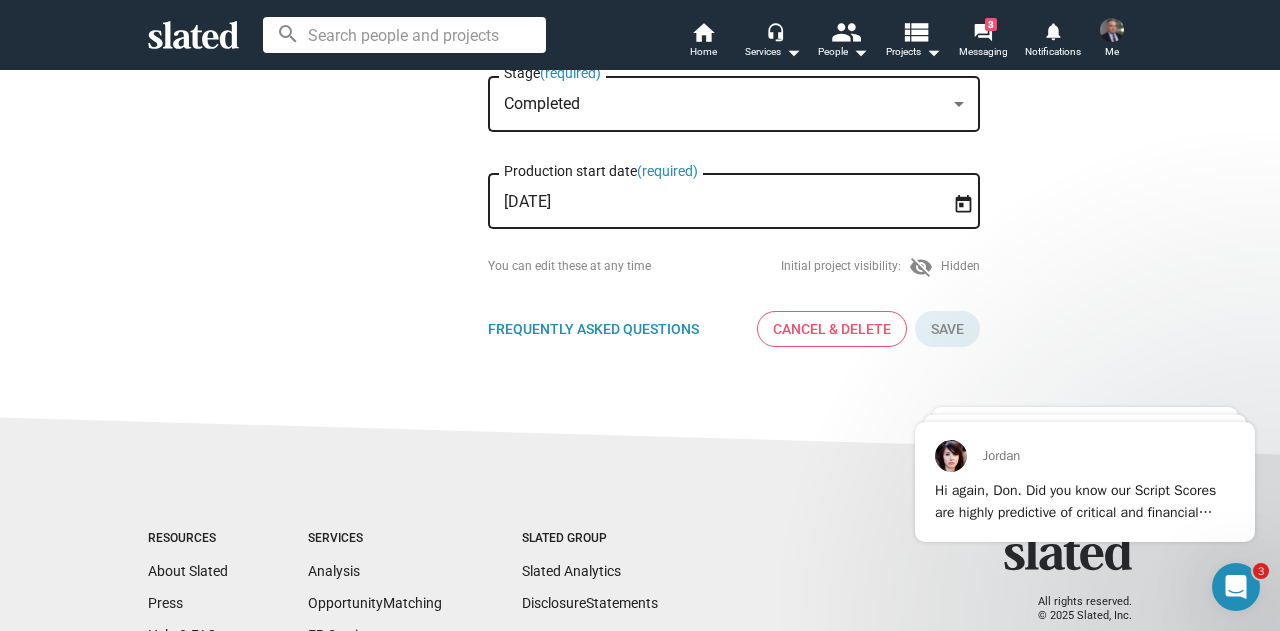click 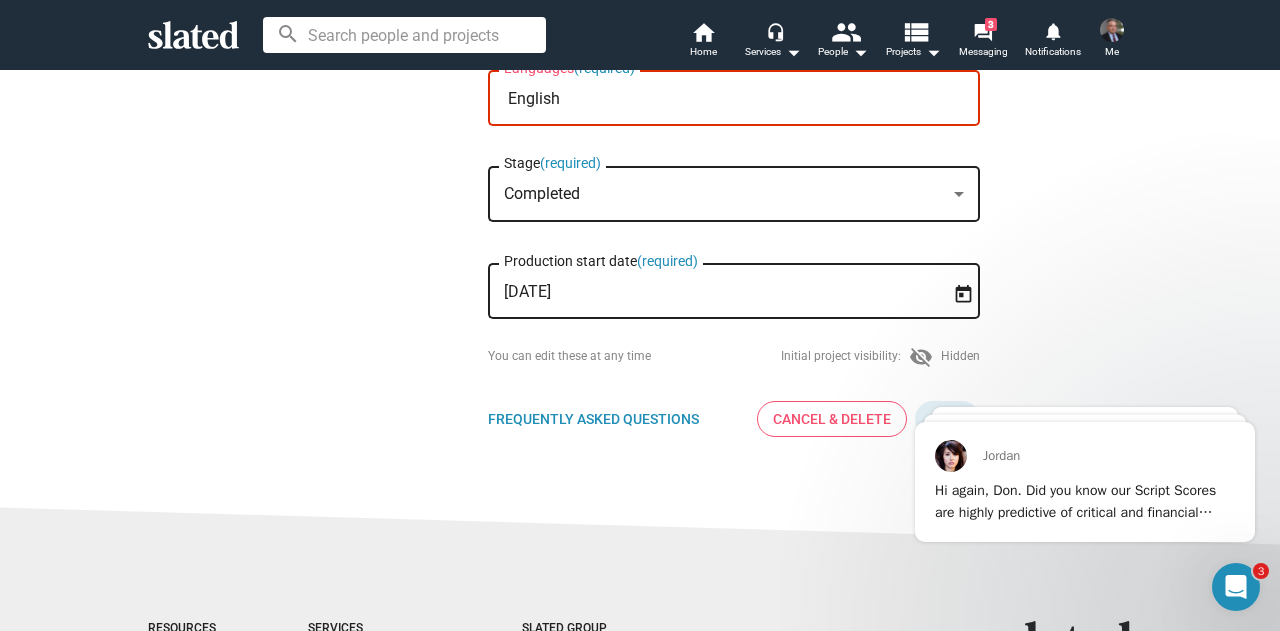 scroll, scrollTop: 400, scrollLeft: 0, axis: vertical 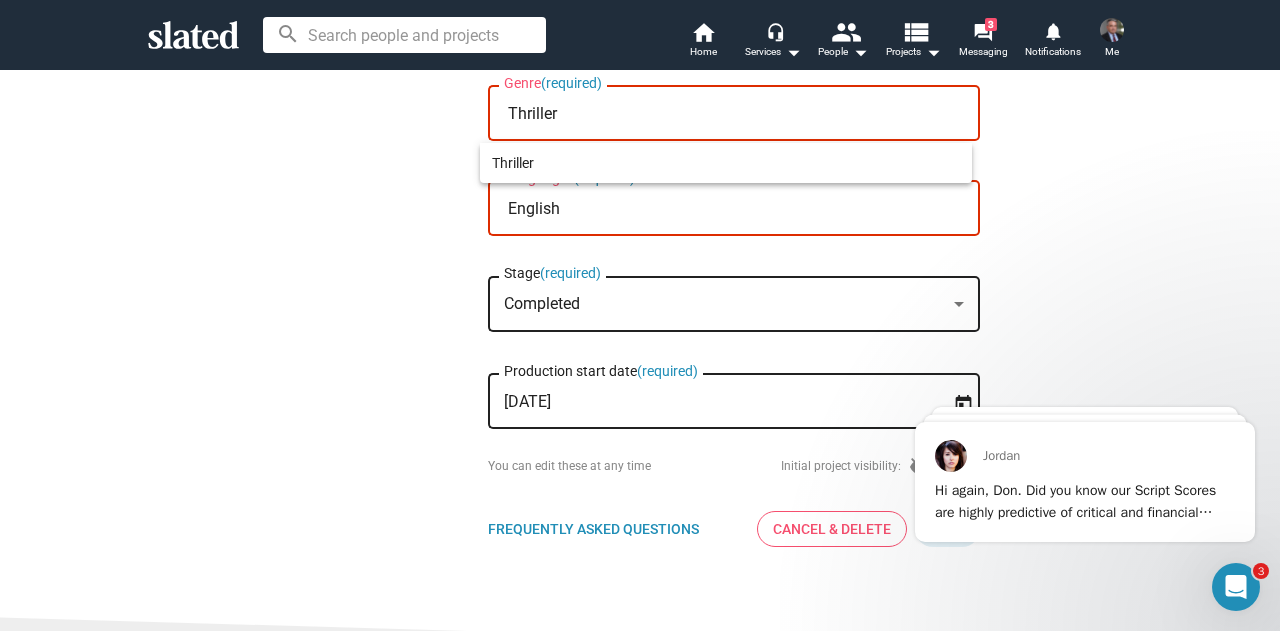 click on "Welcome! Slated uses cookies as described in our  Cookie Policy , which includes instructions on how to  opt-out  of receiving  cookies.  Click OK to accept cookies. OK
search home Home headset_mic  Services  arrow_drop_down people  People  arrow_drop_down view_list  Projects  arrow_drop_down forum 3 Messaging notifications Notifications Me New Project Profile  Change Image   Change Image  A Time for Sunset Title  (required) A hitman hoping to retire from the profession must escape a final mission with his life, after he encounters a mystery caller who is determined to ‘sunset’ him earlier than expected. Logline  (required) Narrative feature Type  (required) Thriller Genre  (required)  You must add at least one pre-defined genre (you can't add new ones)  English Languages  (required) Completed Stage  (required) 10/1/2024 Production start date  (required) You can edit these at any time  Initial project visibility:  visibility_off  Hidden  Frequently Asked Questions FAQ Cancel & Delete Save  Press" at bounding box center (640, 315) 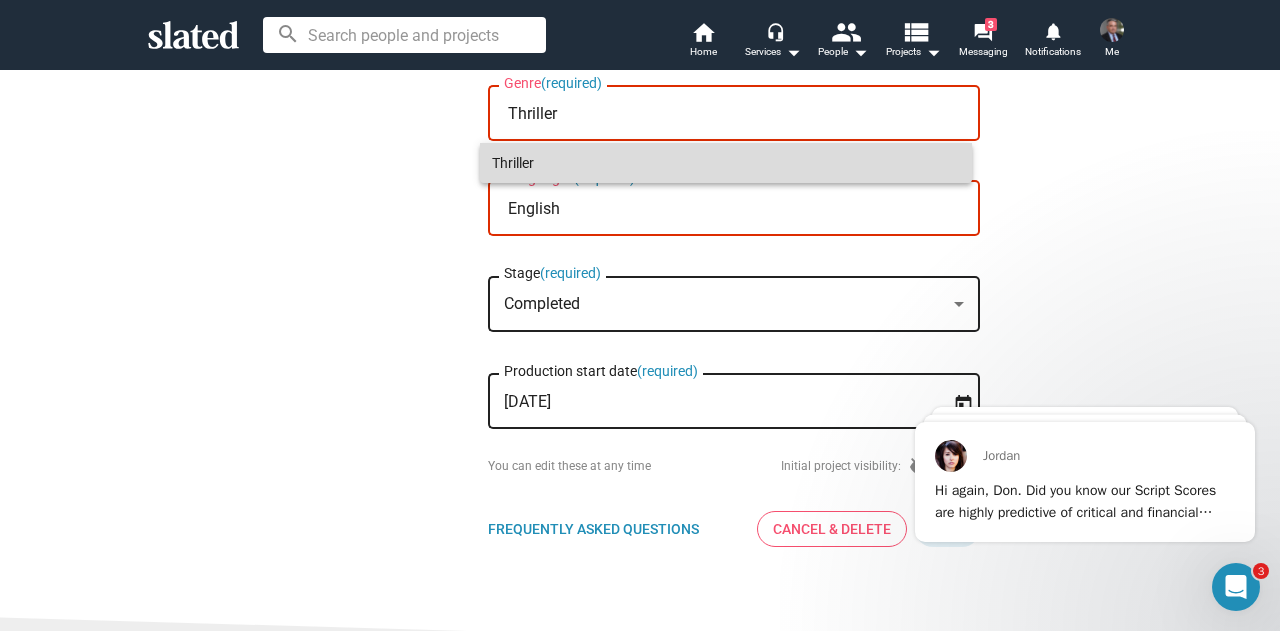 click on "Thriller" at bounding box center (726, 163) 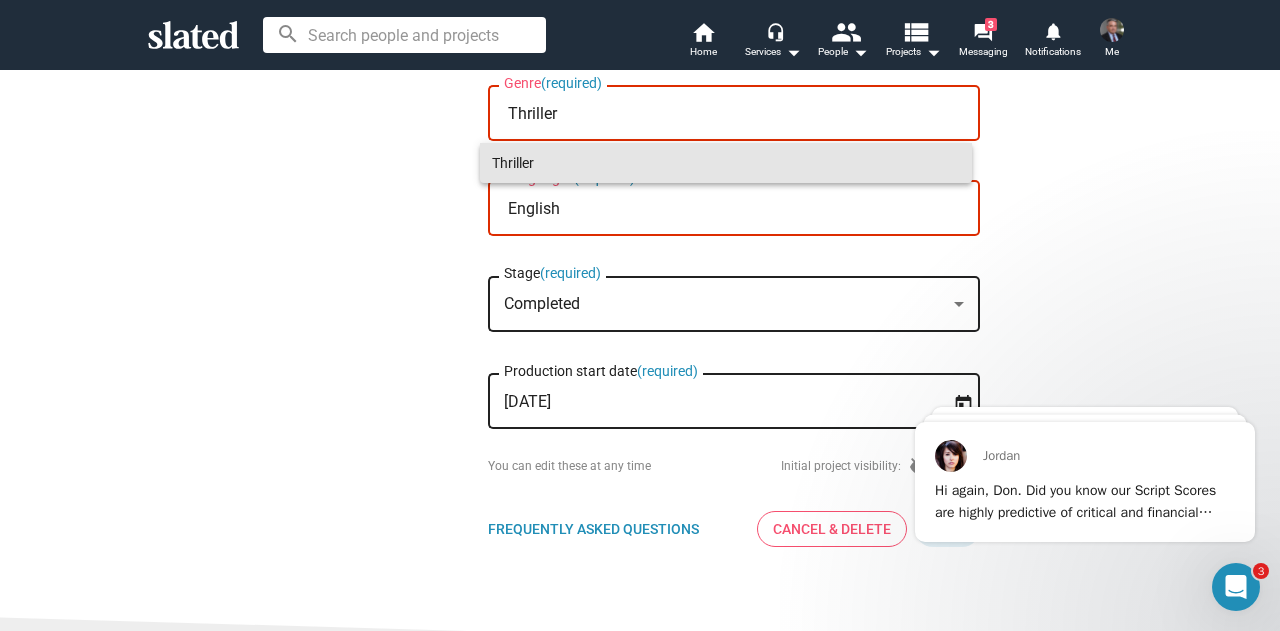 type 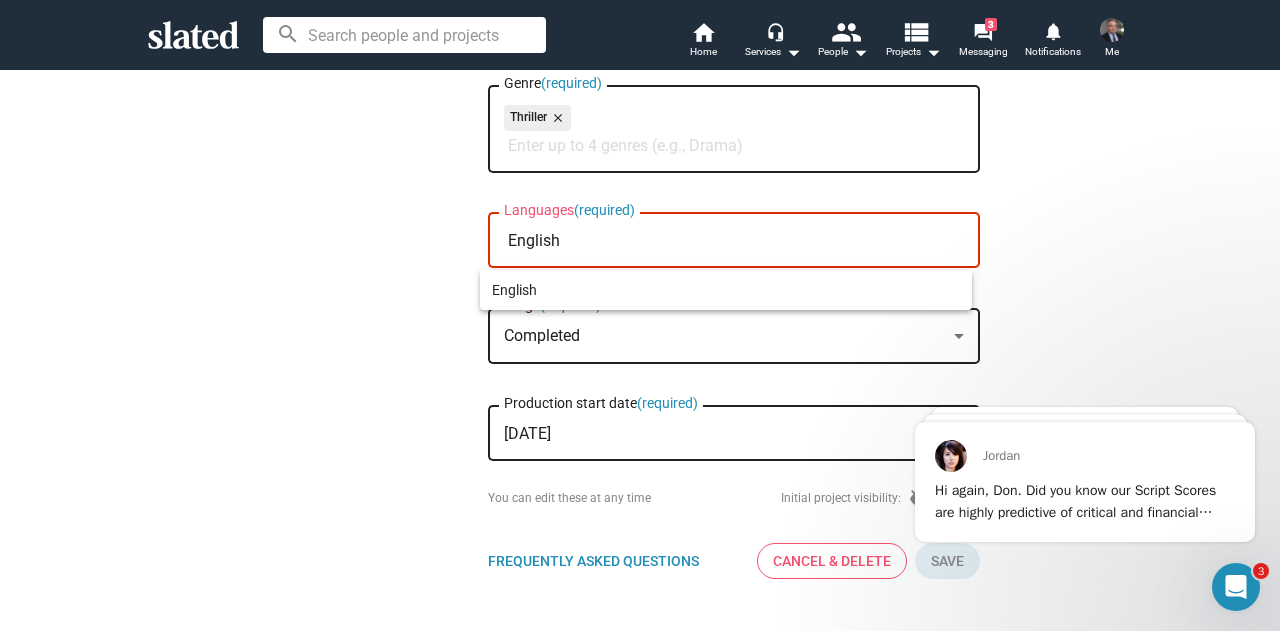 click on "English" at bounding box center [738, 241] 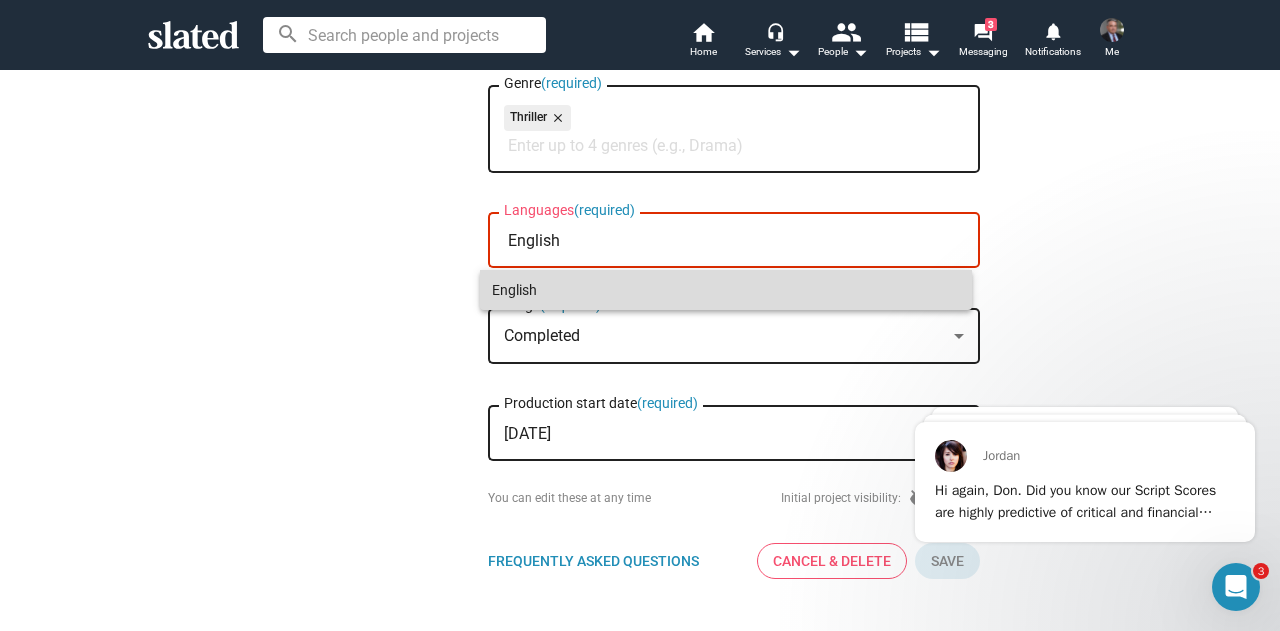 click on "English" at bounding box center [726, 290] 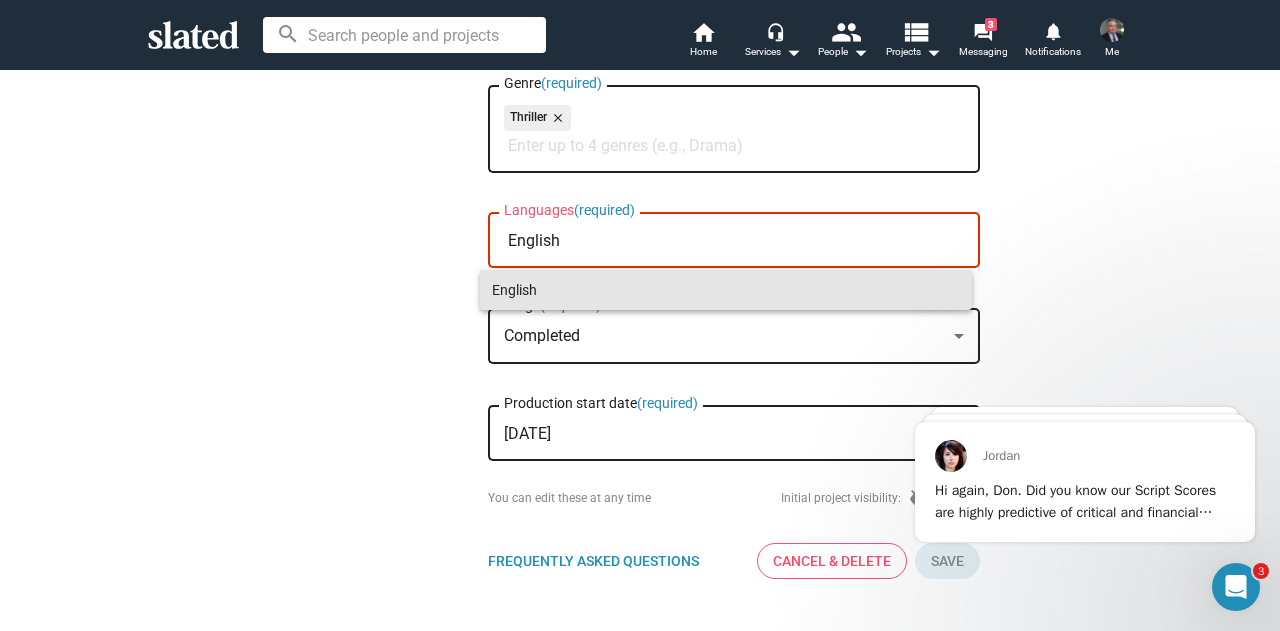 type 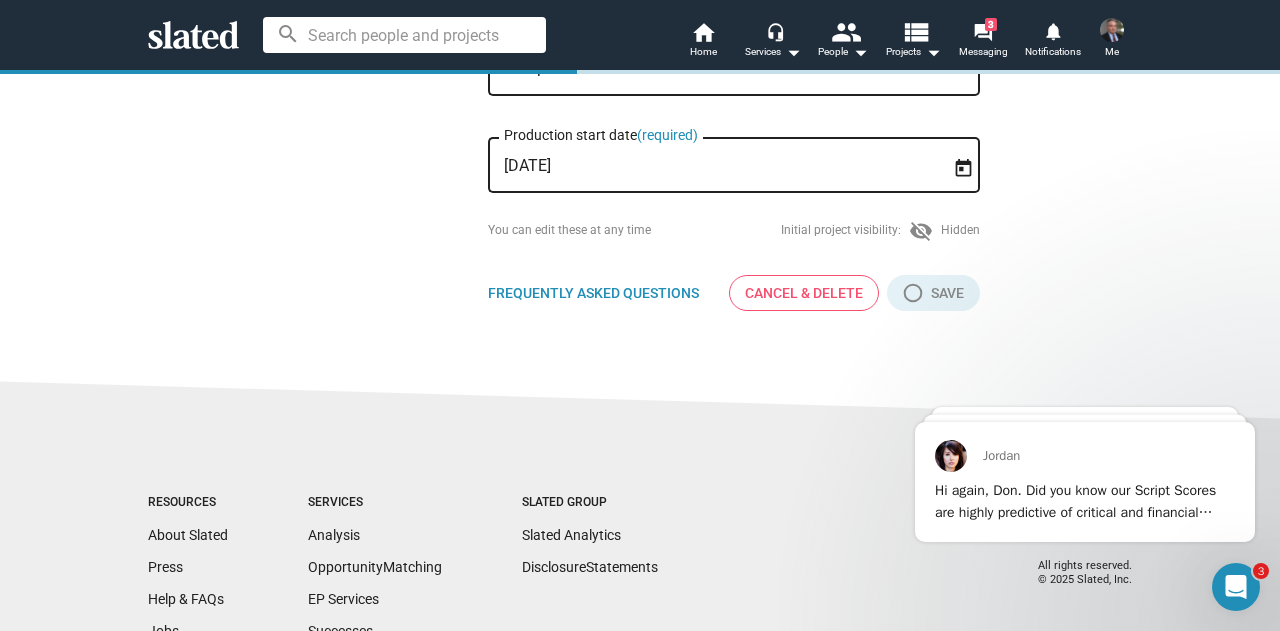 scroll, scrollTop: 700, scrollLeft: 0, axis: vertical 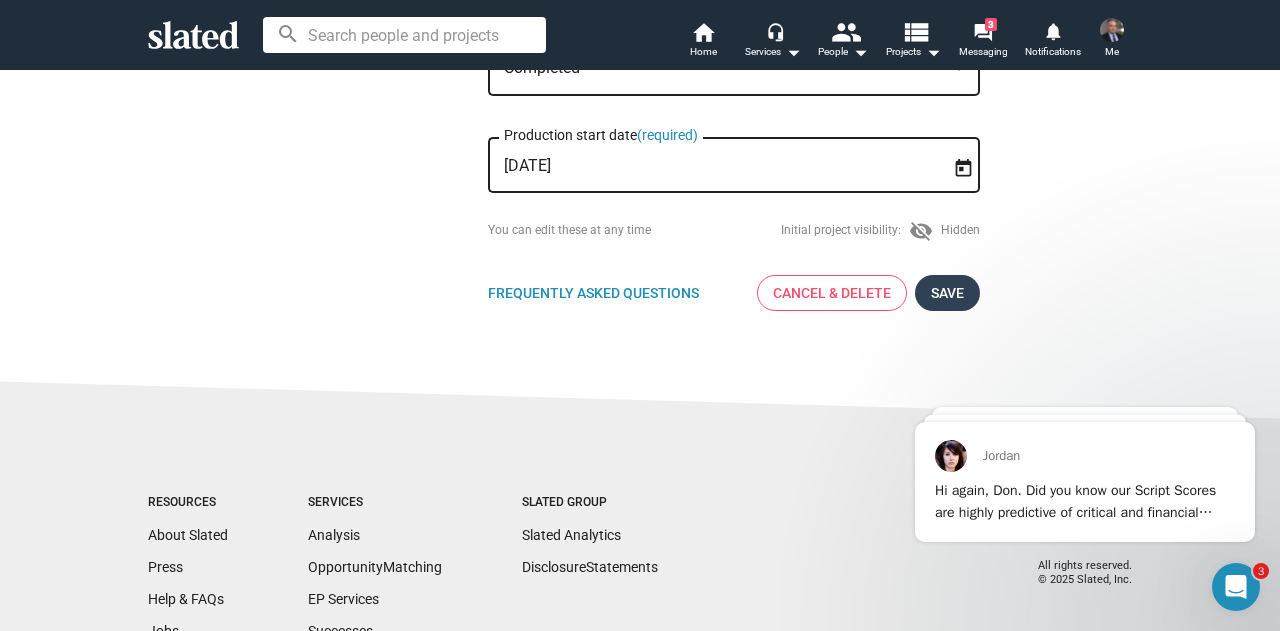 click on "Save" 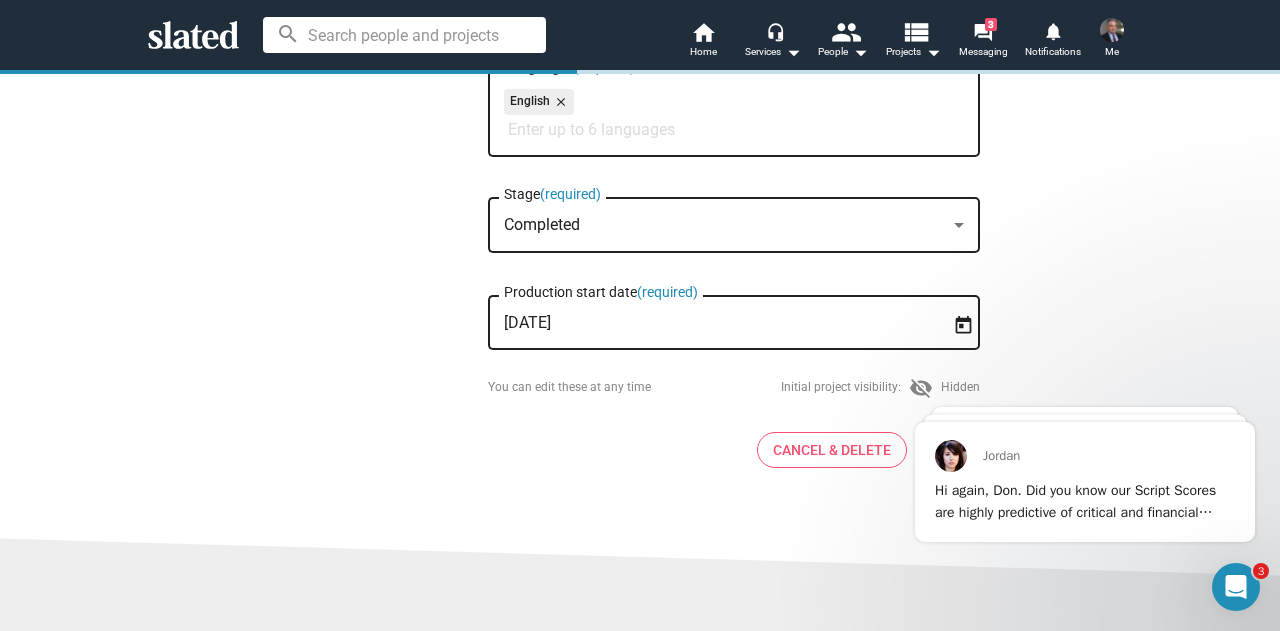 scroll, scrollTop: 861, scrollLeft: 0, axis: vertical 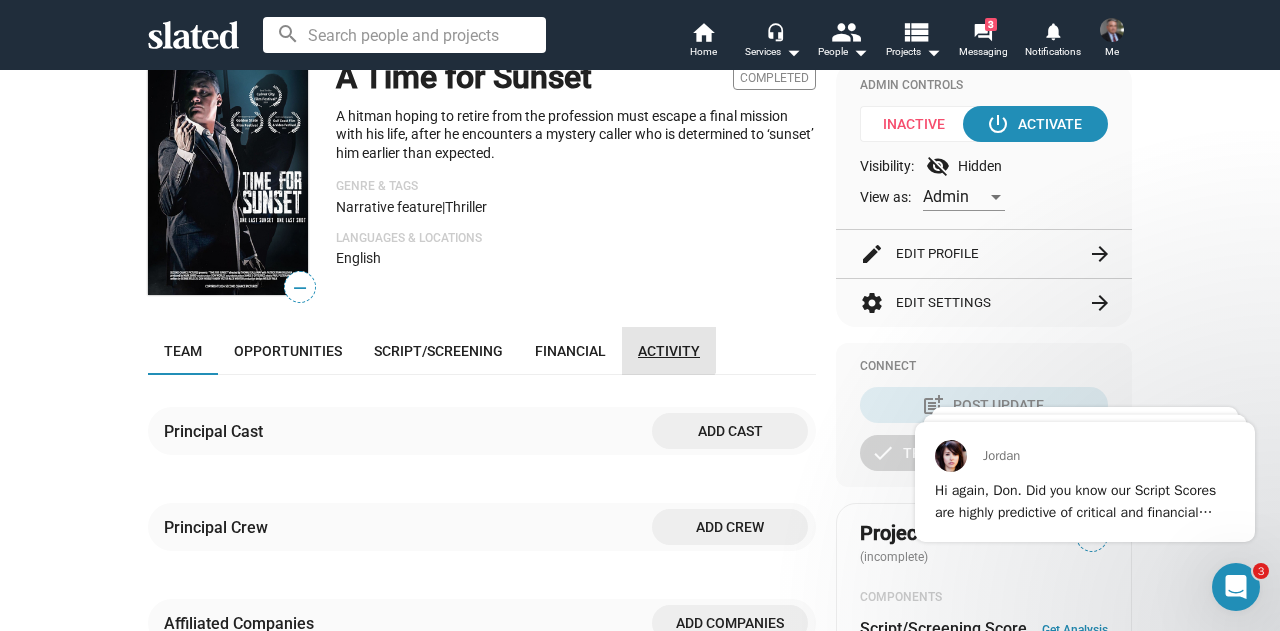 click on "Activity" at bounding box center [669, 351] 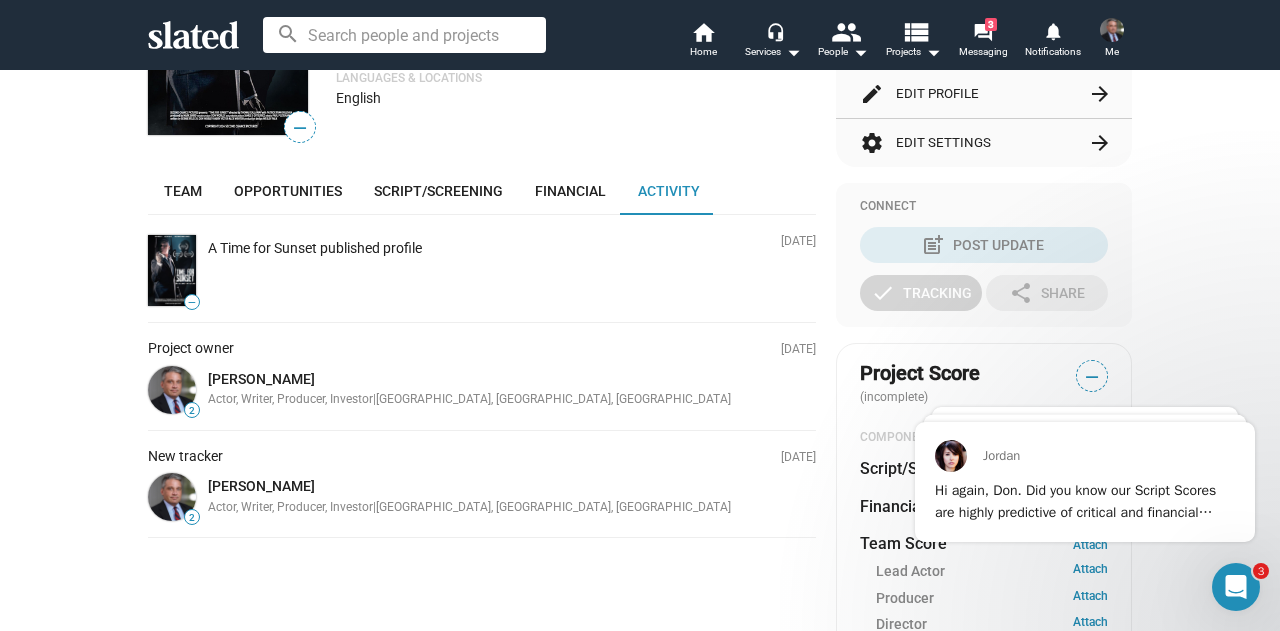 scroll, scrollTop: 158, scrollLeft: 0, axis: vertical 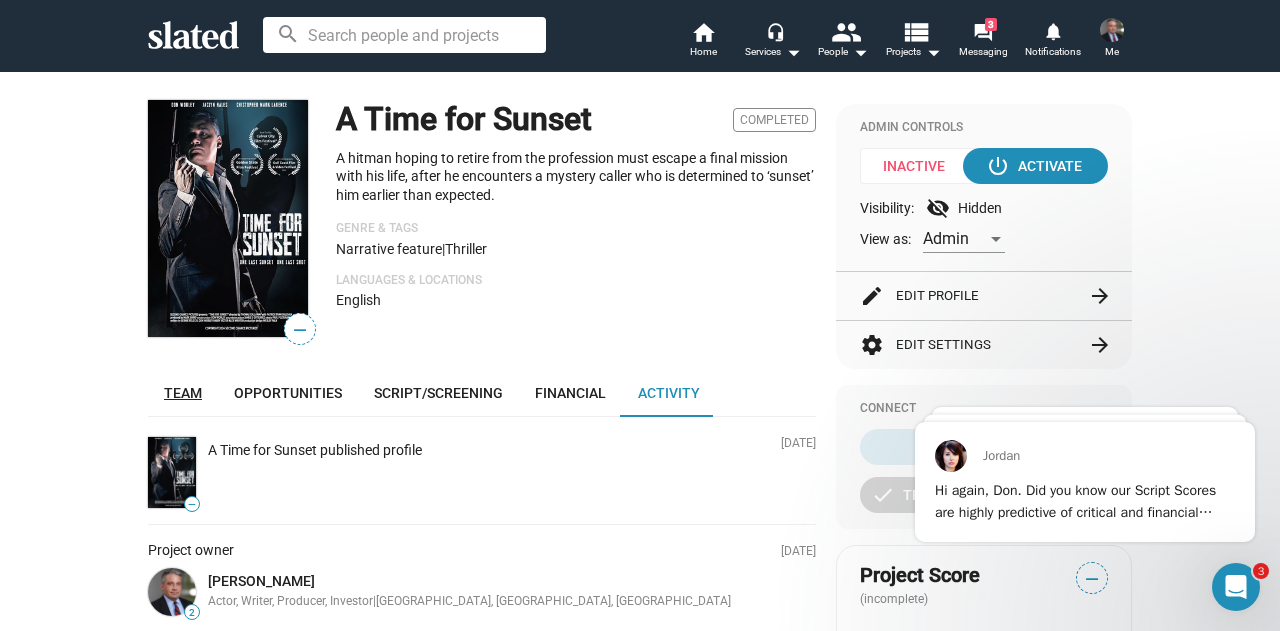 click on "Team" at bounding box center (183, 393) 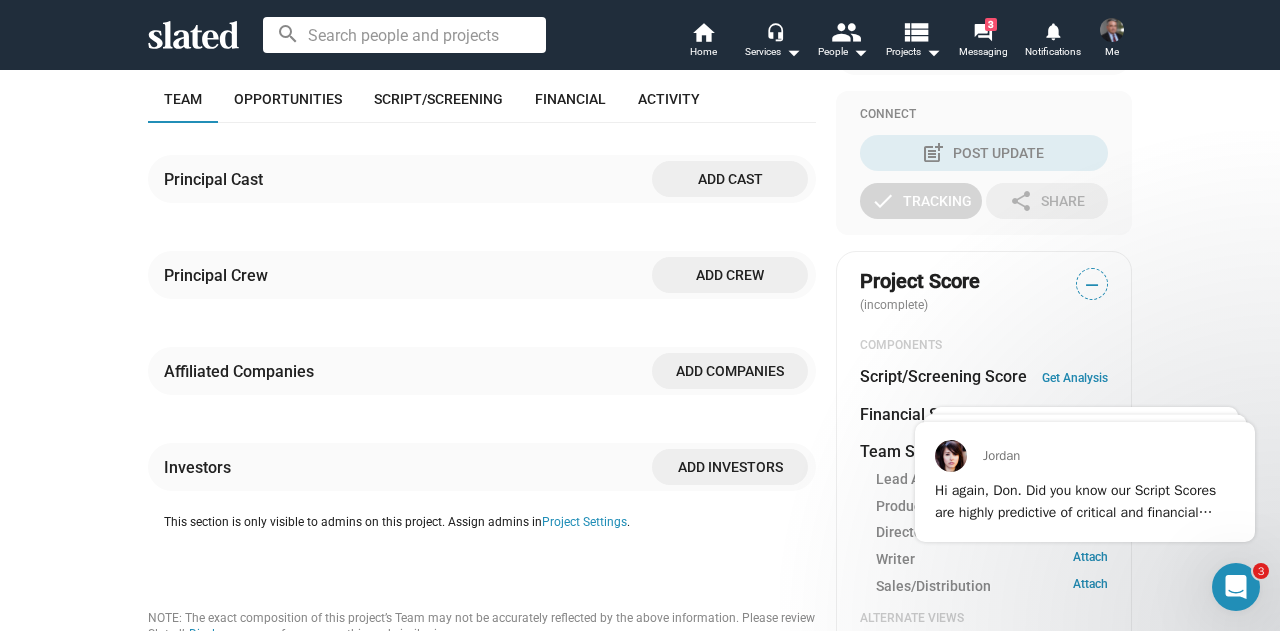 scroll, scrollTop: 458, scrollLeft: 0, axis: vertical 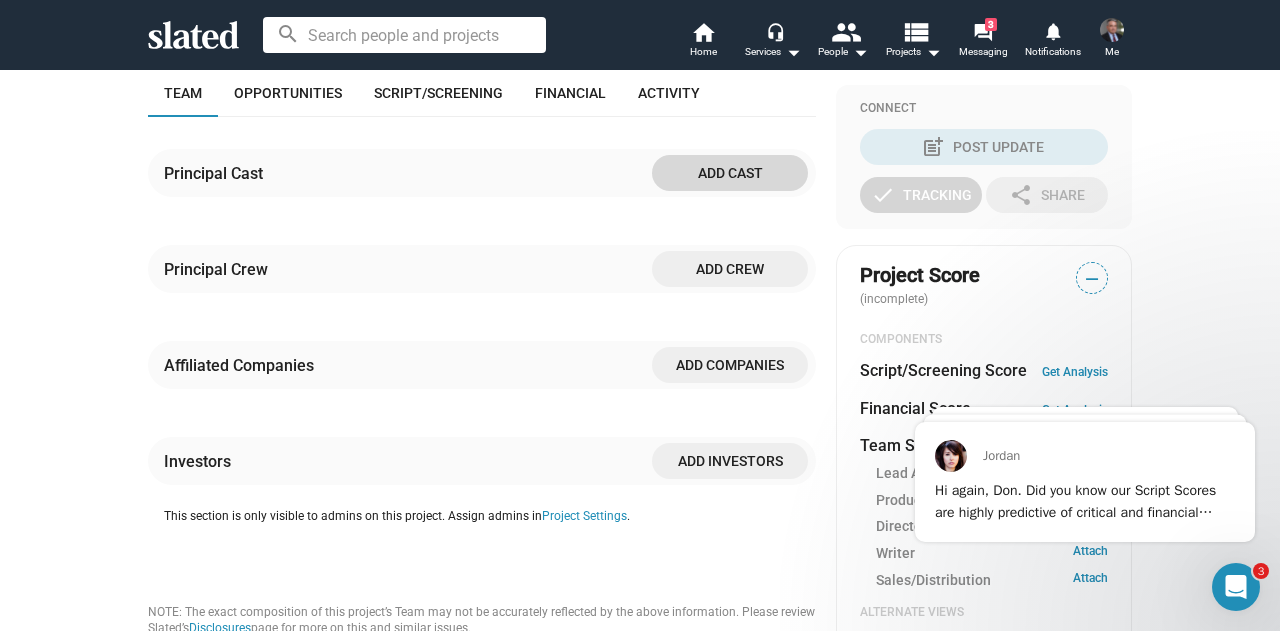 click on "Add cast" 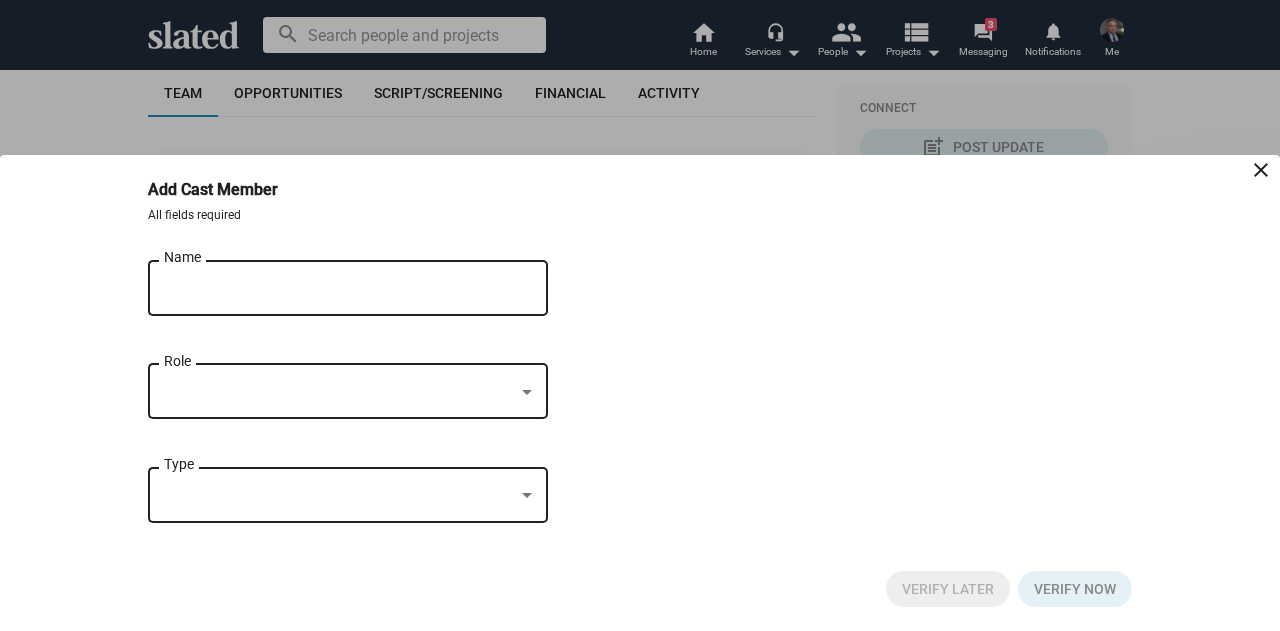 click on "Name" at bounding box center (334, 289) 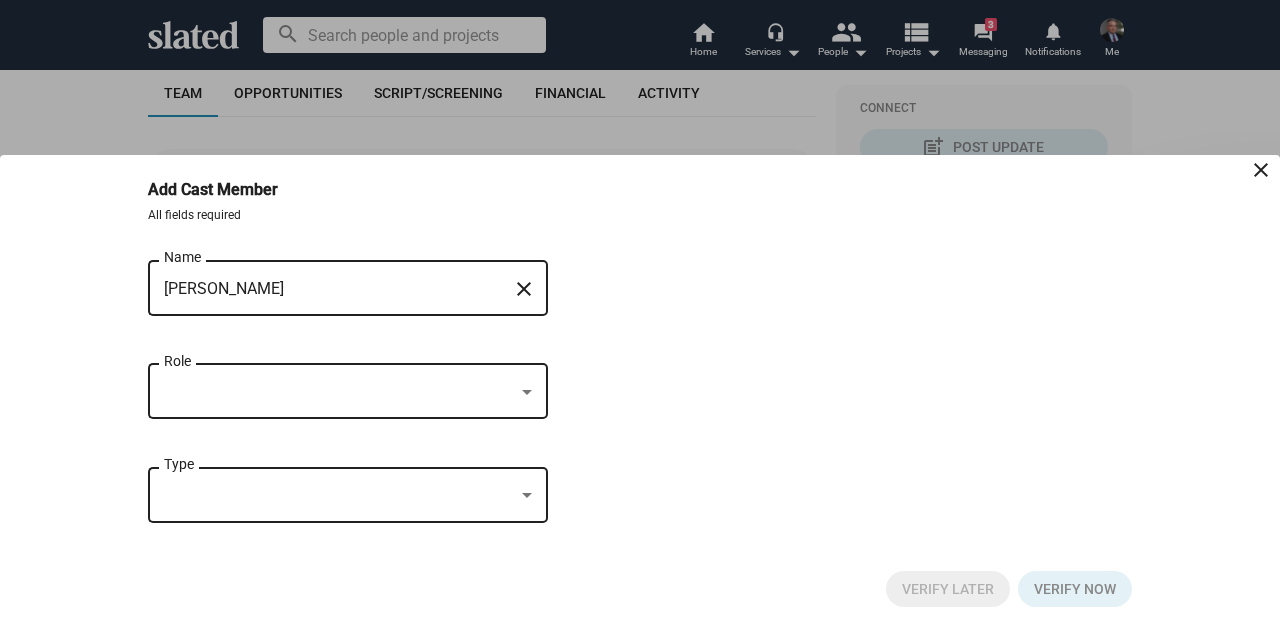 type on "[PERSON_NAME]" 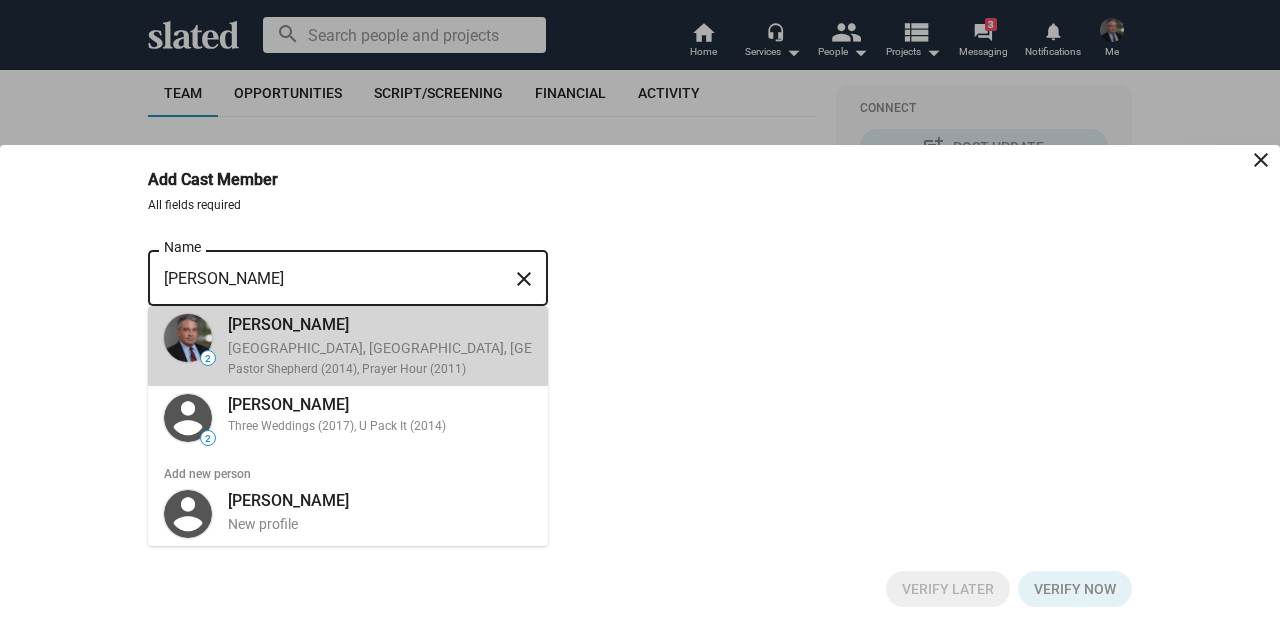 click on "Pastor Shepherd (2014), Prayer Hour (2011)" at bounding box center [487, 370] 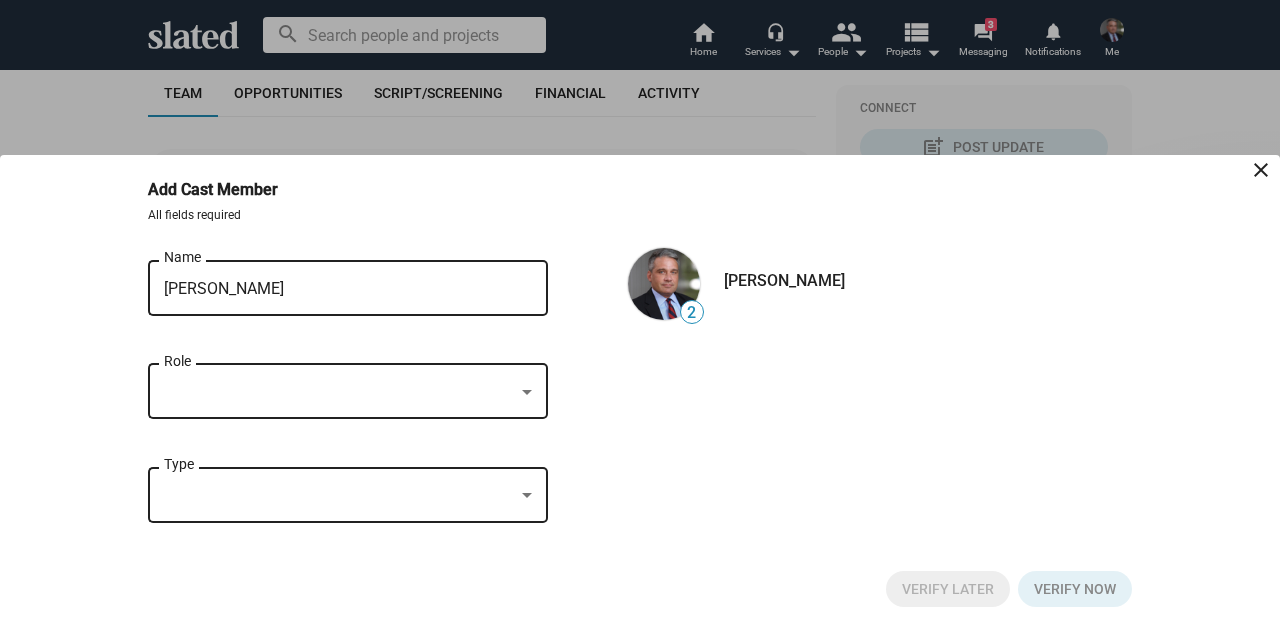 click at bounding box center [339, 392] 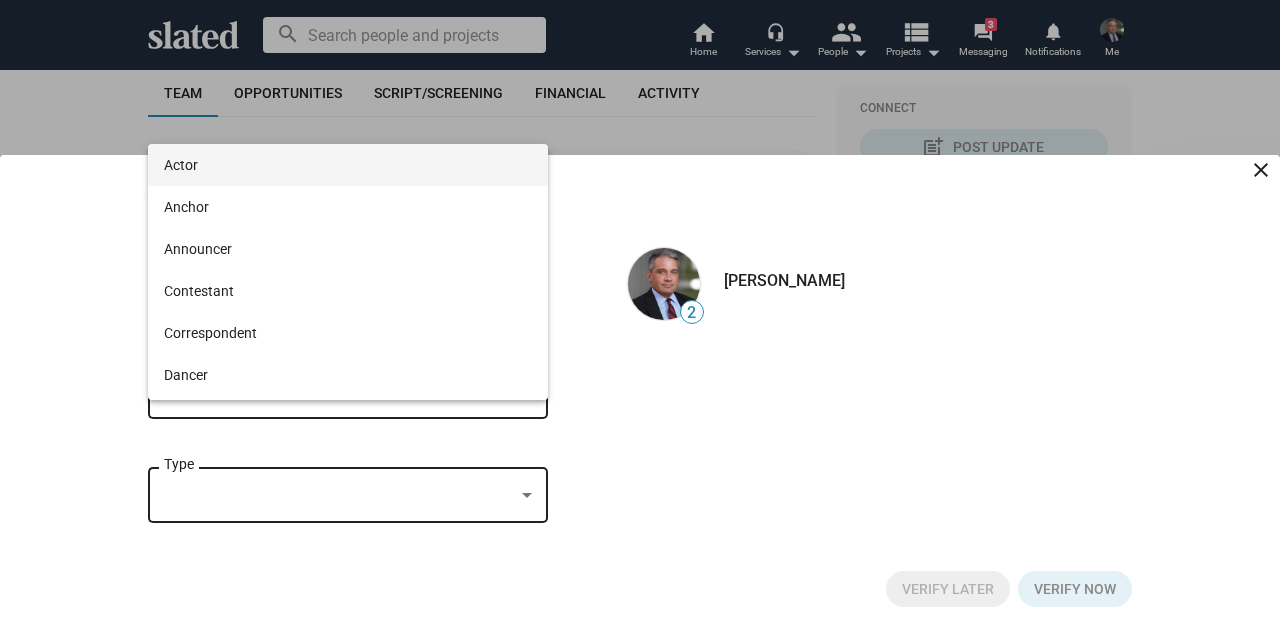 click on "Actor" at bounding box center (348, 165) 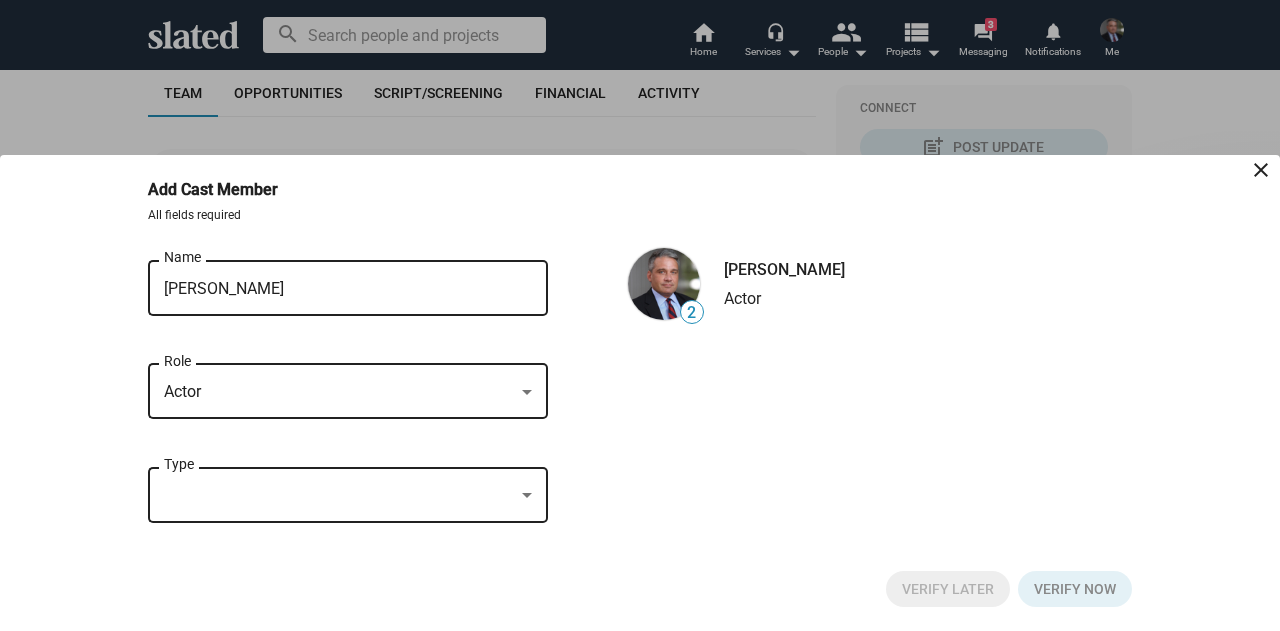 click at bounding box center (339, 495) 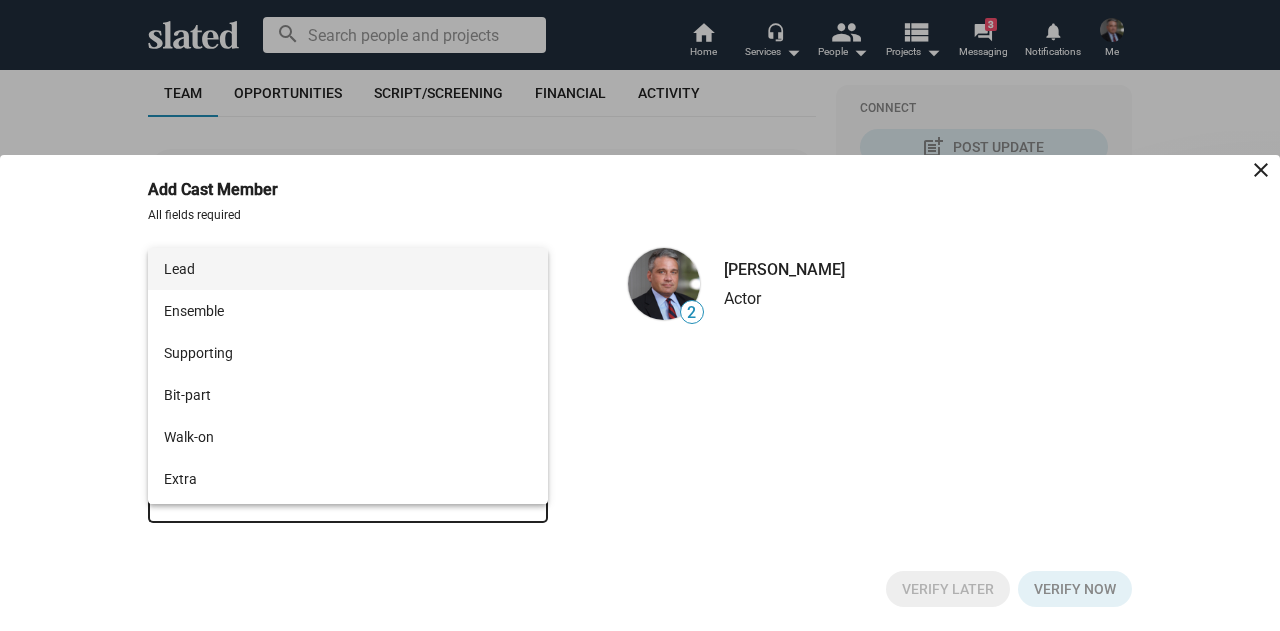 click on "Lead" at bounding box center [348, 269] 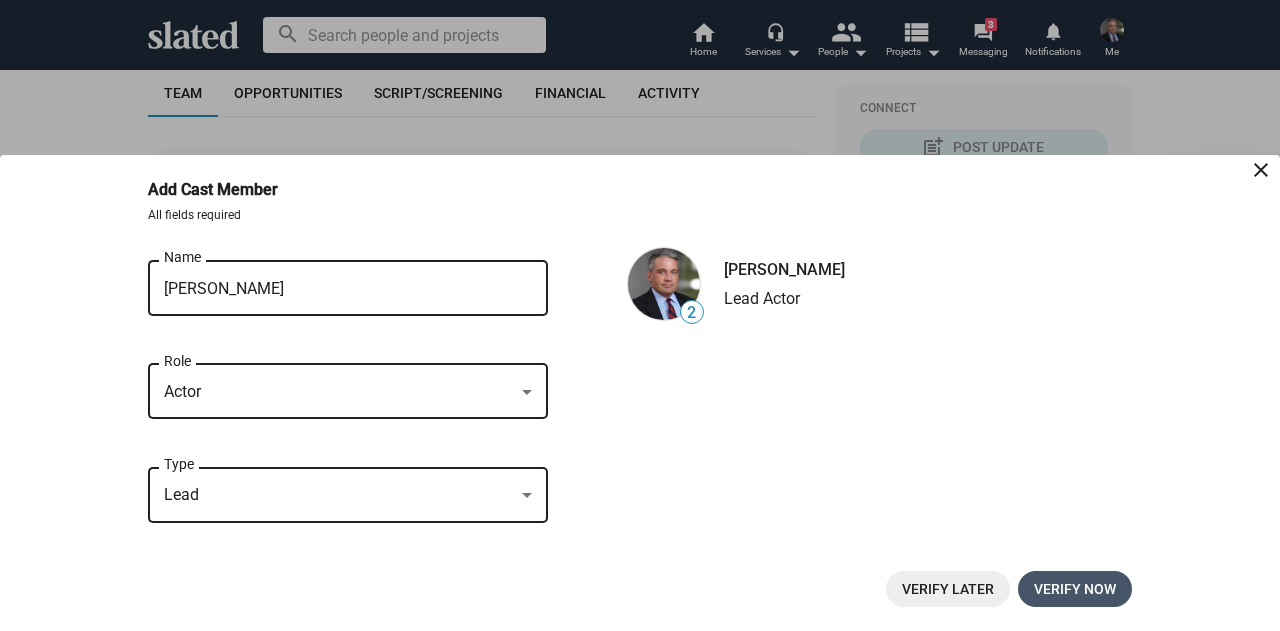 click on "Verify now" at bounding box center [1075, 589] 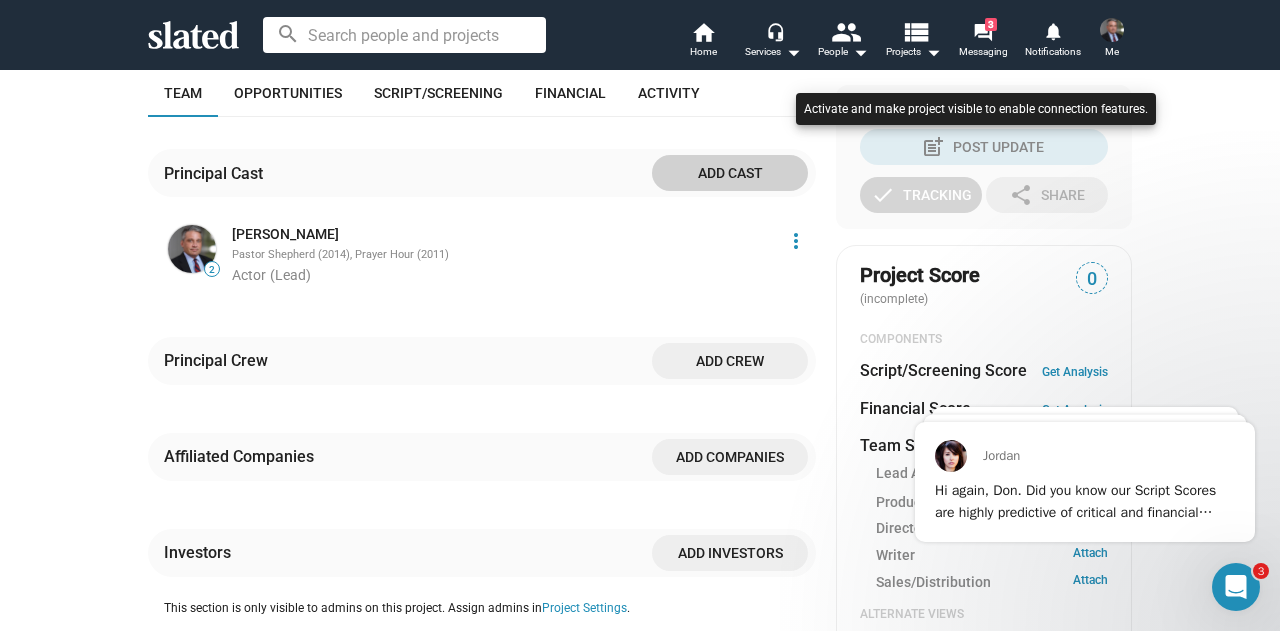 click at bounding box center [640, 315] 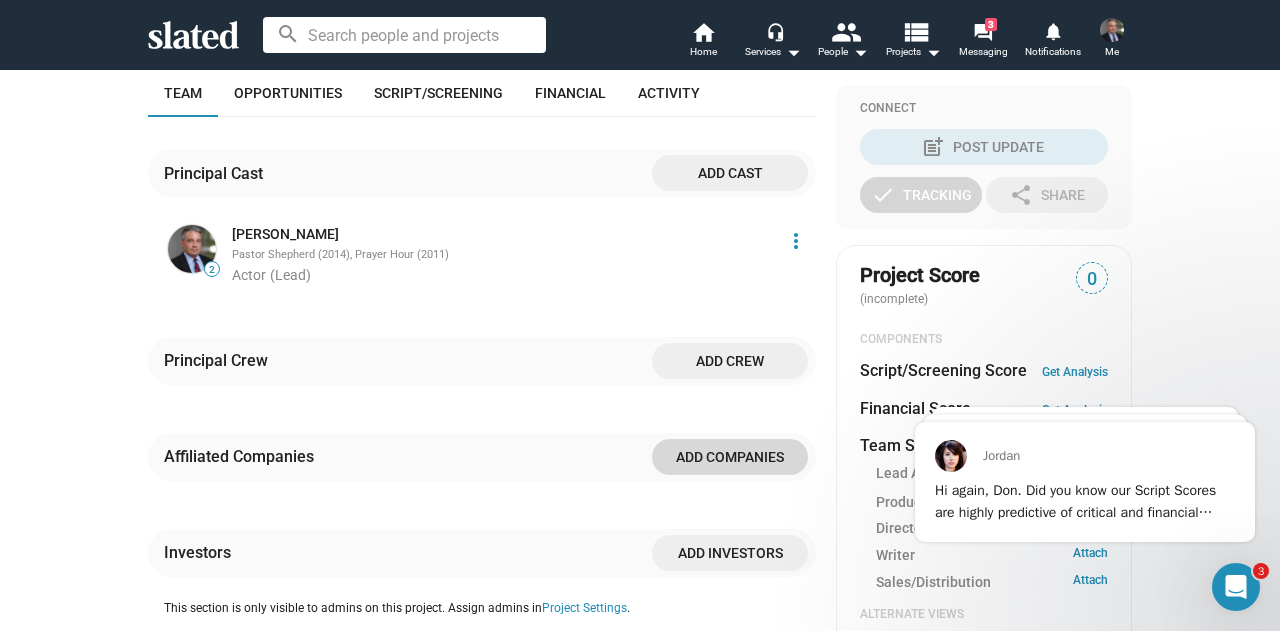 click on "Add companies" 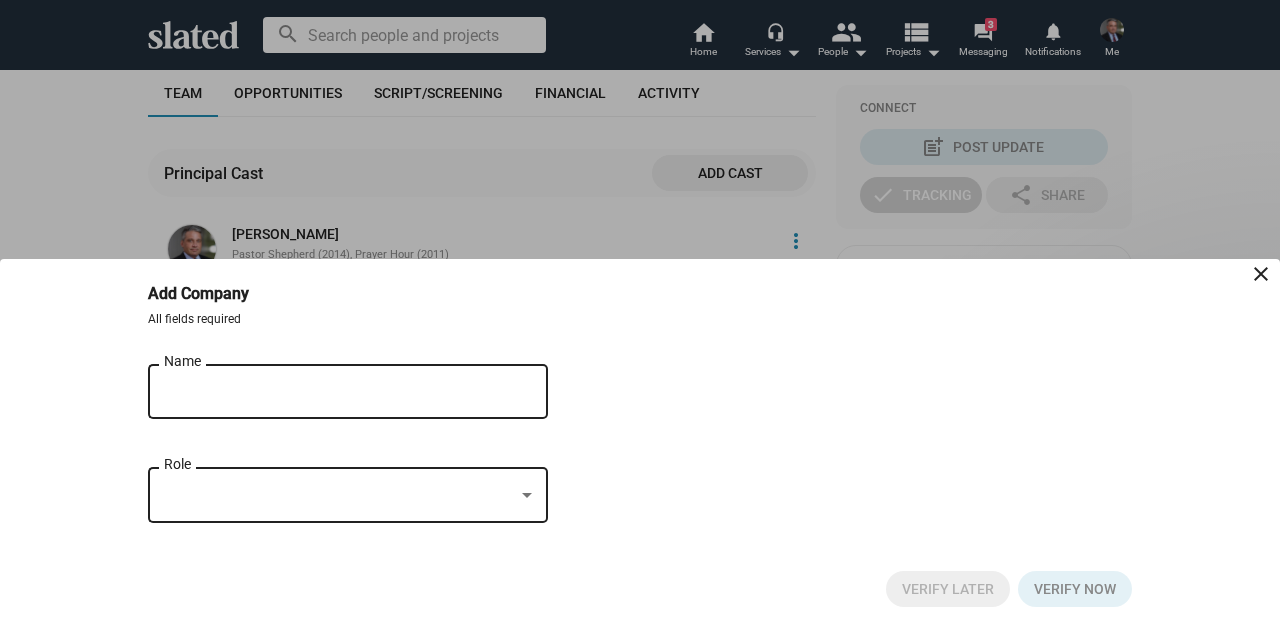click on "Name" at bounding box center [334, 392] 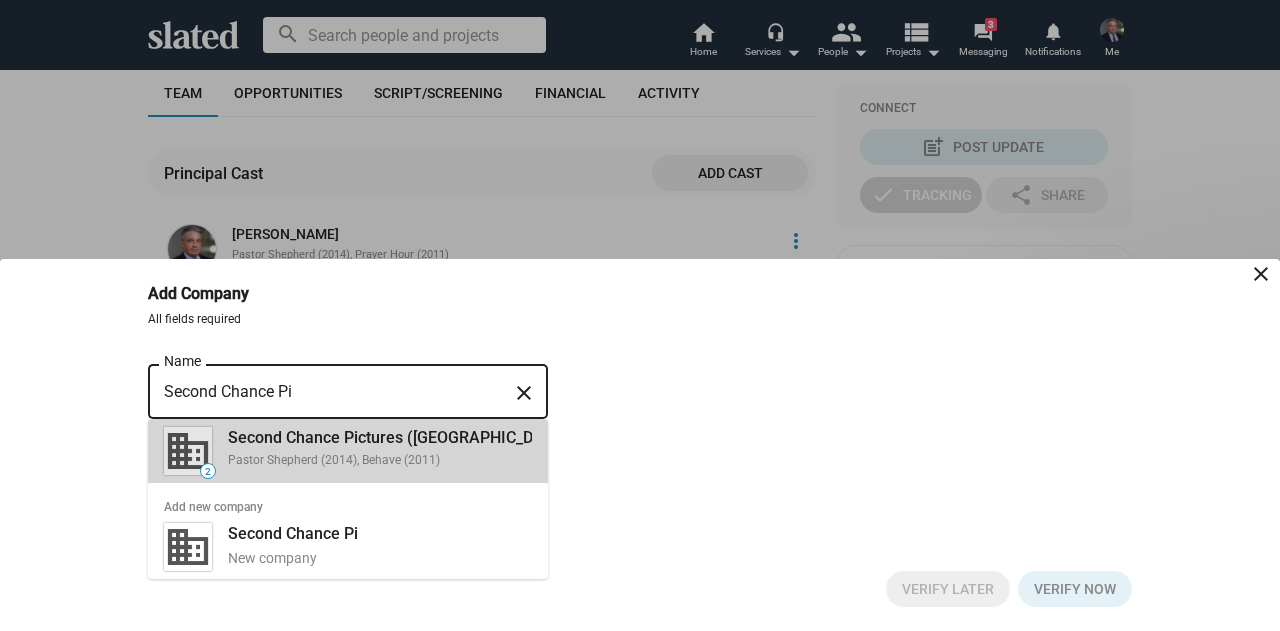 click on "Second Chance Pictures (us) Pastor Shepherd (2014), Behave (2011)" at bounding box center [394, 447] 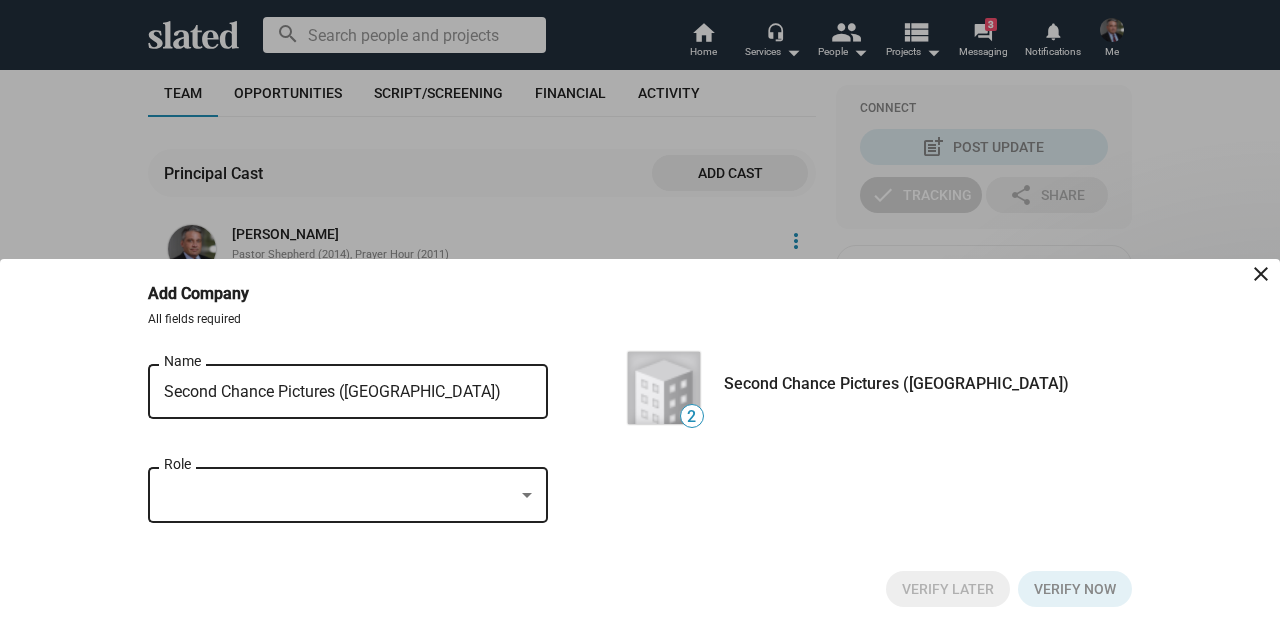 click at bounding box center [339, 495] 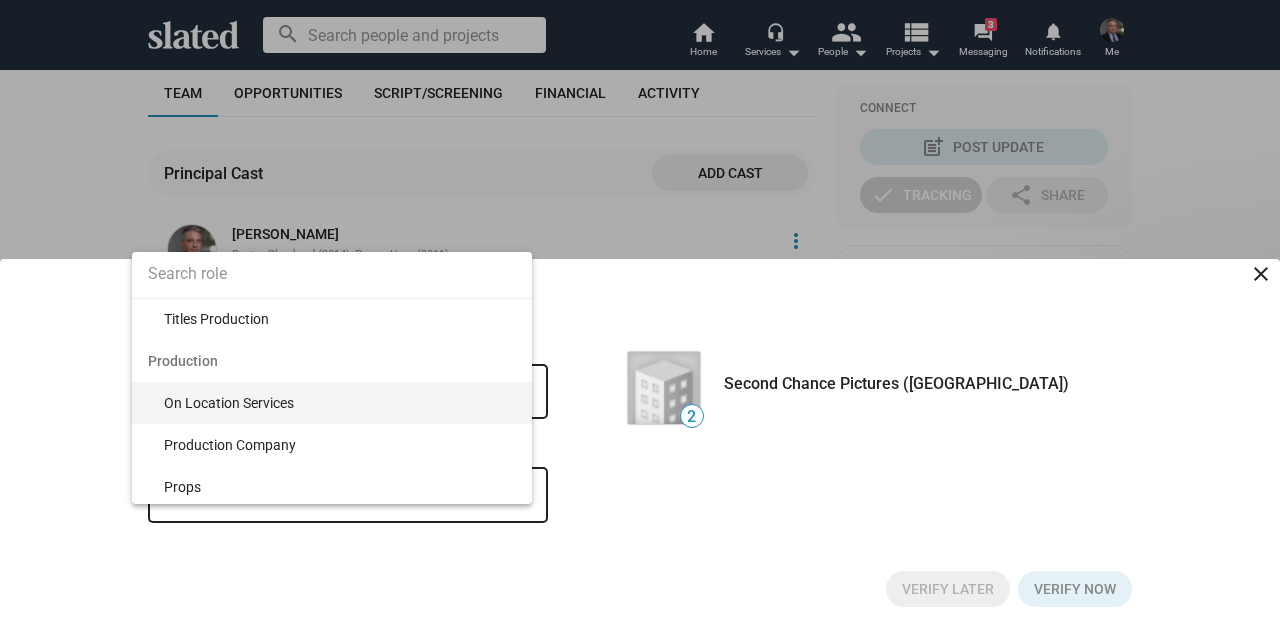 scroll, scrollTop: 4300, scrollLeft: 0, axis: vertical 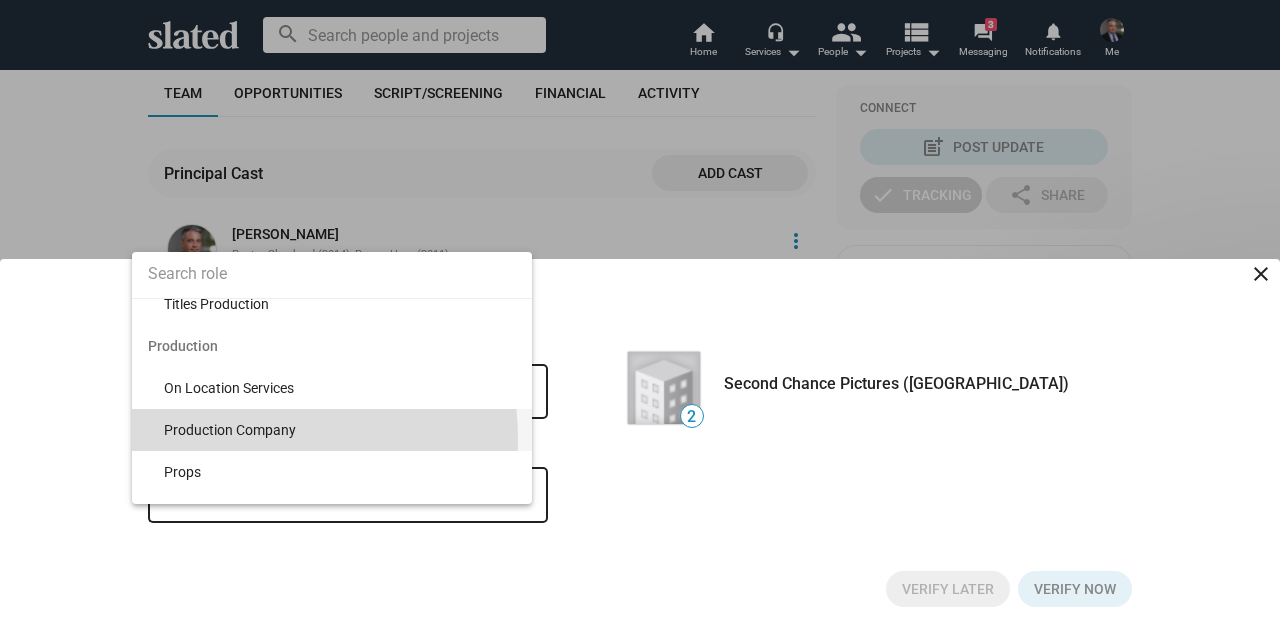 click on "Production Company" at bounding box center [340, 430] 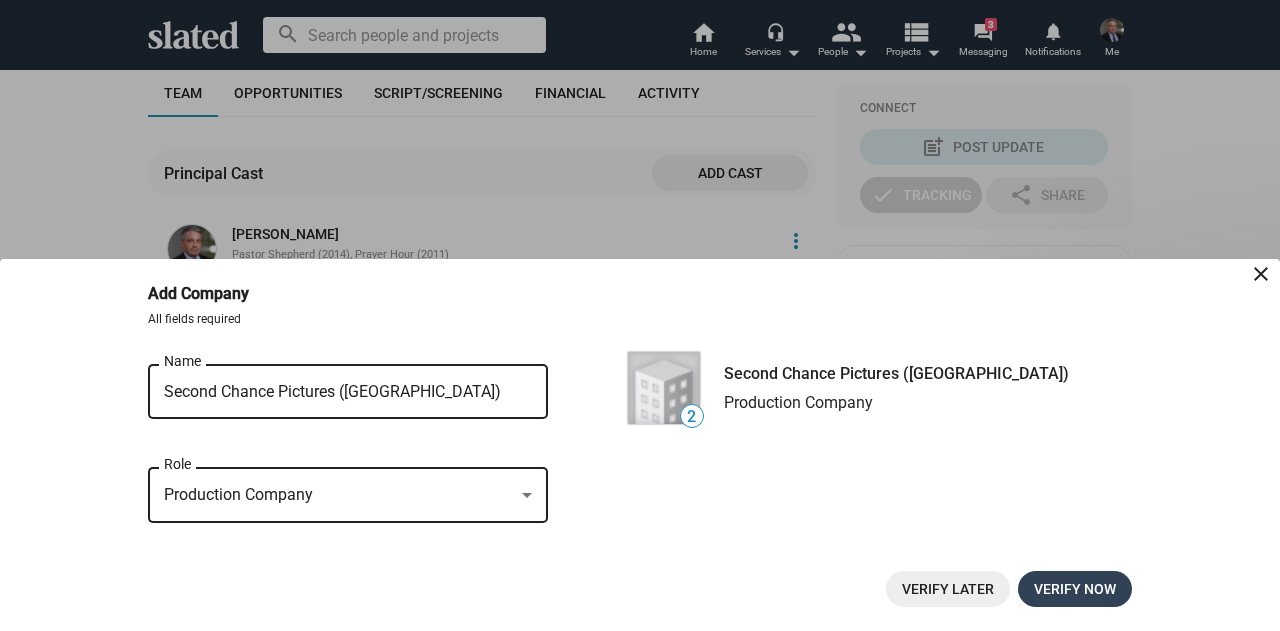 click on "Verify now" at bounding box center (1075, 589) 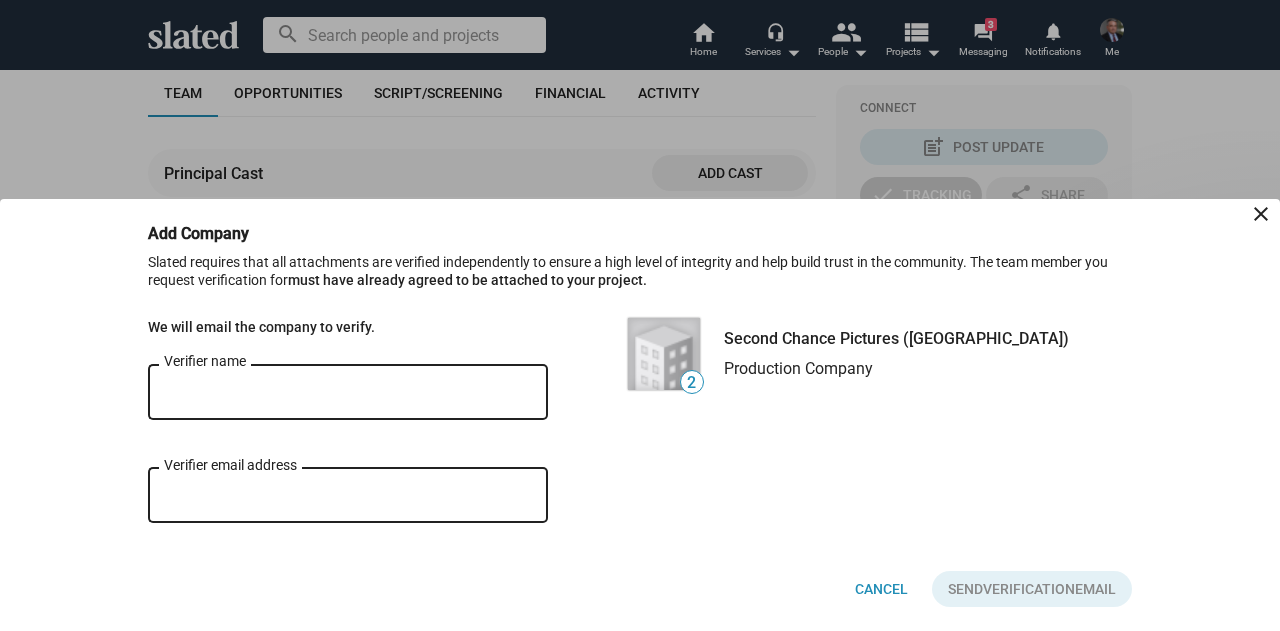 click on "Verifier name" at bounding box center (348, 393) 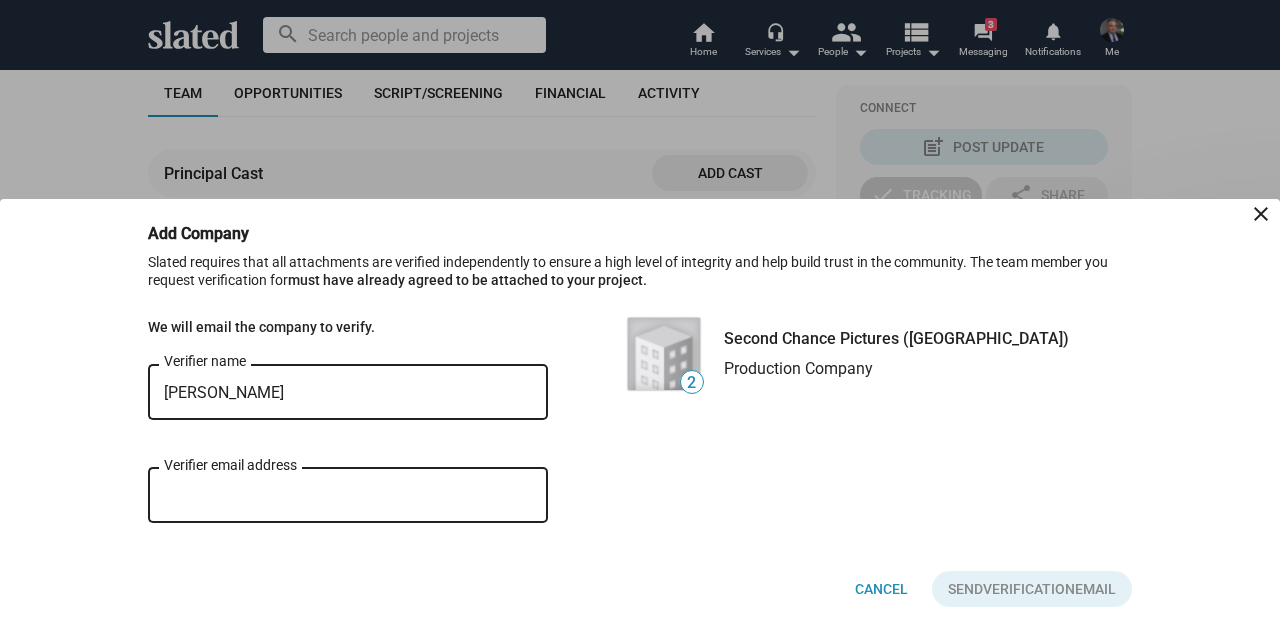 type on "[PERSON_NAME]" 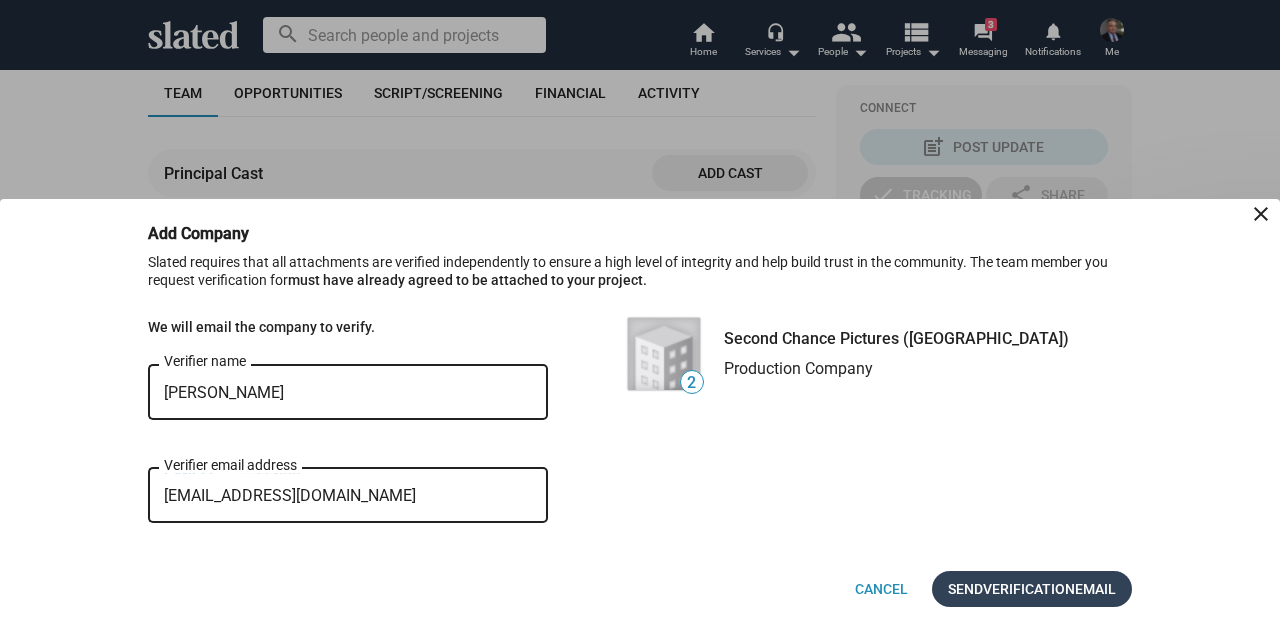 type on "[EMAIL_ADDRESS][DOMAIN_NAME]" 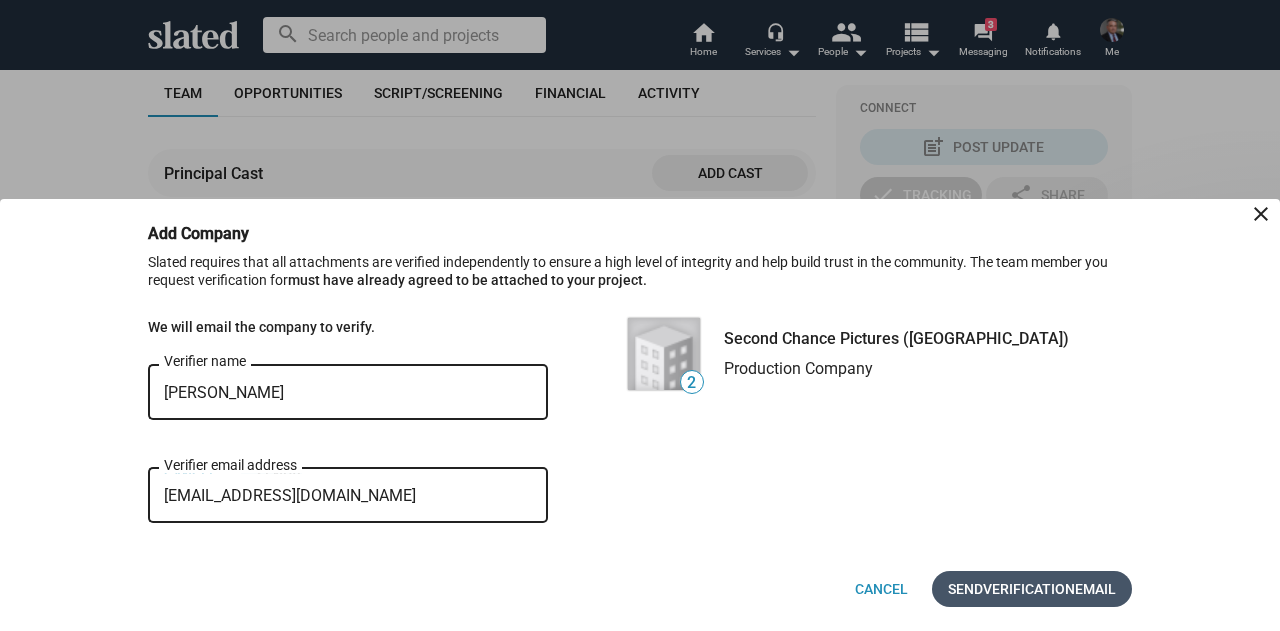 click on "Send  Verification  Email" at bounding box center (1032, 589) 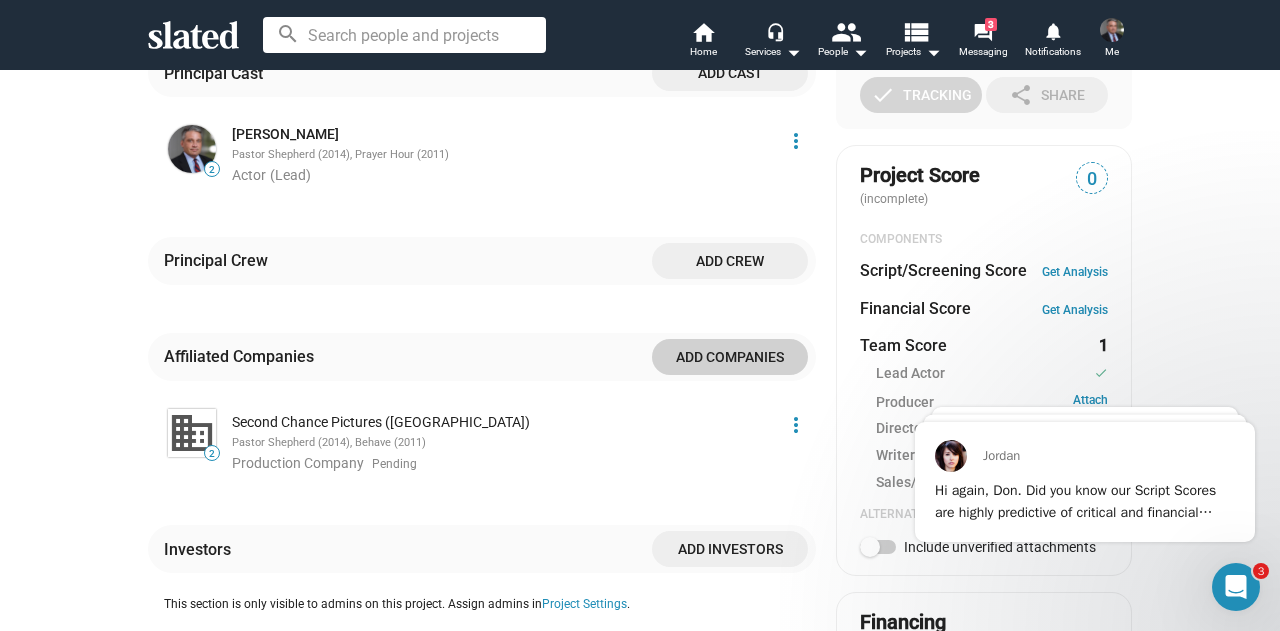 scroll, scrollTop: 658, scrollLeft: 0, axis: vertical 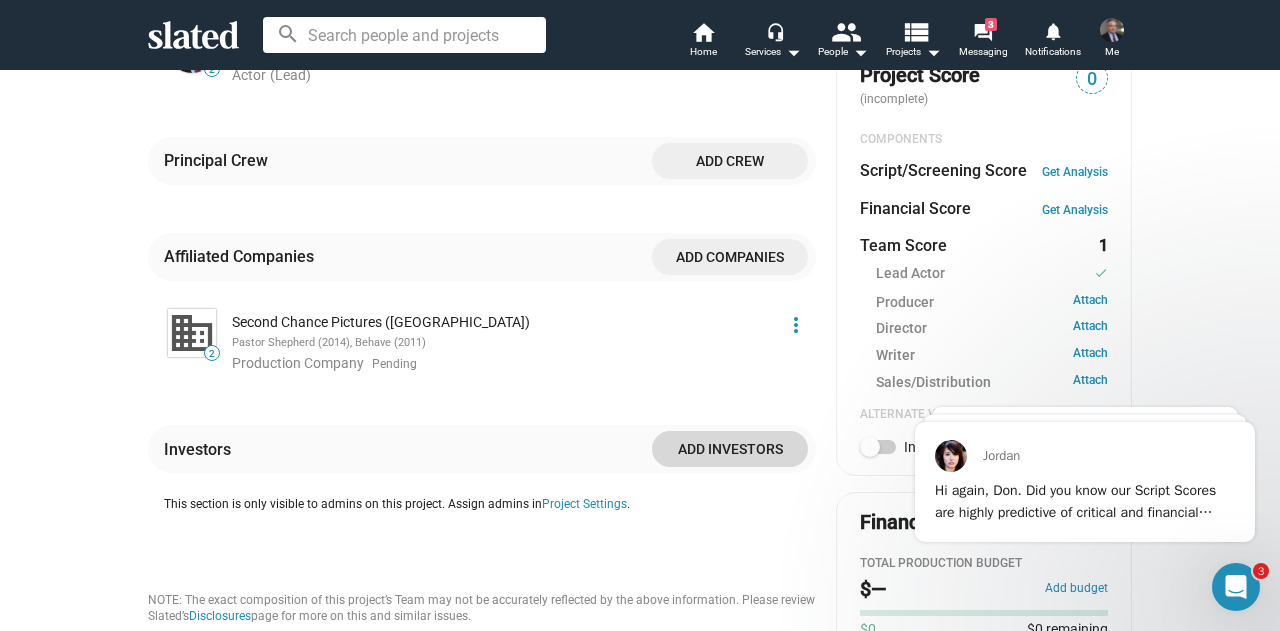 click on "Add investors" 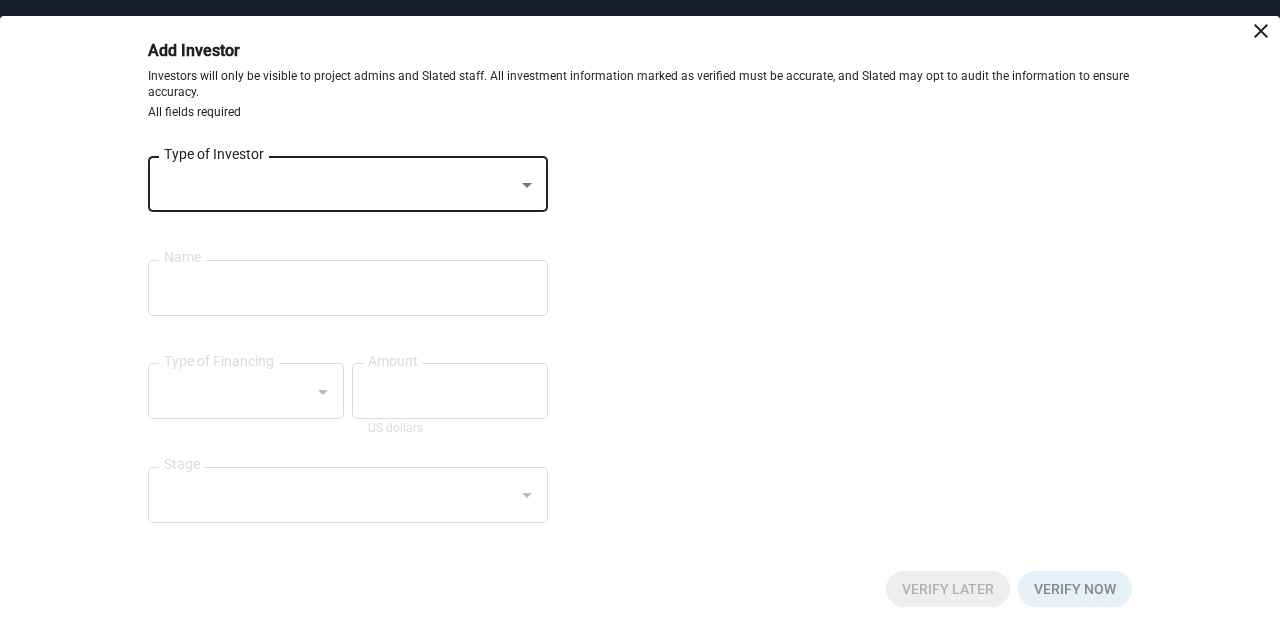 click on "Type of Investor" at bounding box center (348, 182) 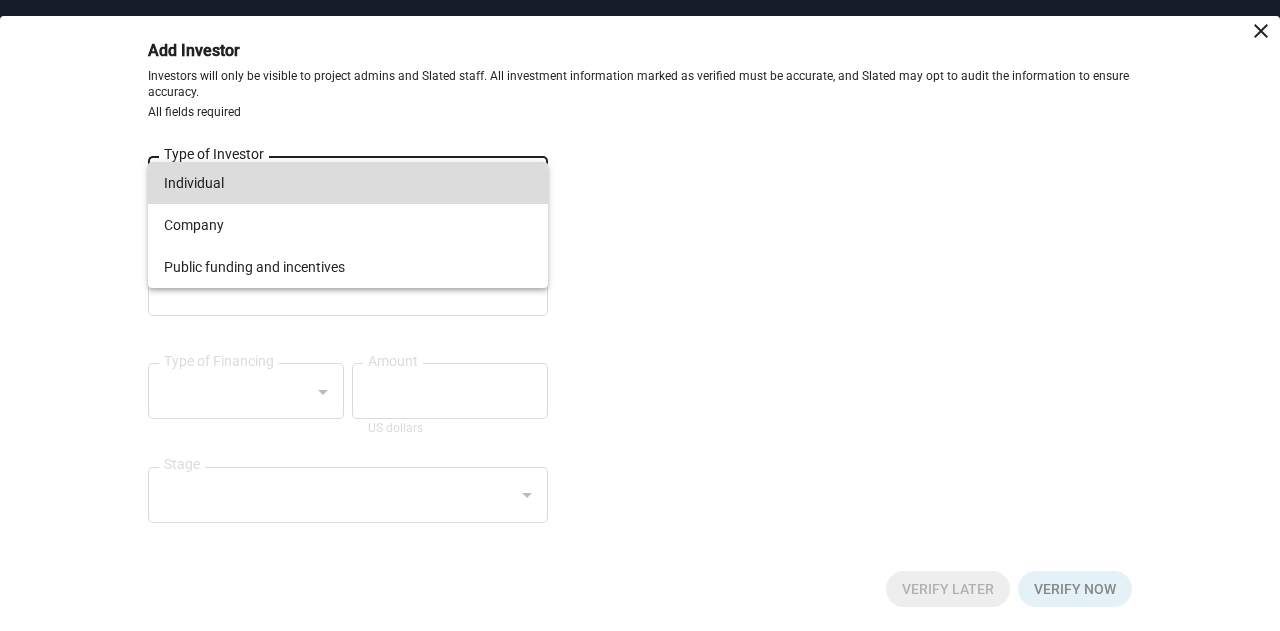click on "Individual" at bounding box center [348, 183] 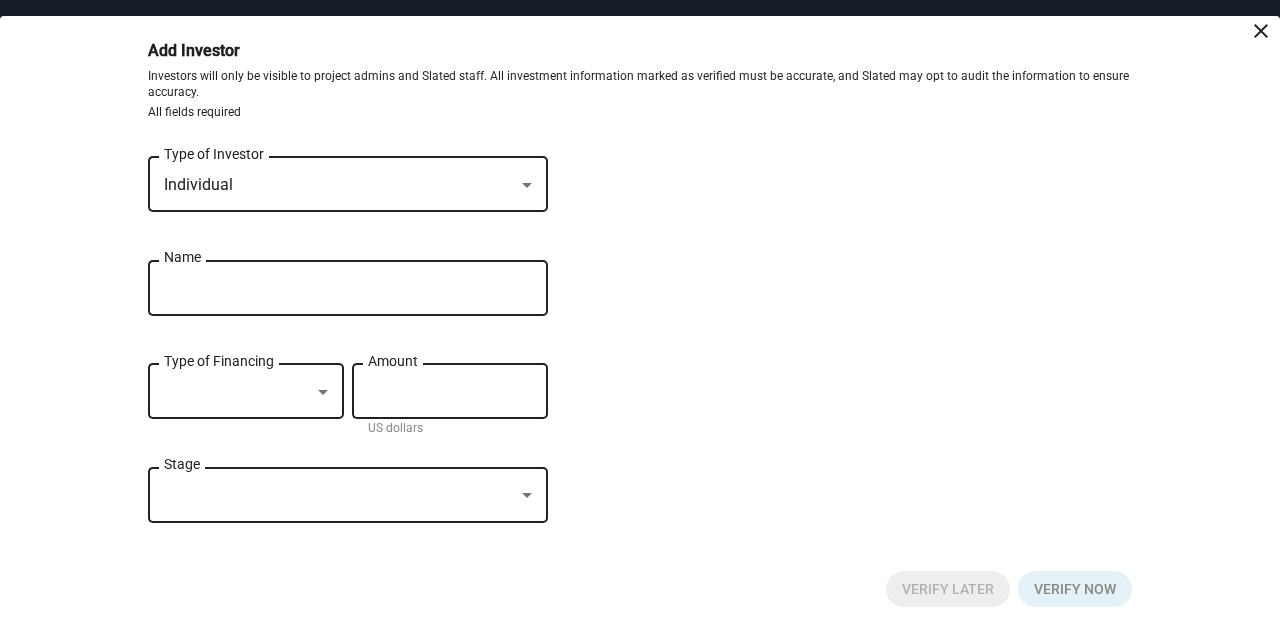 click on "Name" at bounding box center [334, 289] 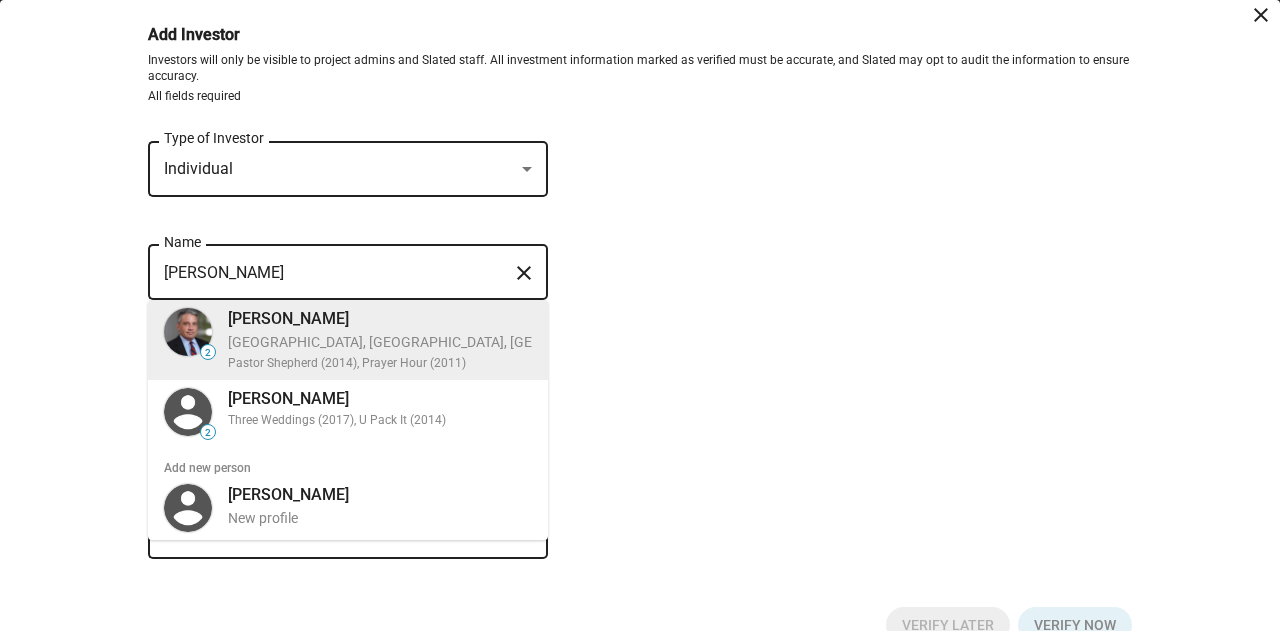 type on "Don Worley" 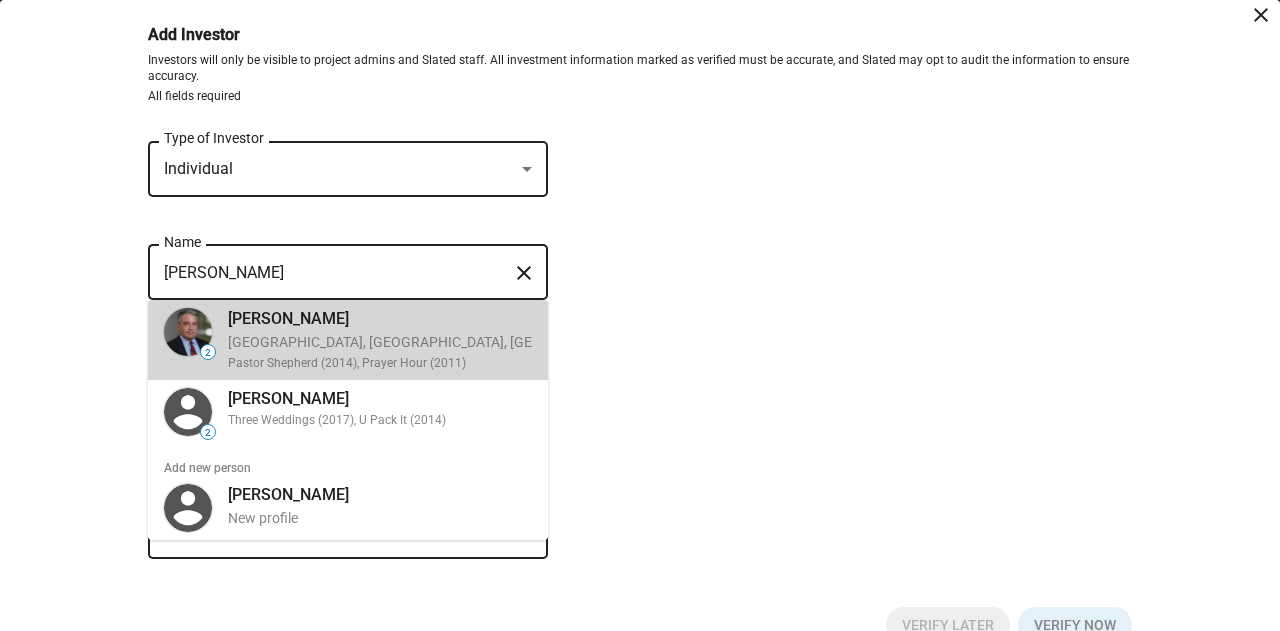 click on "Pastor Shepherd (2014), Prayer Hour (2011)" at bounding box center [487, 364] 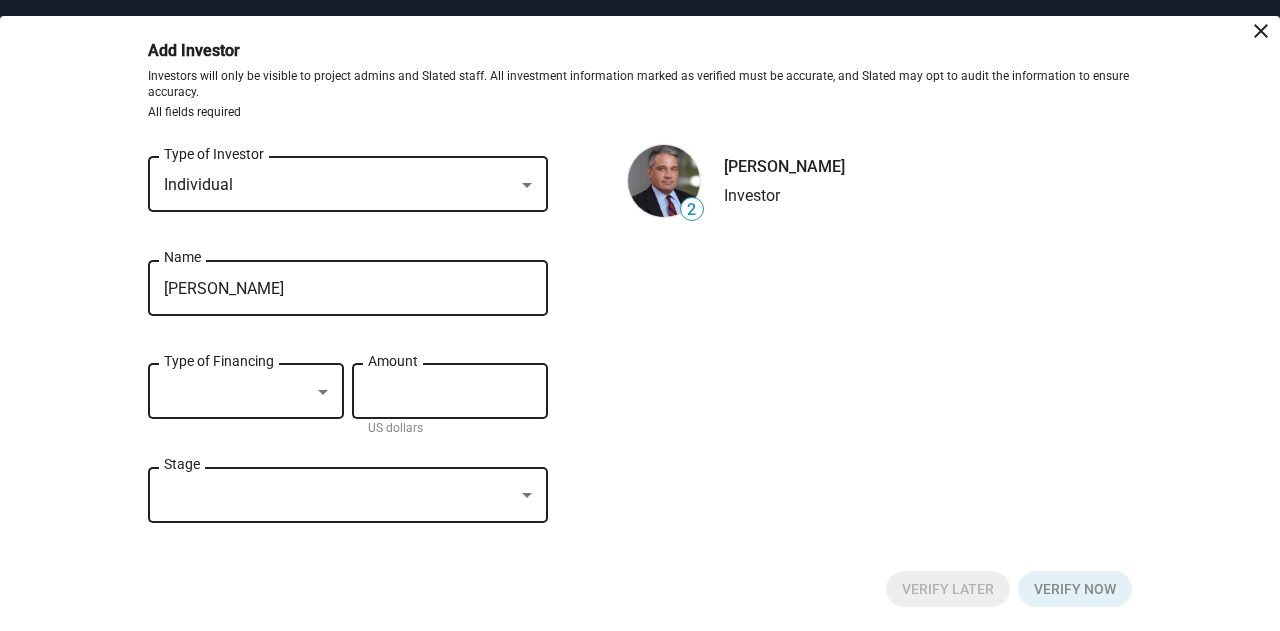 click at bounding box center (237, 392) 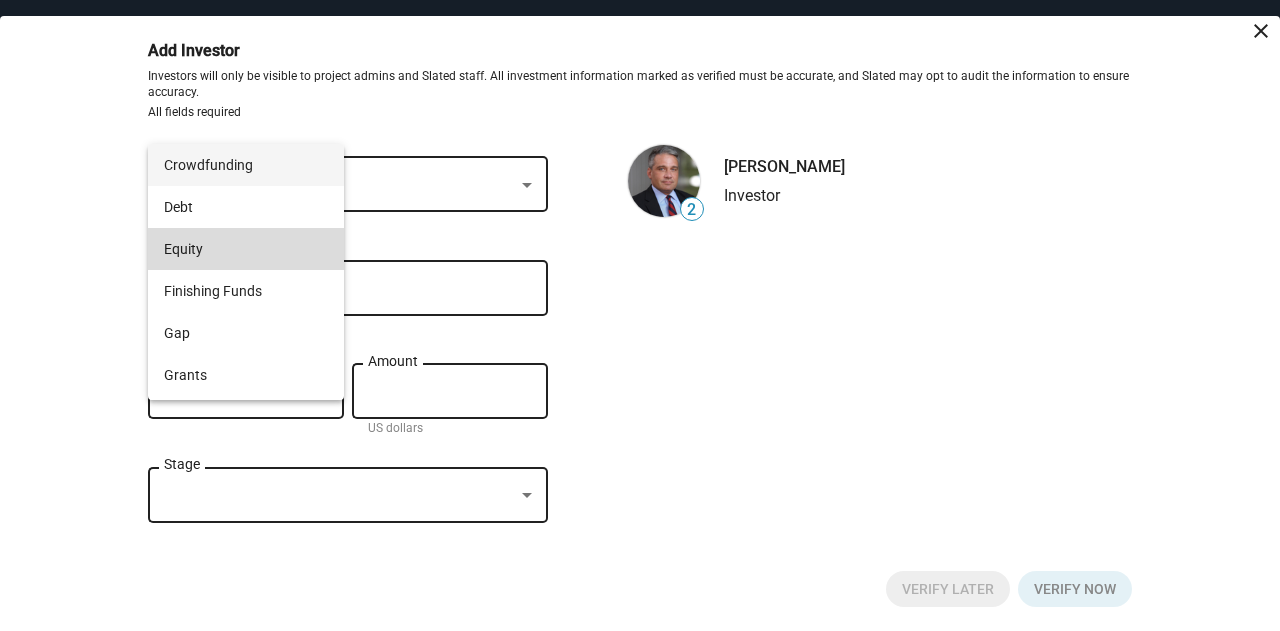 click on "Equity" at bounding box center (246, 249) 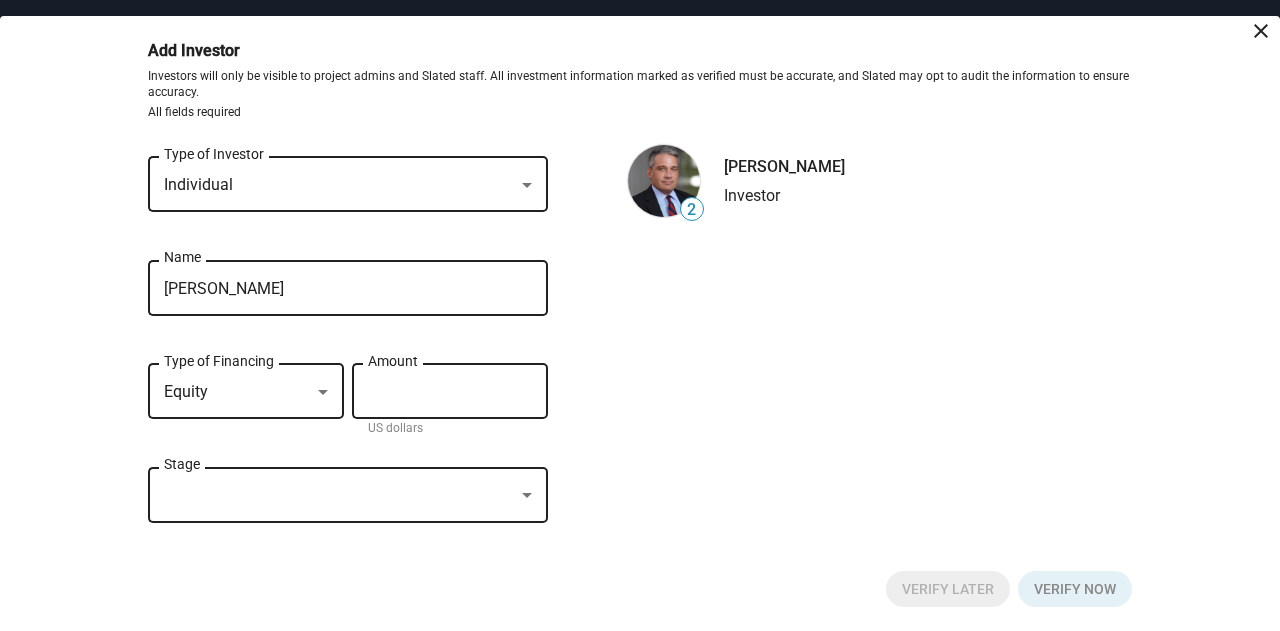 click on "Amount" at bounding box center (450, 392) 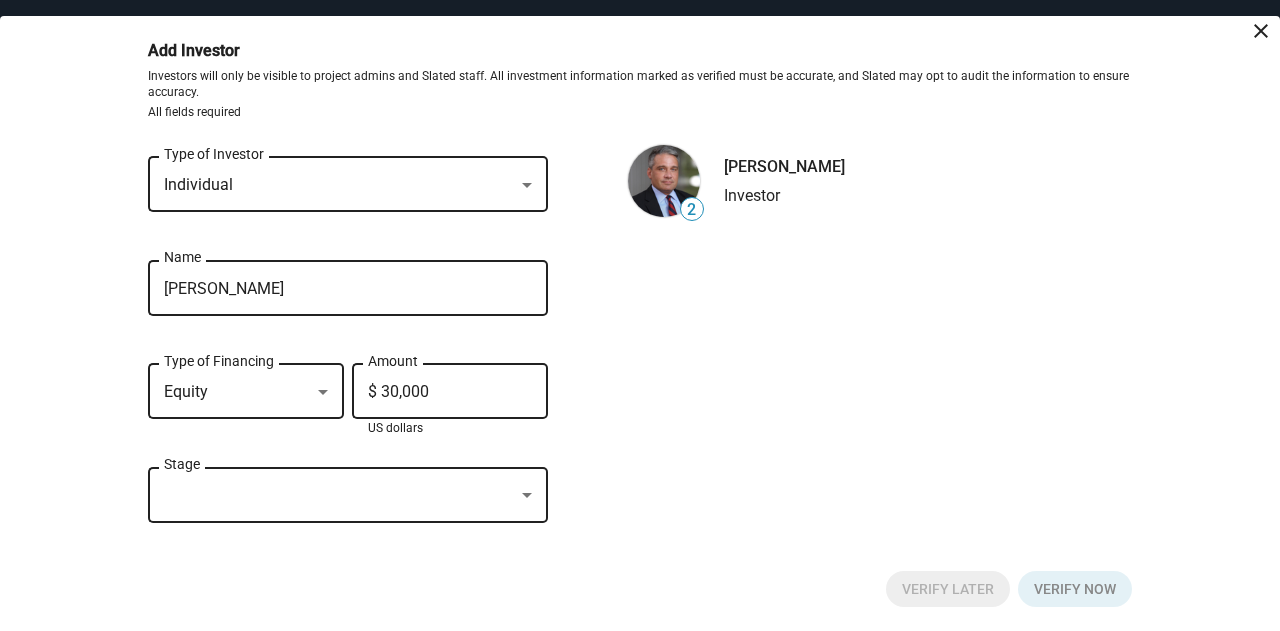 type on "$ 300,000" 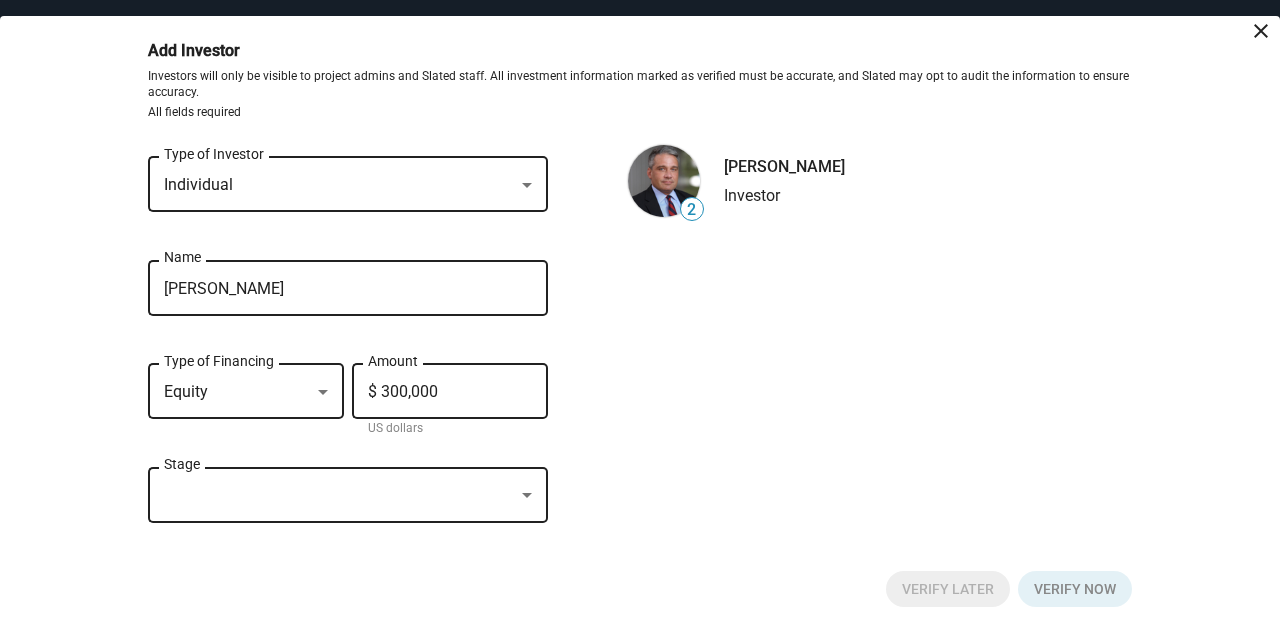 click on "Stage" 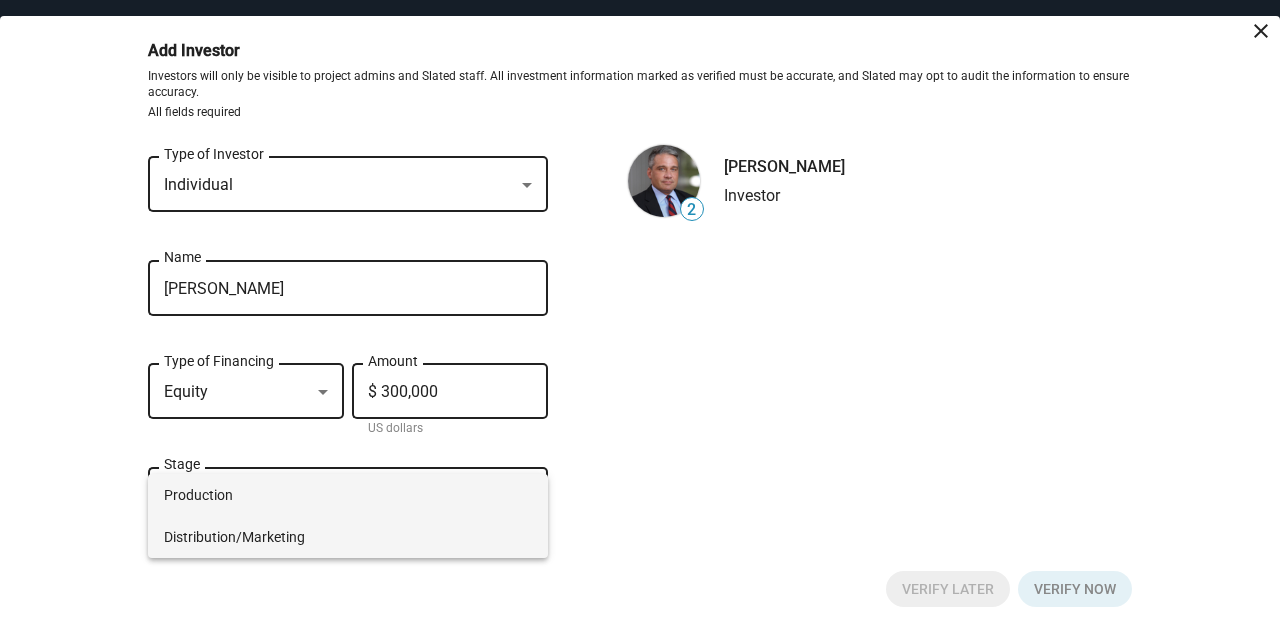 click on "Distribution/Marketing" at bounding box center [348, 537] 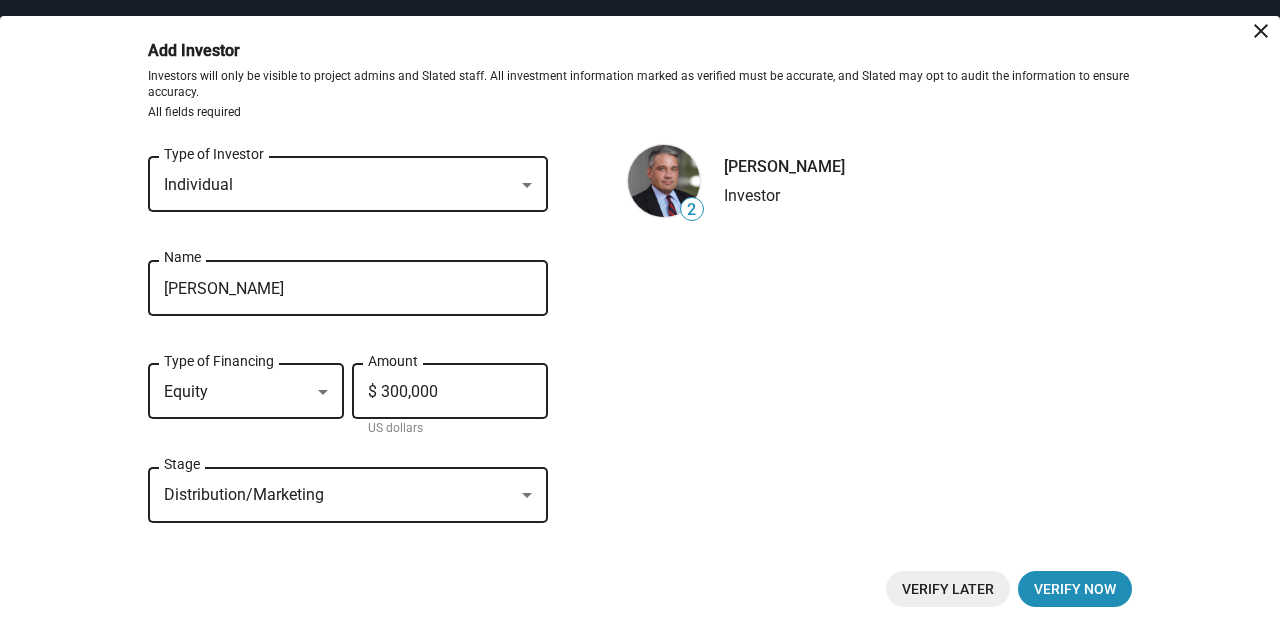 click on "Distribution/Marketing" at bounding box center [348, 496] 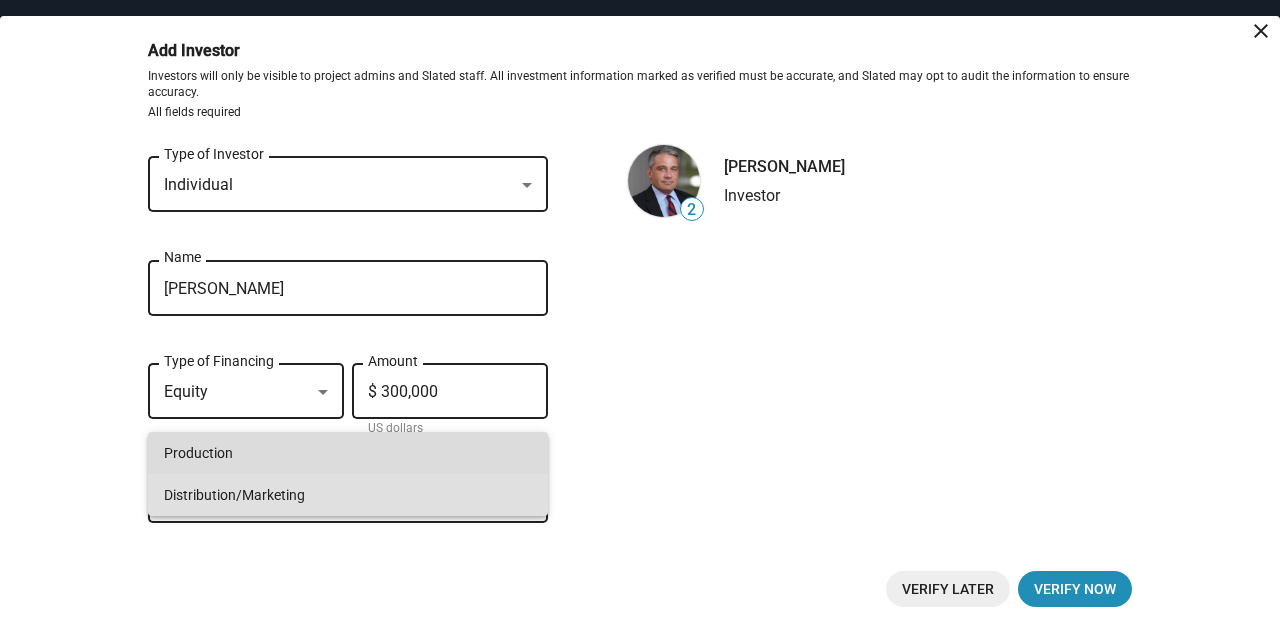 click on "Production" at bounding box center (348, 453) 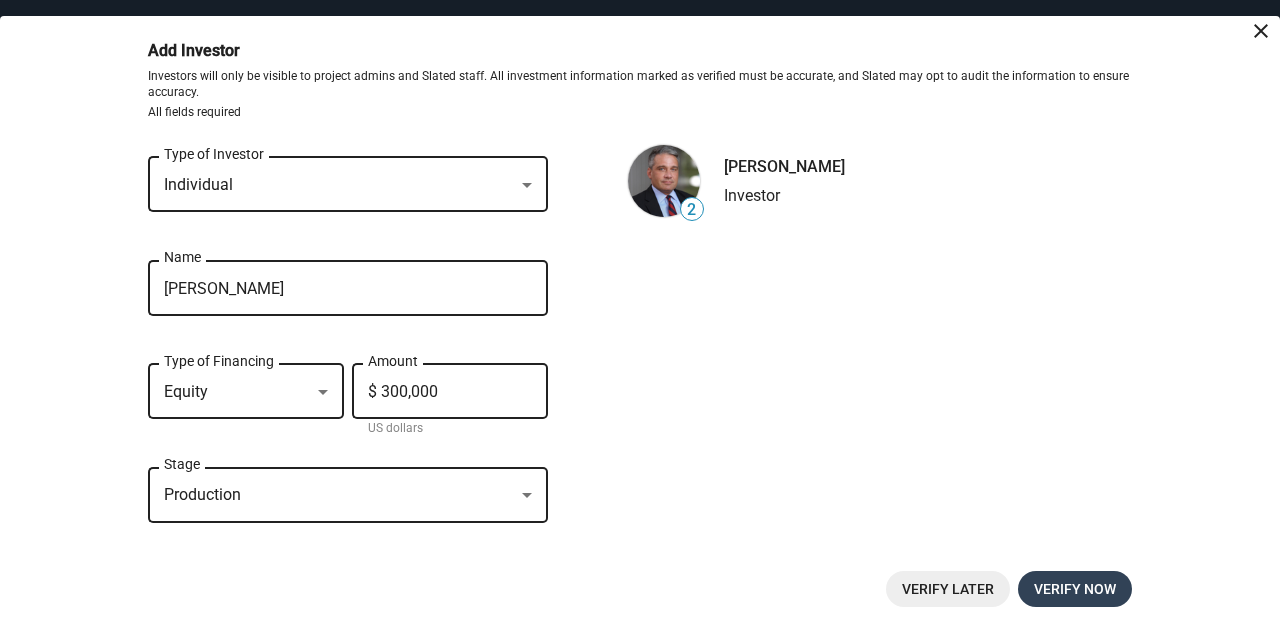 click on "Verify now" at bounding box center [1075, 589] 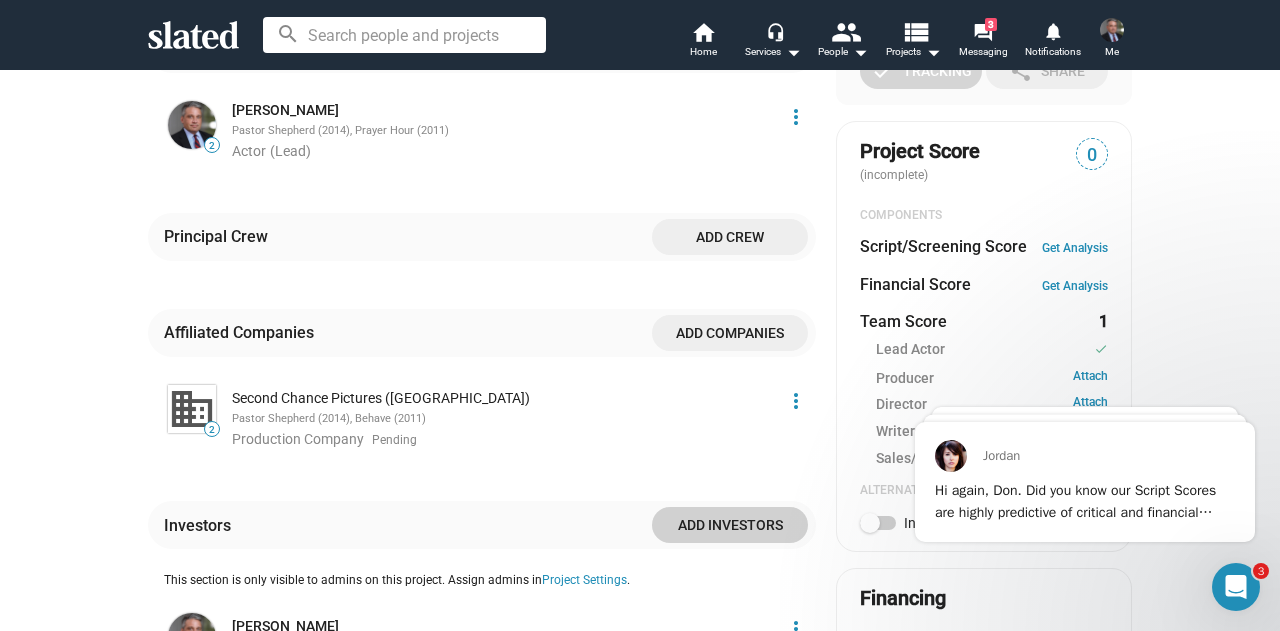 scroll, scrollTop: 558, scrollLeft: 0, axis: vertical 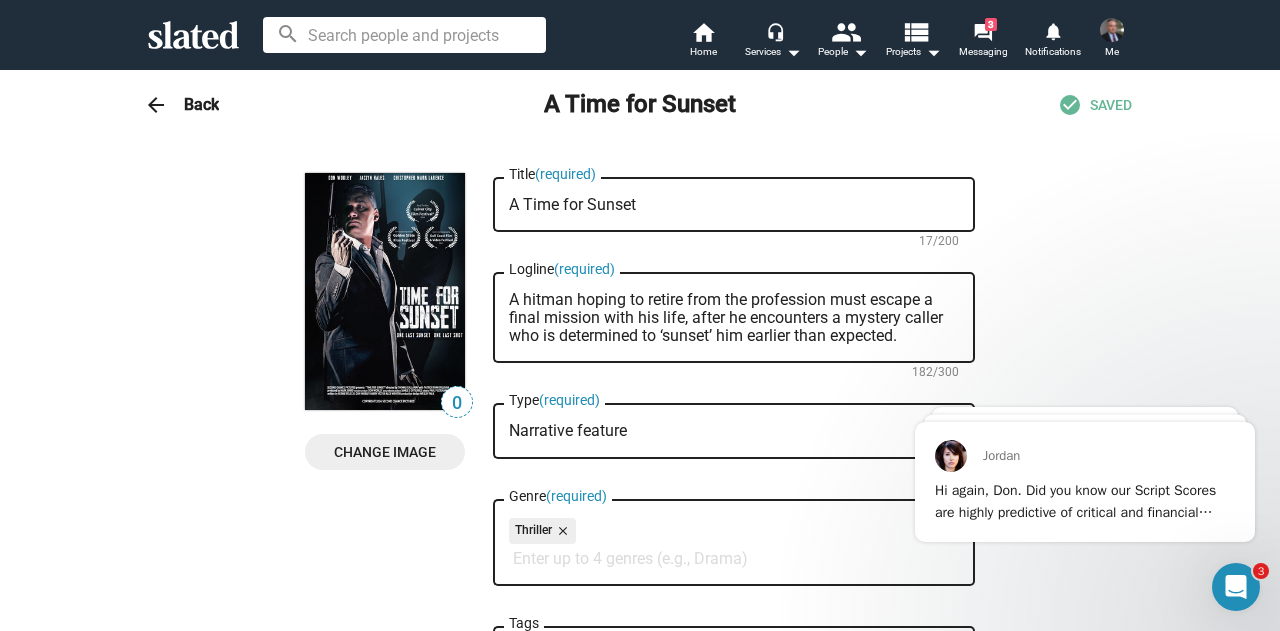 click on "Back" at bounding box center (201, 104) 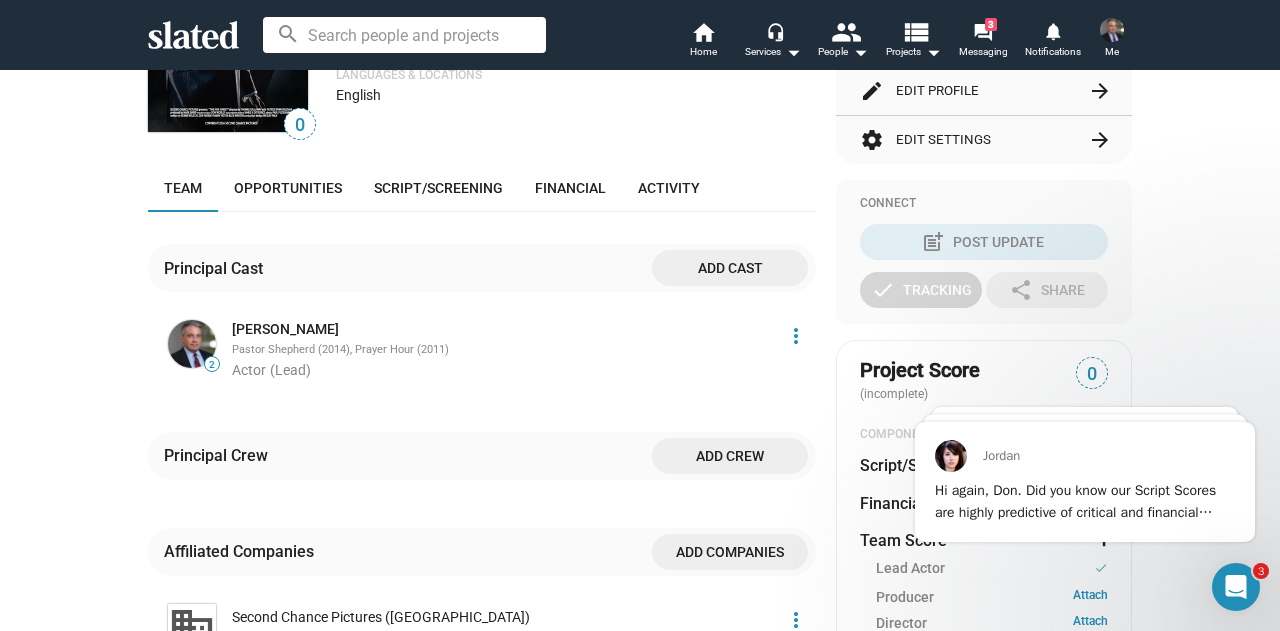 scroll, scrollTop: 500, scrollLeft: 0, axis: vertical 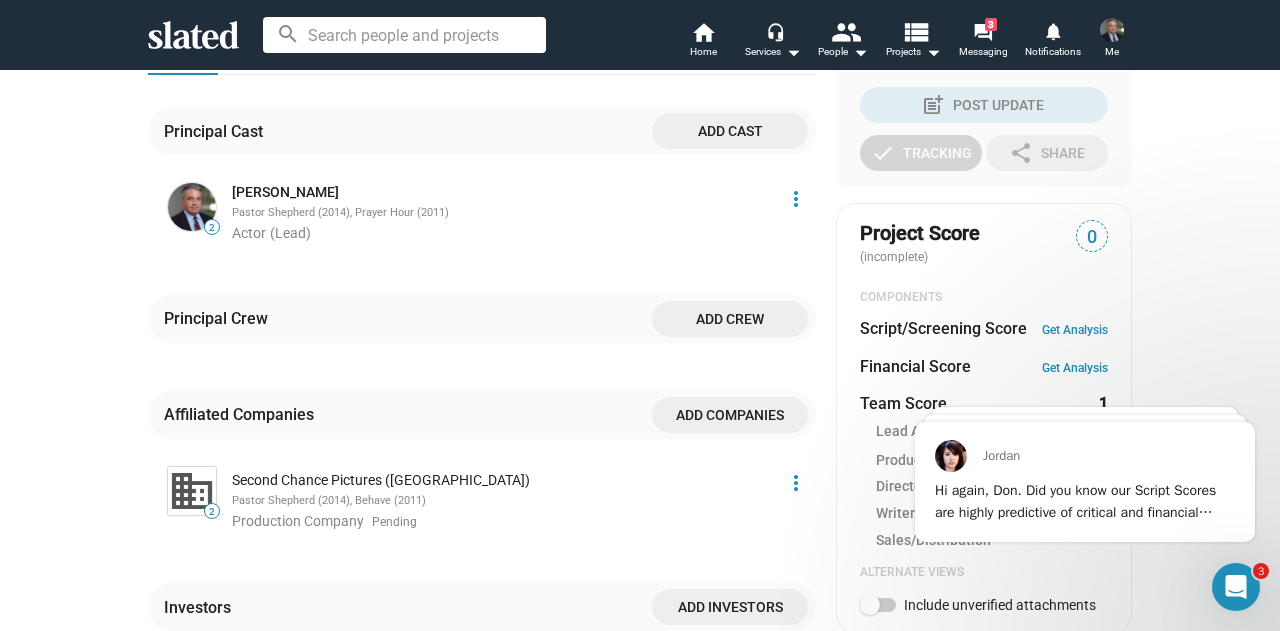 click on "Add companies" 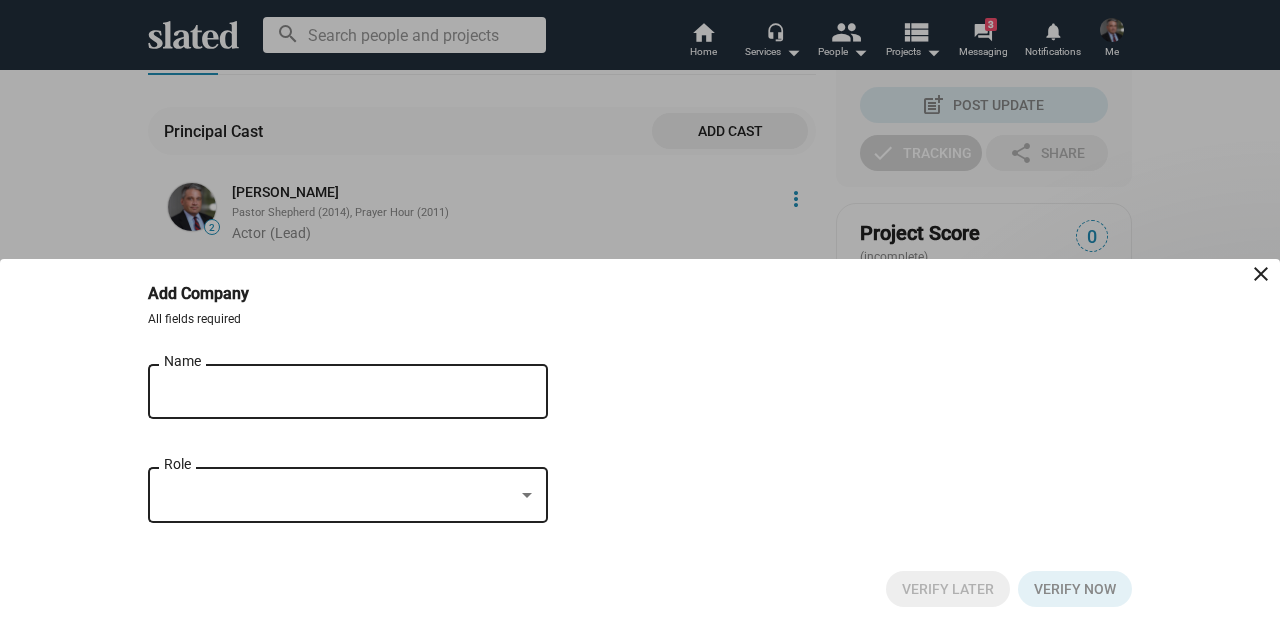 click on "Name" at bounding box center [334, 389] 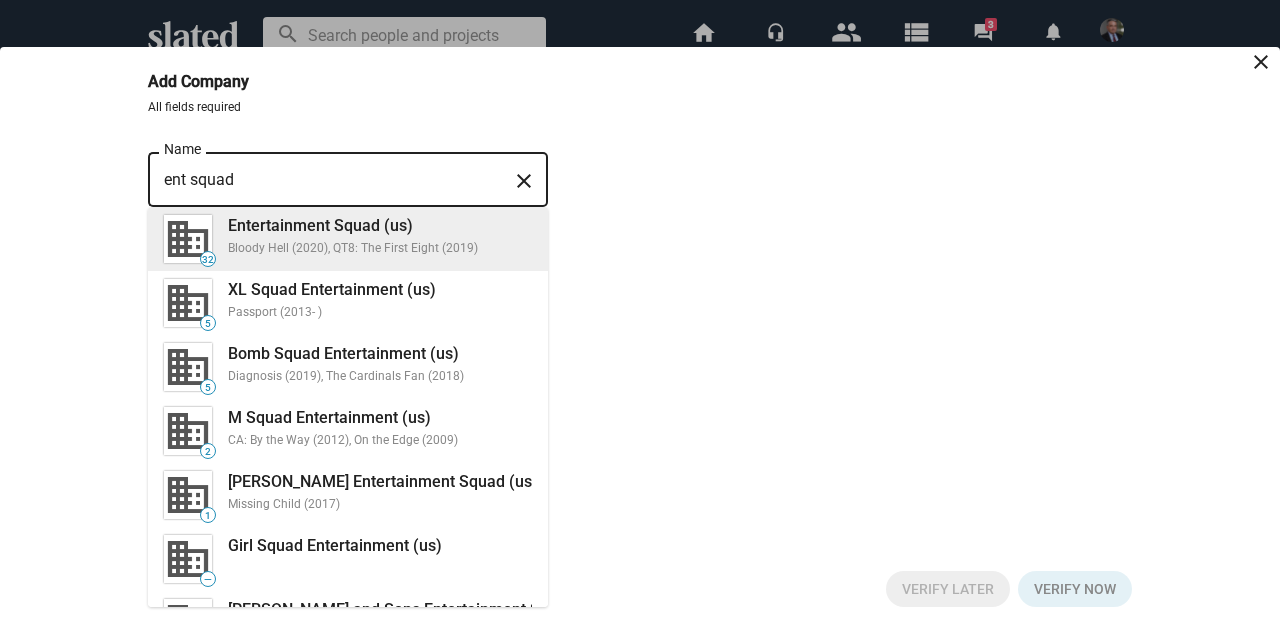 click on "Bloody Hell (2020), QT8: The First Eight (2019)" at bounding box center [380, 249] 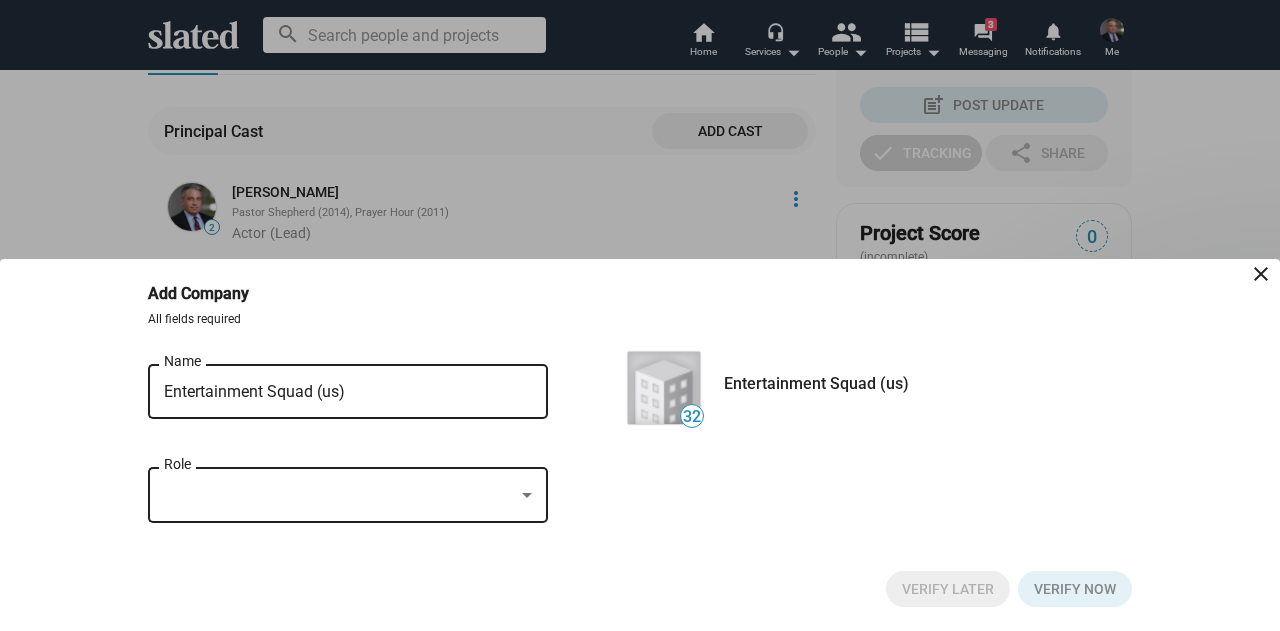 click on "Role" 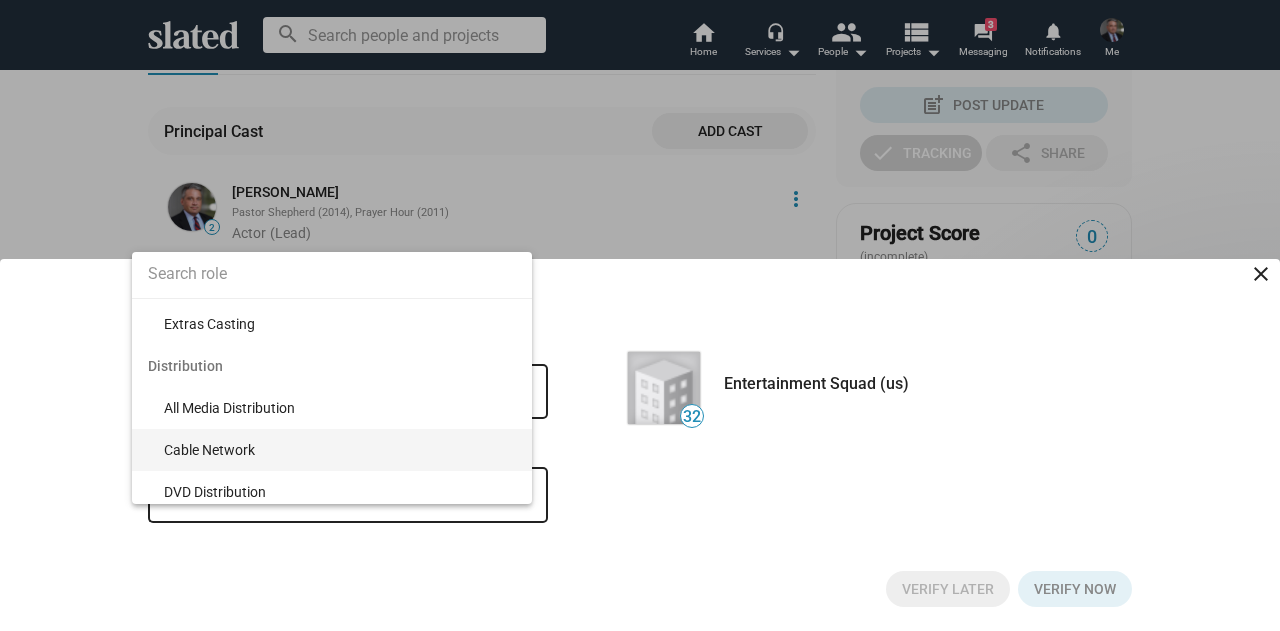 scroll, scrollTop: 700, scrollLeft: 0, axis: vertical 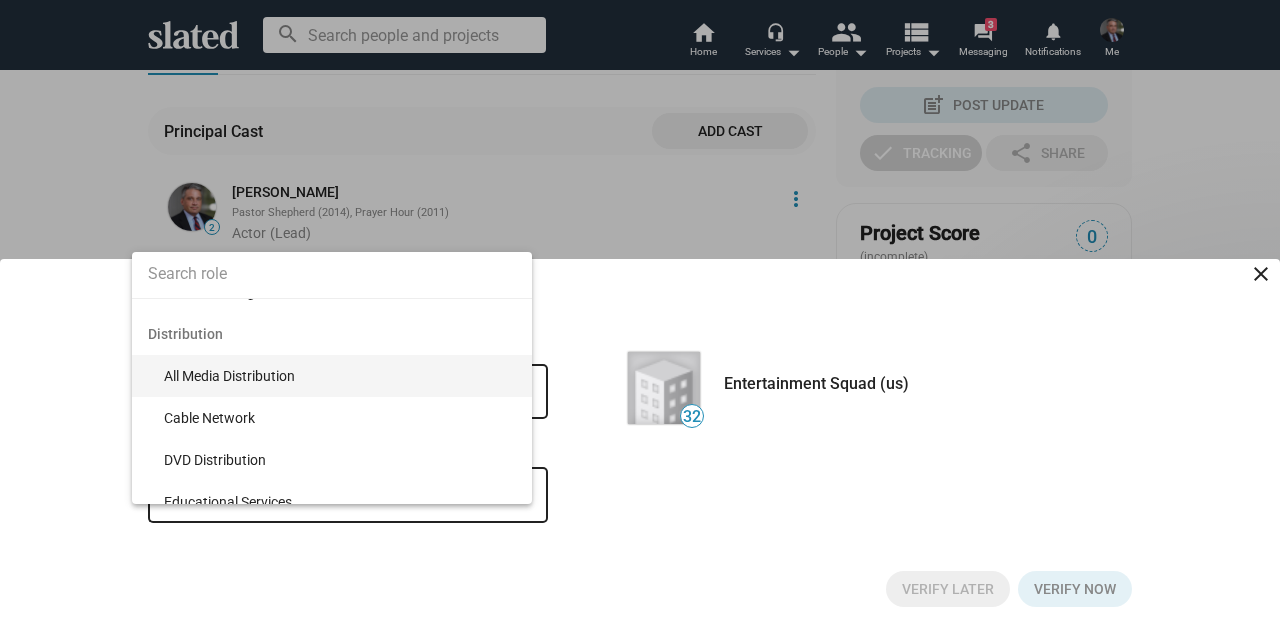 click on "All Media Distribution" at bounding box center (340, 376) 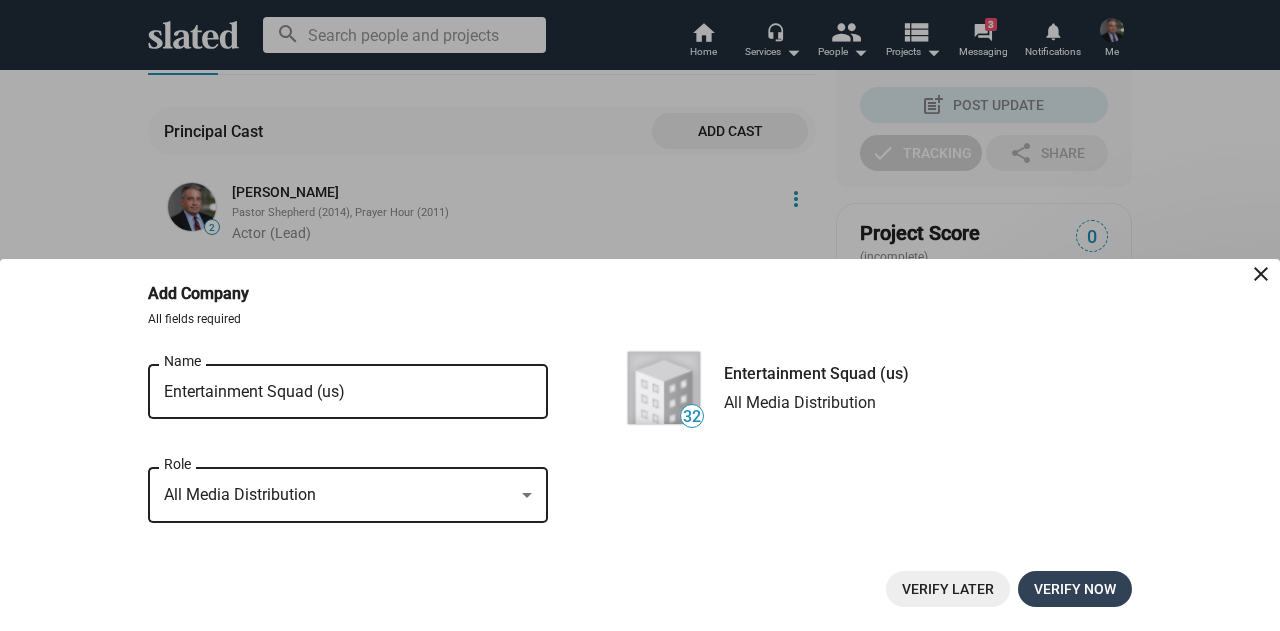 click on "Verify now" at bounding box center [1075, 589] 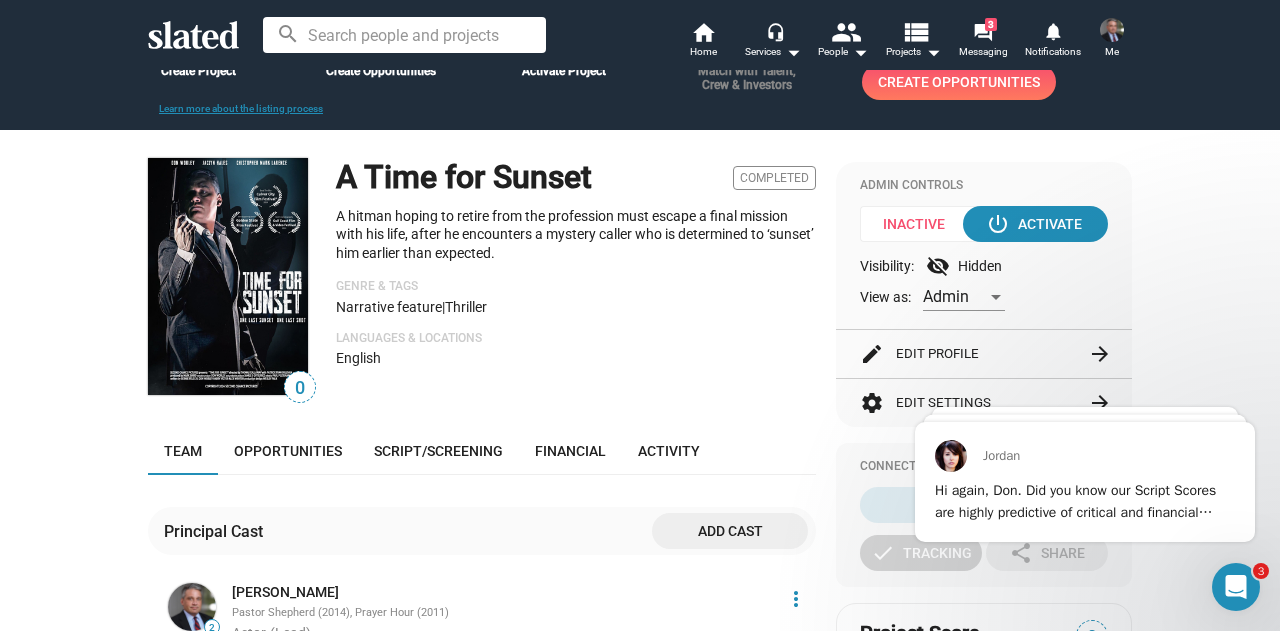 scroll, scrollTop: 0, scrollLeft: 0, axis: both 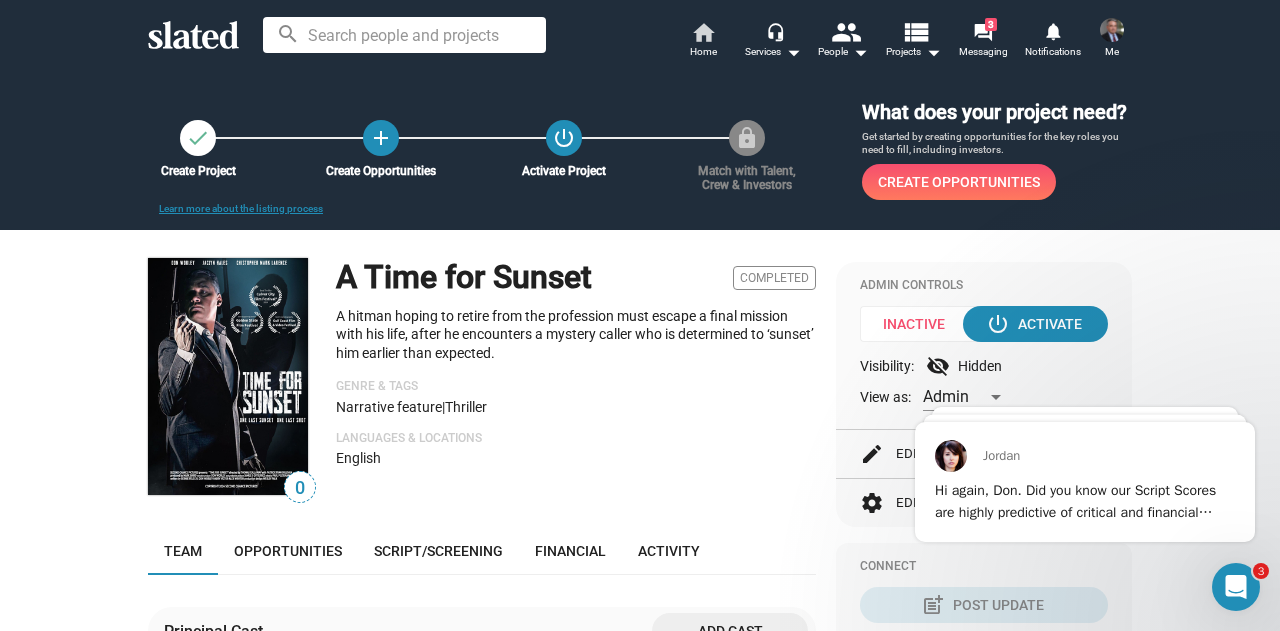 click on "Home" at bounding box center [703, 52] 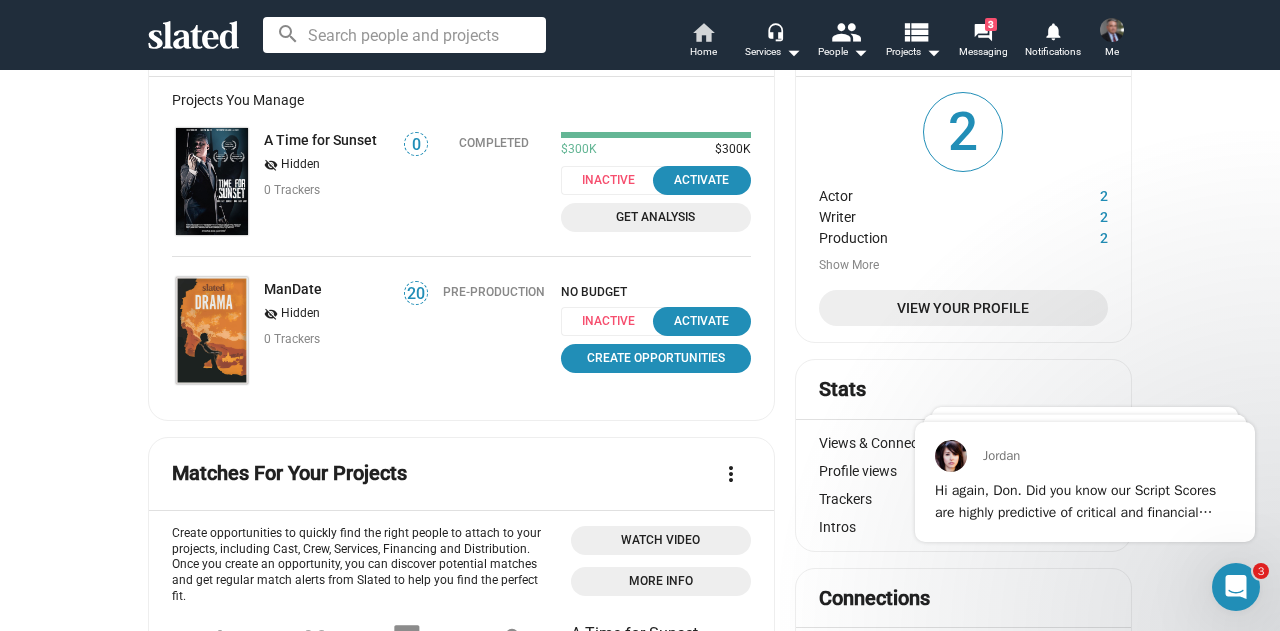 scroll, scrollTop: 0, scrollLeft: 0, axis: both 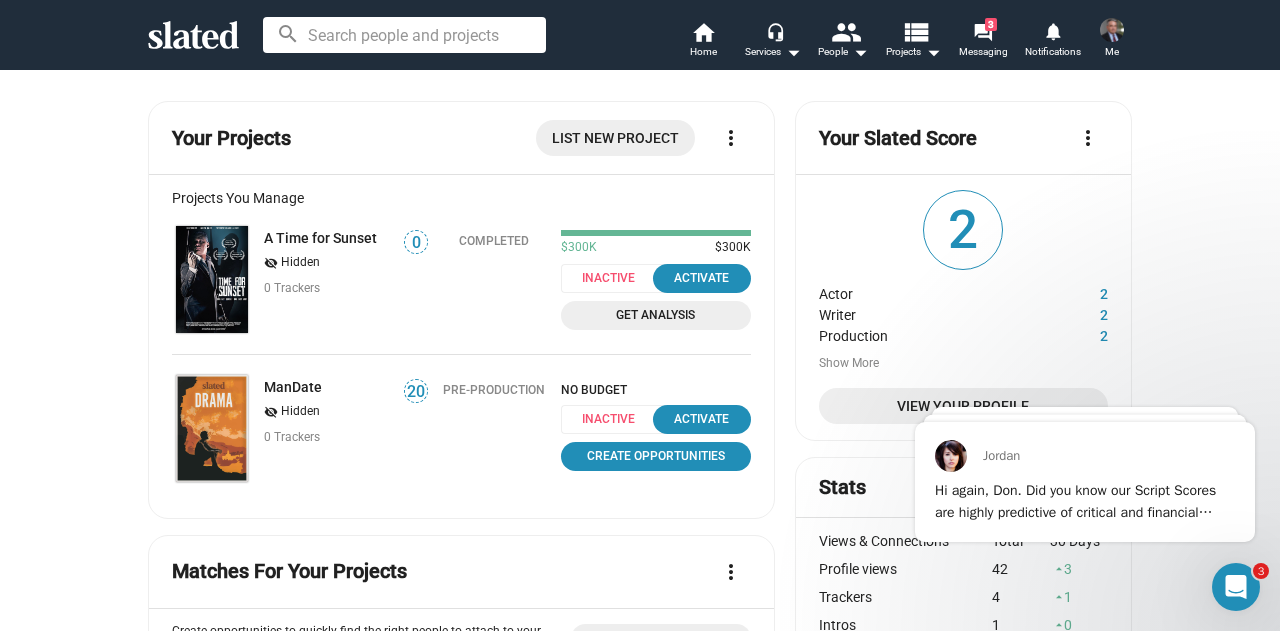 click on "List New Project" 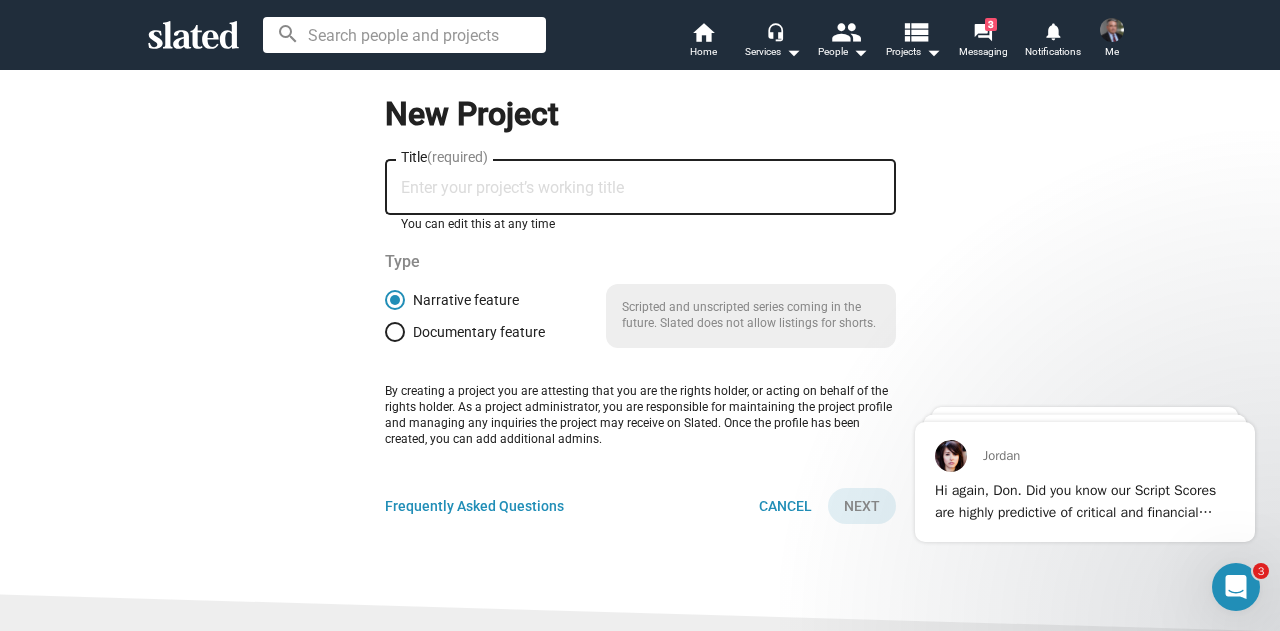 click on "Title  (required)" at bounding box center (640, 188) 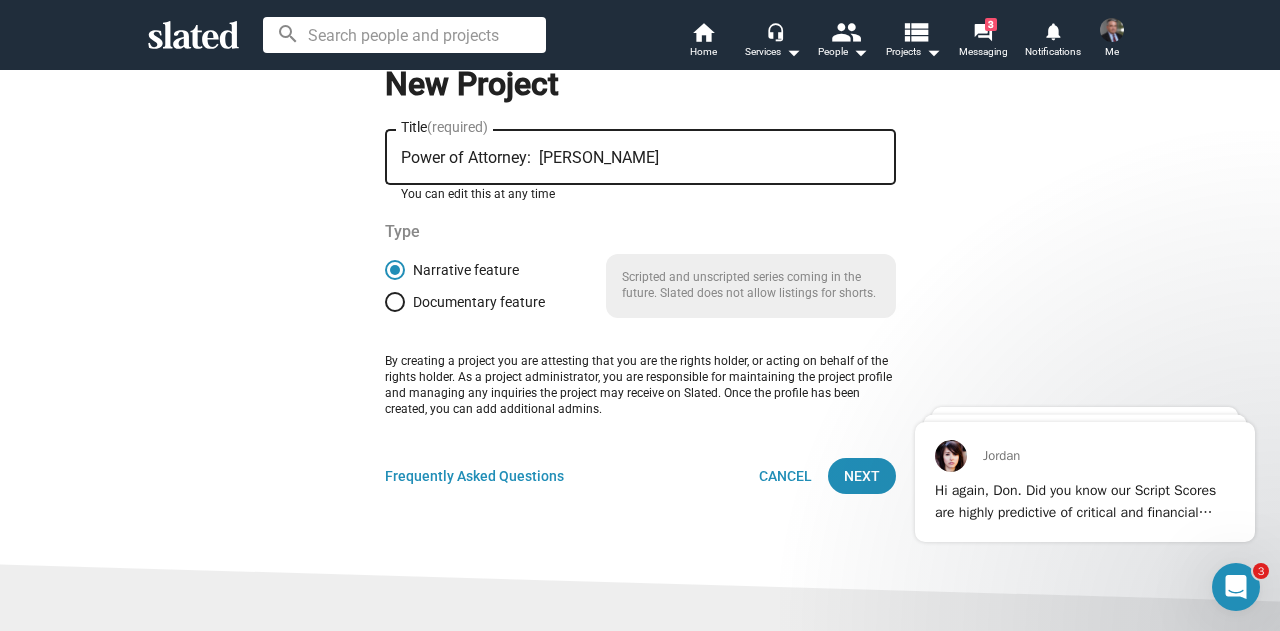 scroll, scrollTop: 0, scrollLeft: 0, axis: both 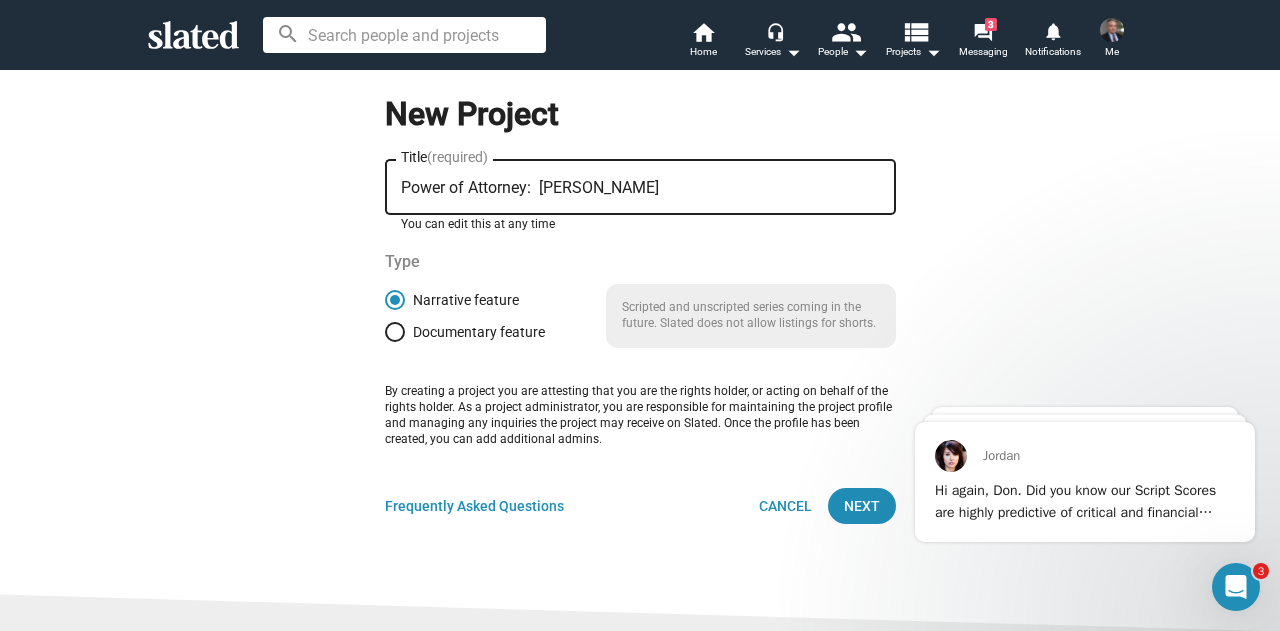 drag, startPoint x: 650, startPoint y: 189, endPoint x: 265, endPoint y: 213, distance: 385.7473 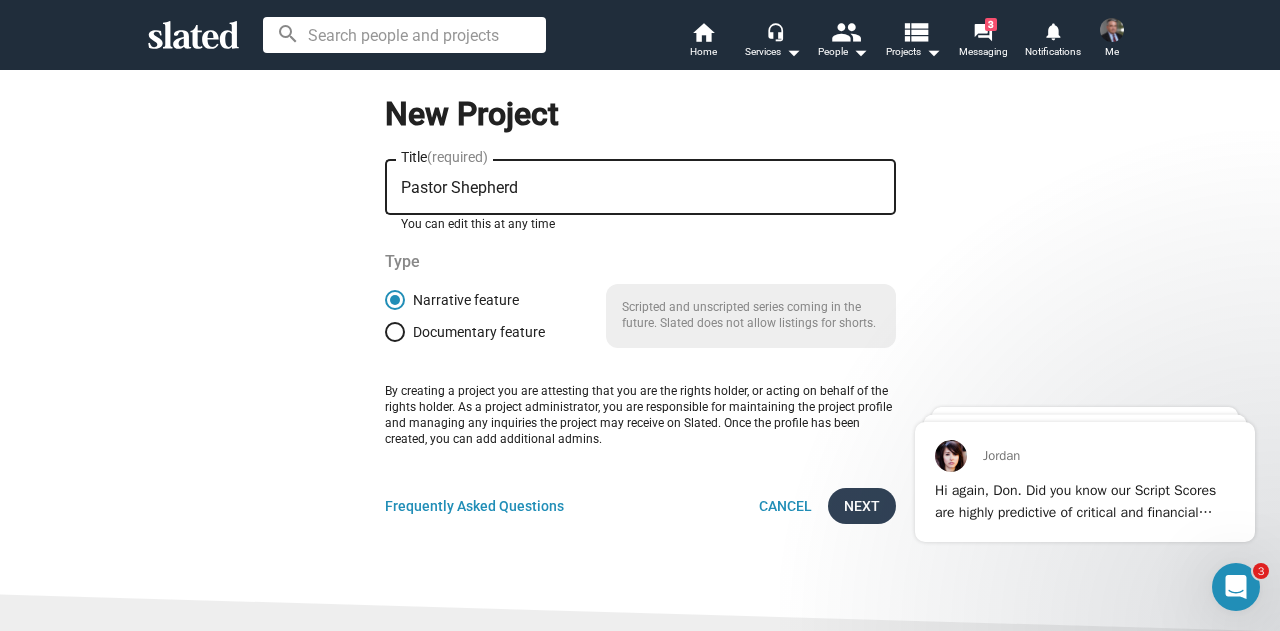 type on "Pastor Shepherd" 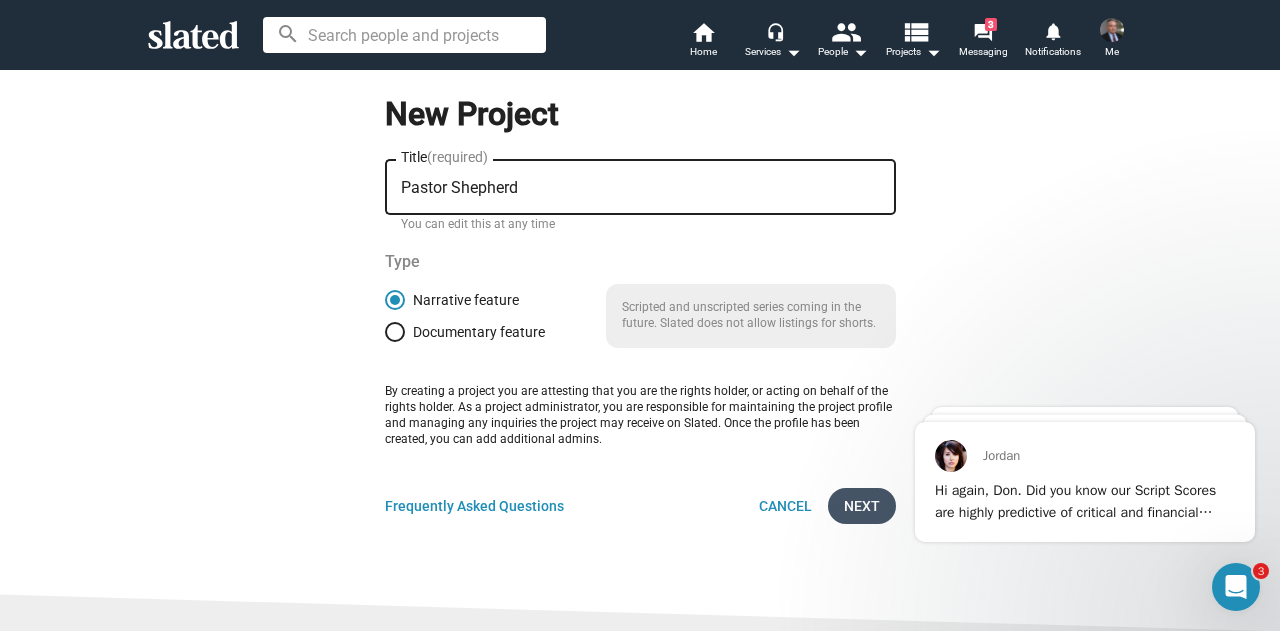 scroll, scrollTop: 0, scrollLeft: 0, axis: both 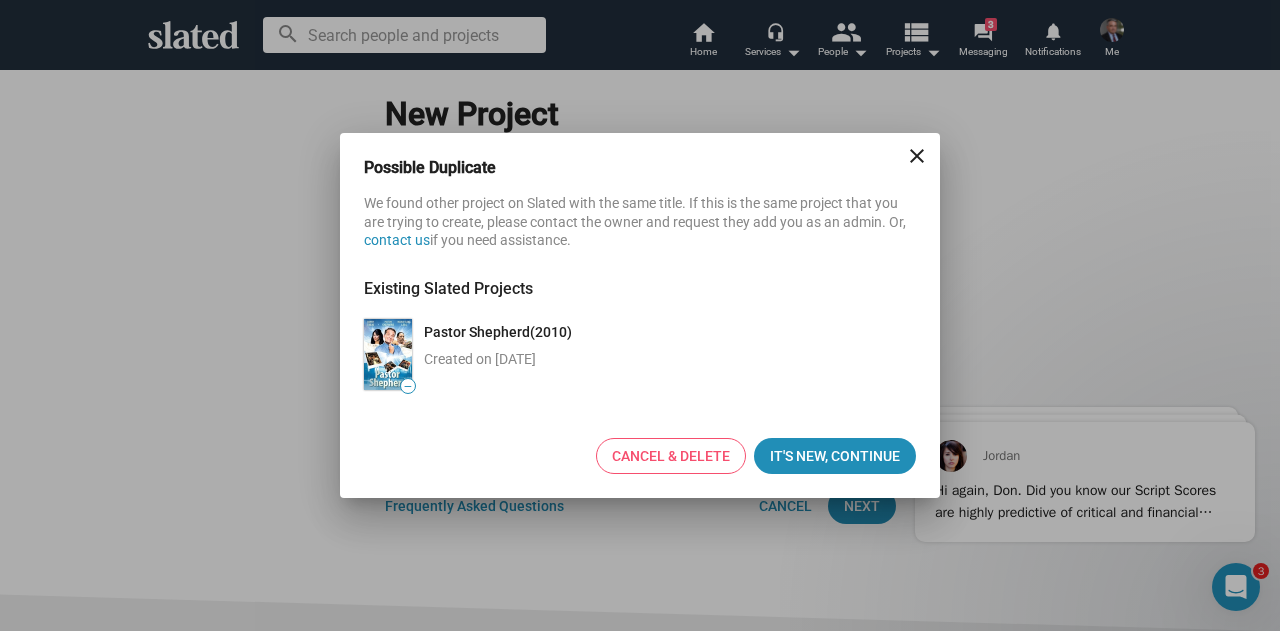 click at bounding box center [388, 354] 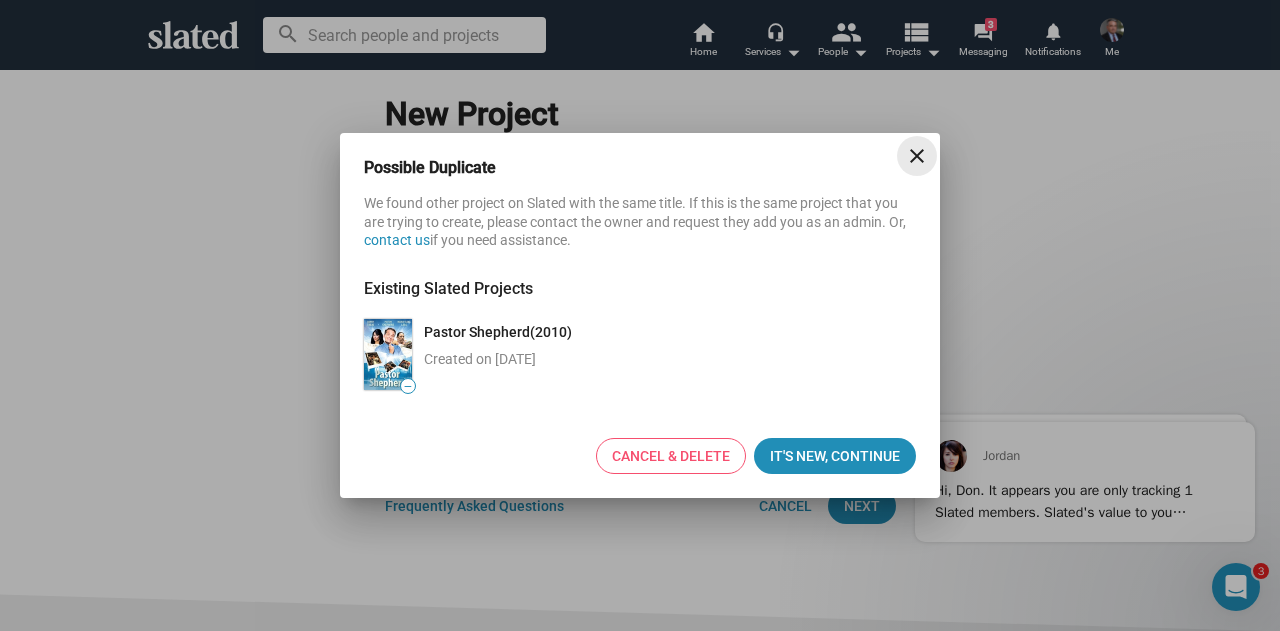 click on "close" at bounding box center [917, 156] 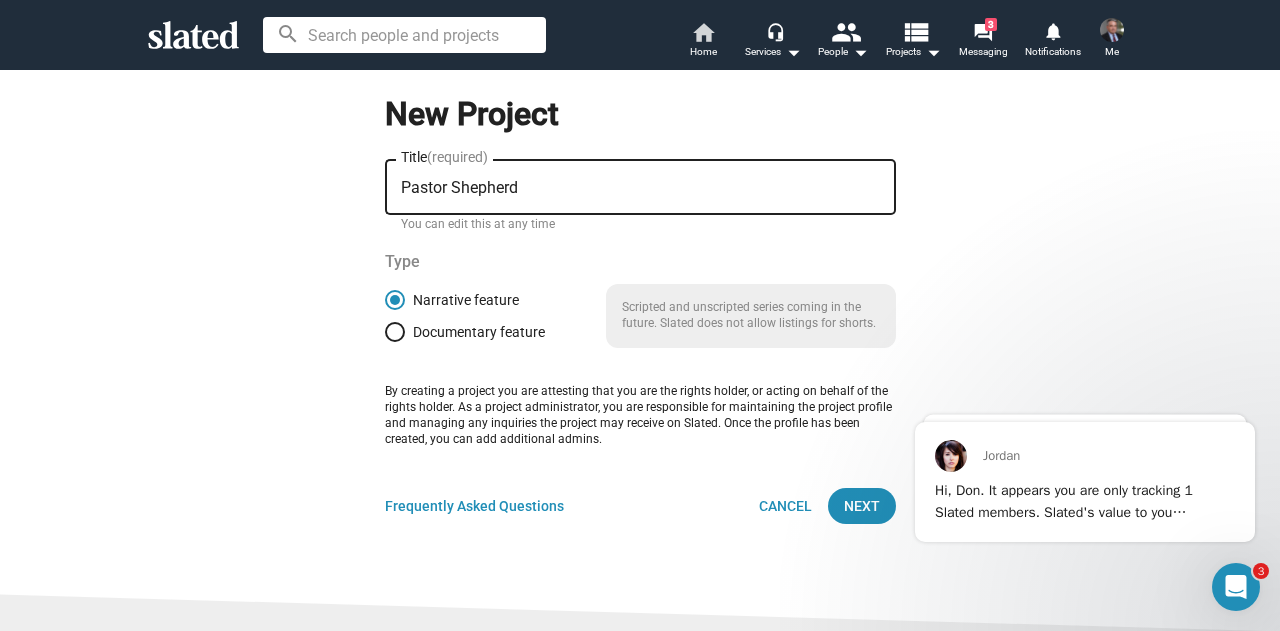 click on "home" at bounding box center [703, 32] 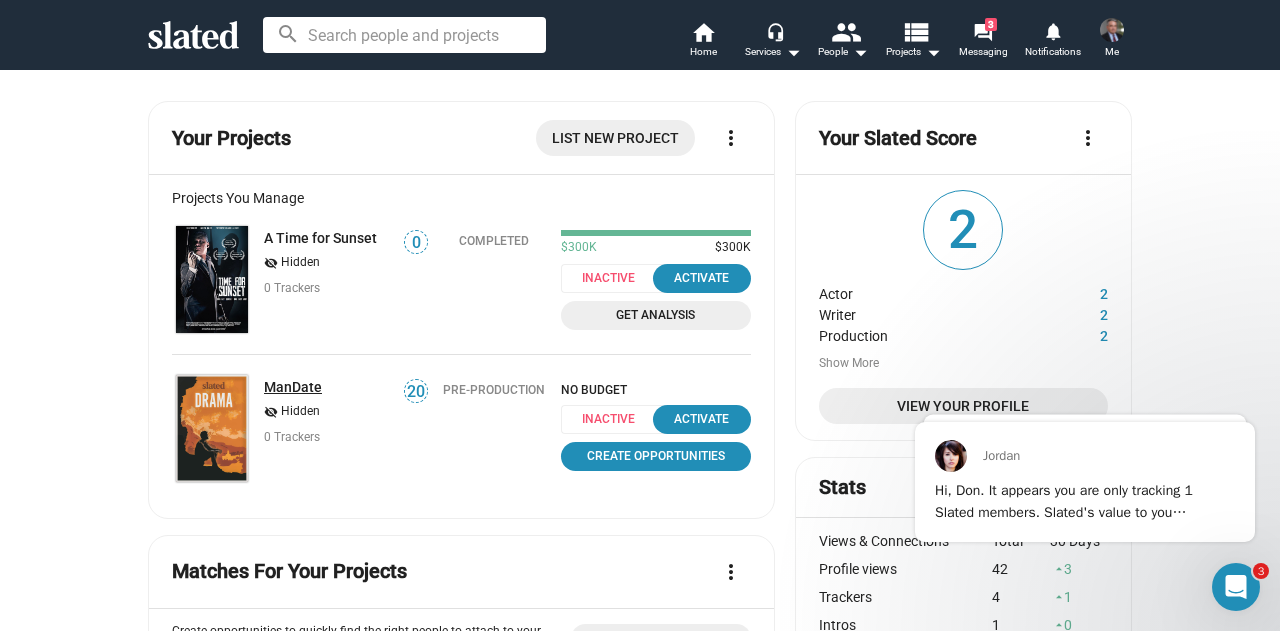 click on "ManDate" 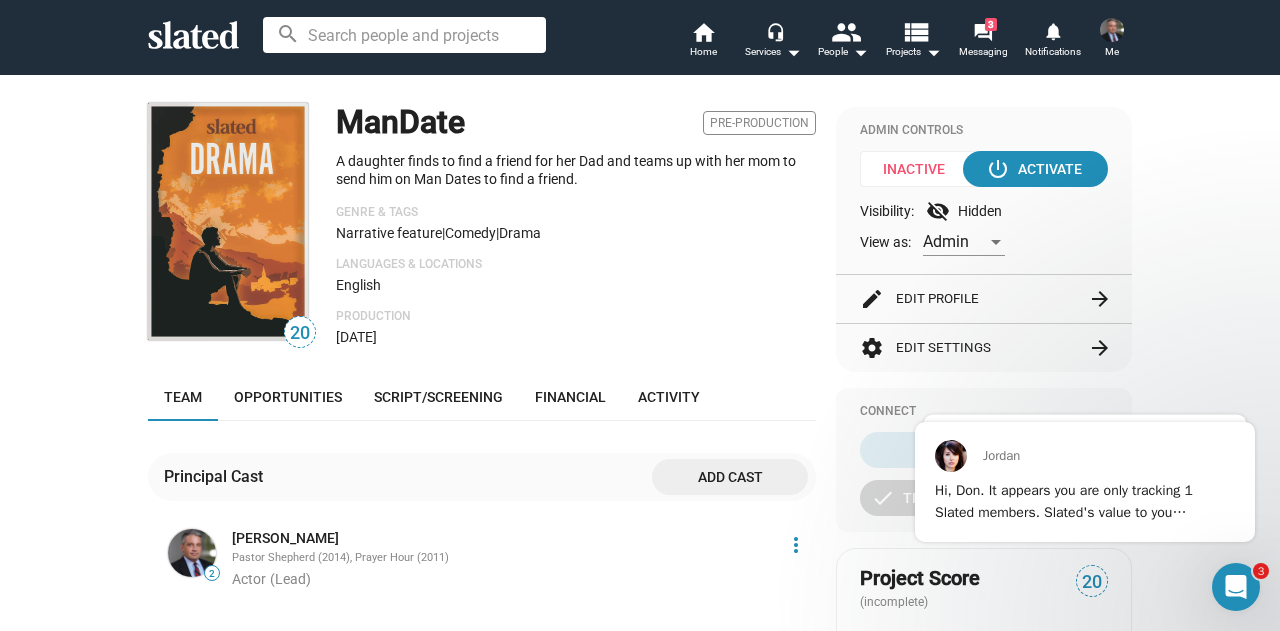 scroll, scrollTop: 200, scrollLeft: 0, axis: vertical 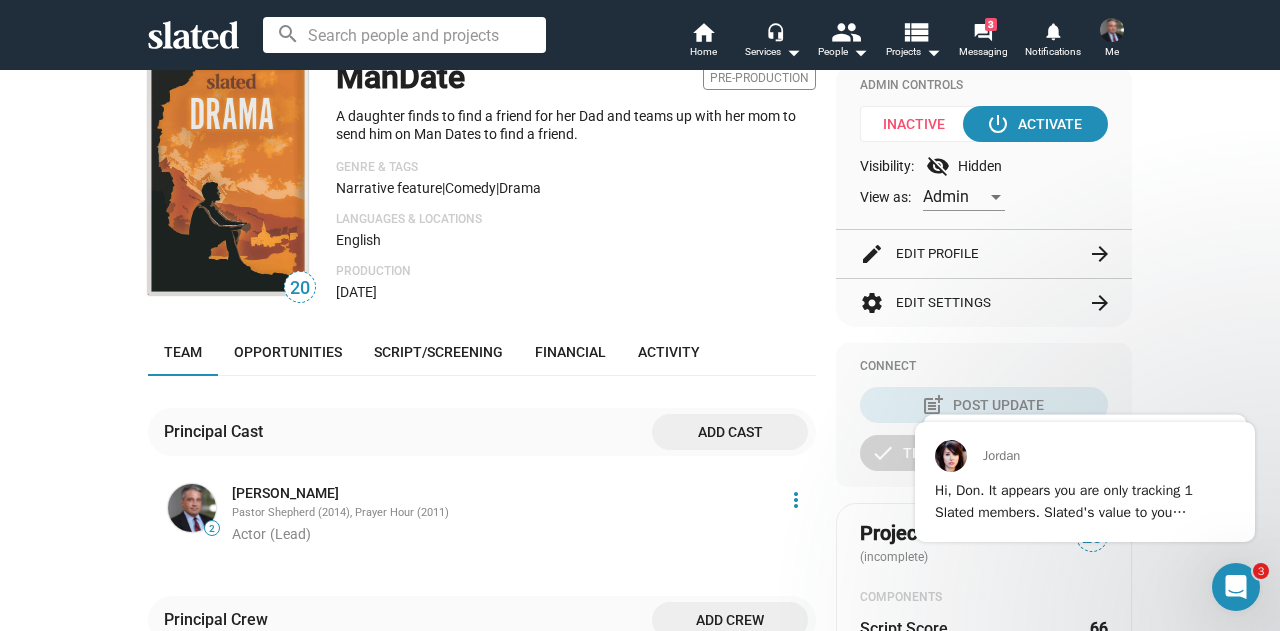 click on "edit  Edit Profile  arrow_forward" 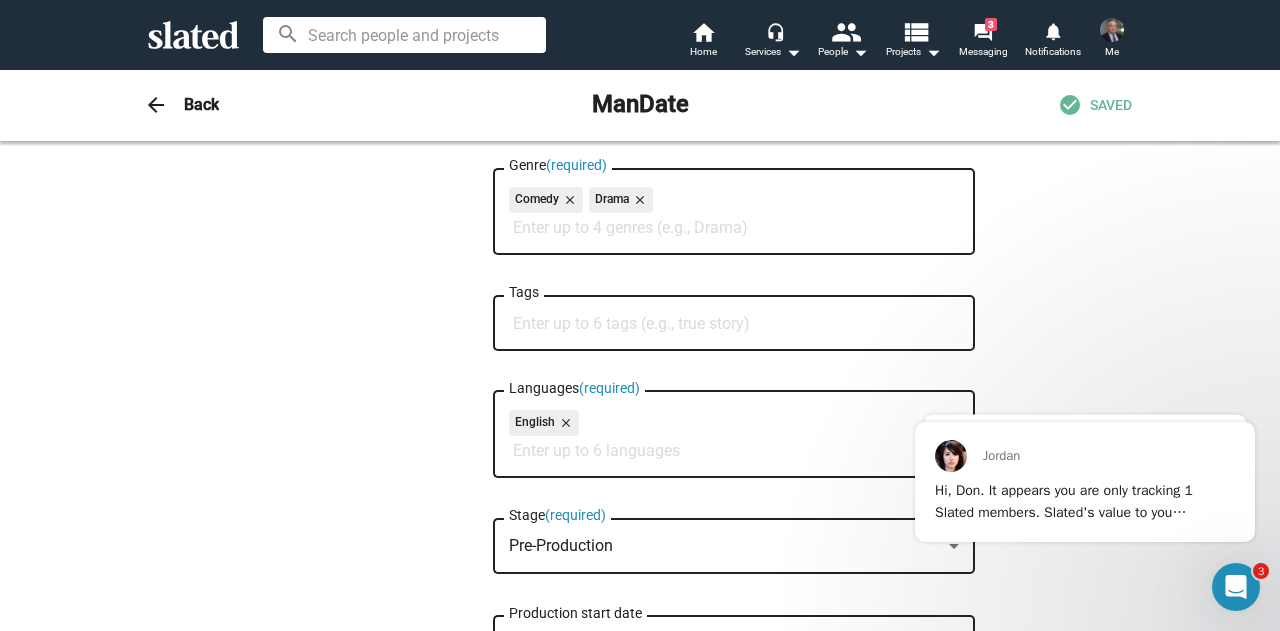 scroll, scrollTop: 300, scrollLeft: 0, axis: vertical 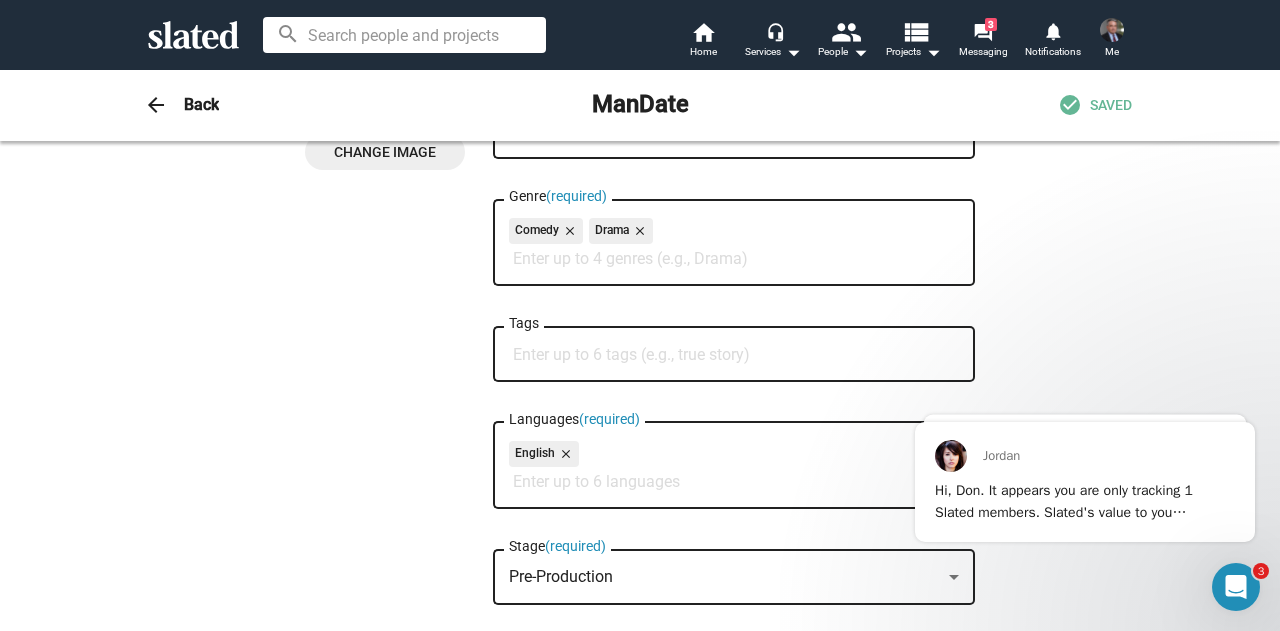 click on "close" at bounding box center (638, 231) 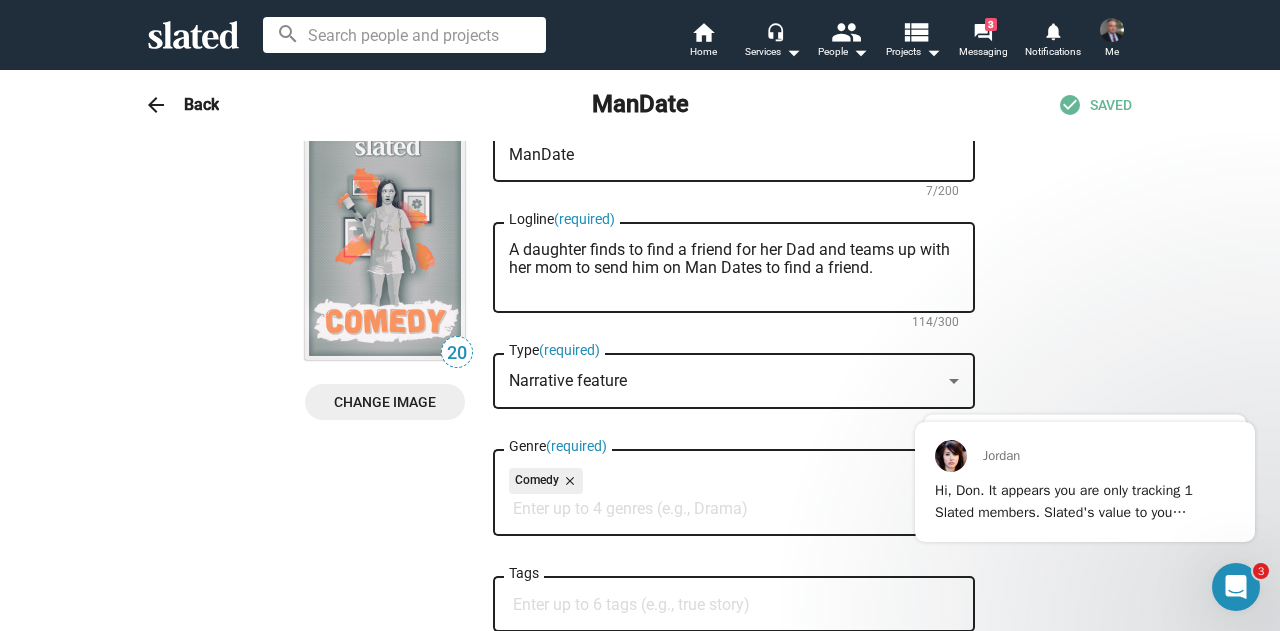 scroll, scrollTop: 0, scrollLeft: 0, axis: both 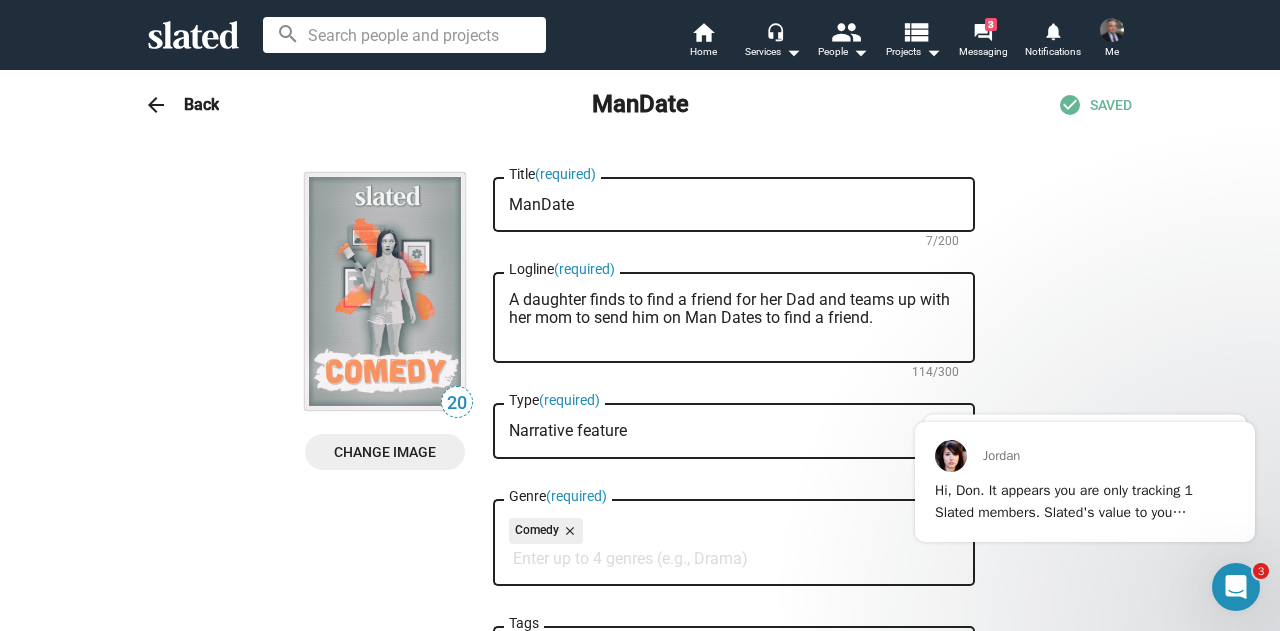 click on "Back" at bounding box center [201, 104] 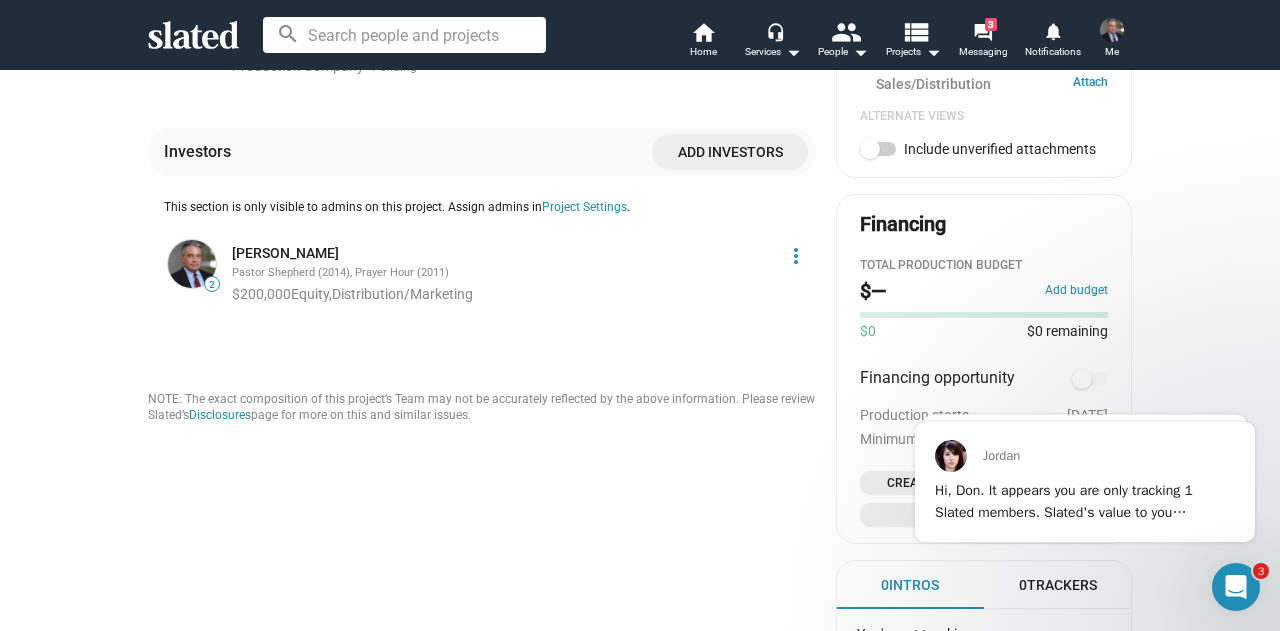 scroll, scrollTop: 1000, scrollLeft: 0, axis: vertical 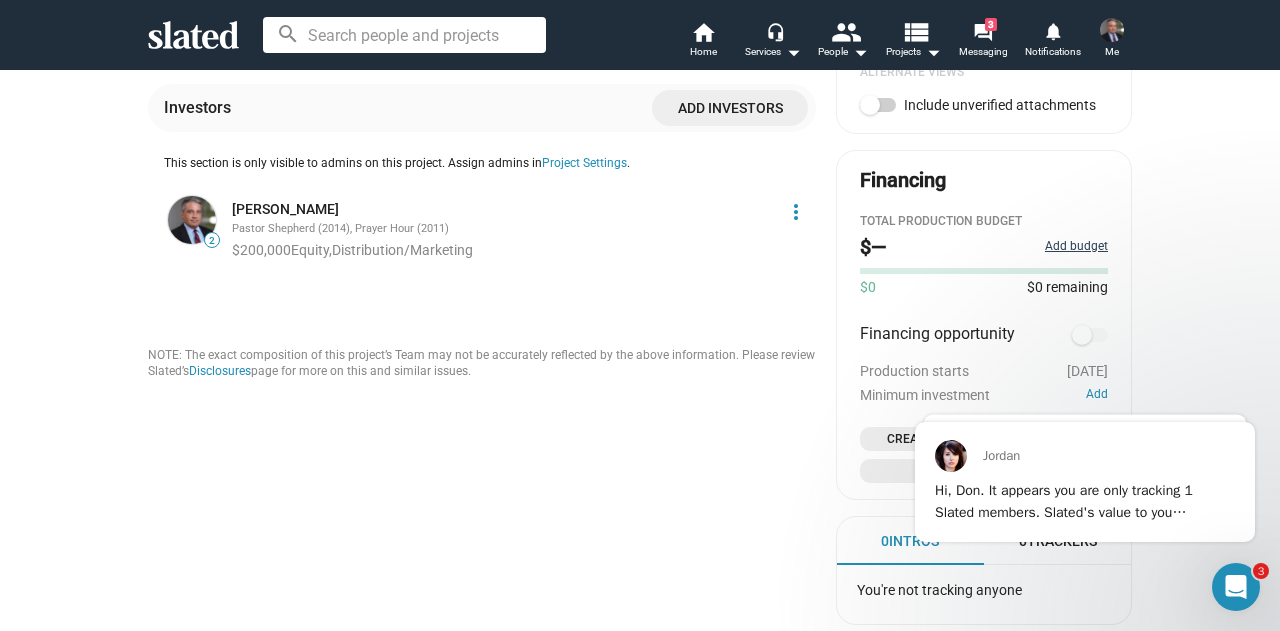 click on "Add budget" 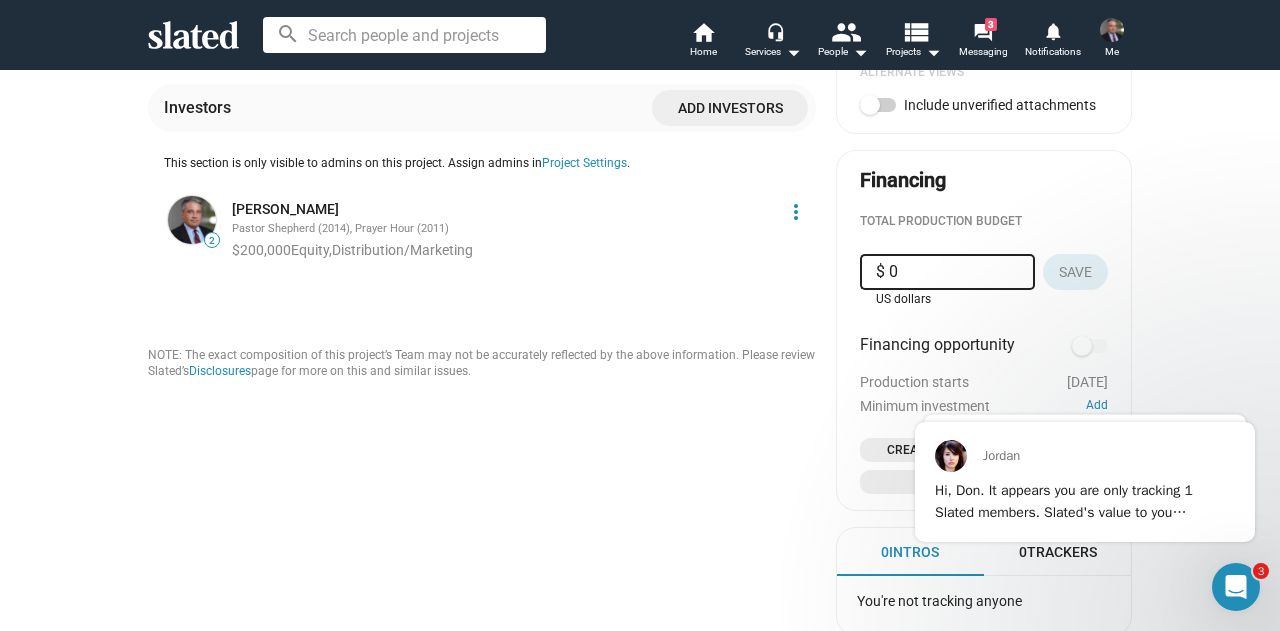 click on "$ 0" at bounding box center (947, 272) 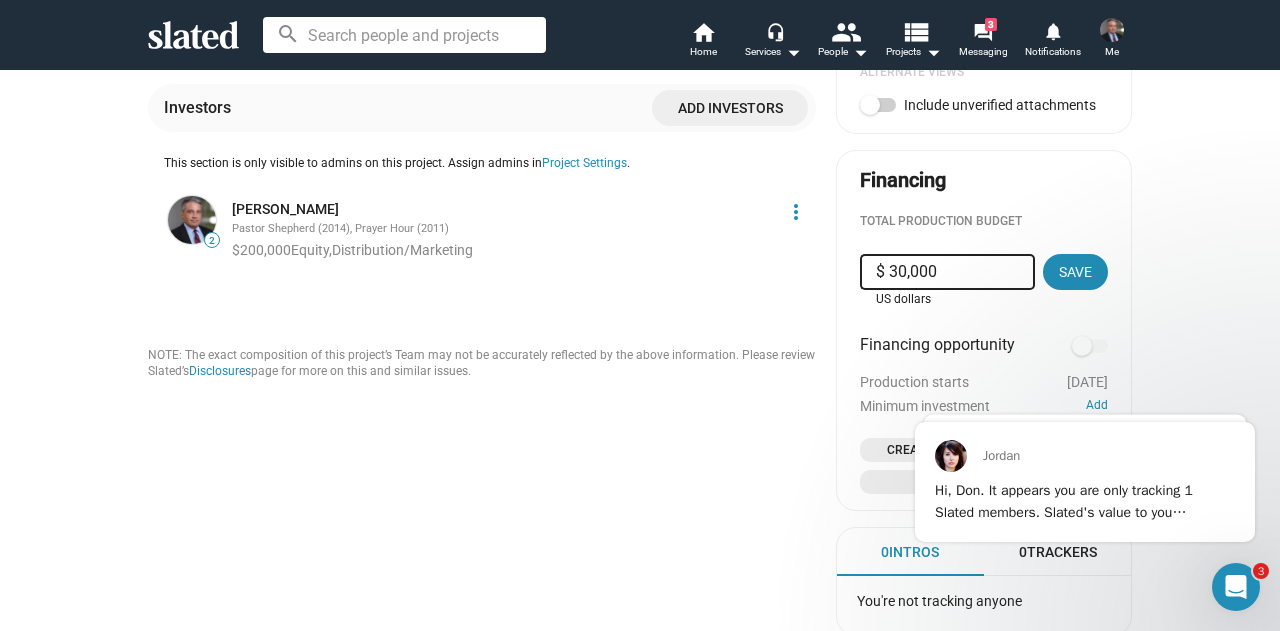 type on "$ 300,000" 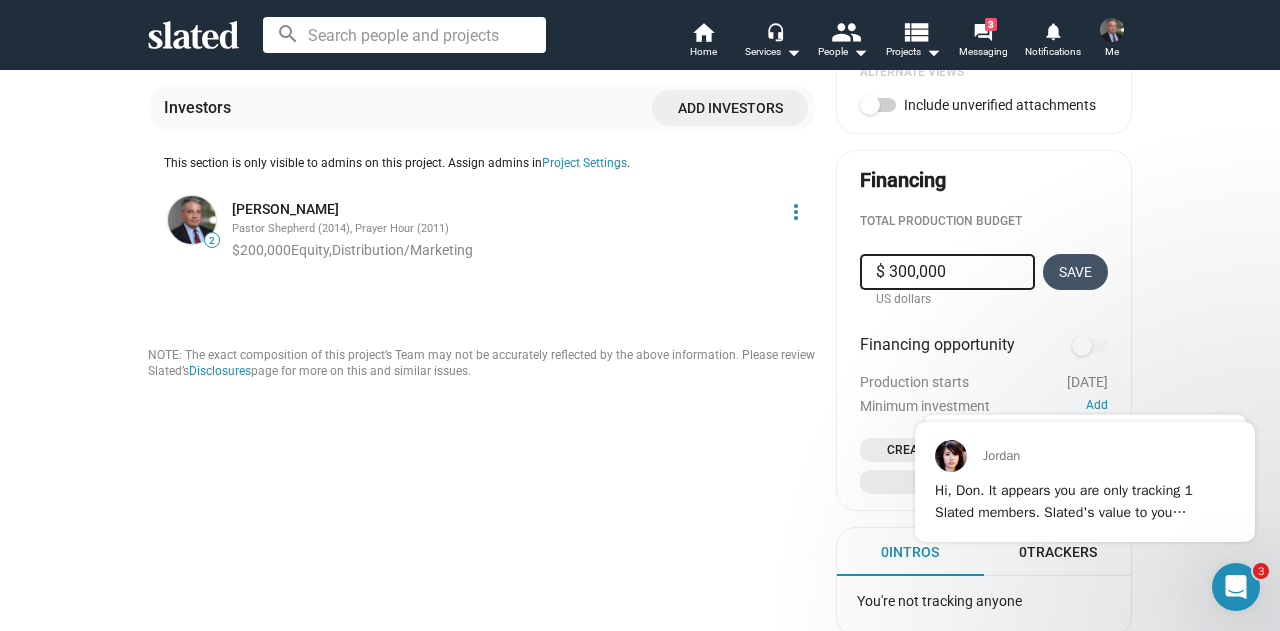 click on "Save" 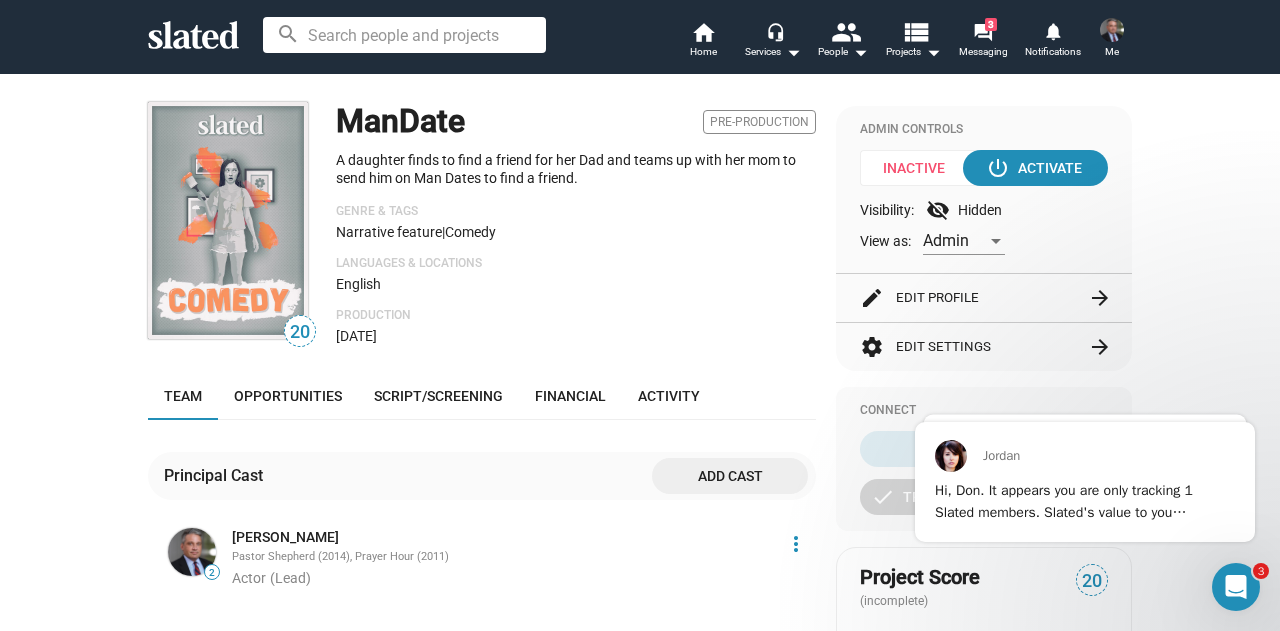 scroll, scrollTop: 200, scrollLeft: 0, axis: vertical 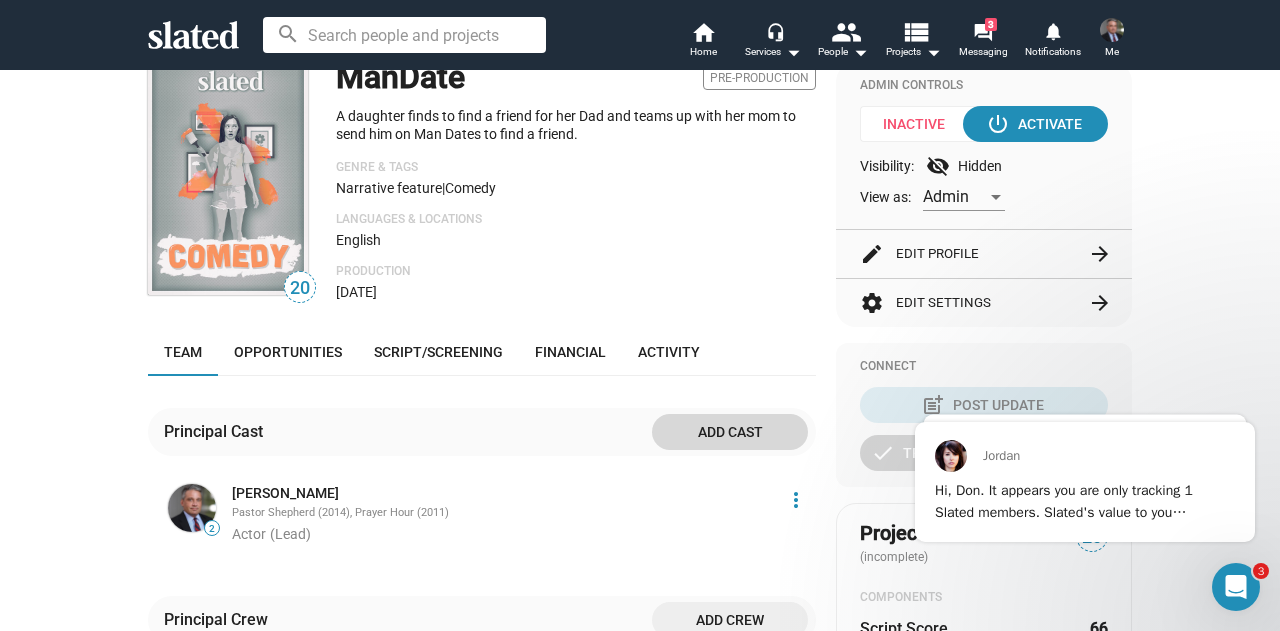 click on "Add cast" 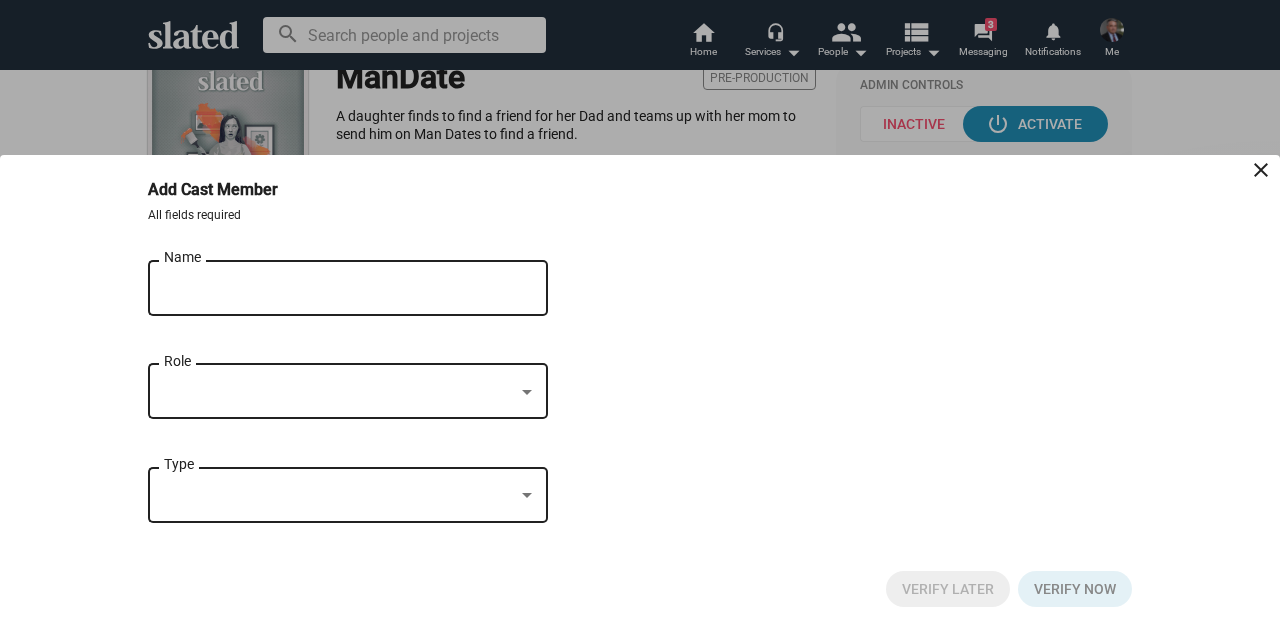 drag, startPoint x: 393, startPoint y: 295, endPoint x: 414, endPoint y: 292, distance: 21.213203 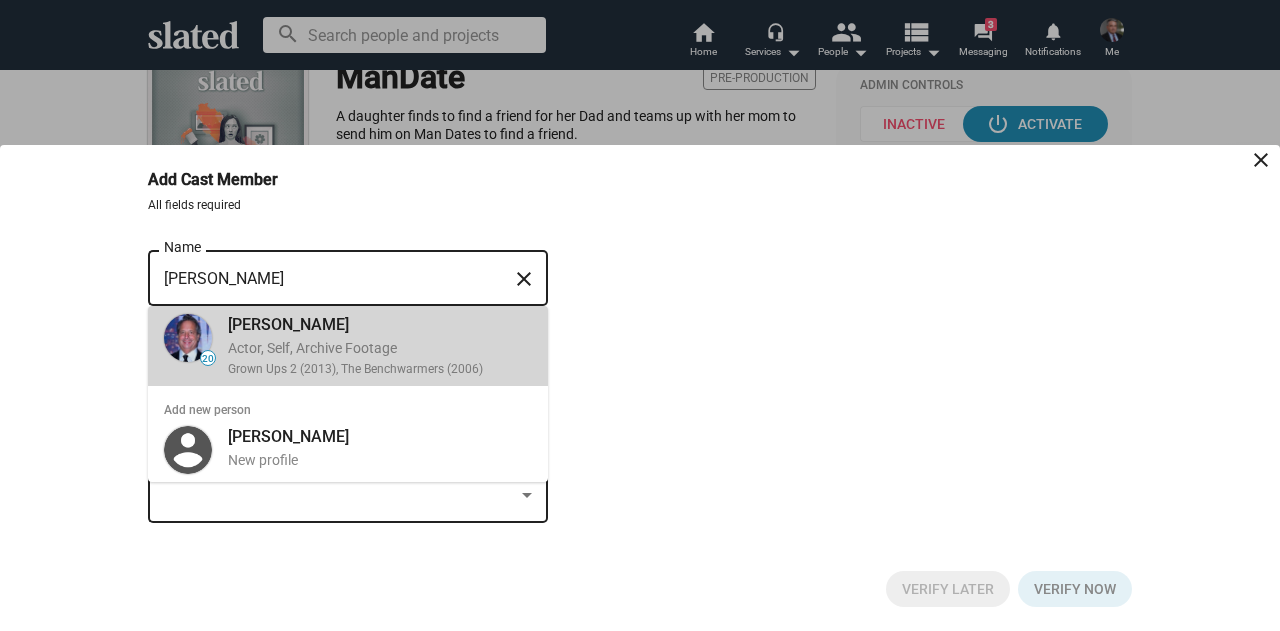 click on "Jon Lovitz Actor, Self, Archive Footage Grown Ups 2 (2013), The Benchwarmers (2006)" at bounding box center (374, 346) 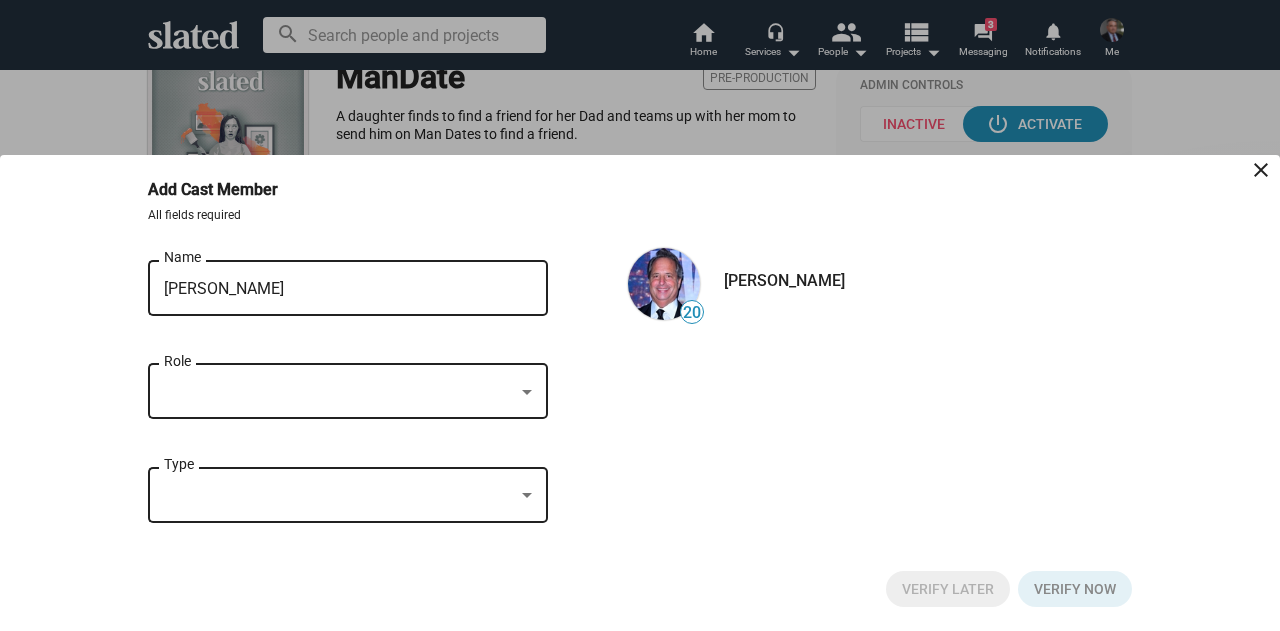 click at bounding box center [339, 392] 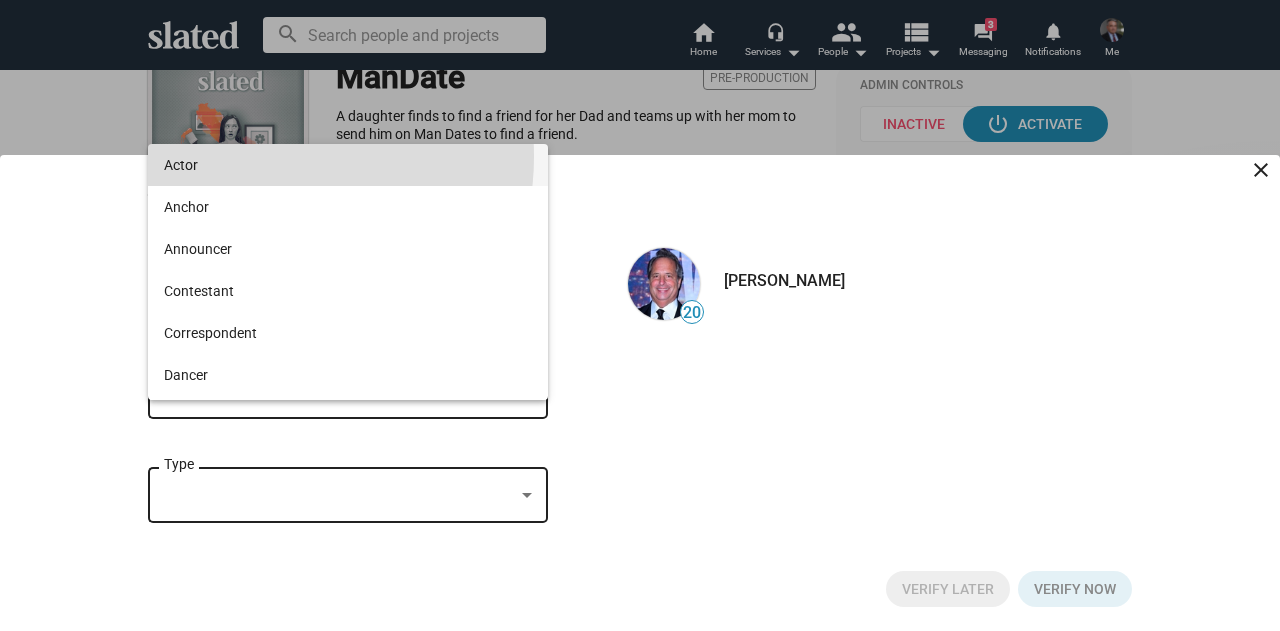 click on "Actor" at bounding box center (348, 165) 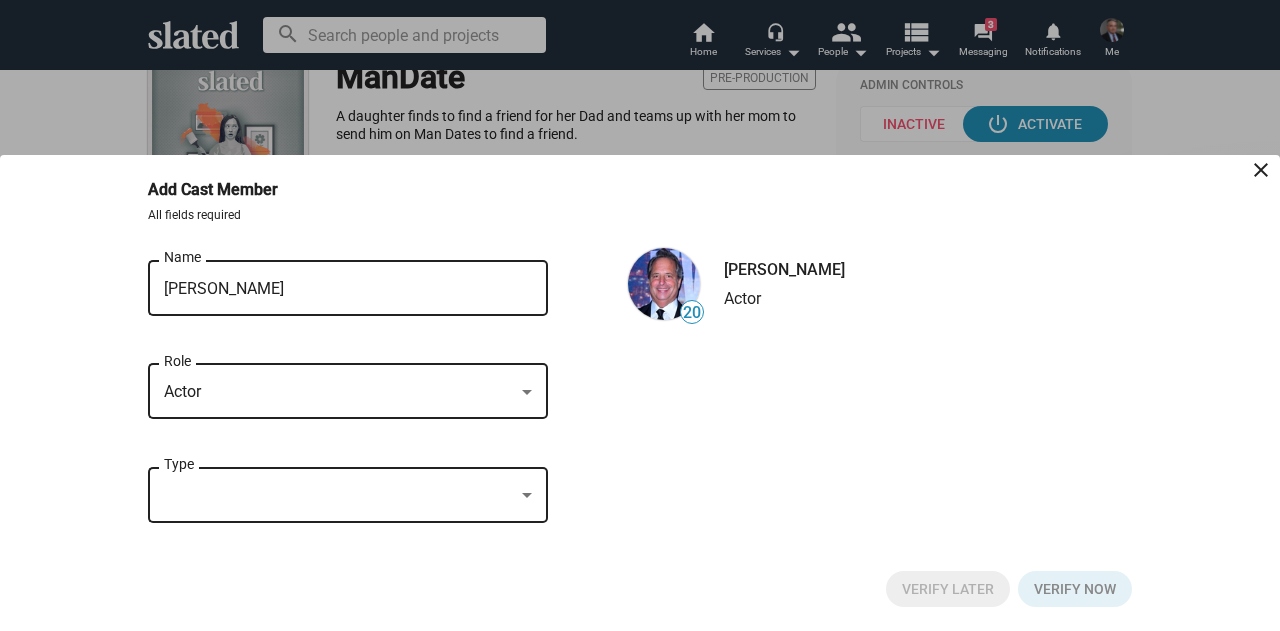 click on "Type" 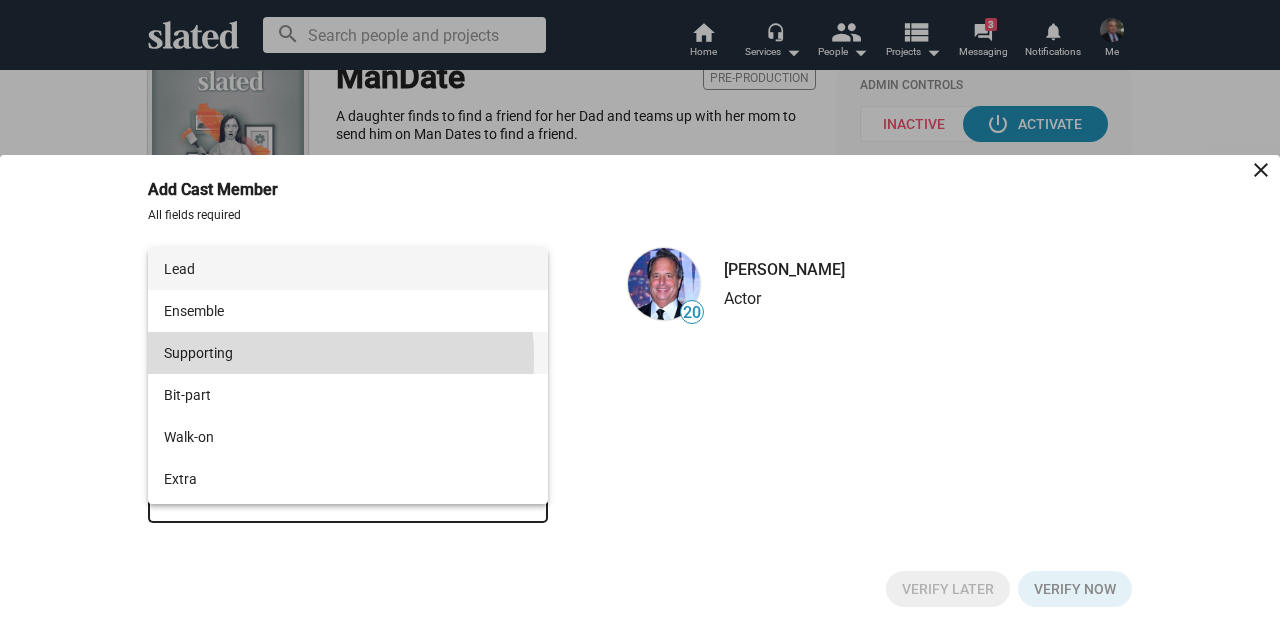 click on "Supporting" at bounding box center [348, 353] 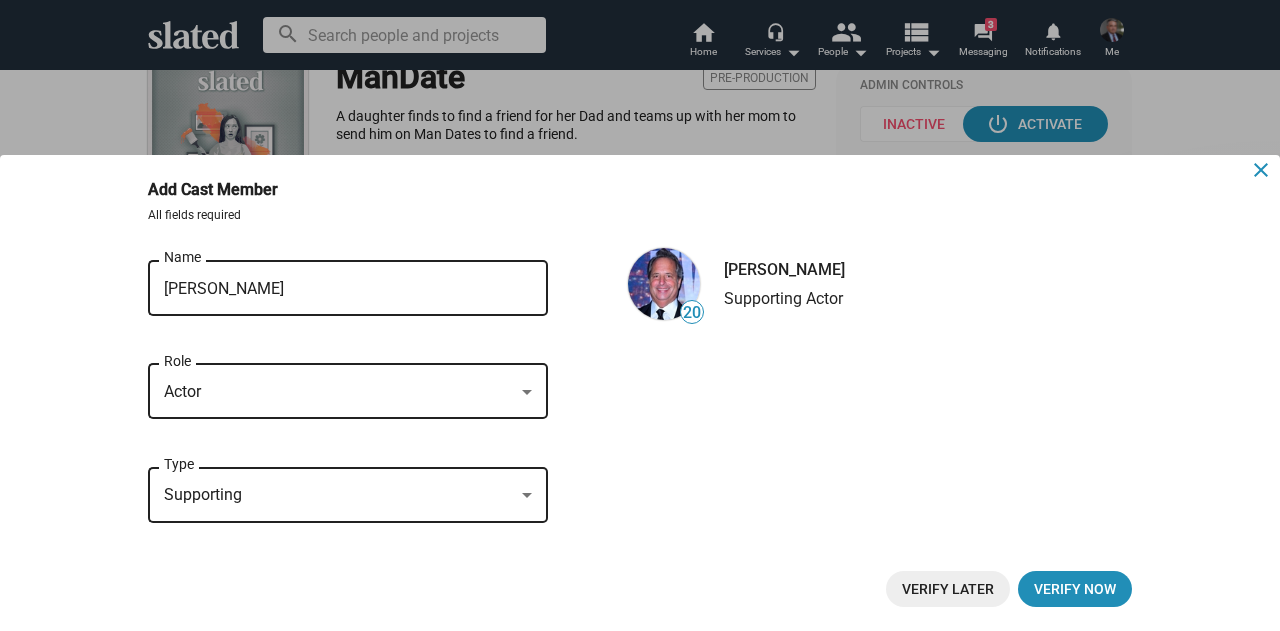 click on "close" at bounding box center [1261, 170] 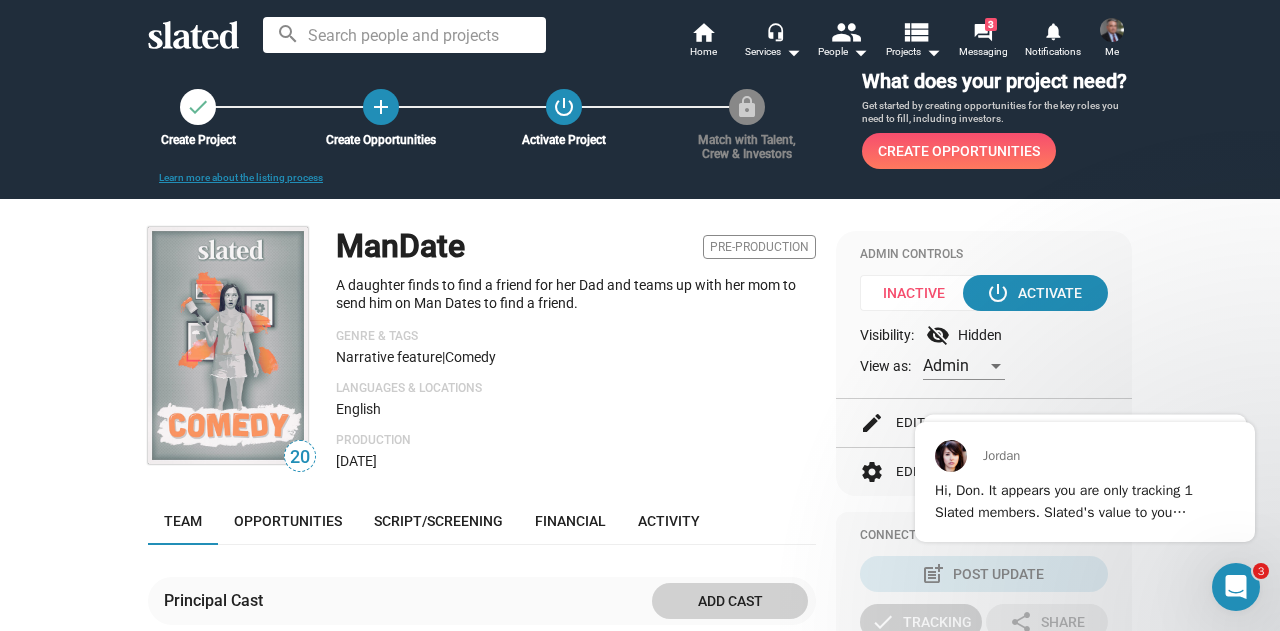 scroll, scrollTop: 0, scrollLeft: 0, axis: both 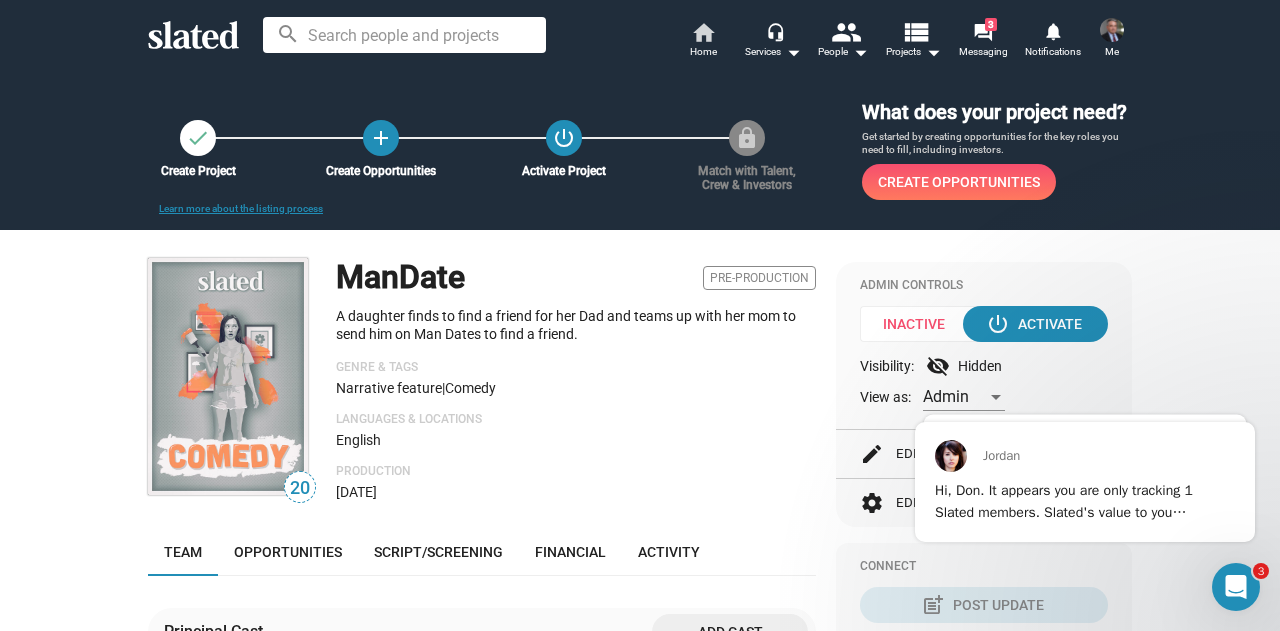 click on "Home" at bounding box center [703, 52] 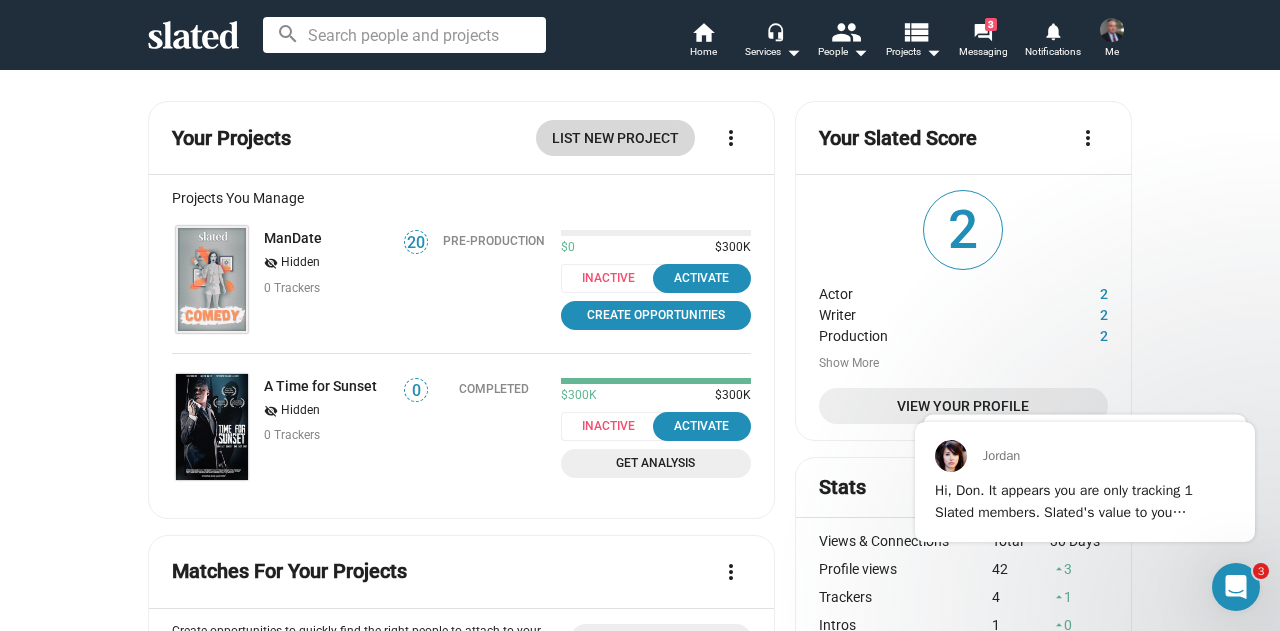 click on "List New Project" 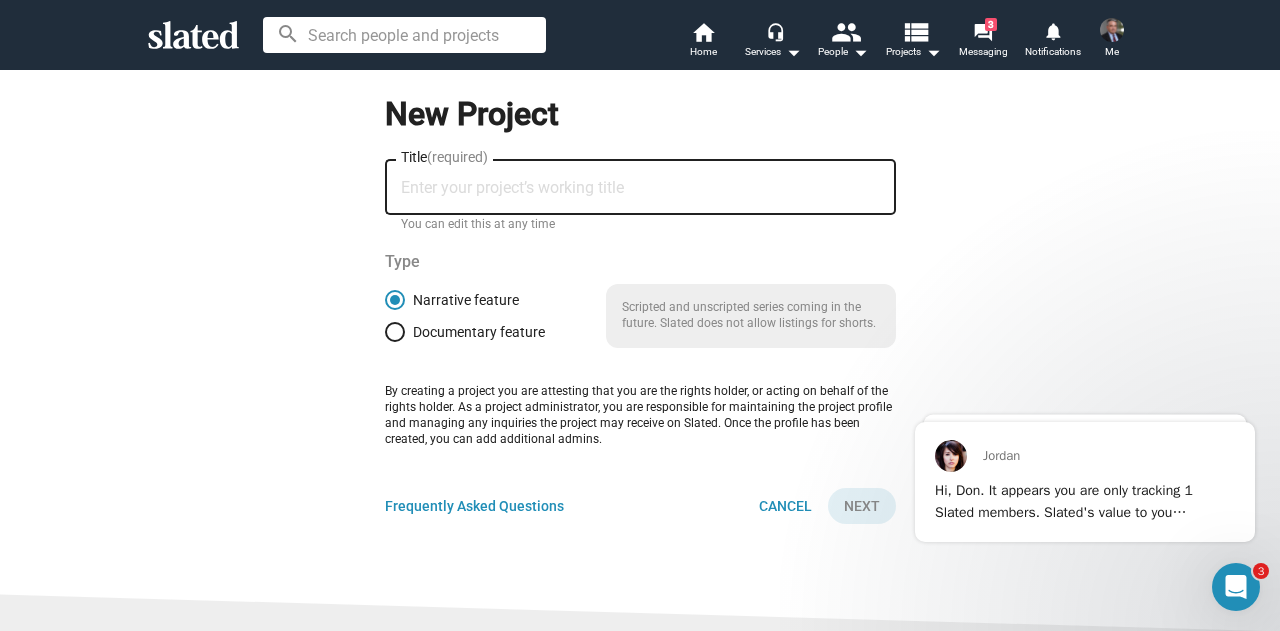 click on "Title  (required)" 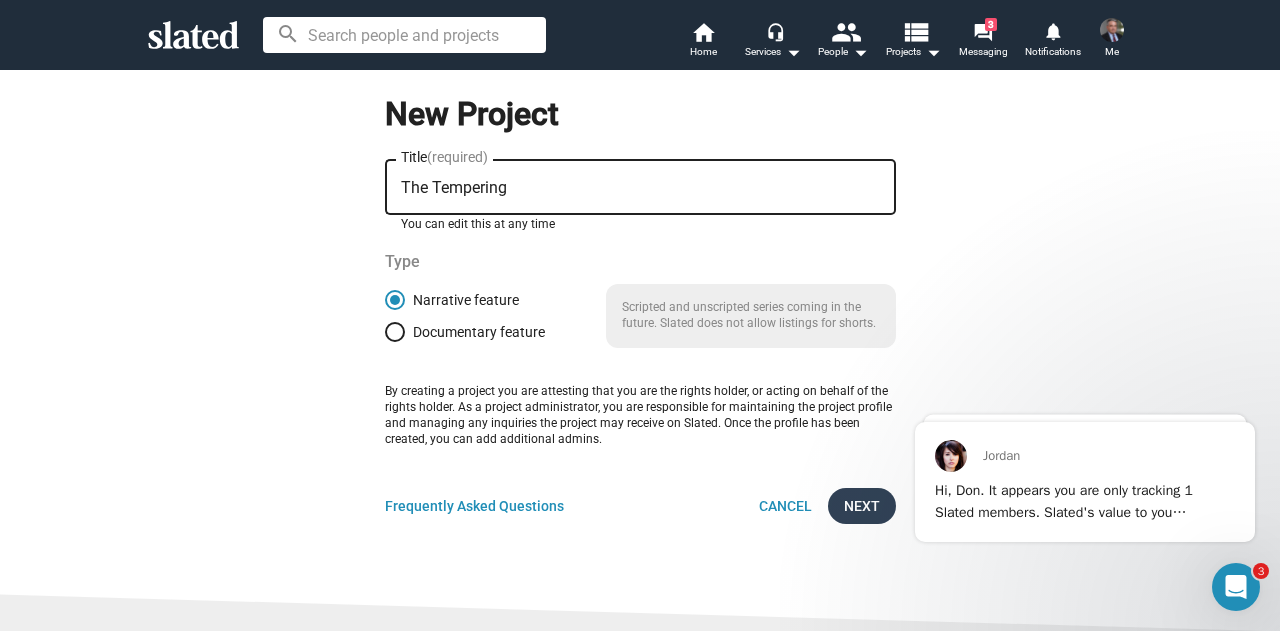 type on "The Tempering" 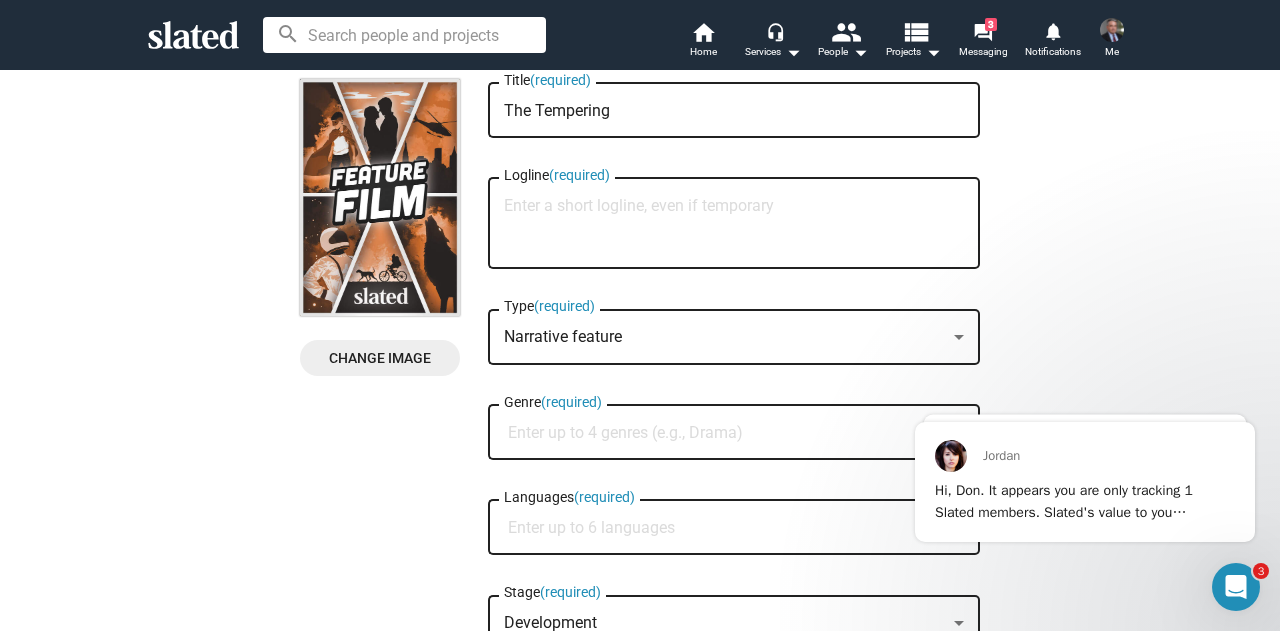 scroll, scrollTop: 200, scrollLeft: 0, axis: vertical 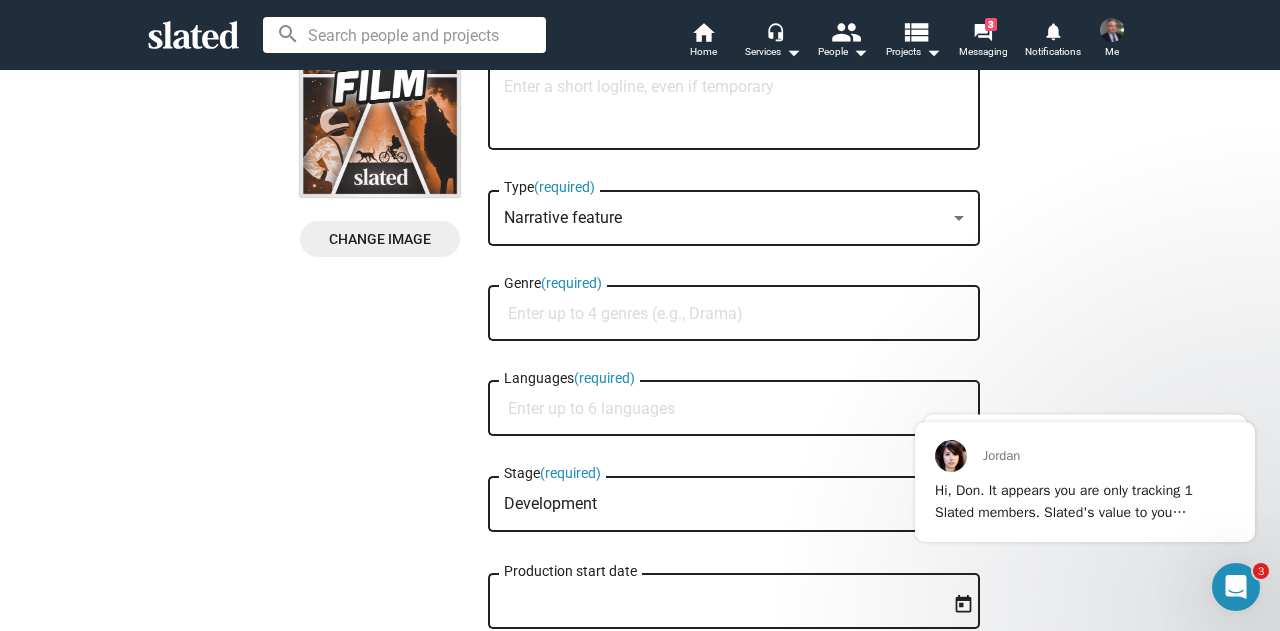 click on "Genre  (required)" at bounding box center [738, 314] 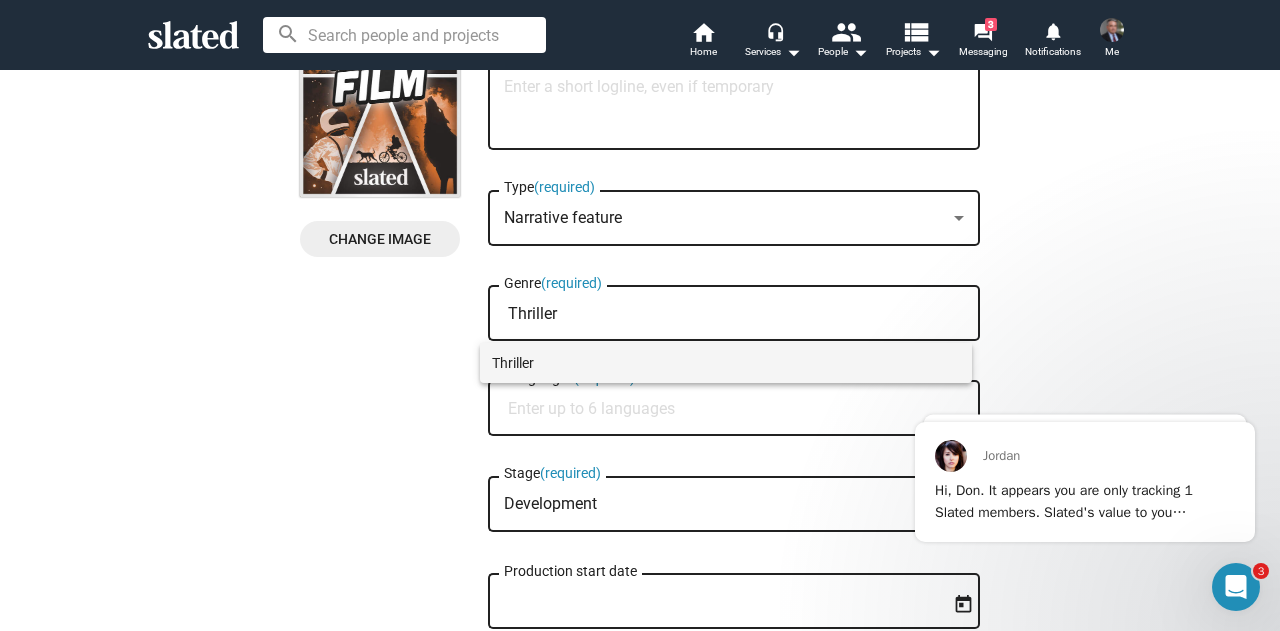 type on "Thriller" 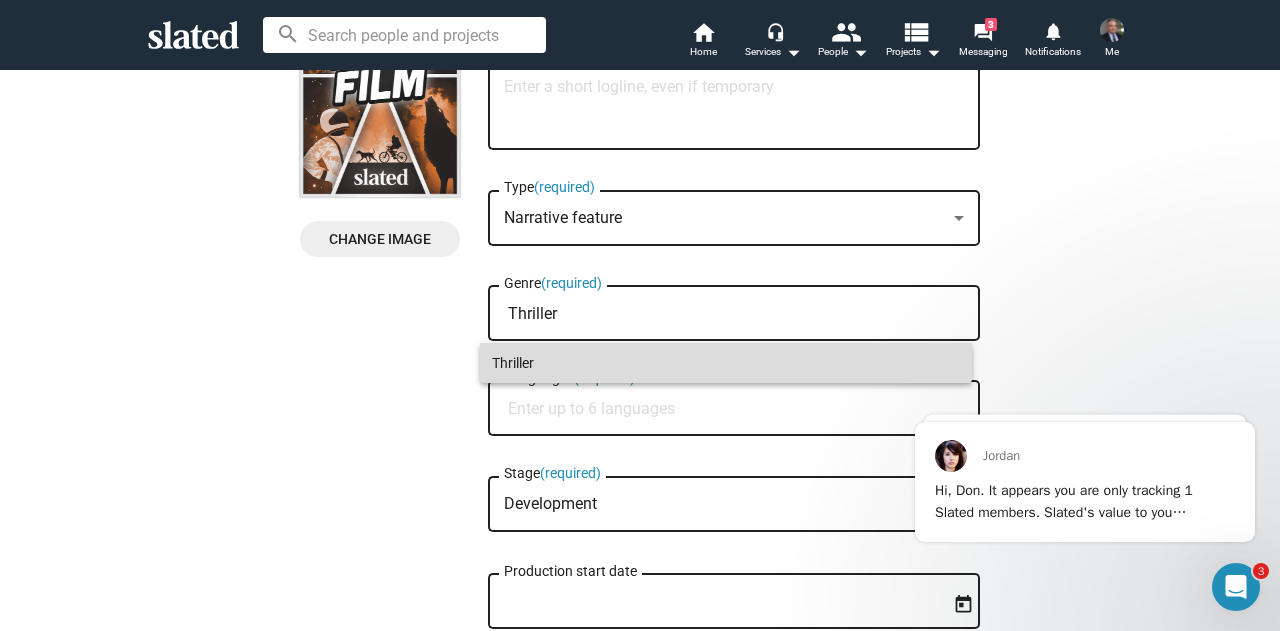 click on "Thriller" at bounding box center (726, 363) 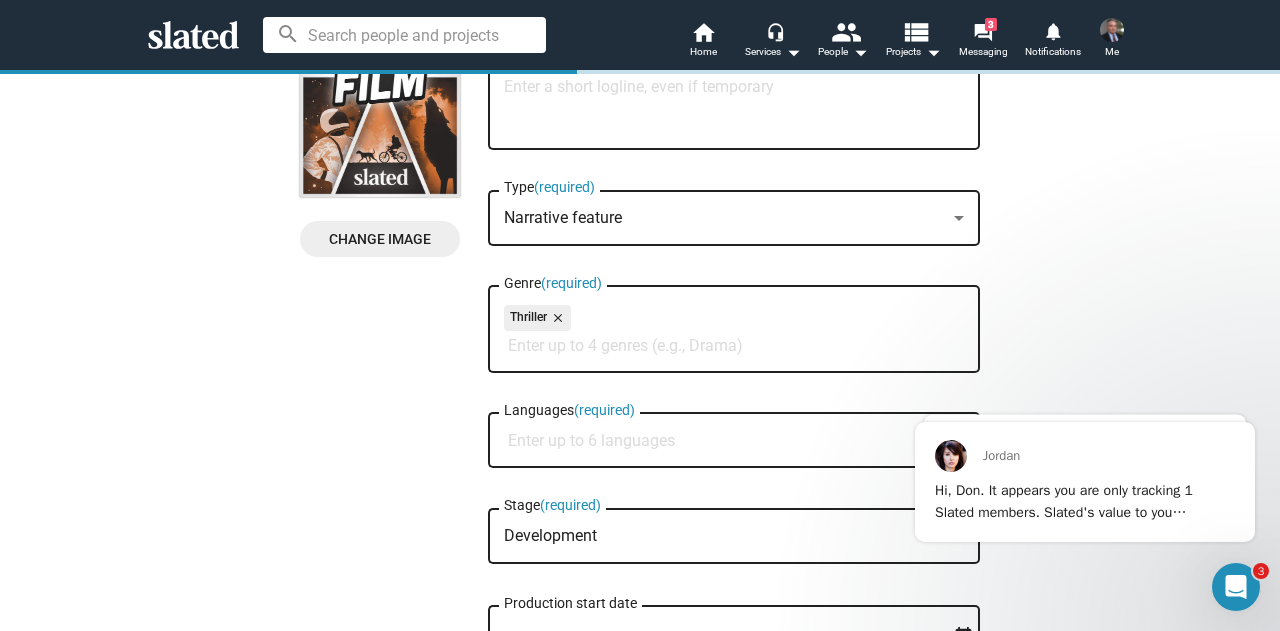 click on "Languages  (required)" at bounding box center (738, 441) 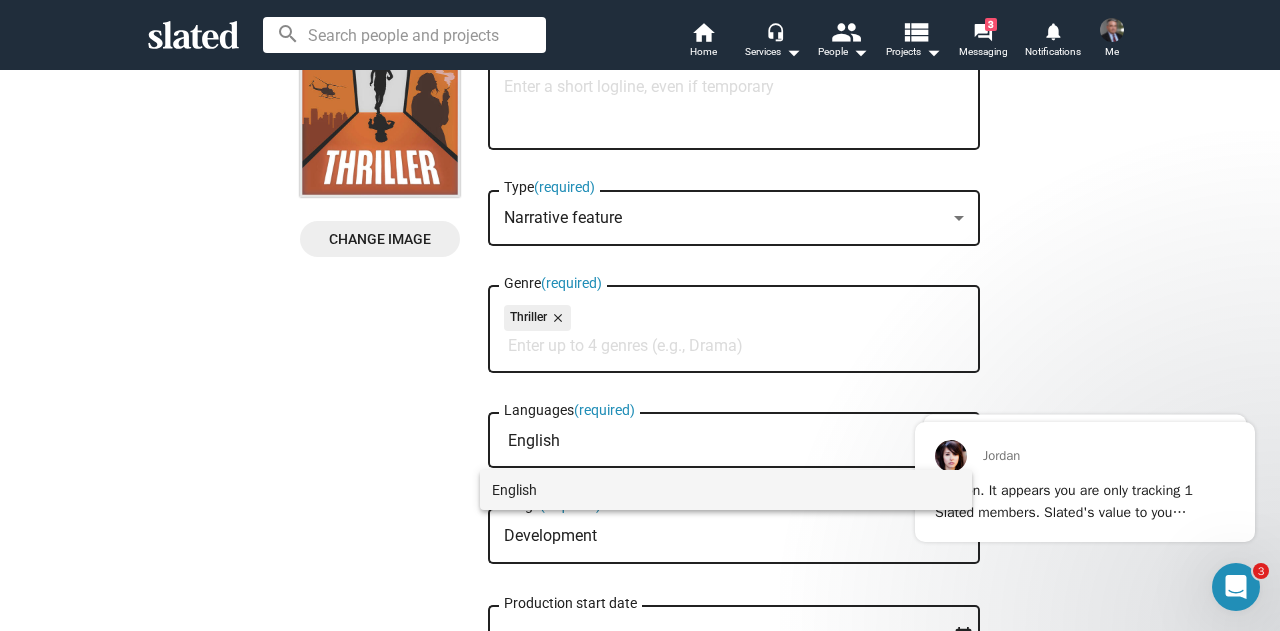 type on "English" 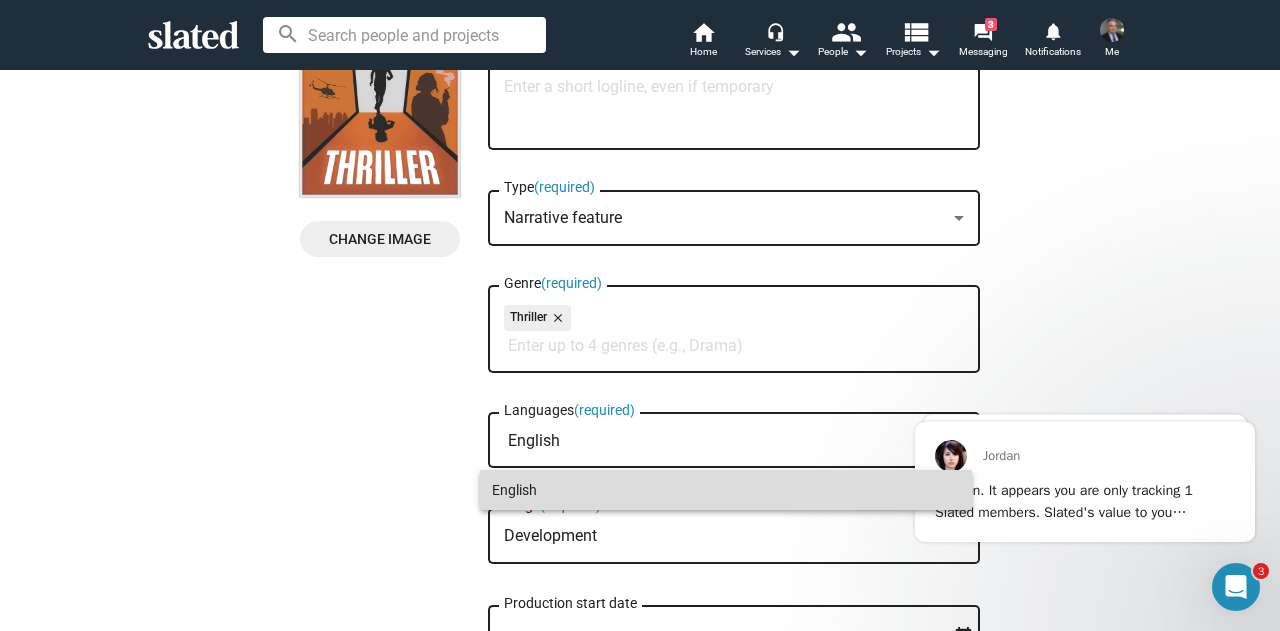 drag, startPoint x: 572, startPoint y: 486, endPoint x: 612, endPoint y: 480, distance: 40.4475 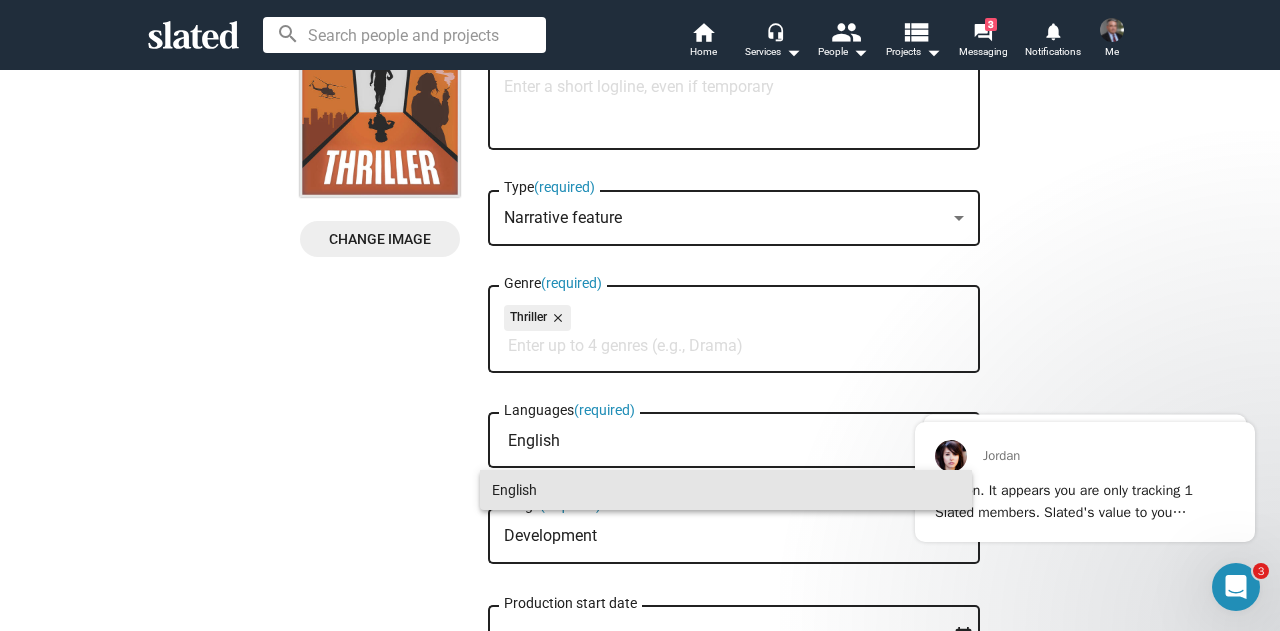 type 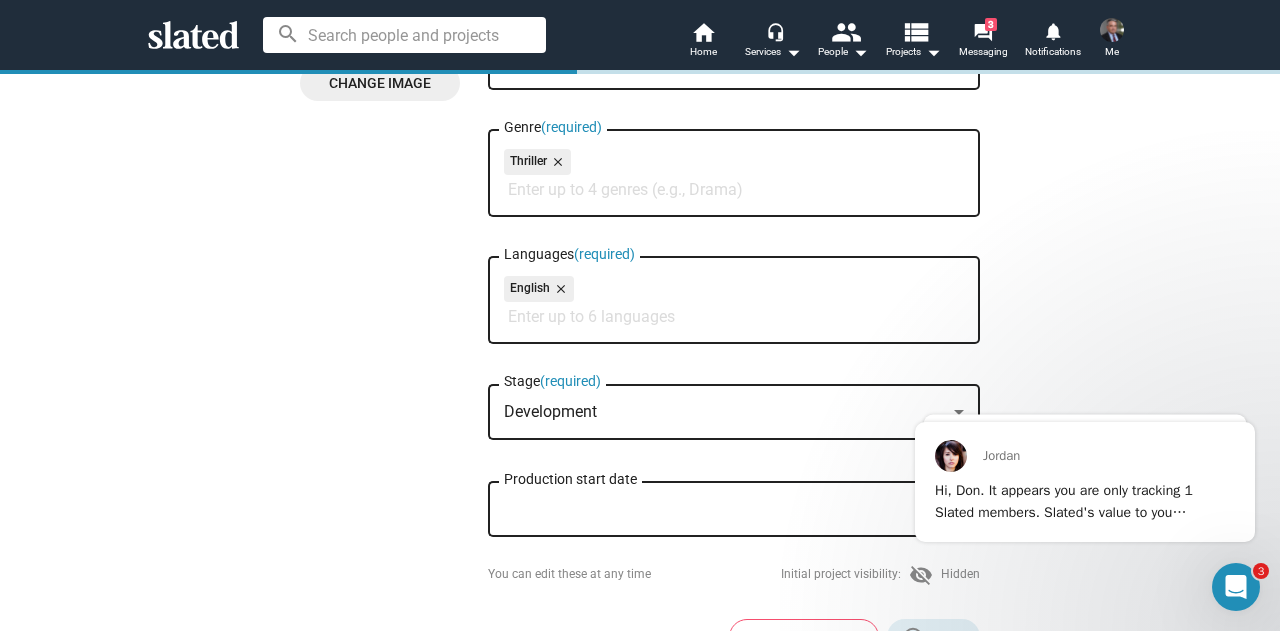 scroll, scrollTop: 400, scrollLeft: 0, axis: vertical 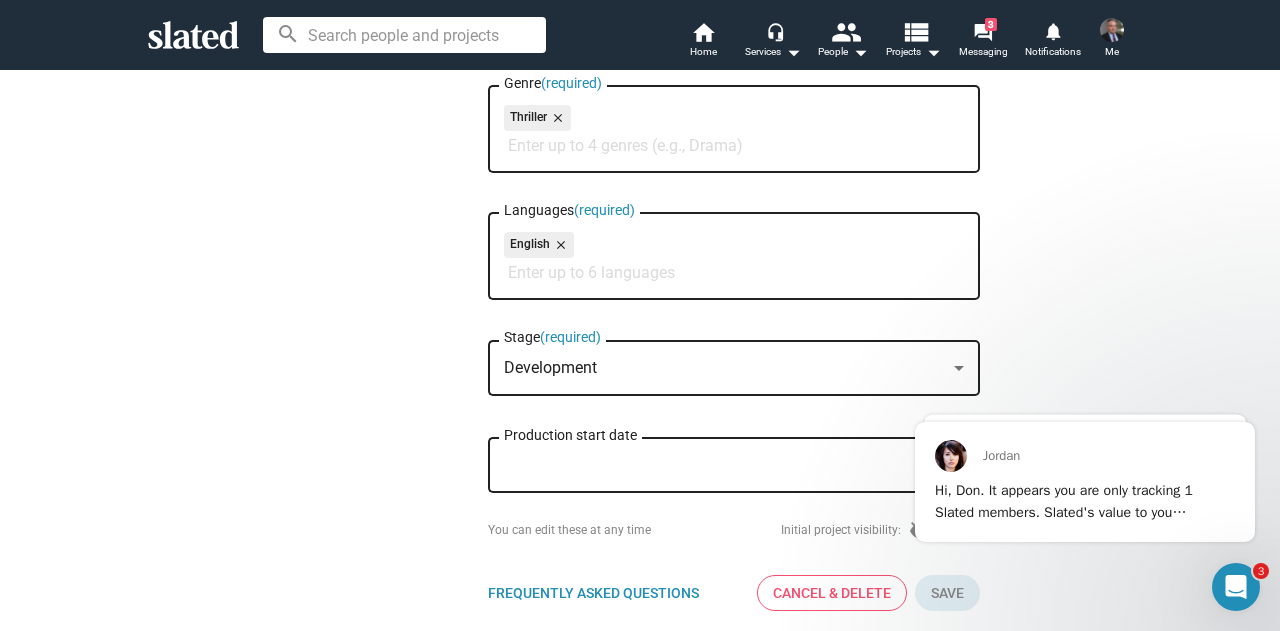 click on "Development Stage  (required)" 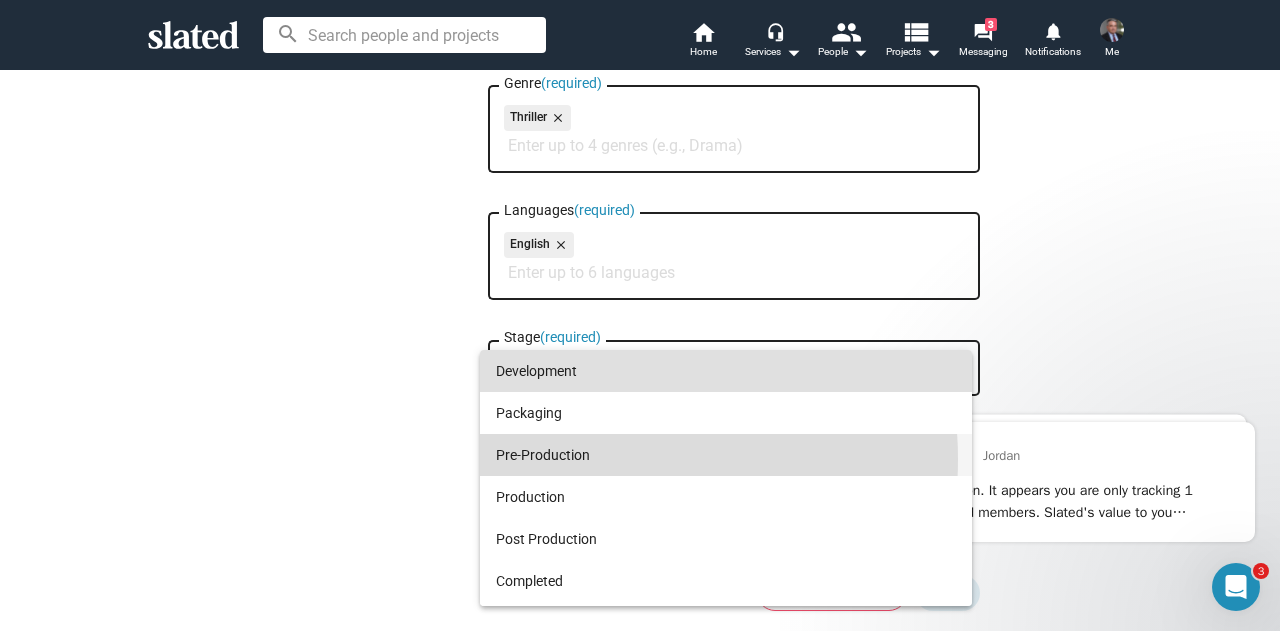 click on "Pre-Production" at bounding box center [726, 455] 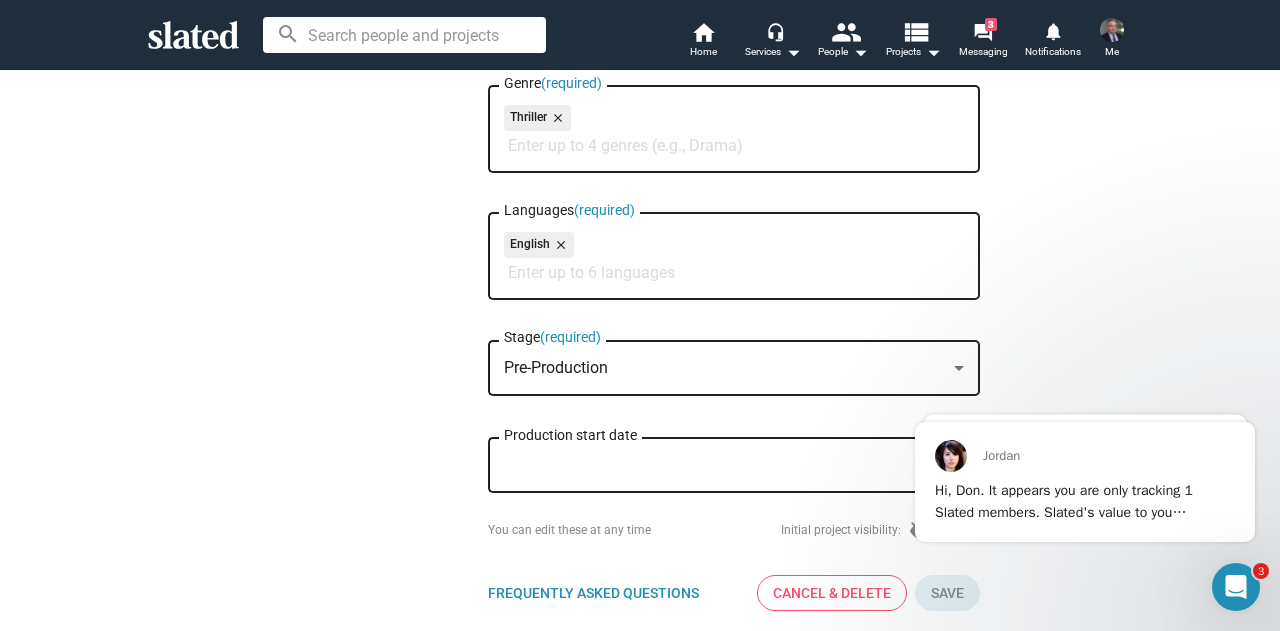 click on "Production start date" at bounding box center (720, 466) 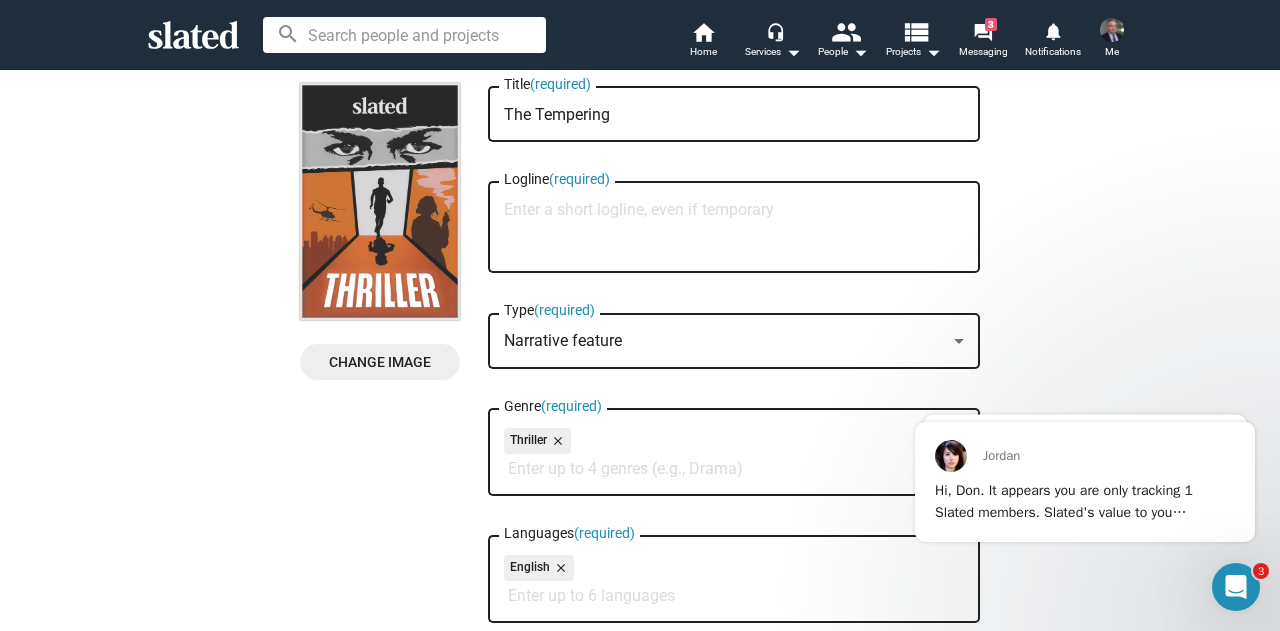 scroll, scrollTop: 0, scrollLeft: 0, axis: both 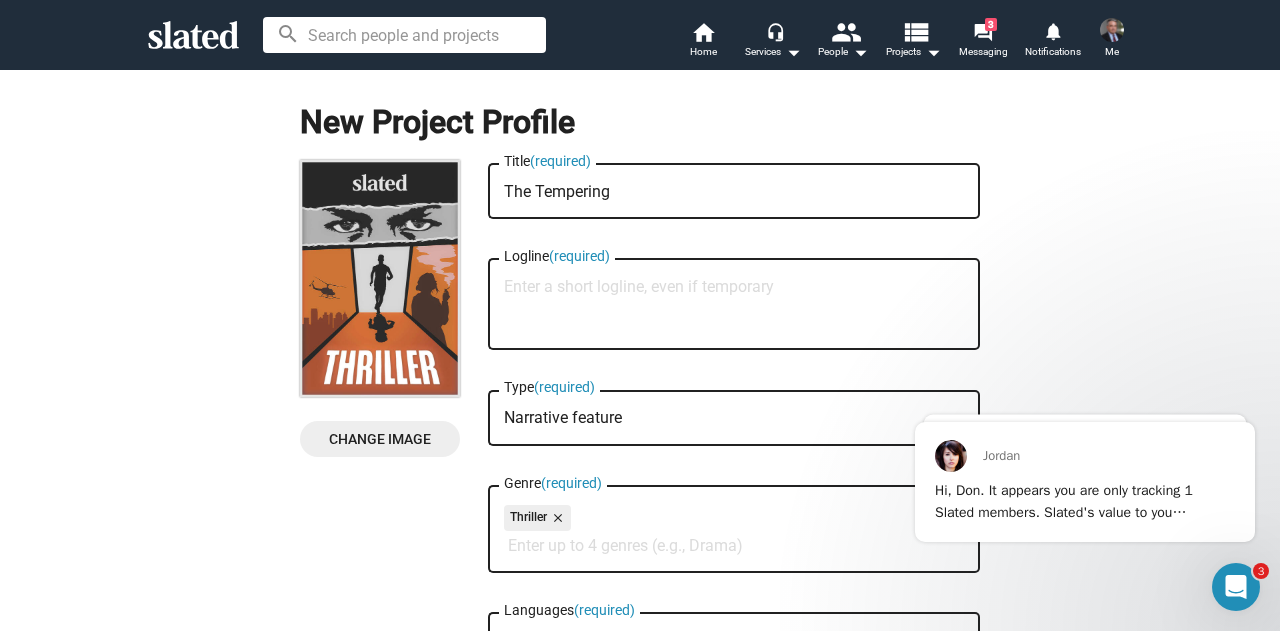 type on "10/6/2025" 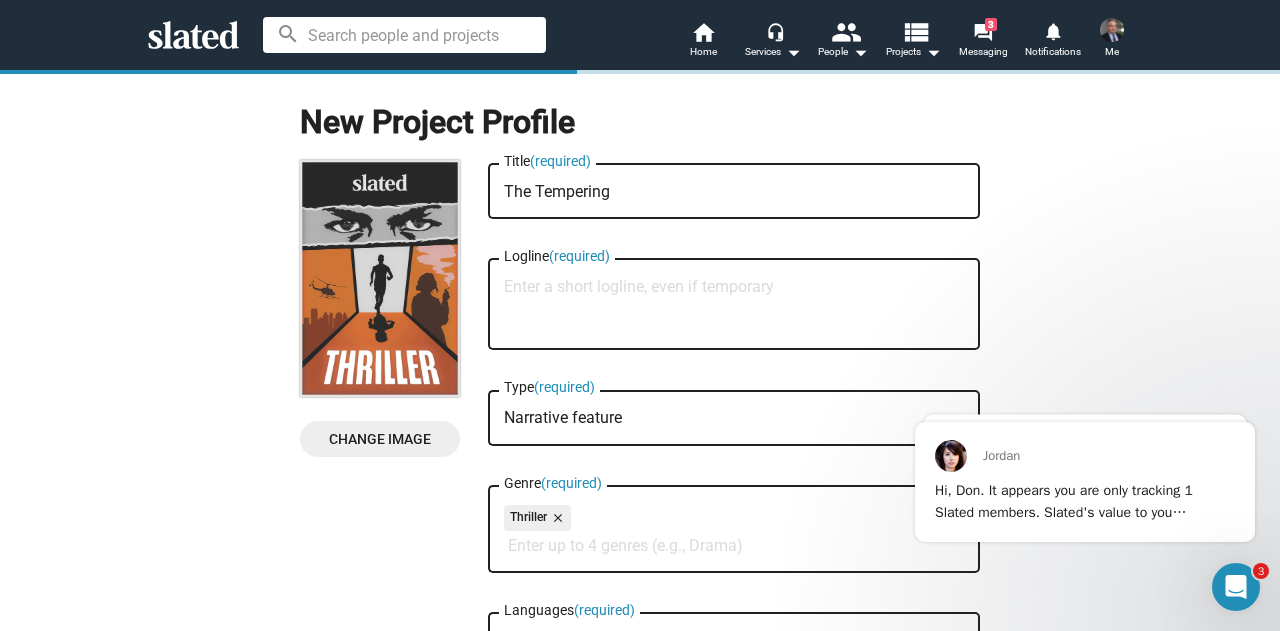 click on "Logline  (required)" at bounding box center (734, 305) 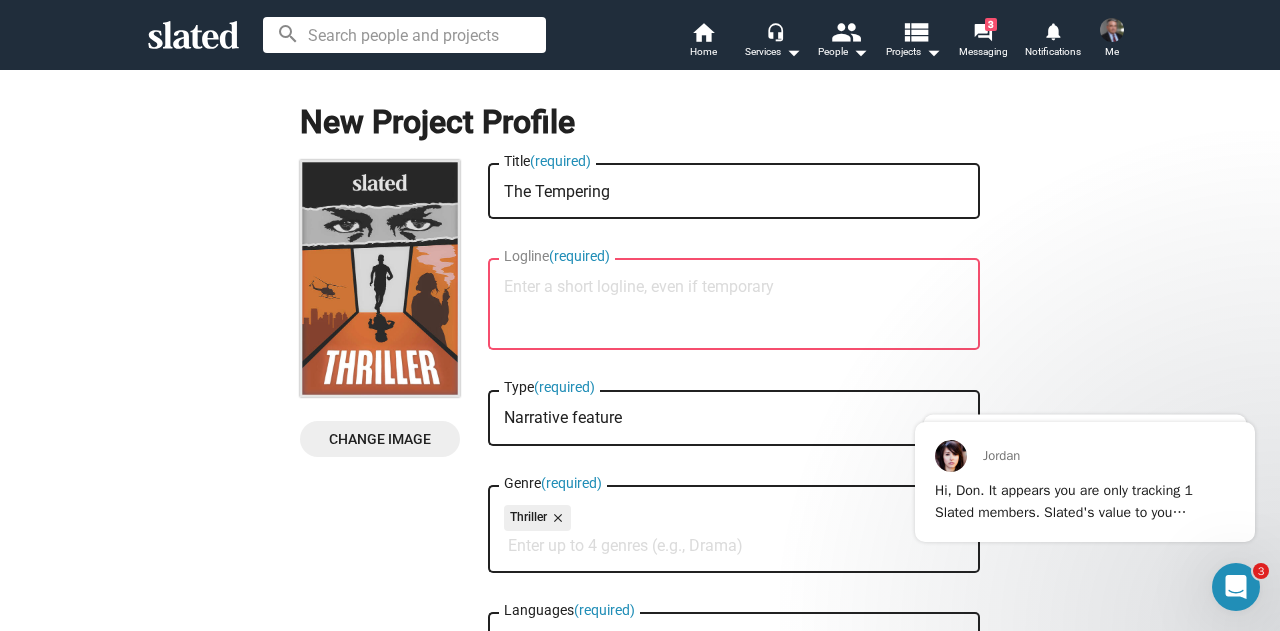 click on "Logline  (required)" at bounding box center (734, 305) 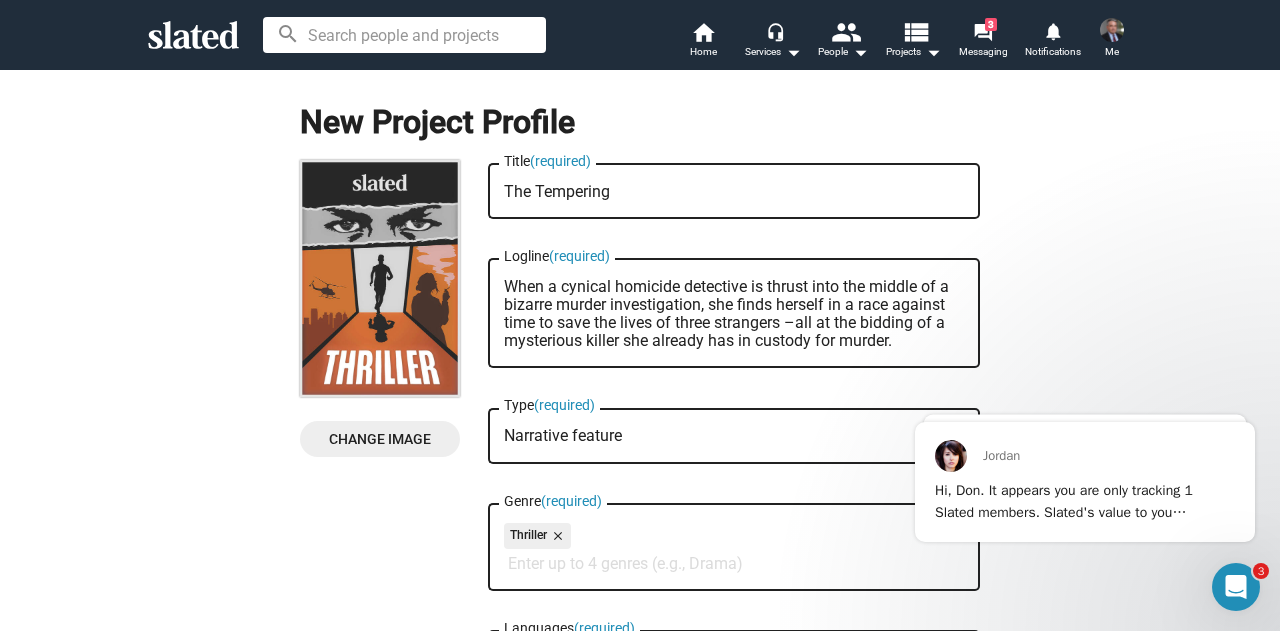 scroll, scrollTop: 0, scrollLeft: 0, axis: both 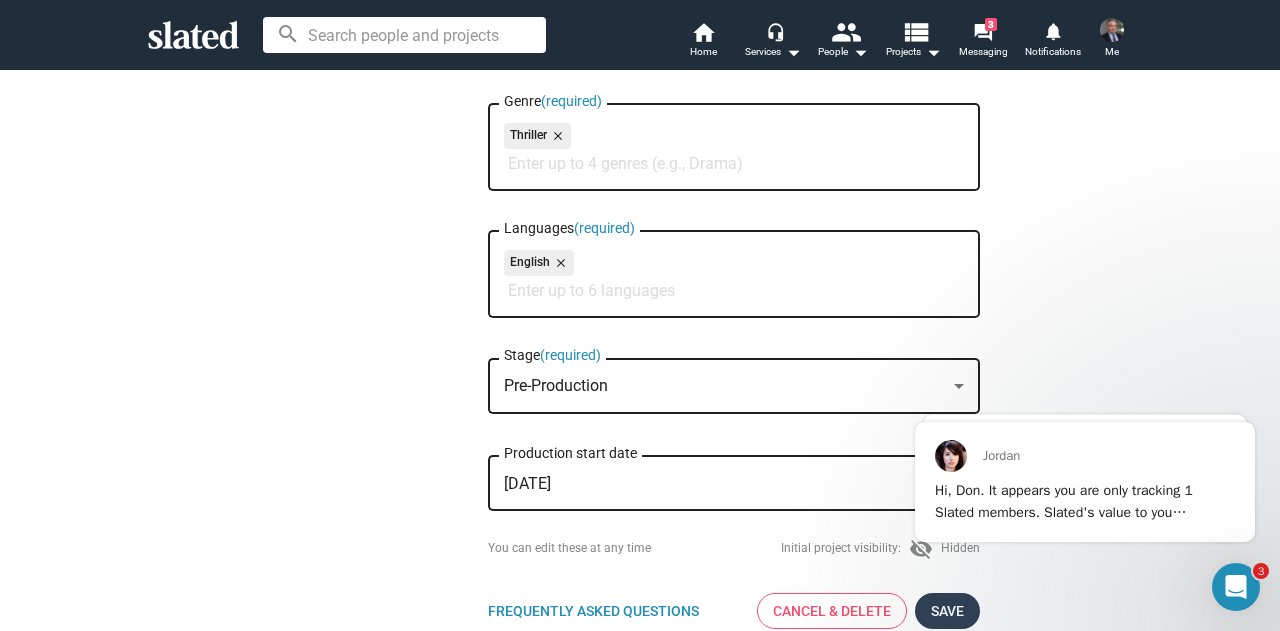 type on "When a cynical homicide detective is thrust into the middle of a bizarre murder investigation, she finds herself in a race against time to save the lives of three strangers –all at the bidding of a mysterious killer she already has in custody for murder." 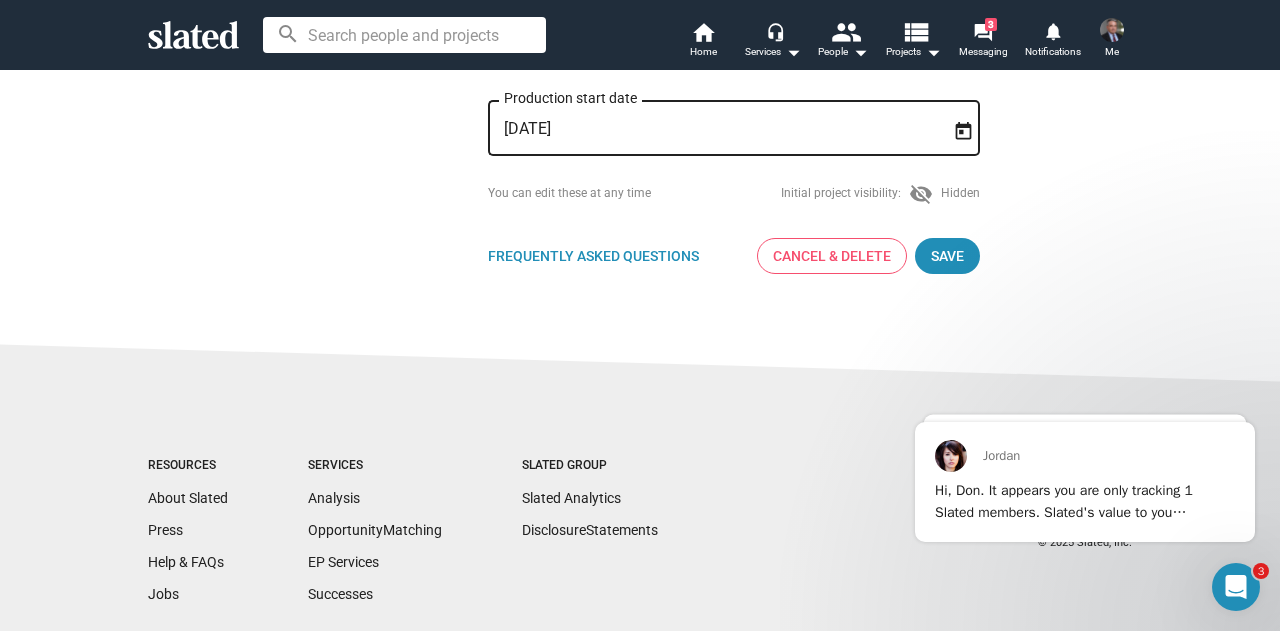 scroll, scrollTop: 800, scrollLeft: 0, axis: vertical 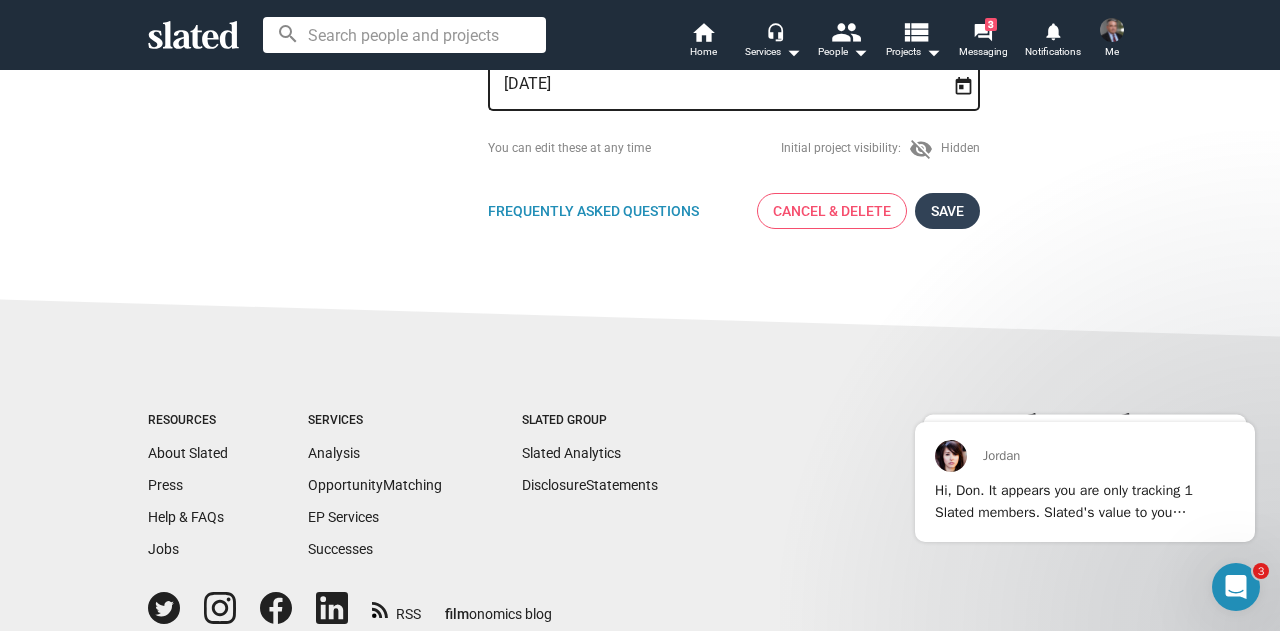 click on "Save" 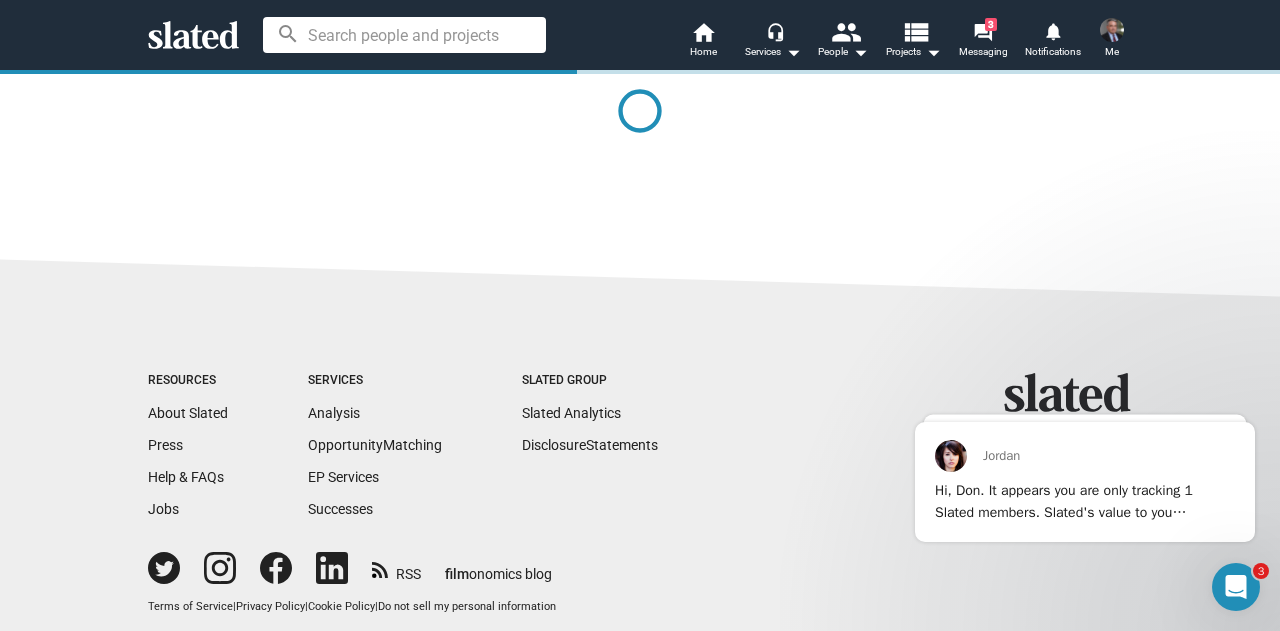 scroll, scrollTop: 0, scrollLeft: 0, axis: both 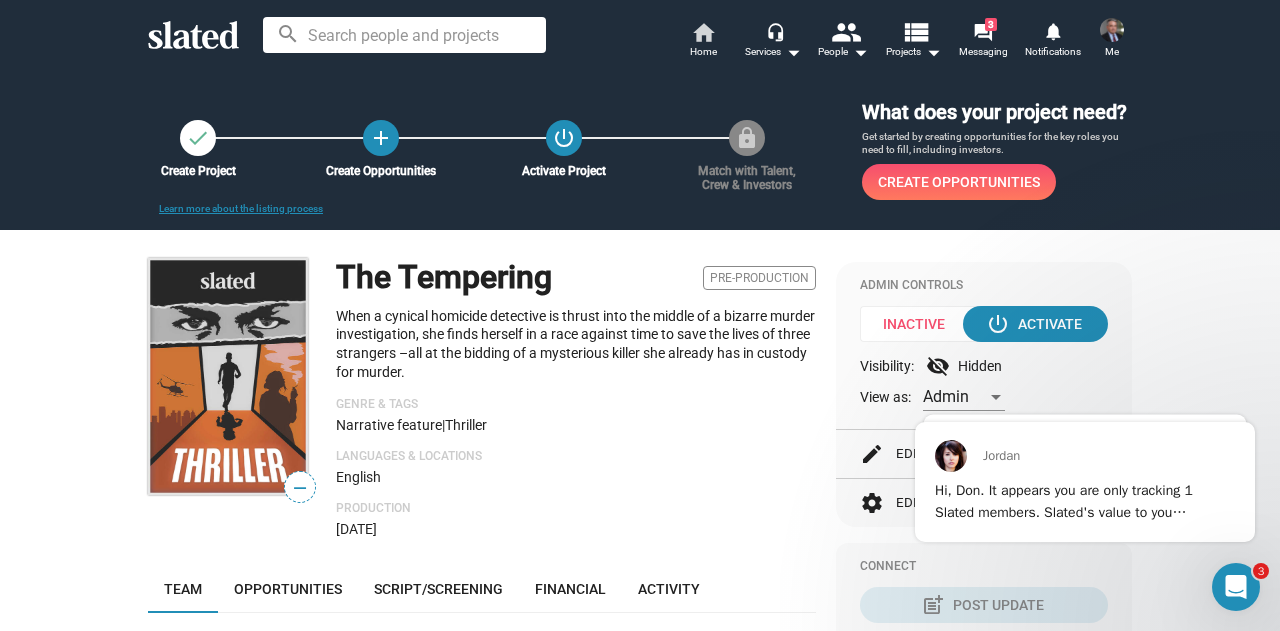 click on "Home" at bounding box center (703, 52) 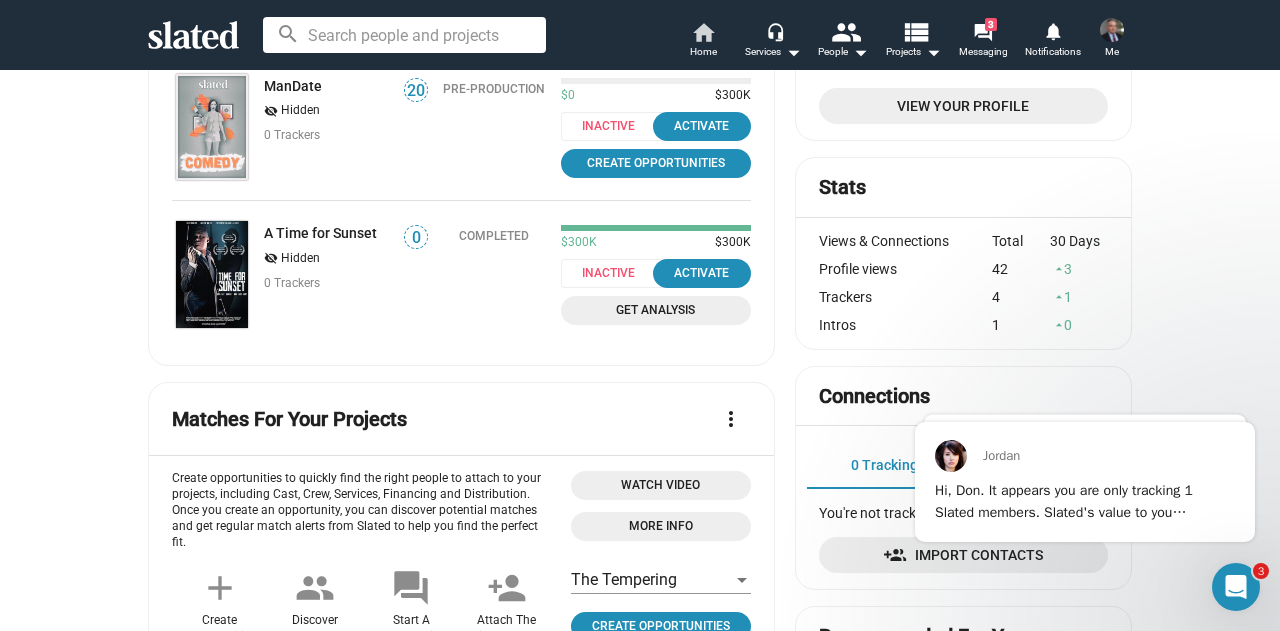 scroll, scrollTop: 0, scrollLeft: 0, axis: both 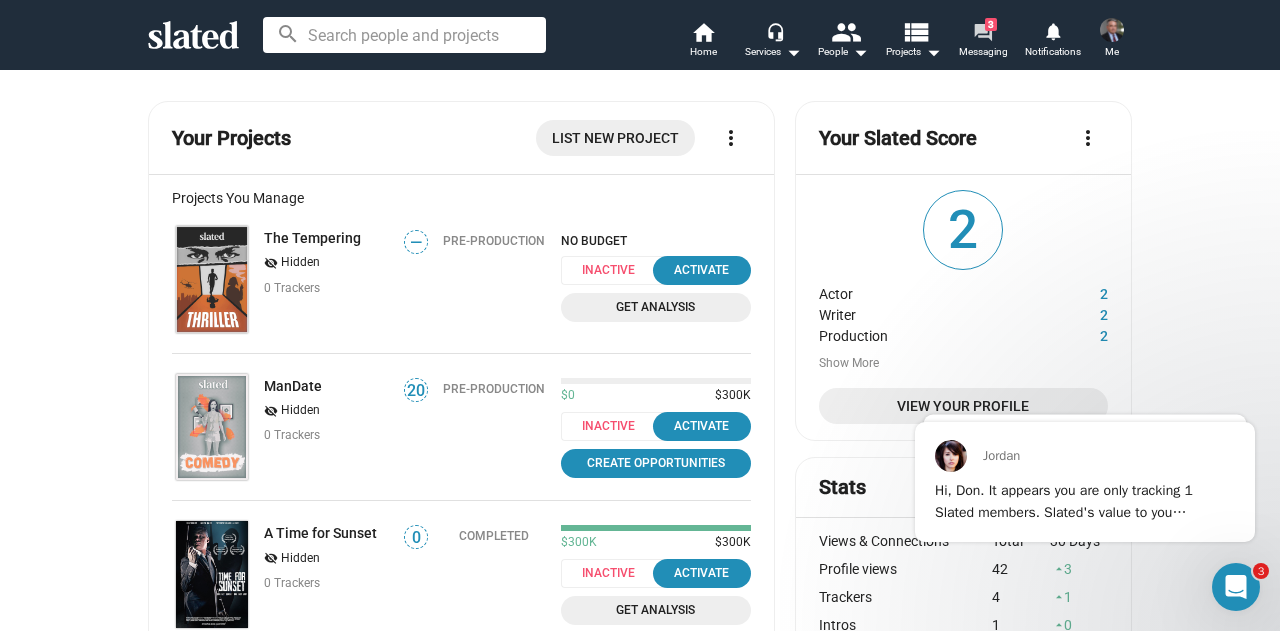 click on "3" at bounding box center [991, 24] 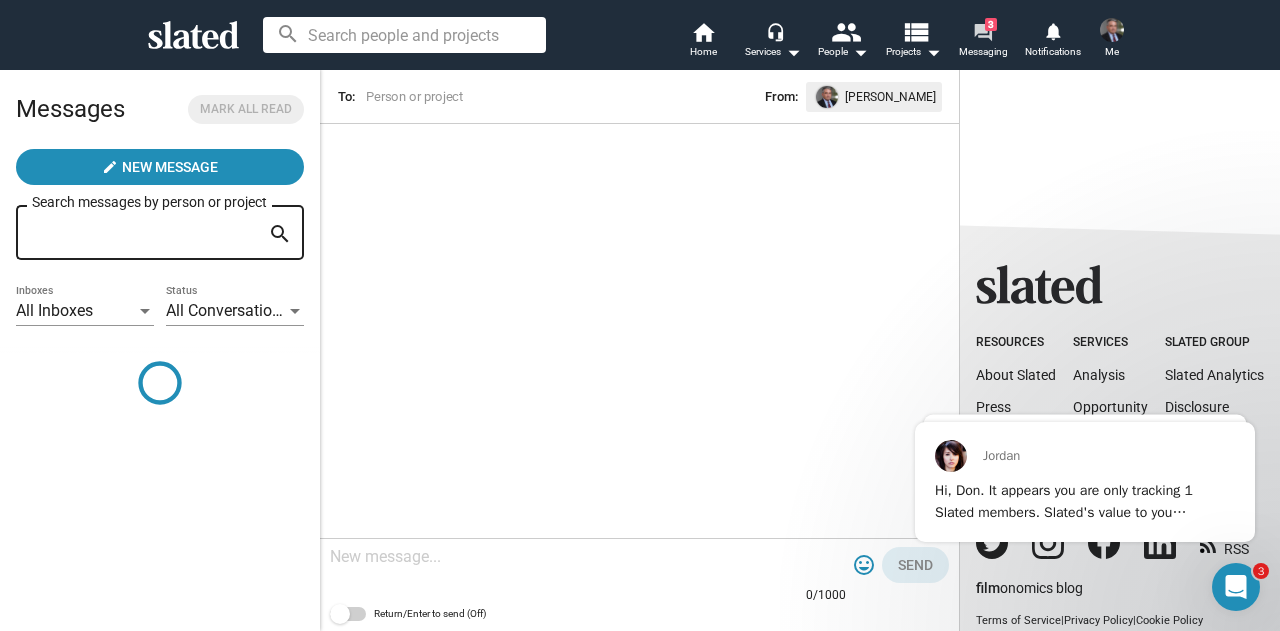 click on "forum 3 Messaging" at bounding box center (983, 42) 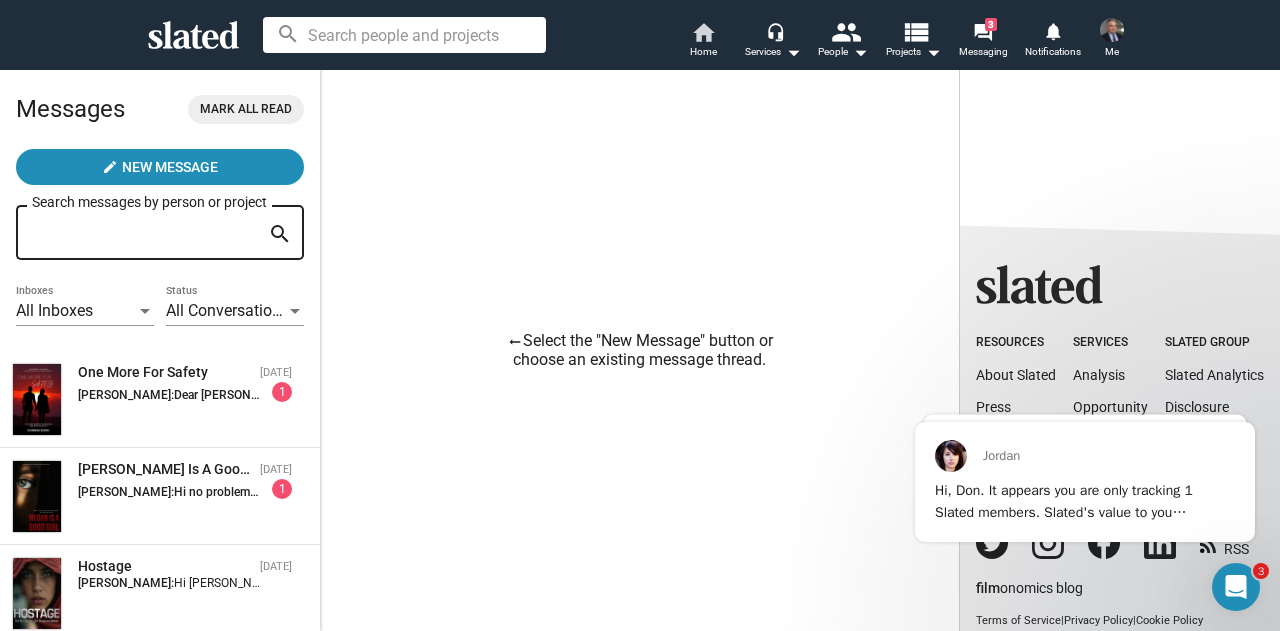 click on "home" at bounding box center [703, 32] 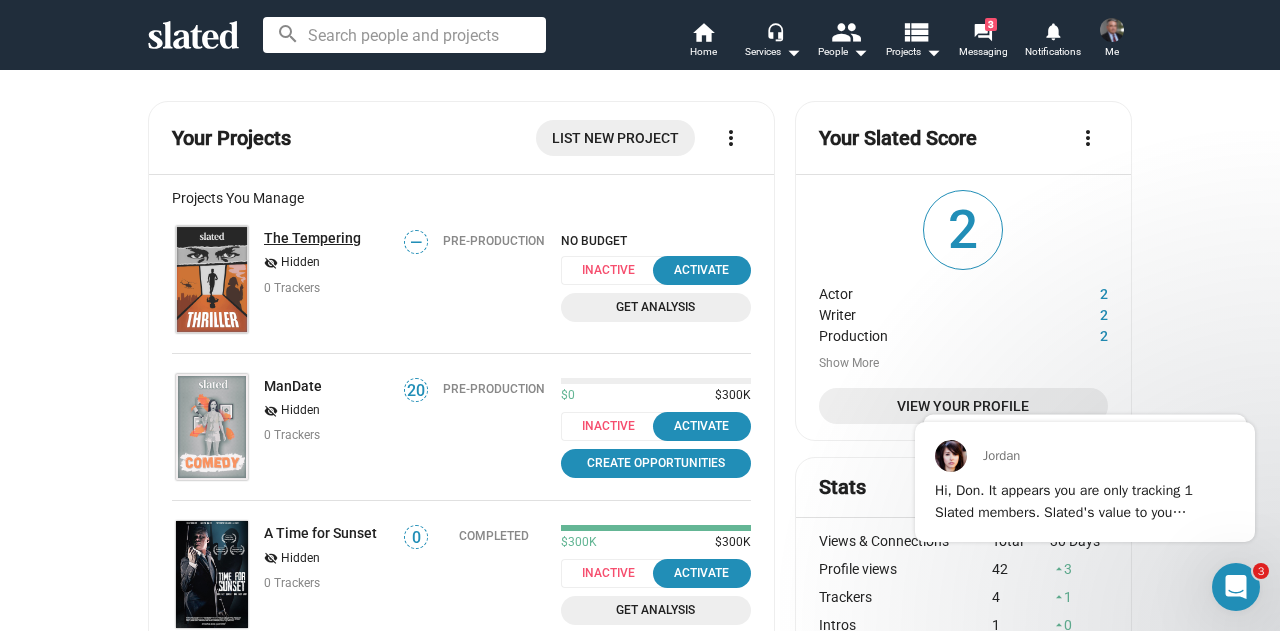 click on "The Tempering" 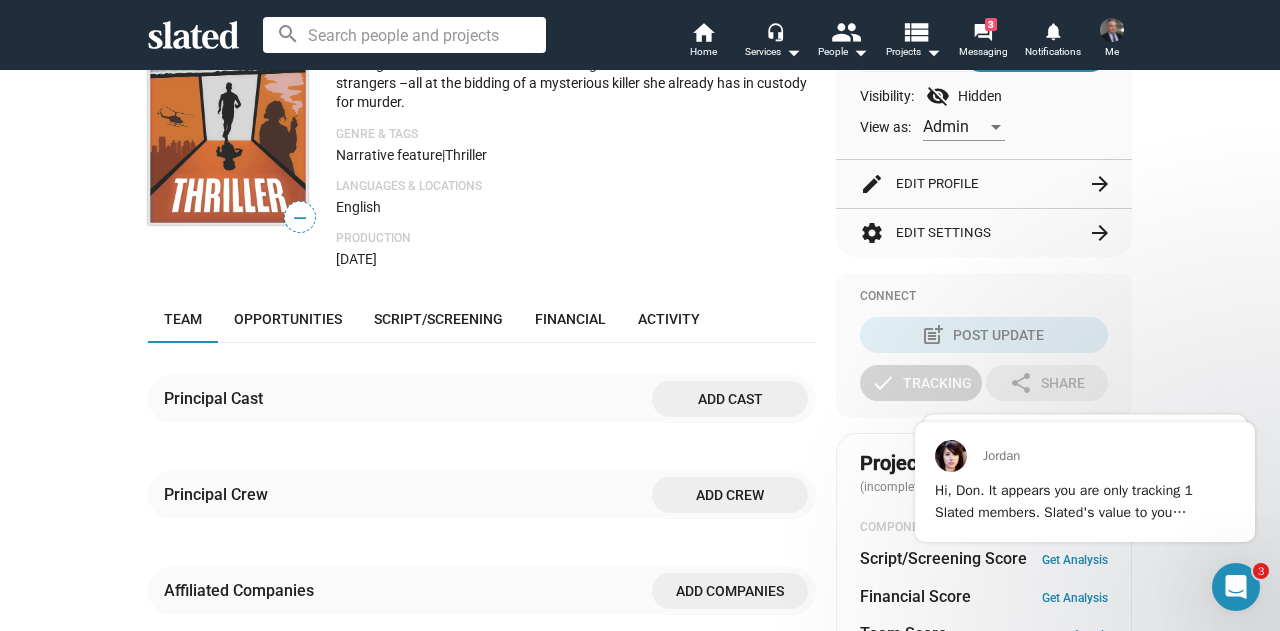 scroll, scrollTop: 300, scrollLeft: 0, axis: vertical 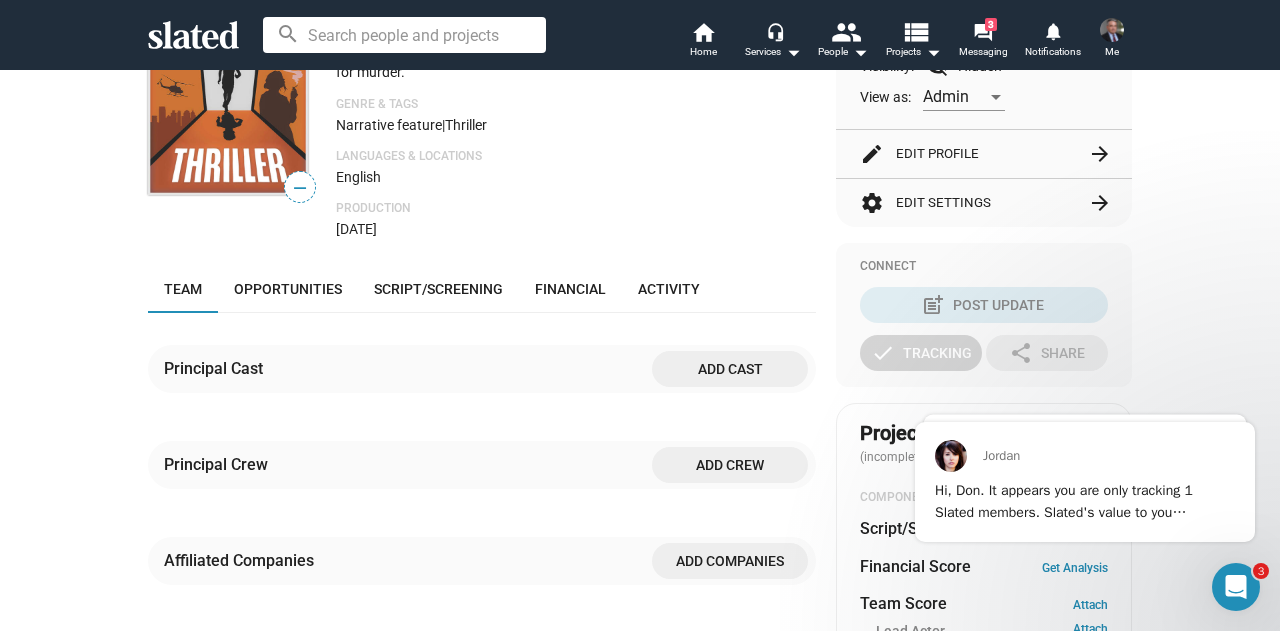click on "Add cast" 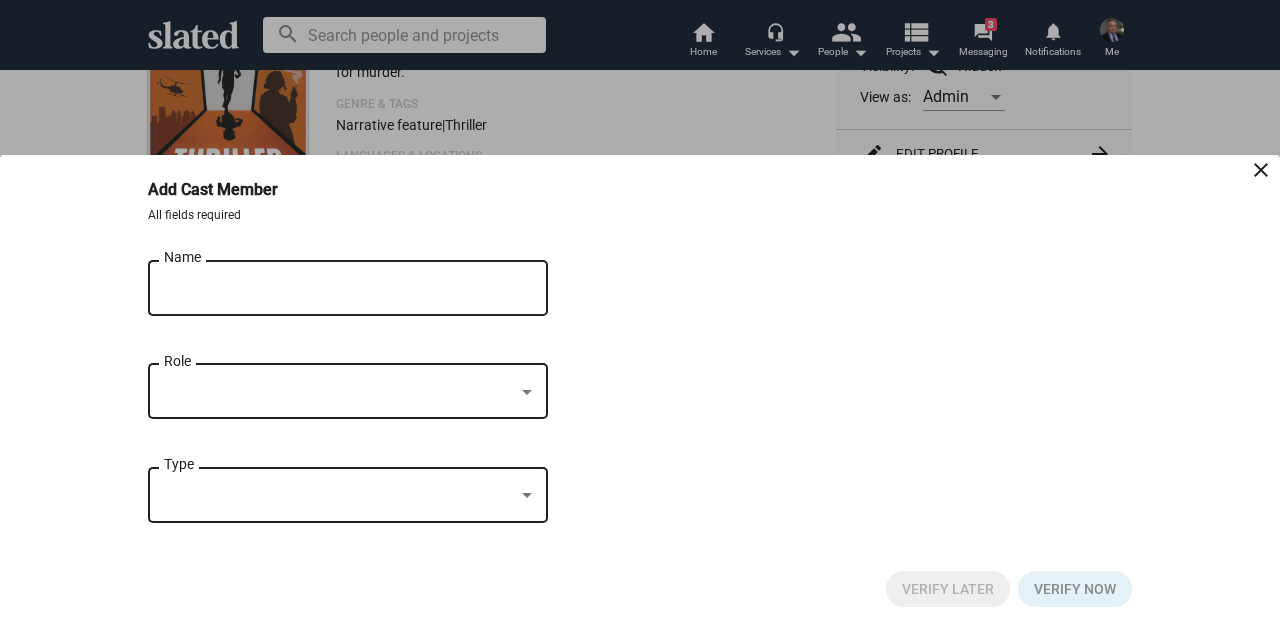 click on "Name" at bounding box center [334, 289] 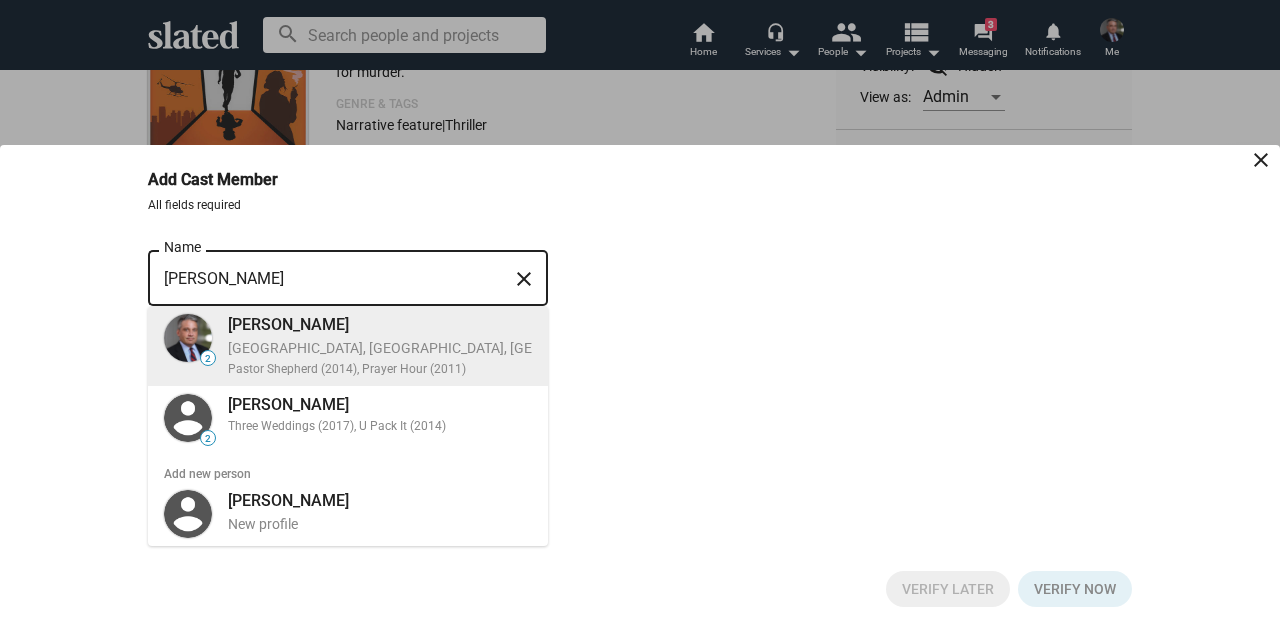 type on "Don Worley" 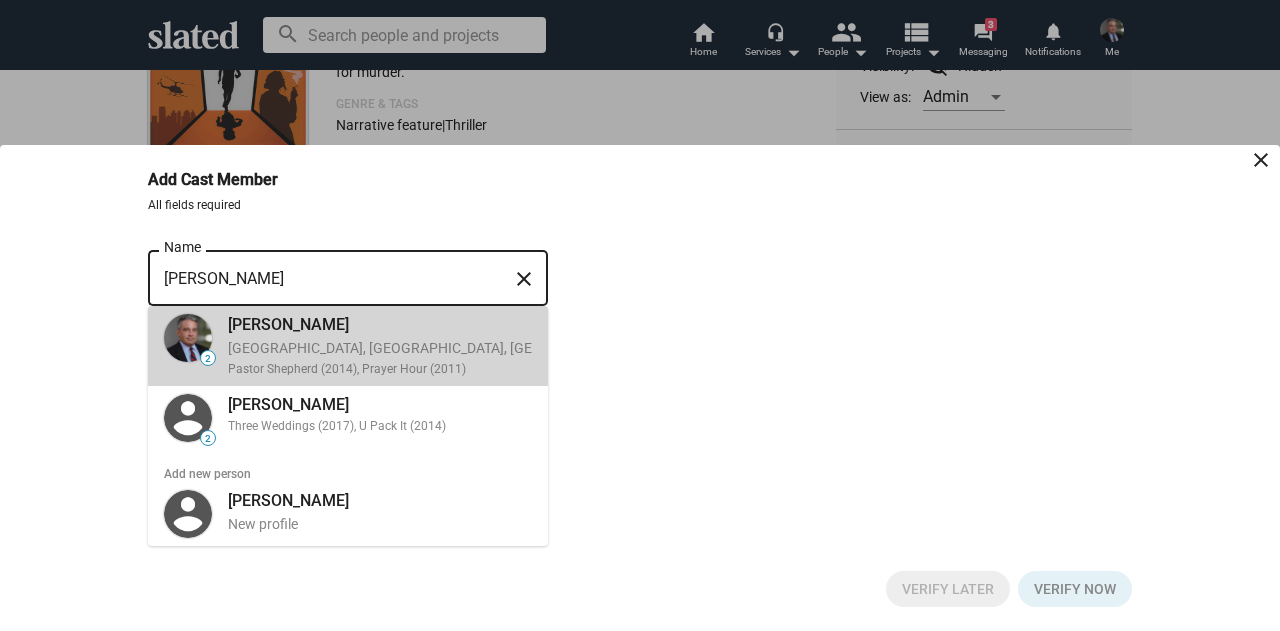click on "Don Worley" at bounding box center [487, 324] 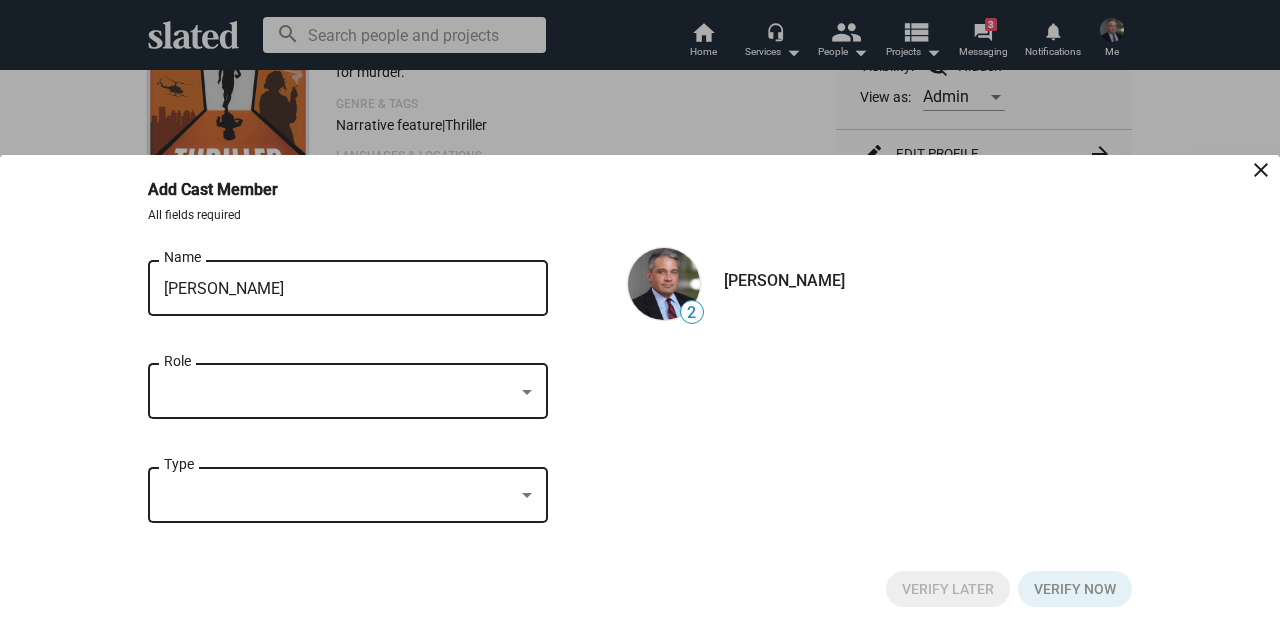 click on "Role" 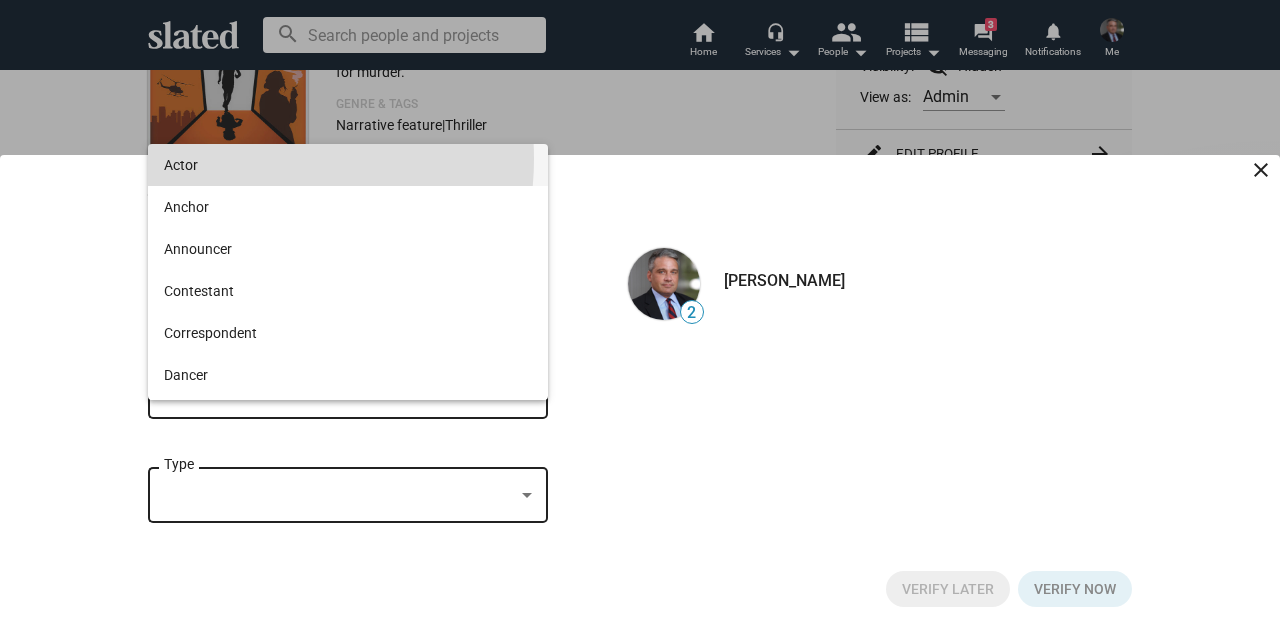 click on "Actor" at bounding box center (348, 165) 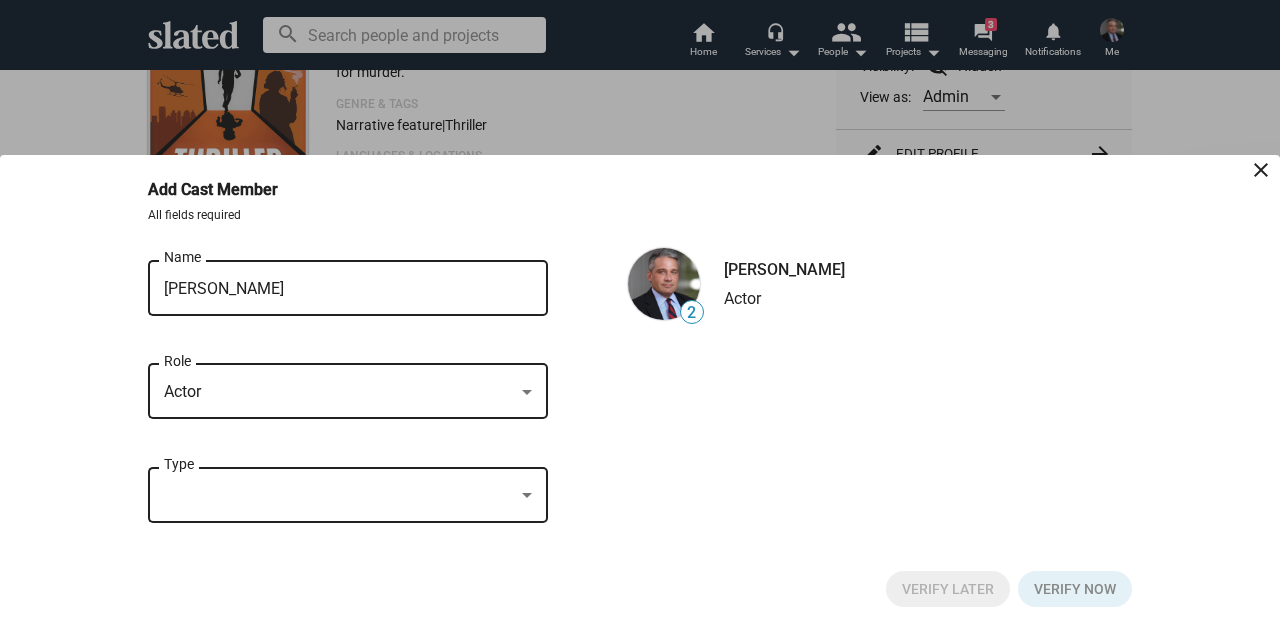 click at bounding box center [339, 495] 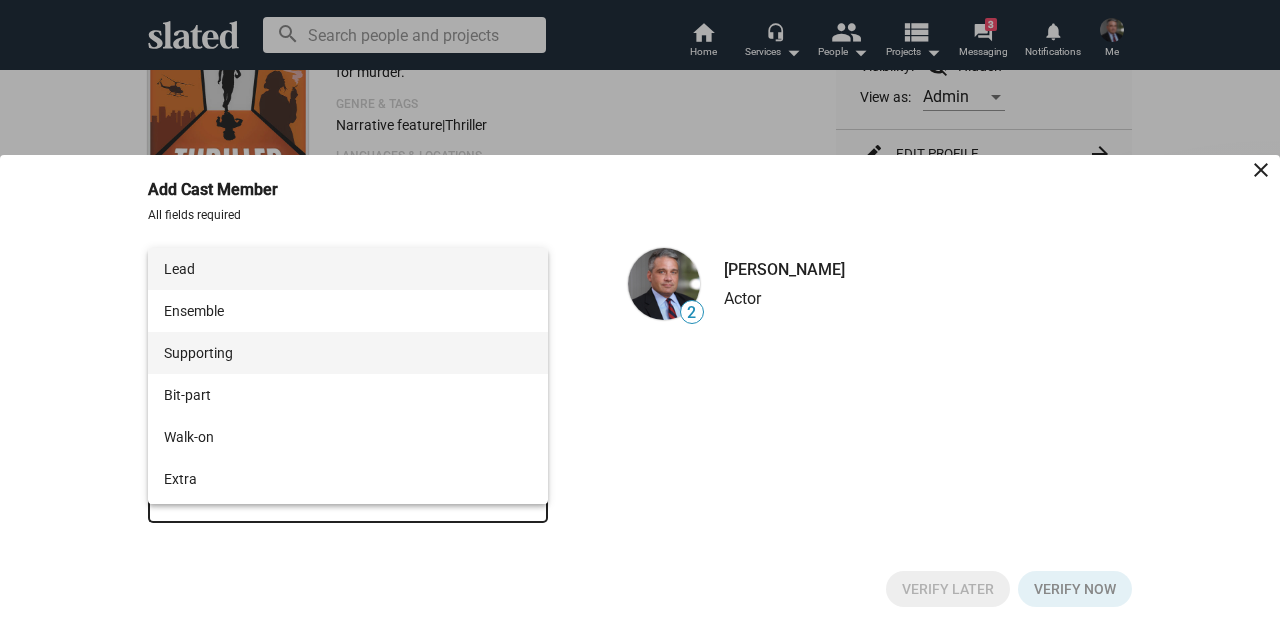 click on "Supporting" at bounding box center [348, 353] 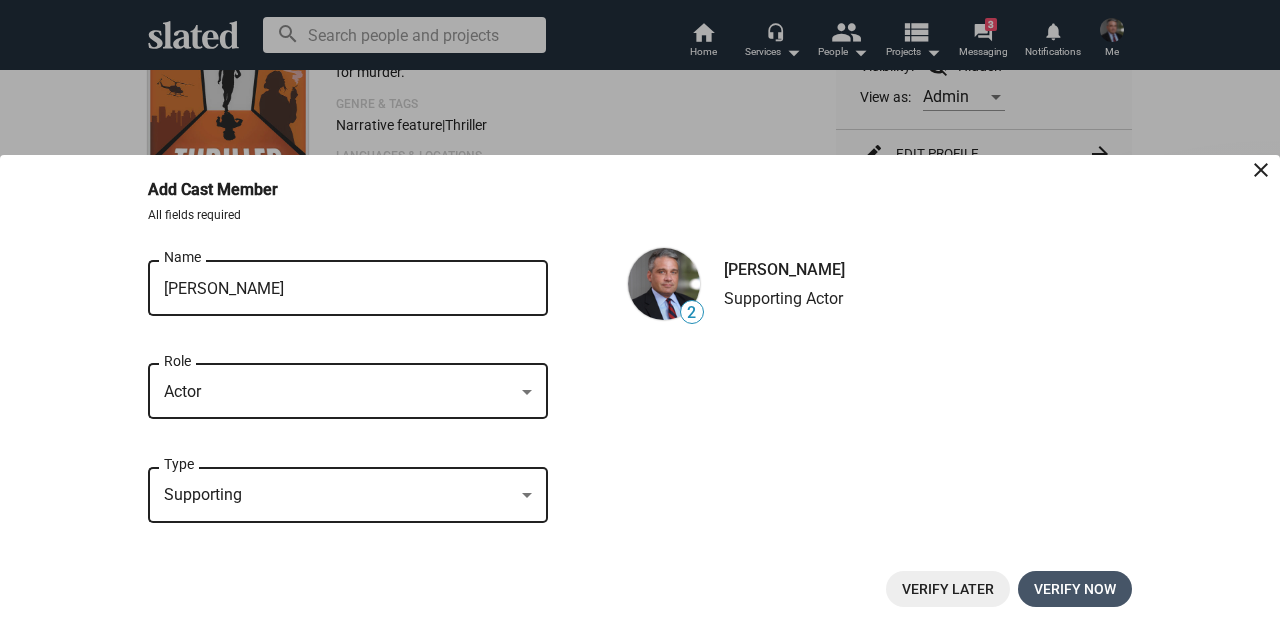 click on "Verify now" at bounding box center (1075, 589) 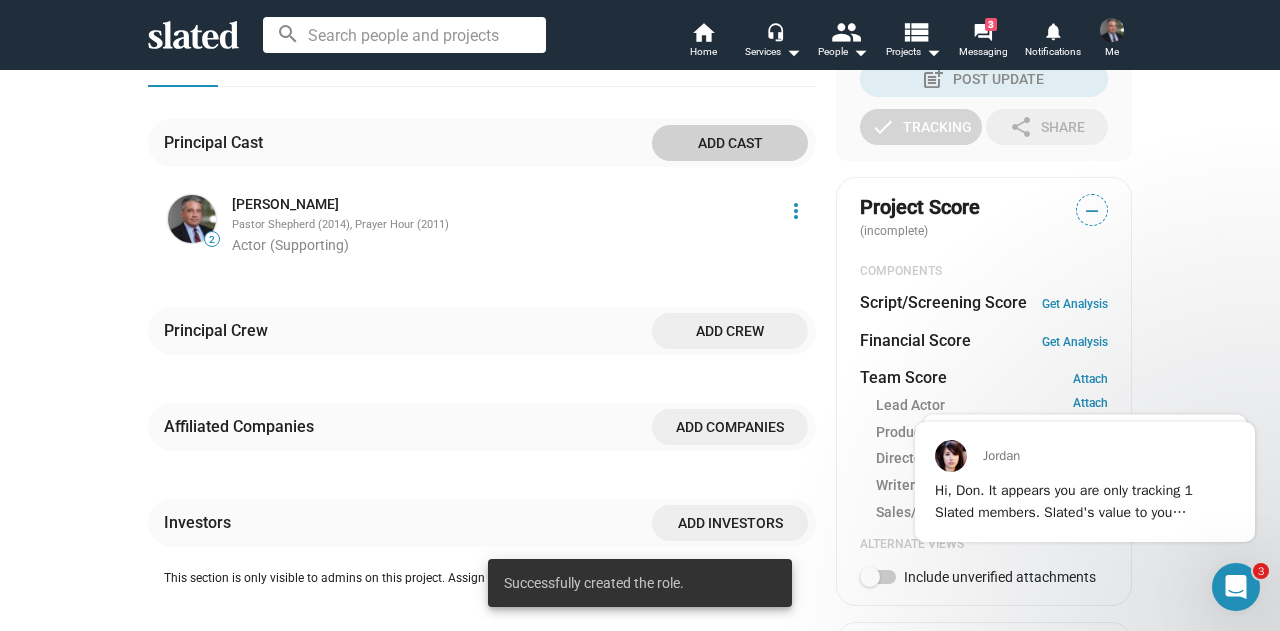 scroll, scrollTop: 600, scrollLeft: 0, axis: vertical 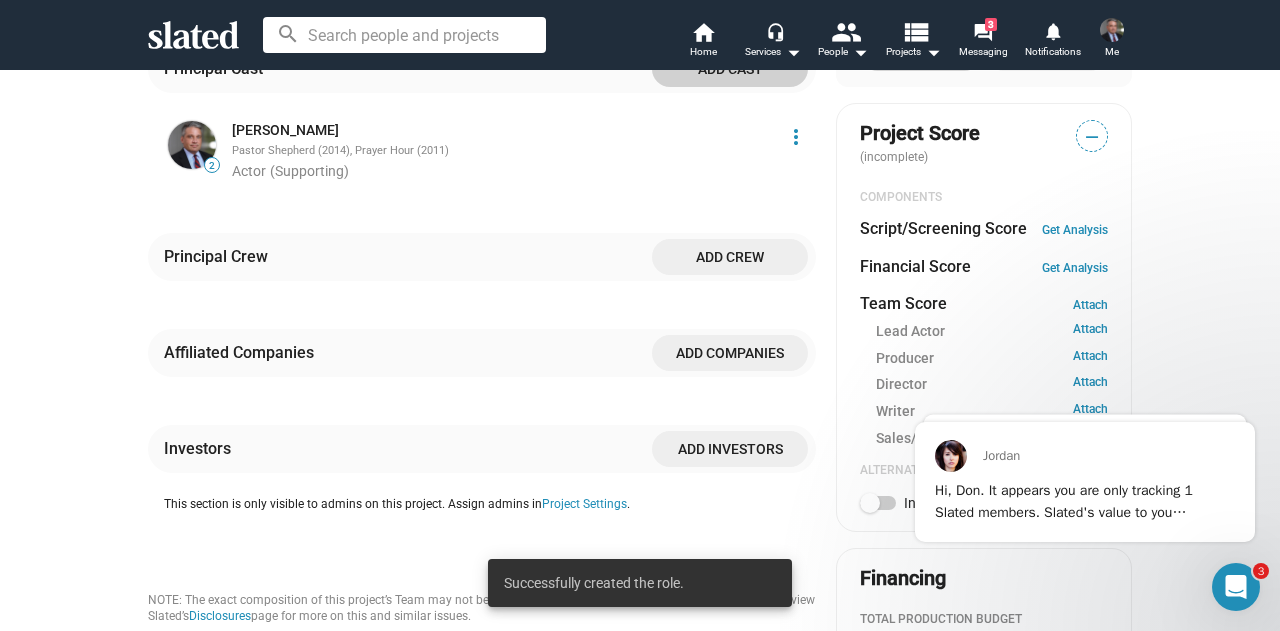 click on "Add investors" 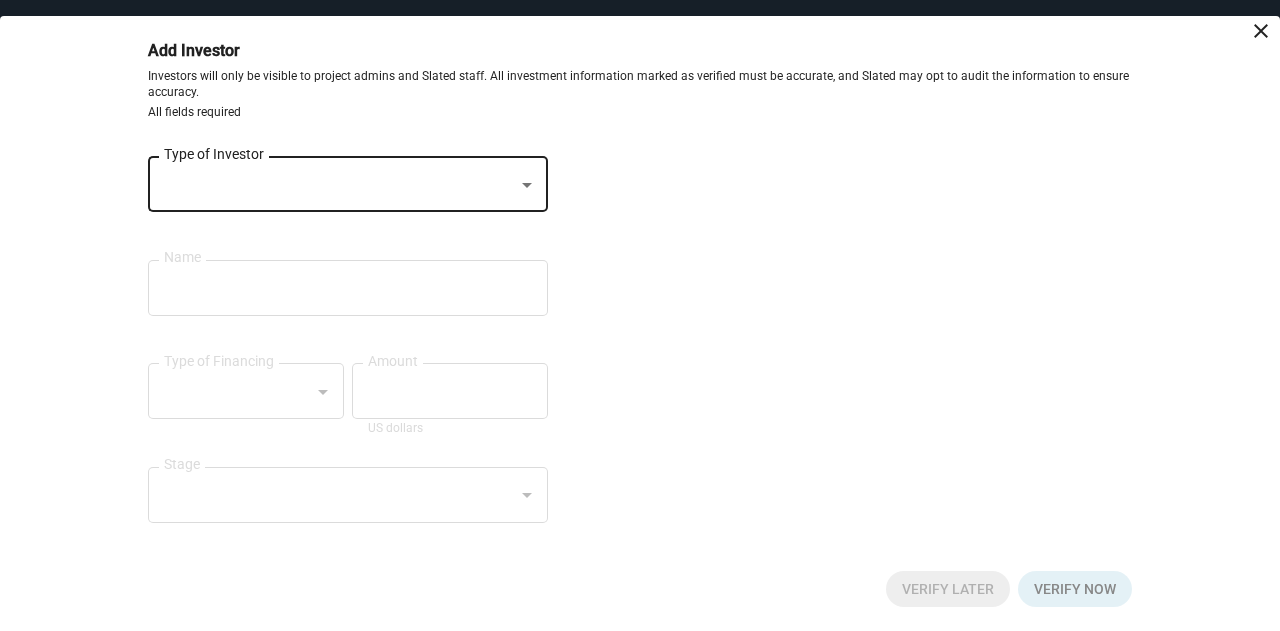 click at bounding box center (339, 185) 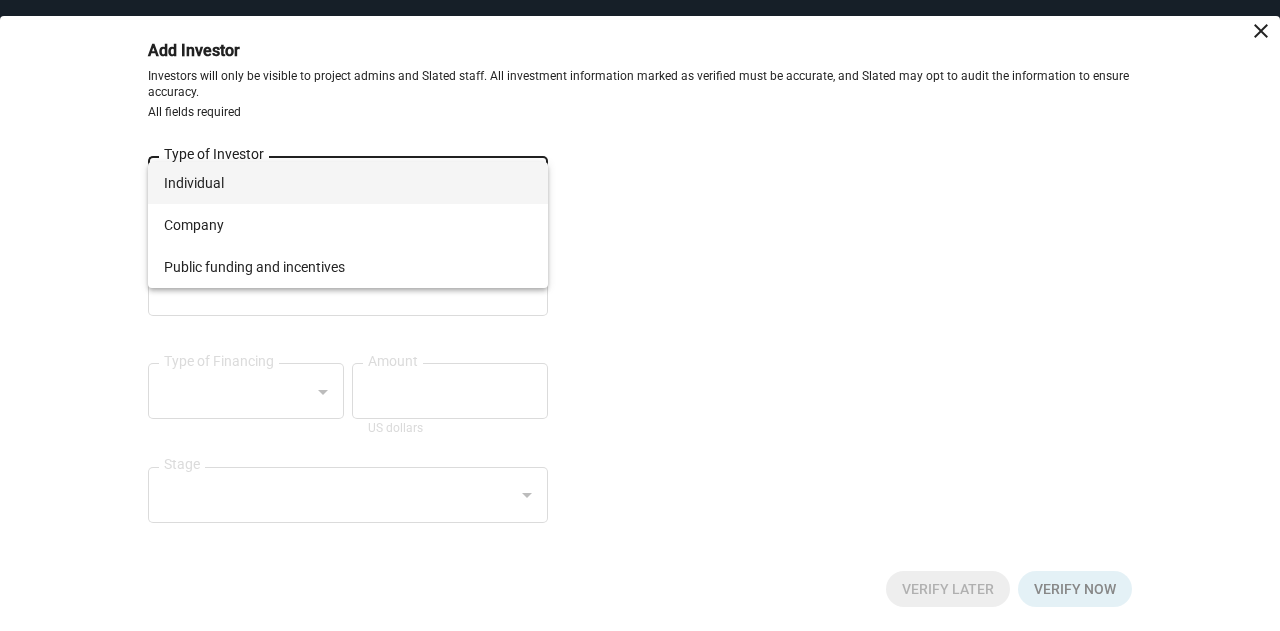 click on "Individual" at bounding box center (348, 183) 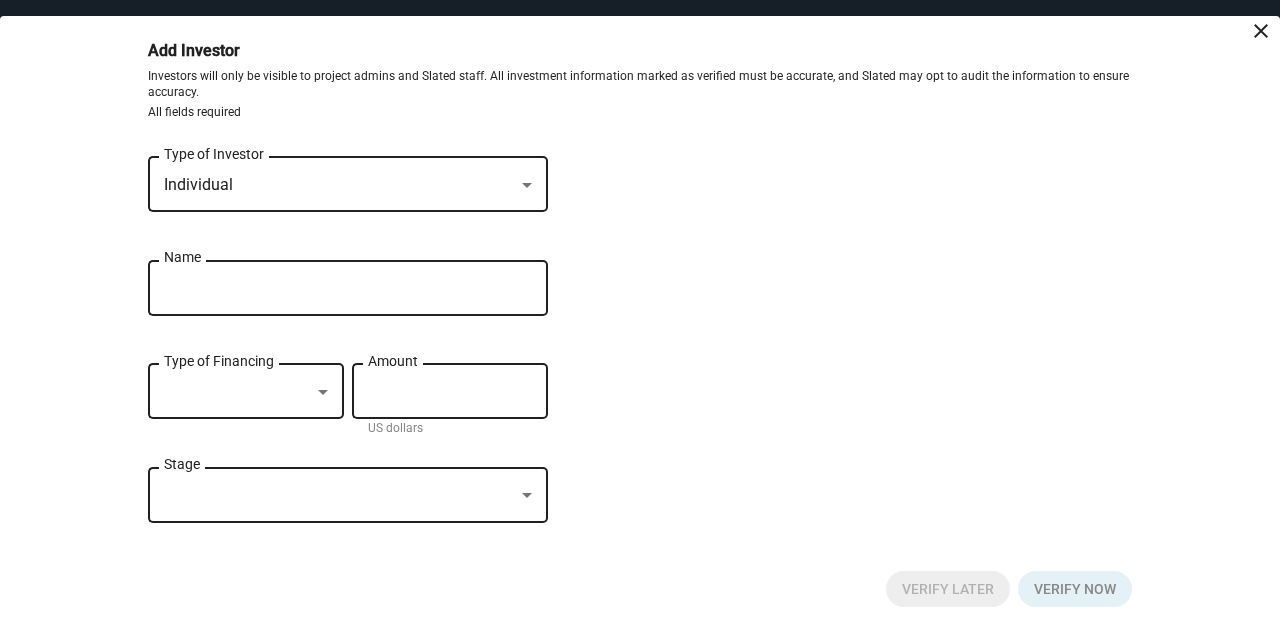 click on "Name" at bounding box center [334, 289] 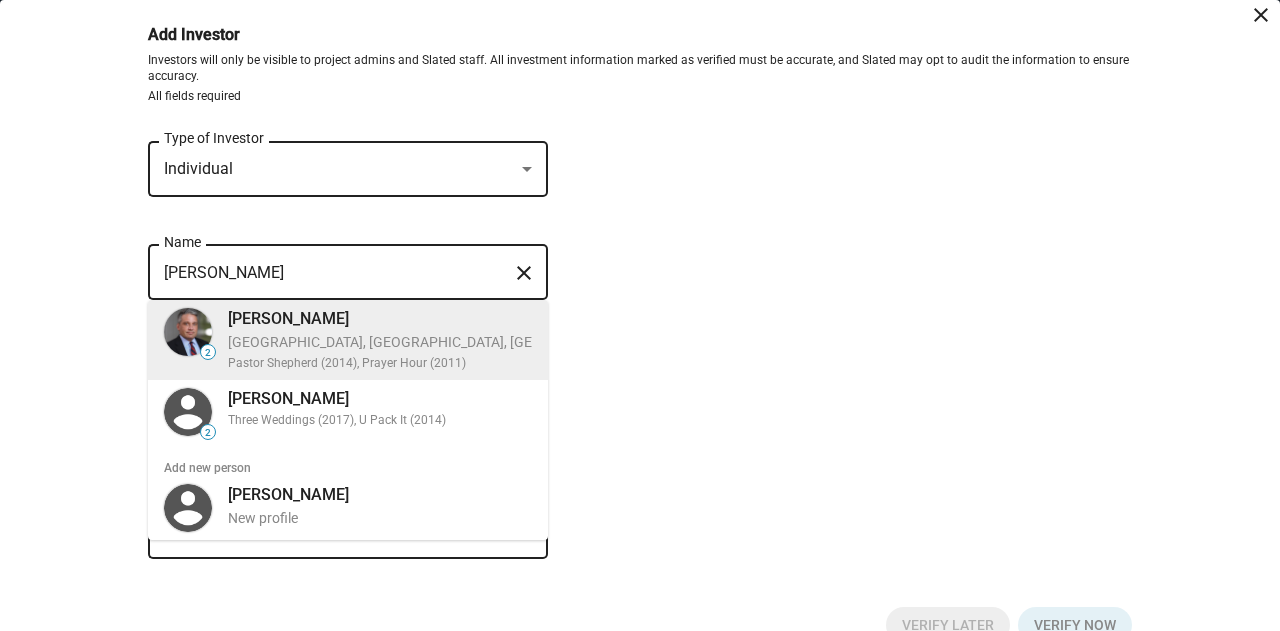 type on "Don Worley" 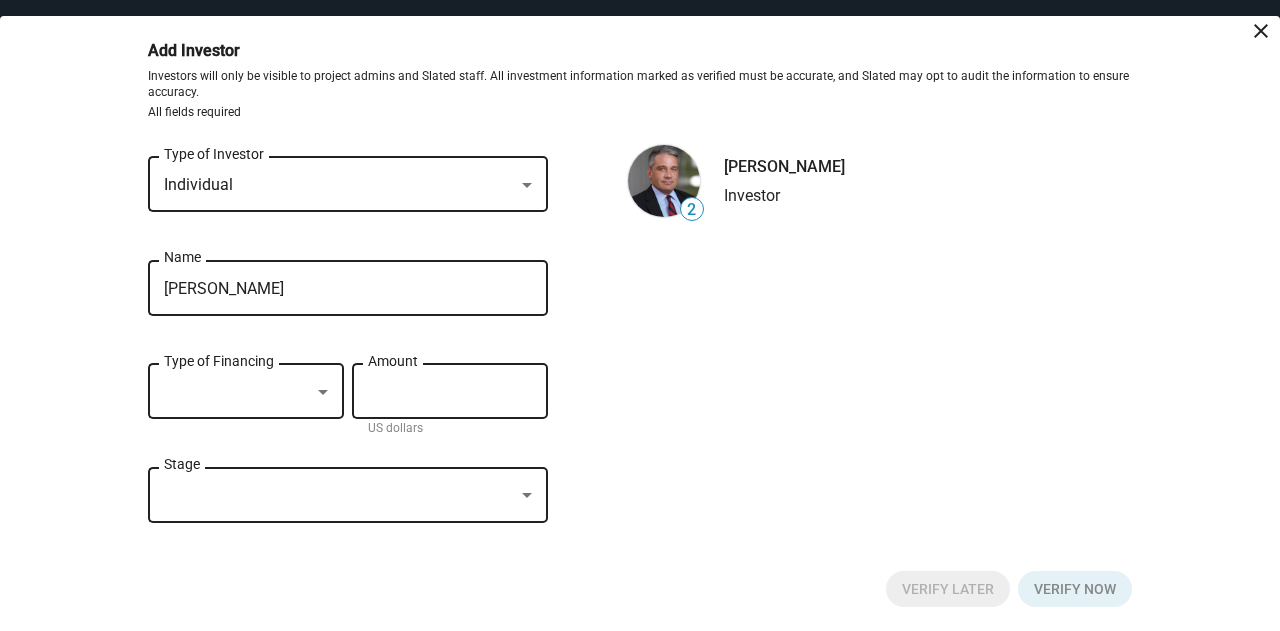 click at bounding box center [237, 392] 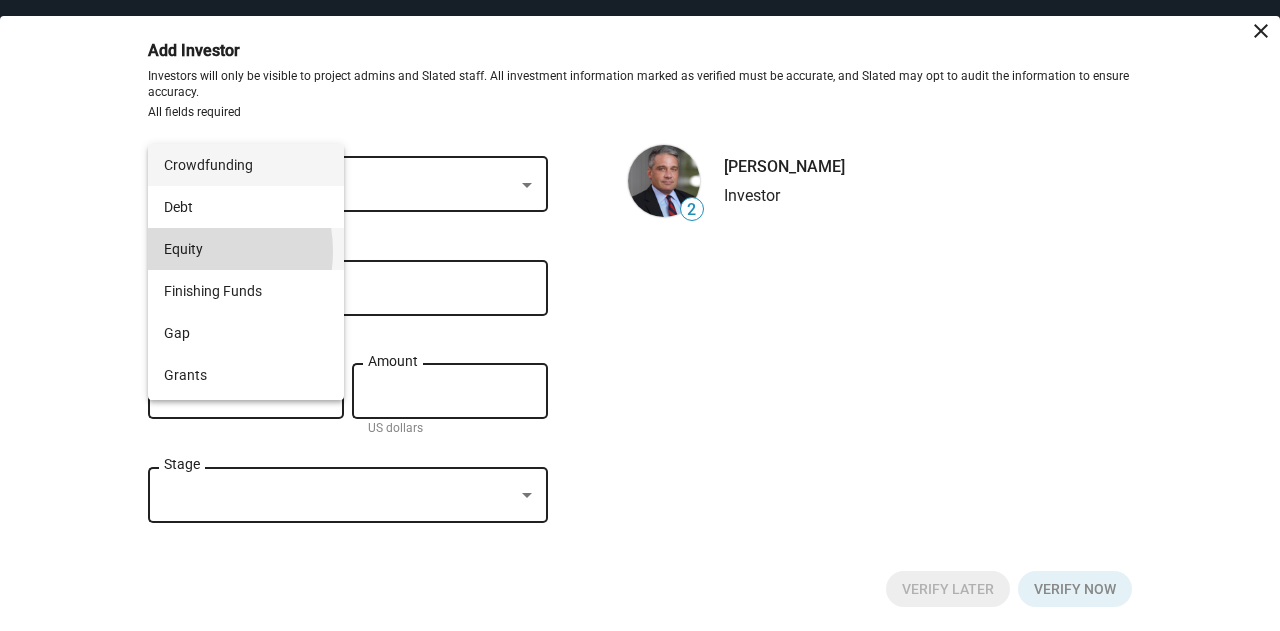 click on "Equity" at bounding box center [246, 249] 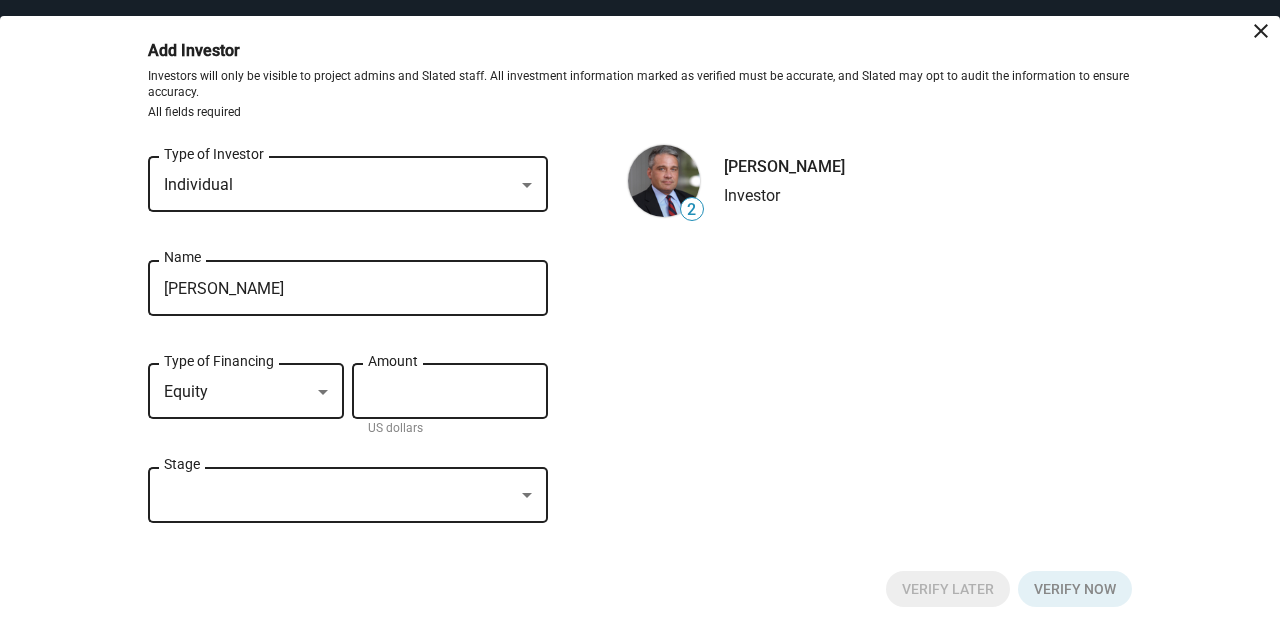 click on "Amount" at bounding box center (450, 389) 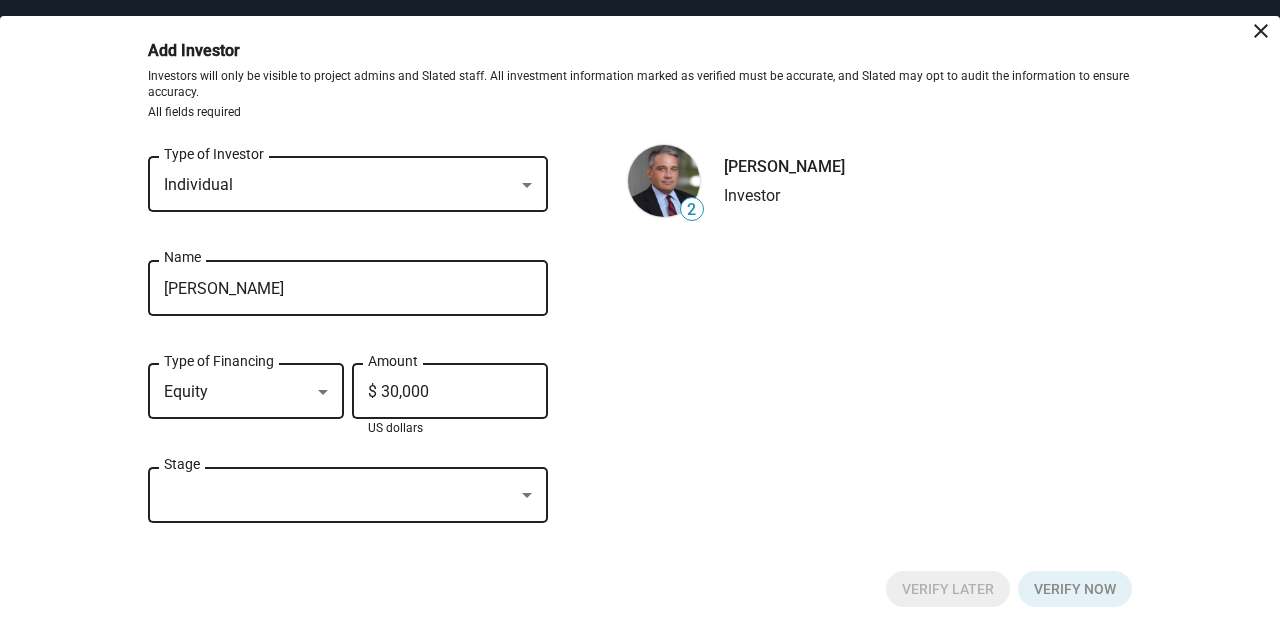 type on "$ 300,000" 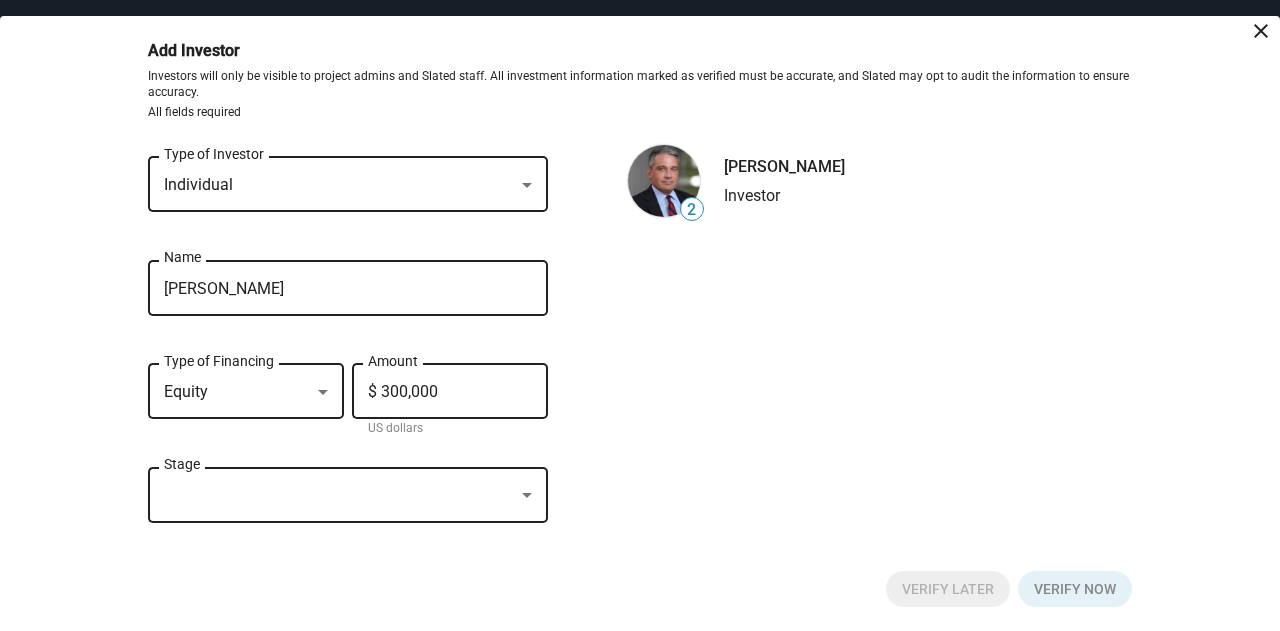 click at bounding box center (339, 495) 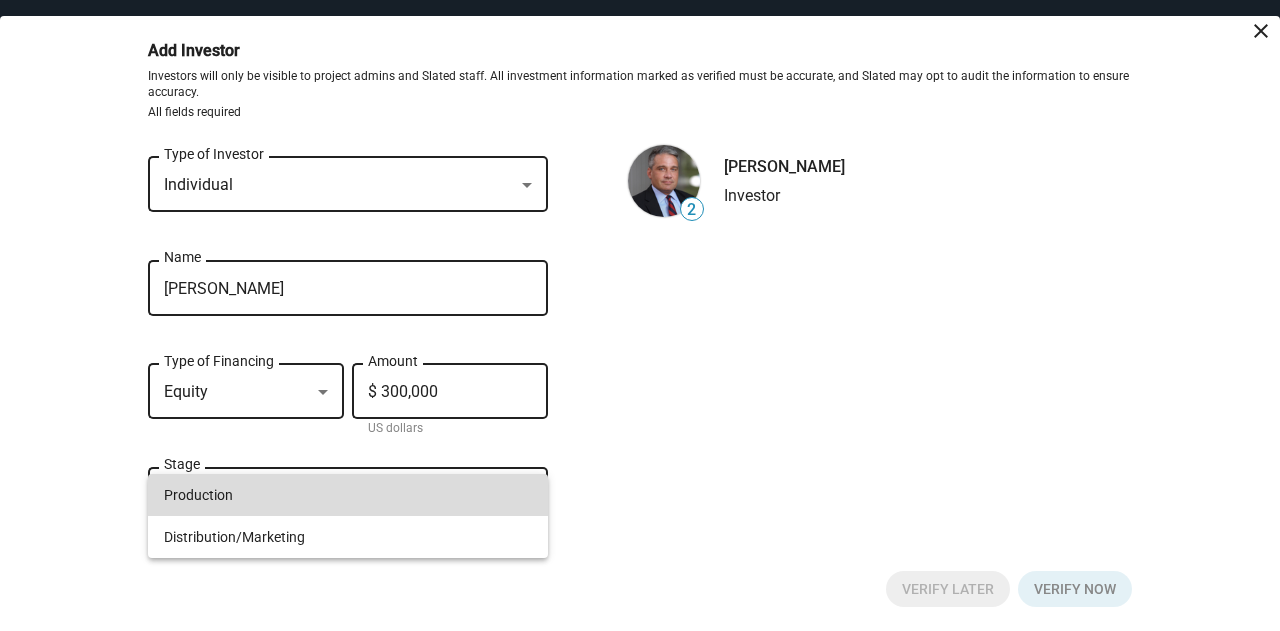 click on "Production" at bounding box center [348, 495] 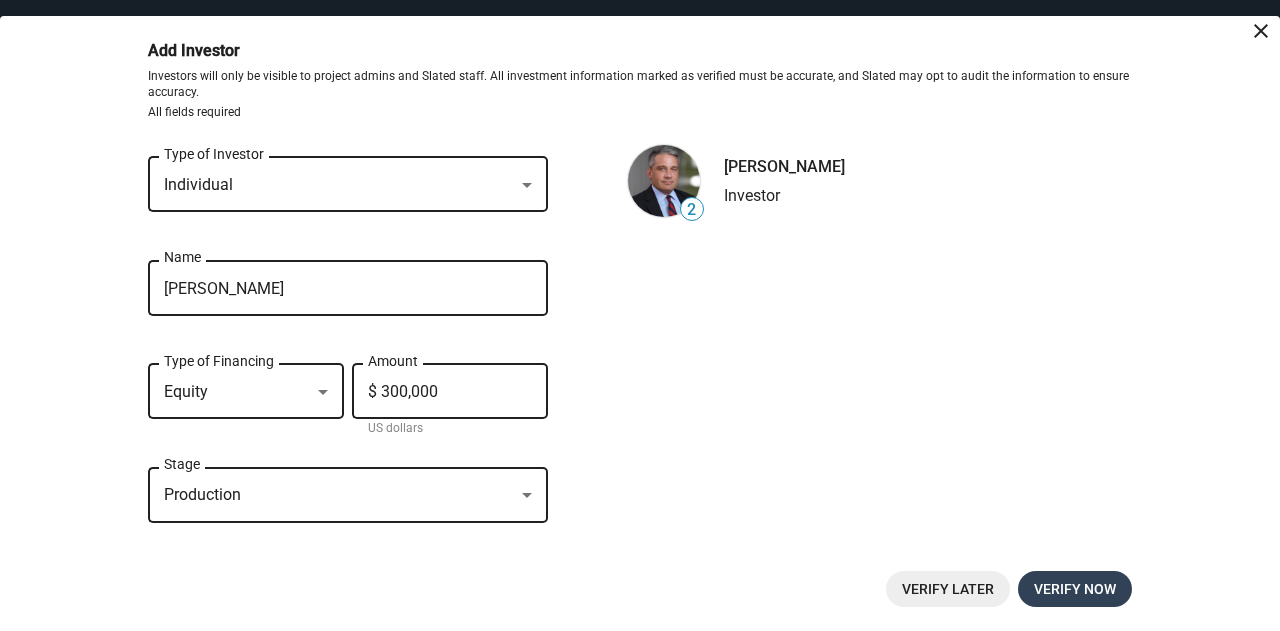 click on "Verify now" at bounding box center (1075, 589) 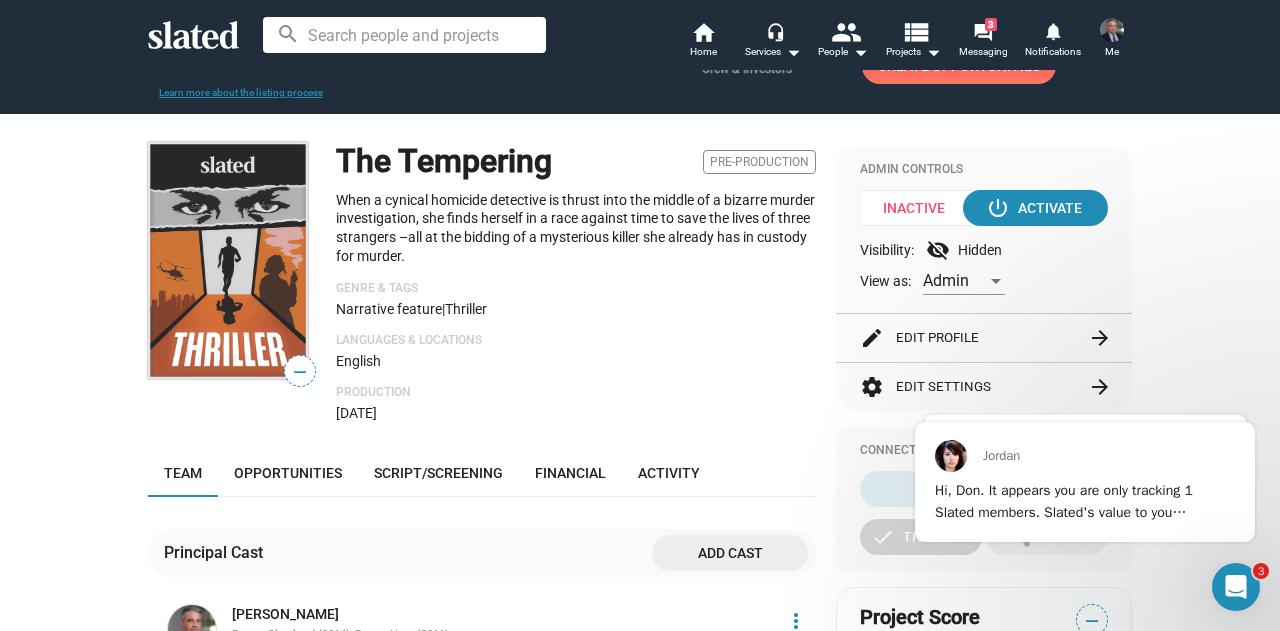 scroll, scrollTop: 0, scrollLeft: 0, axis: both 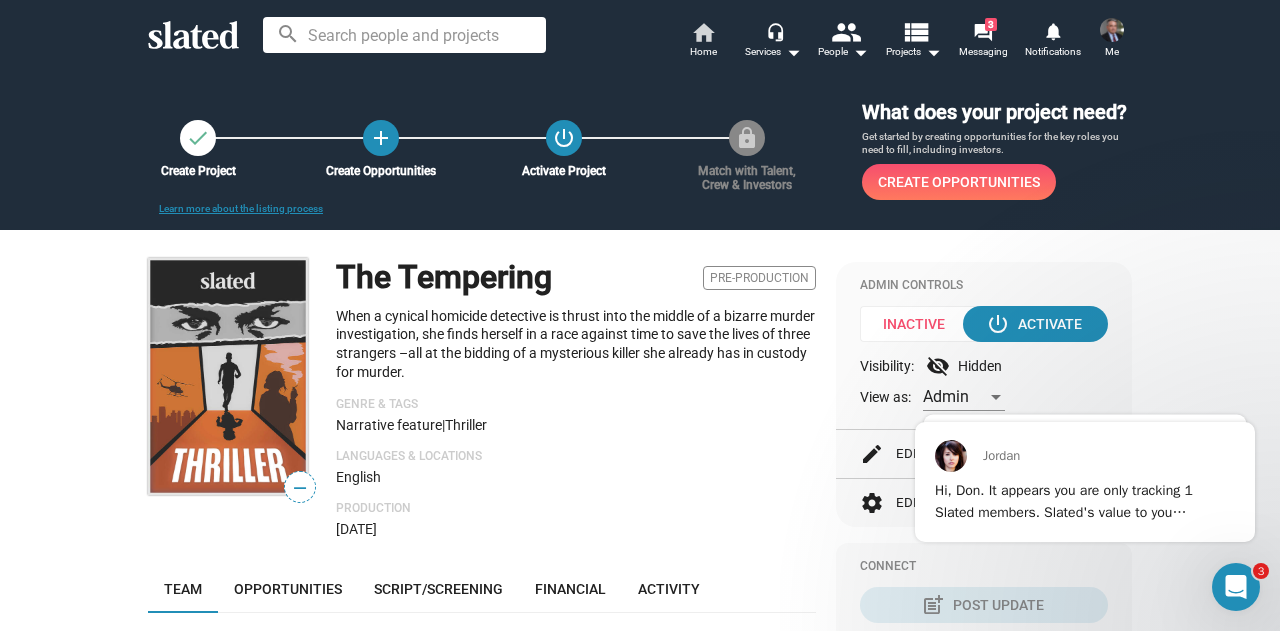 click on "home" at bounding box center [703, 32] 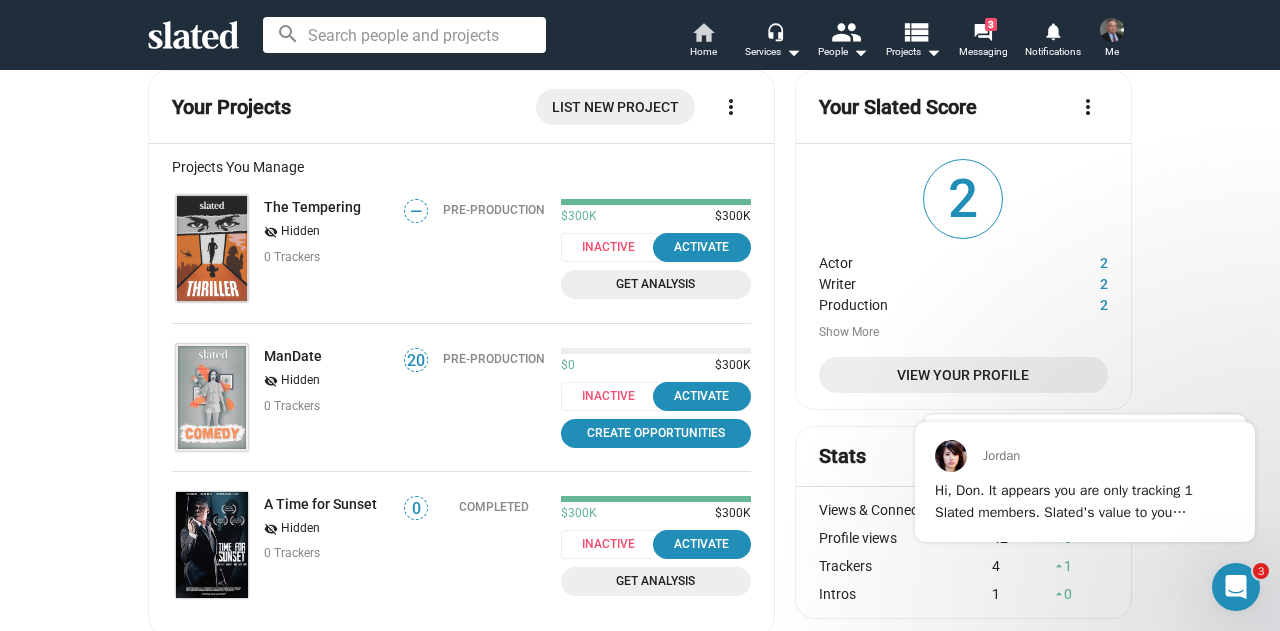 scroll, scrollTop: 0, scrollLeft: 0, axis: both 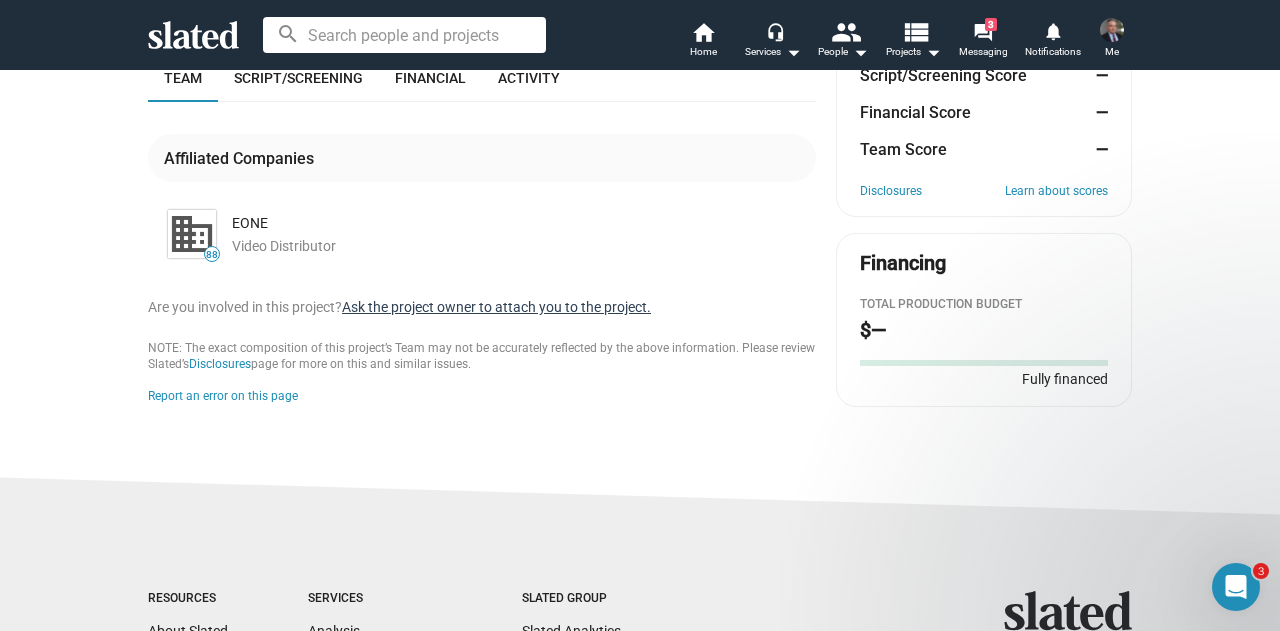 drag, startPoint x: 394, startPoint y: 310, endPoint x: 391, endPoint y: 321, distance: 11.401754 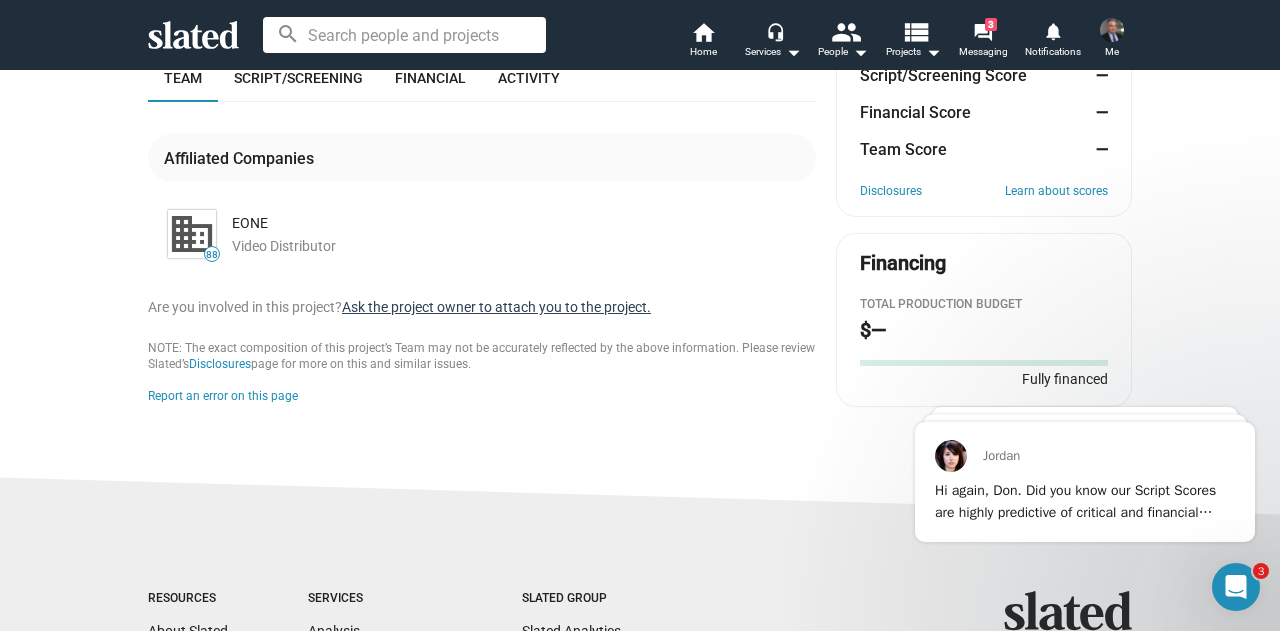 scroll, scrollTop: 0, scrollLeft: 0, axis: both 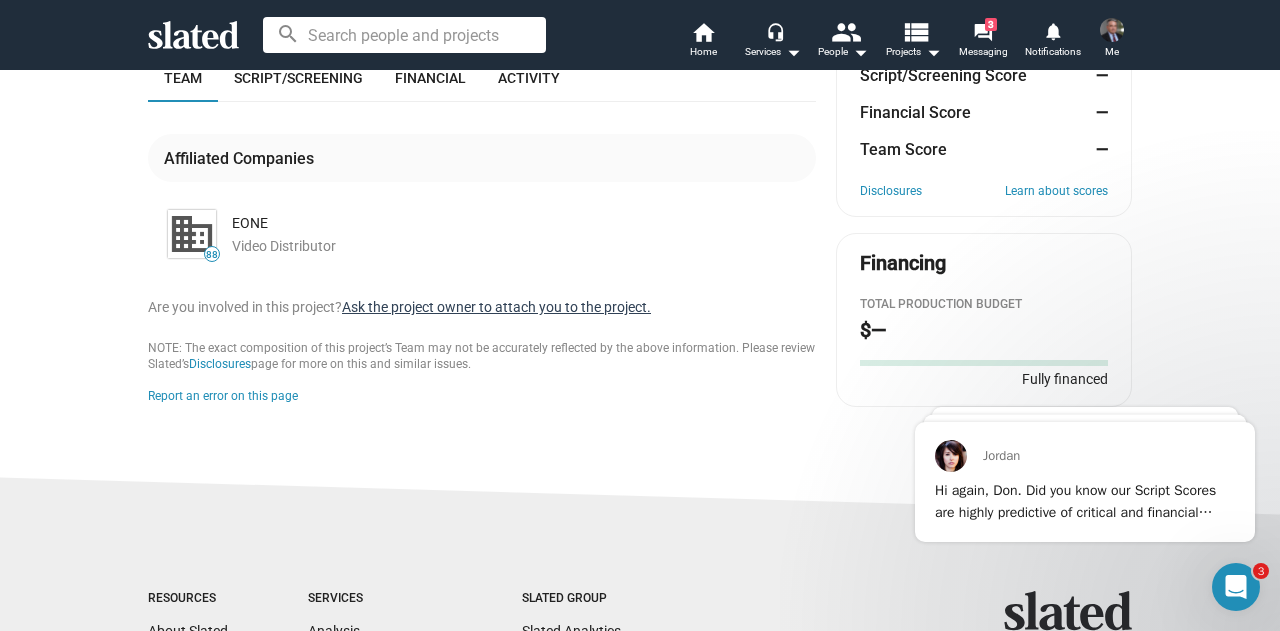 click on "Ask the project owner to attach you to the project." 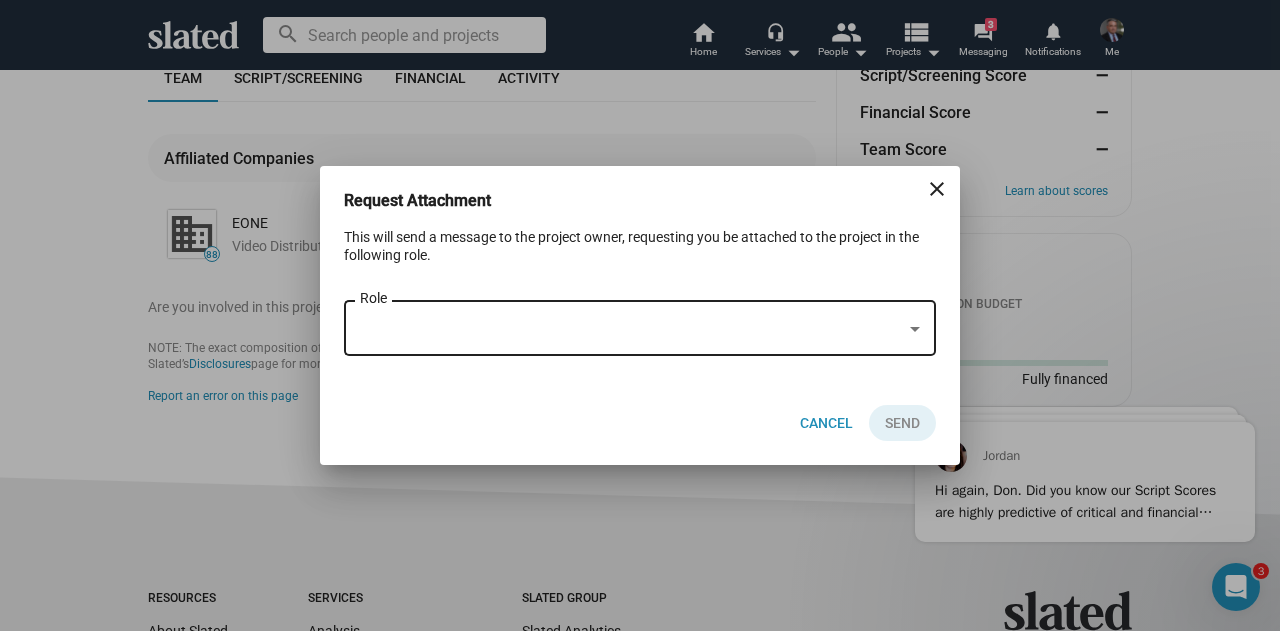 click at bounding box center (631, 329) 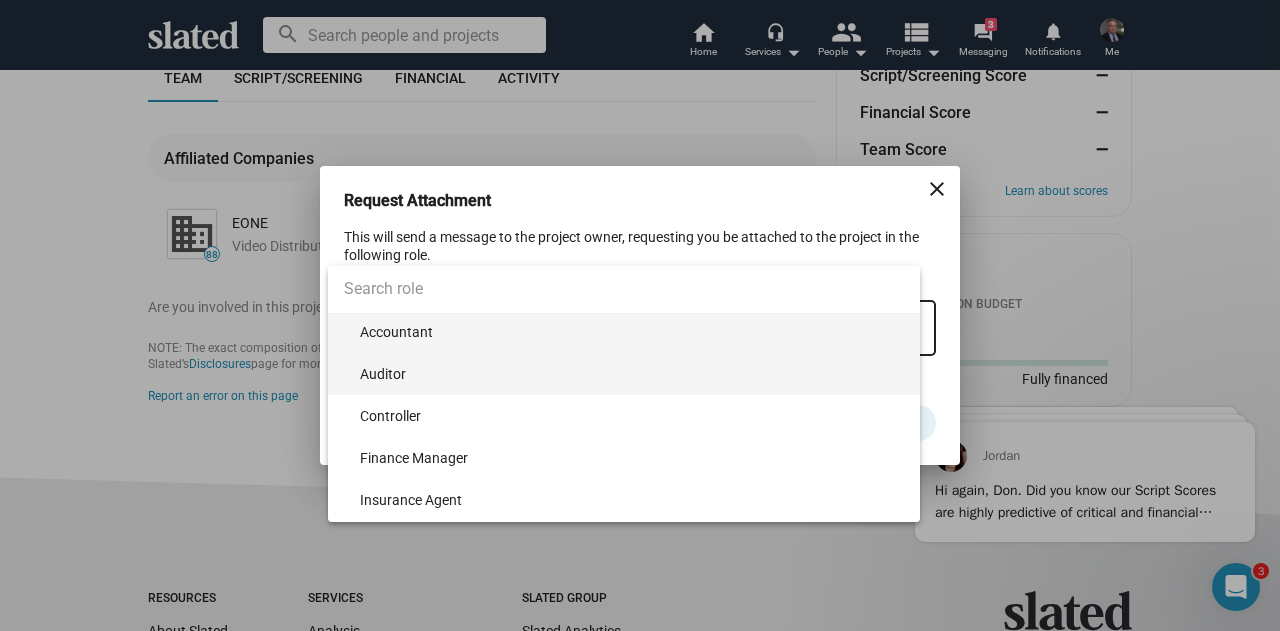 scroll, scrollTop: 46, scrollLeft: 0, axis: vertical 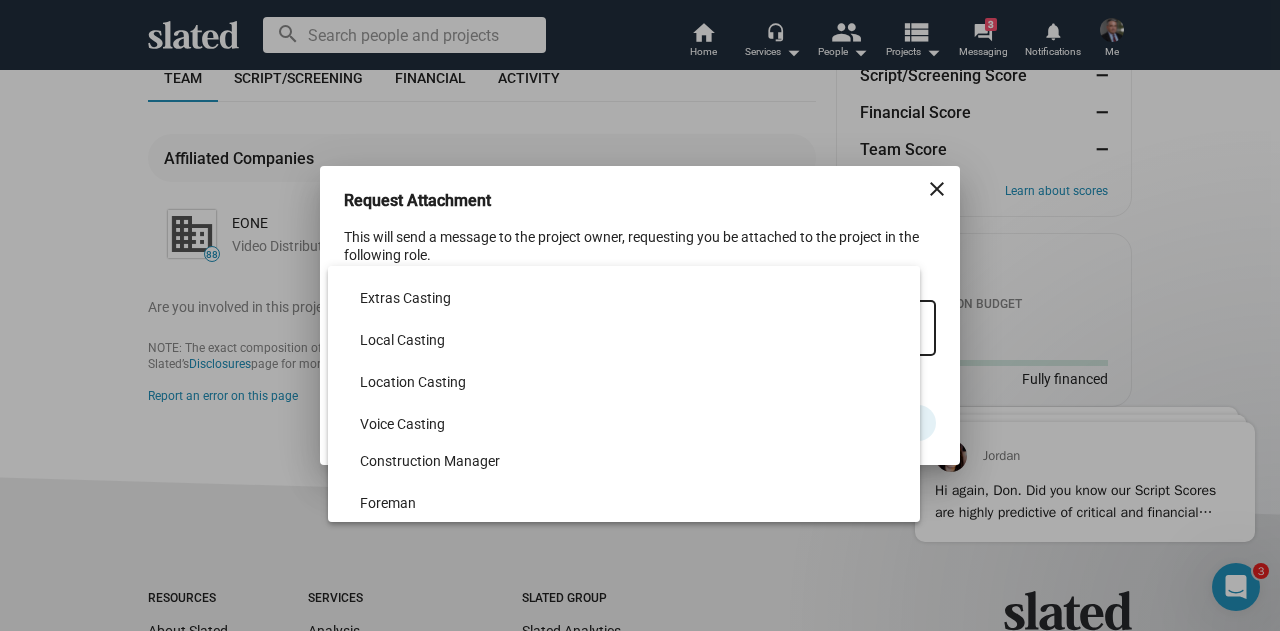 click at bounding box center [640, 315] 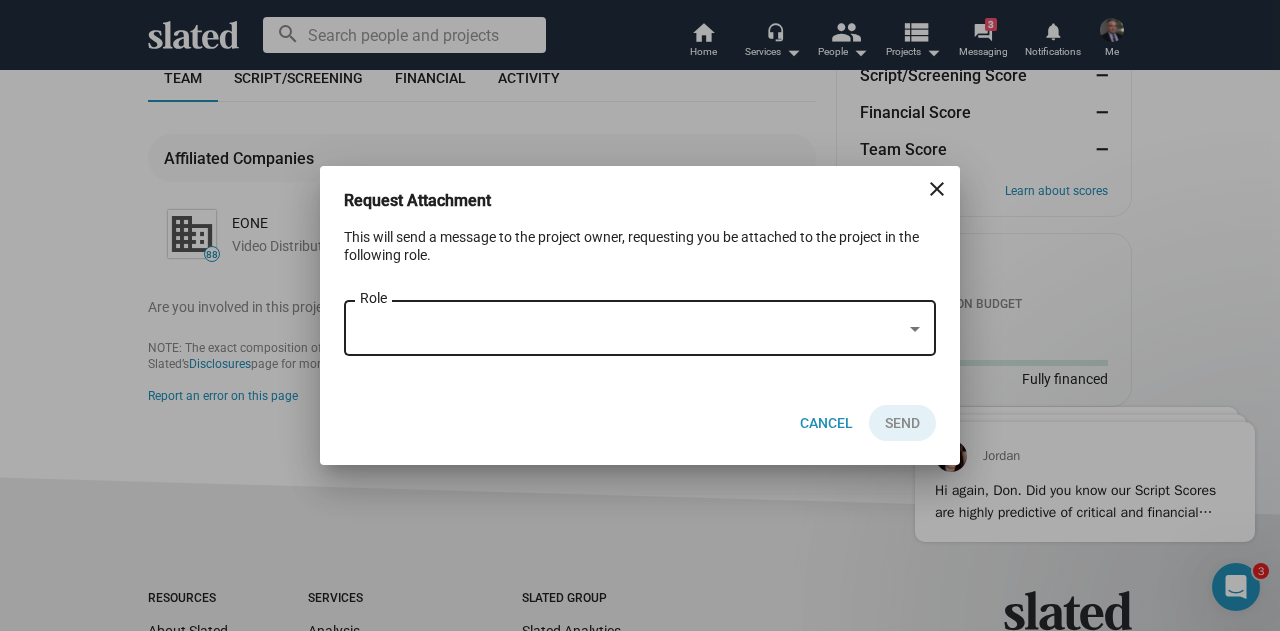 click on "Role" at bounding box center [640, 326] 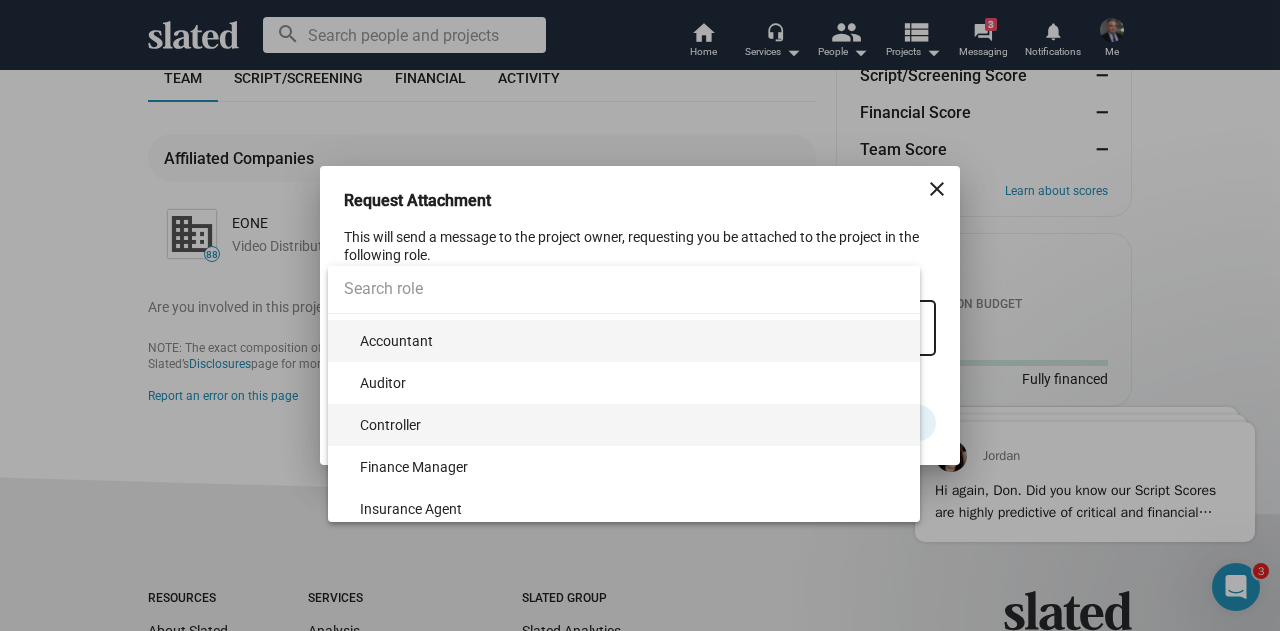 scroll, scrollTop: 46, scrollLeft: 0, axis: vertical 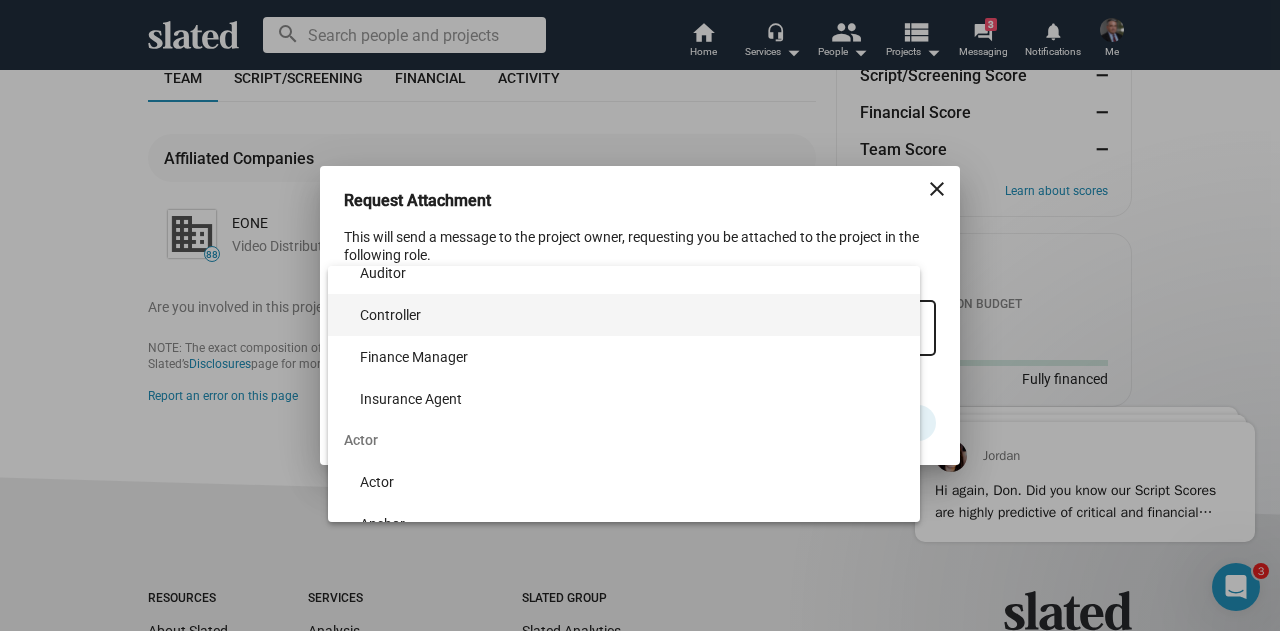 click on "Actor" at bounding box center [624, 440] 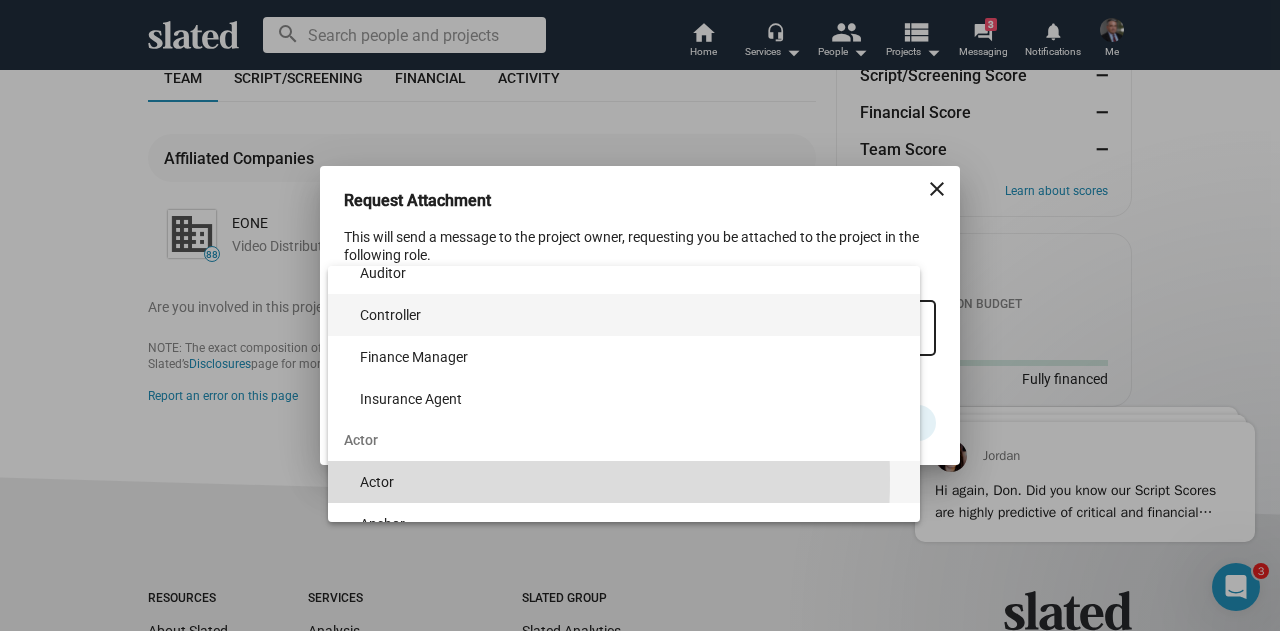 click on "Actor" at bounding box center [632, 482] 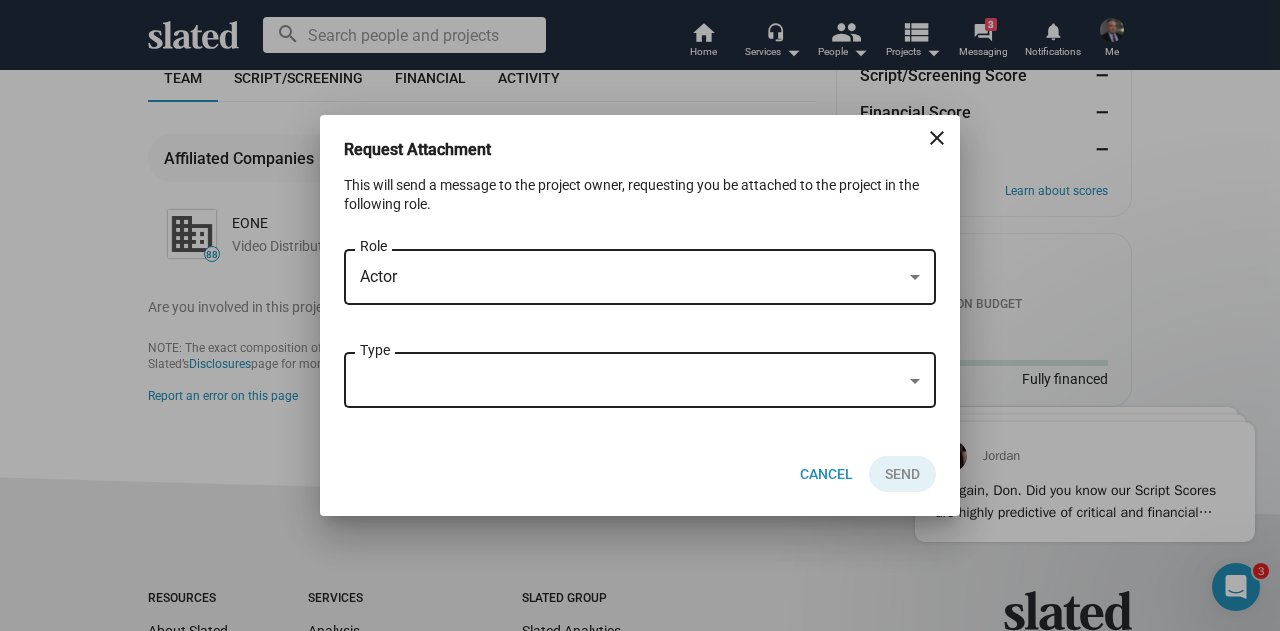 click on "Type" at bounding box center [640, 378] 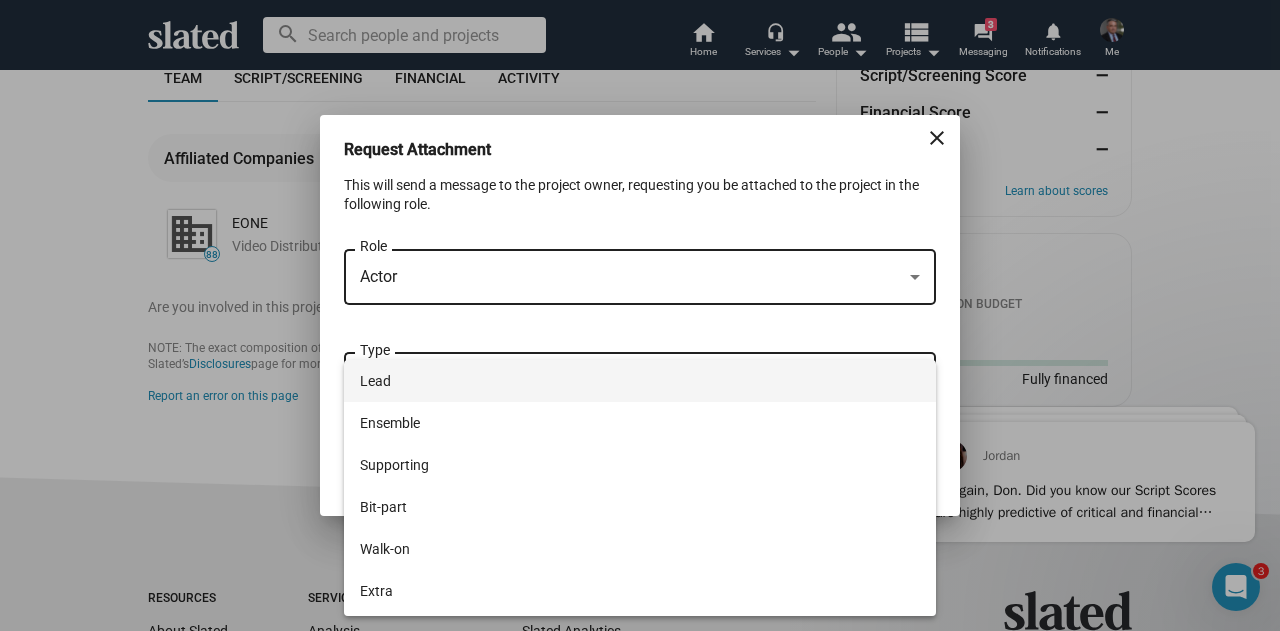 click on "Lead" at bounding box center (640, 381) 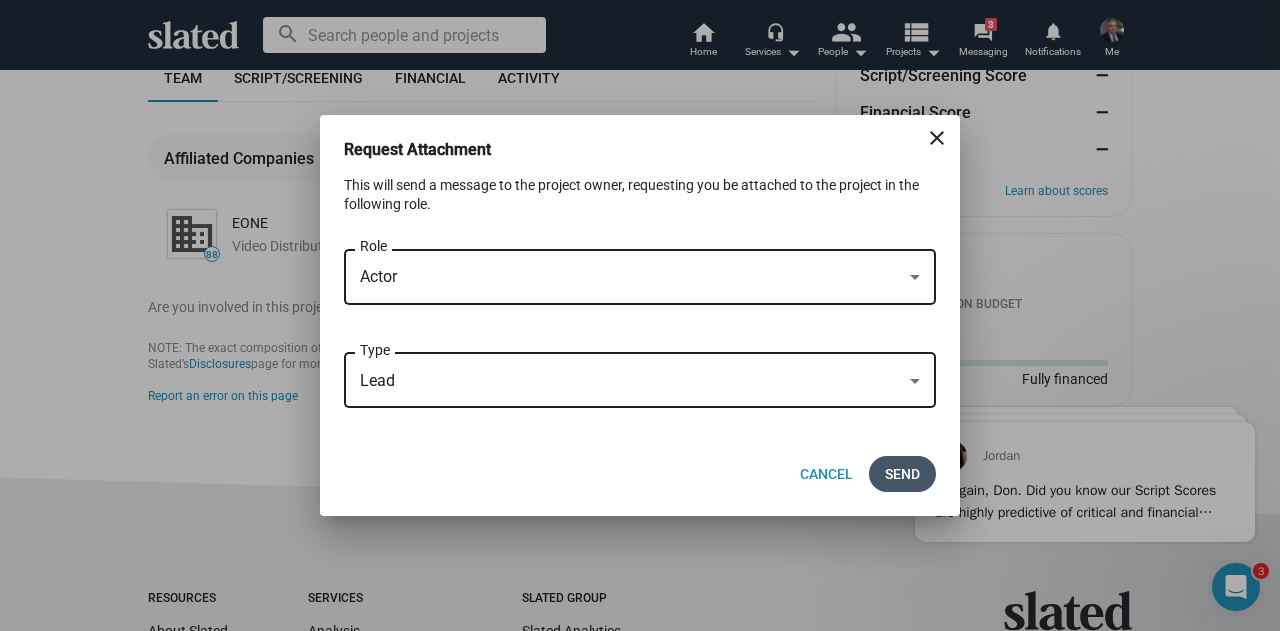click on "Send" at bounding box center (902, 474) 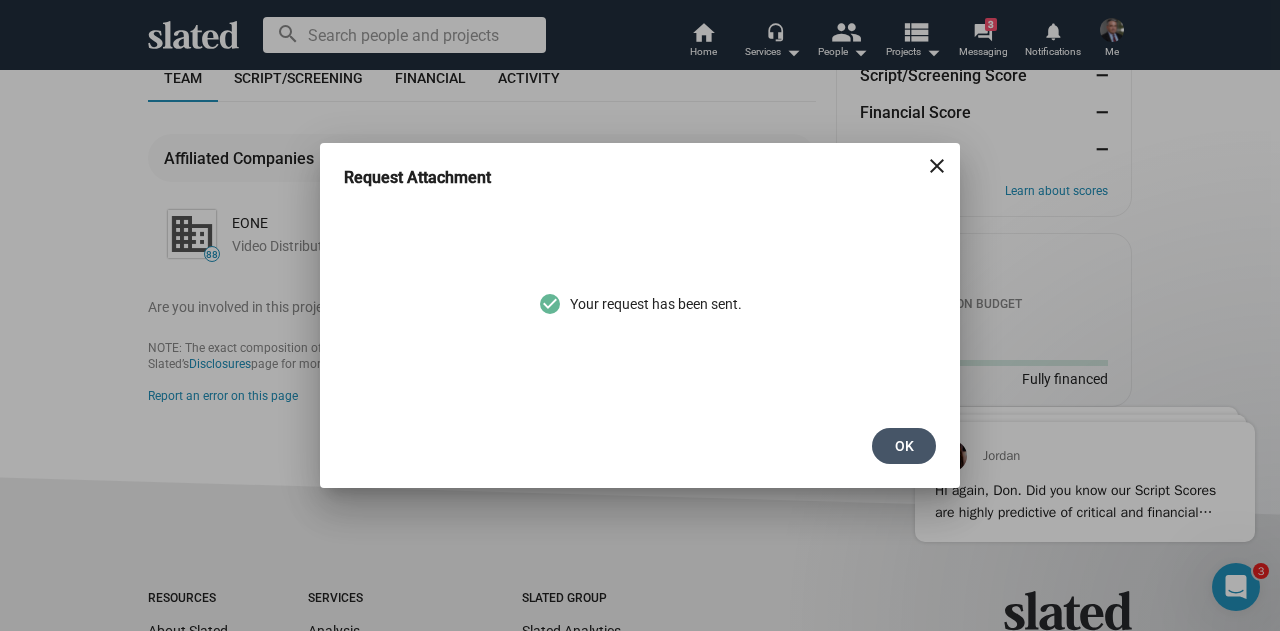 click on "Ok" at bounding box center (904, 446) 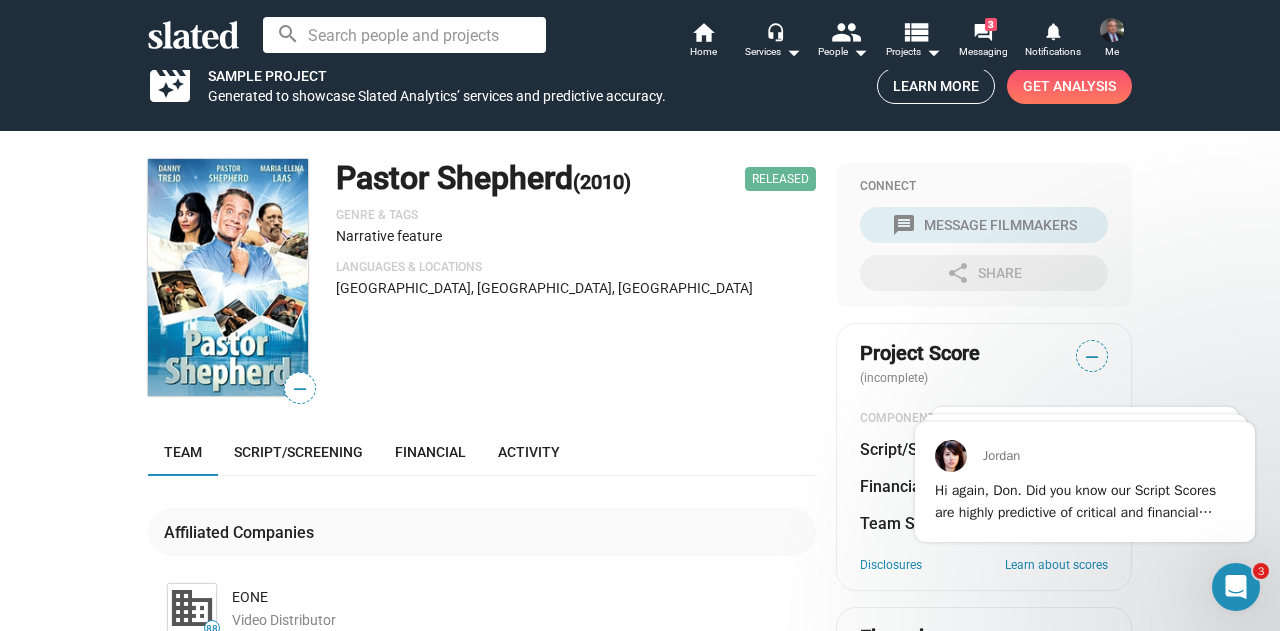 scroll, scrollTop: 0, scrollLeft: 0, axis: both 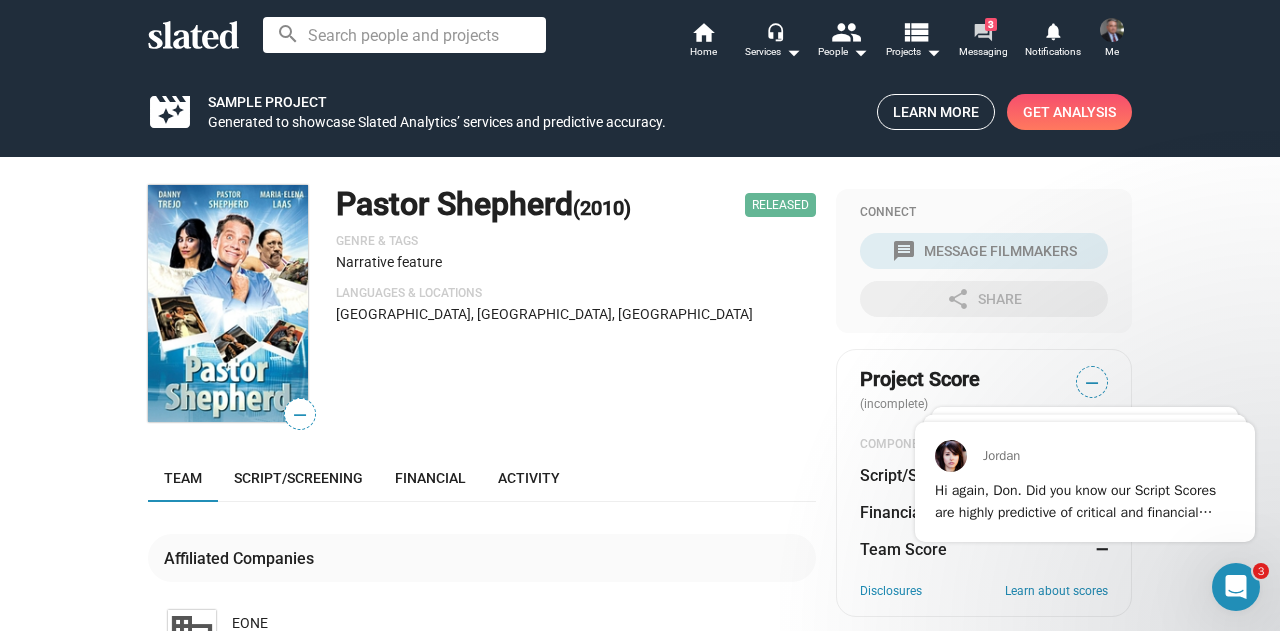click on "forum 3 Messaging" at bounding box center [983, 42] 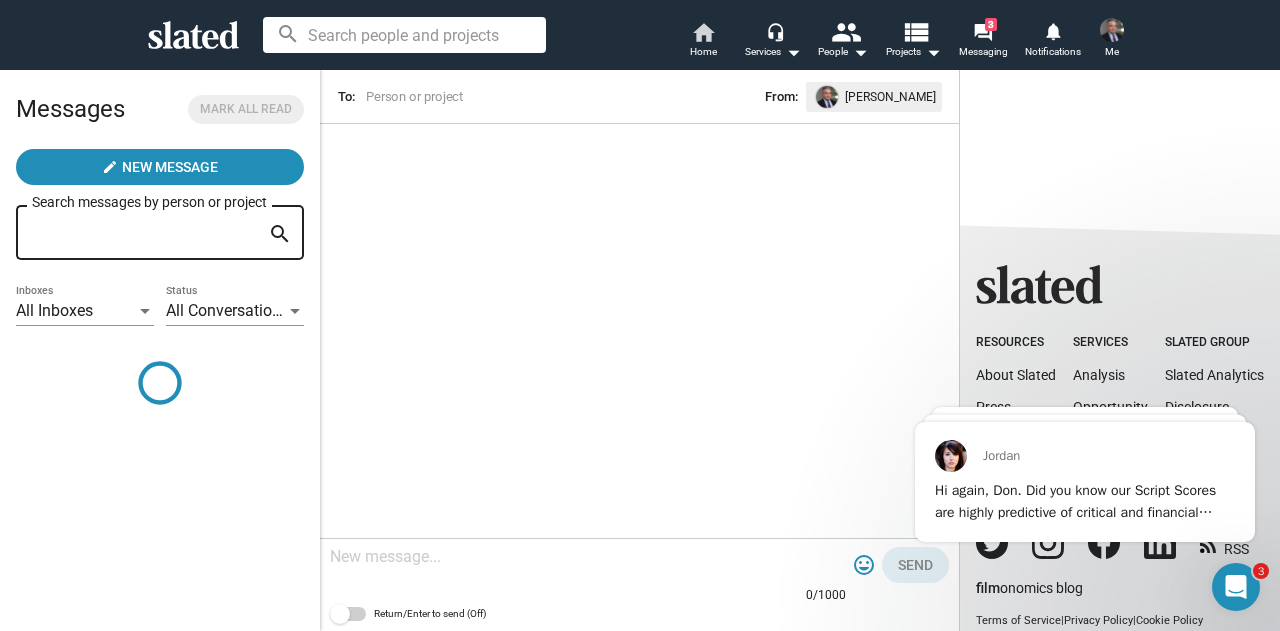 click on "Home" at bounding box center [703, 52] 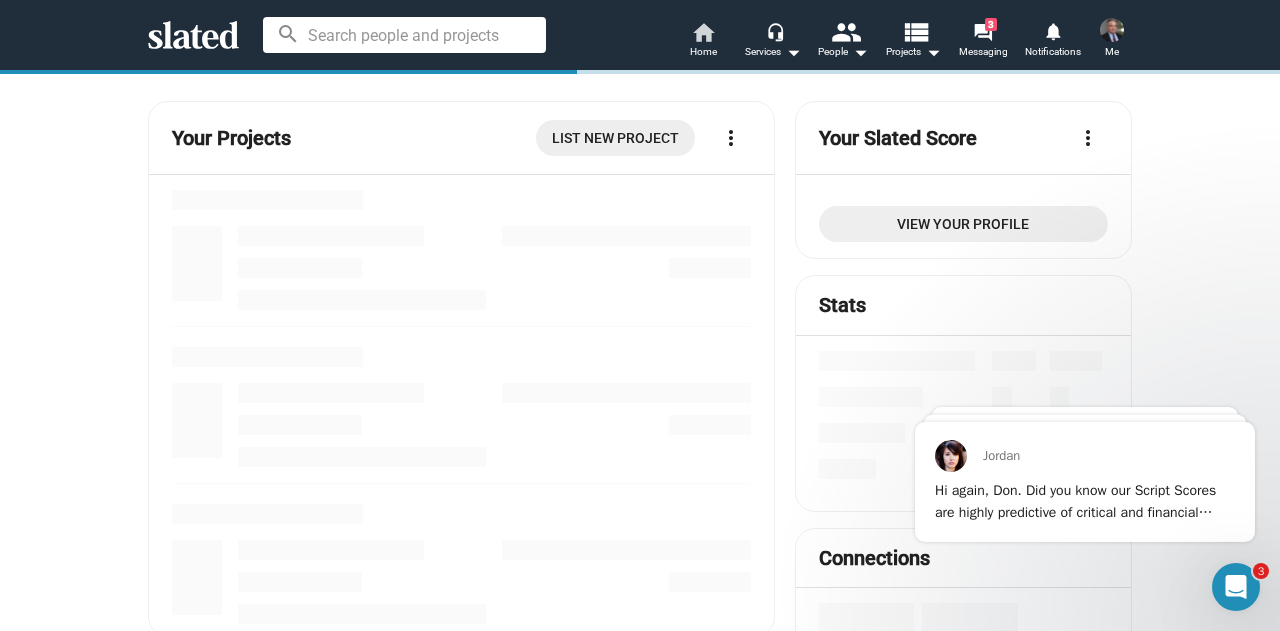 click on "home" at bounding box center [703, 32] 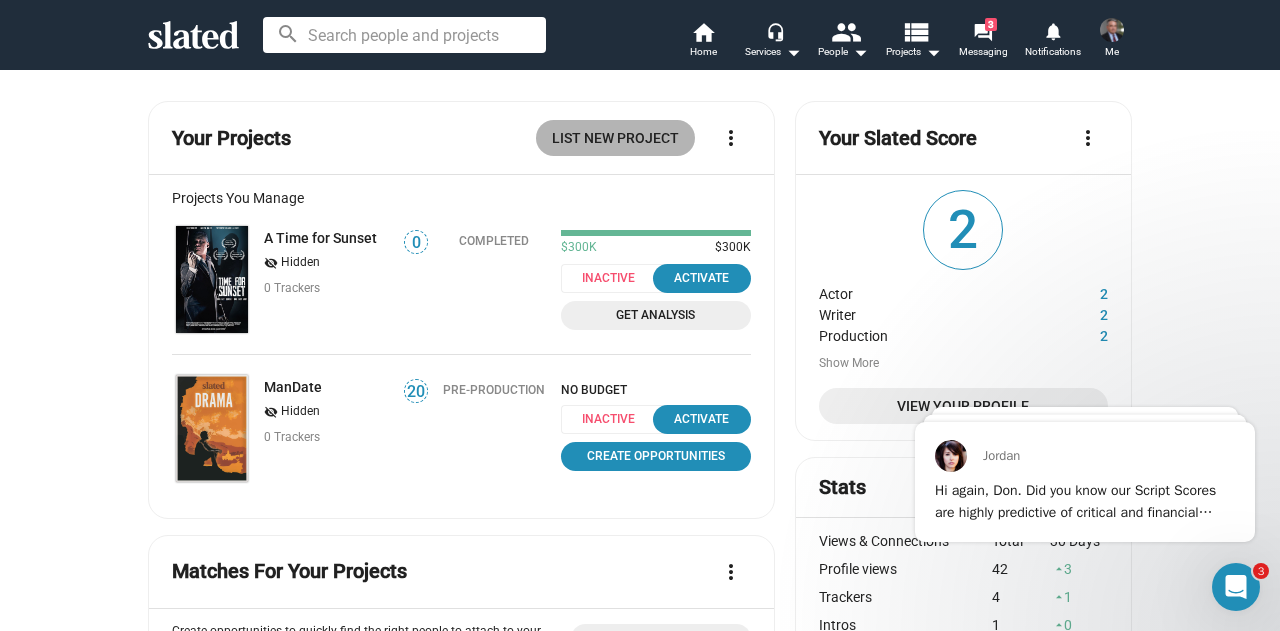 click on "List New Project" 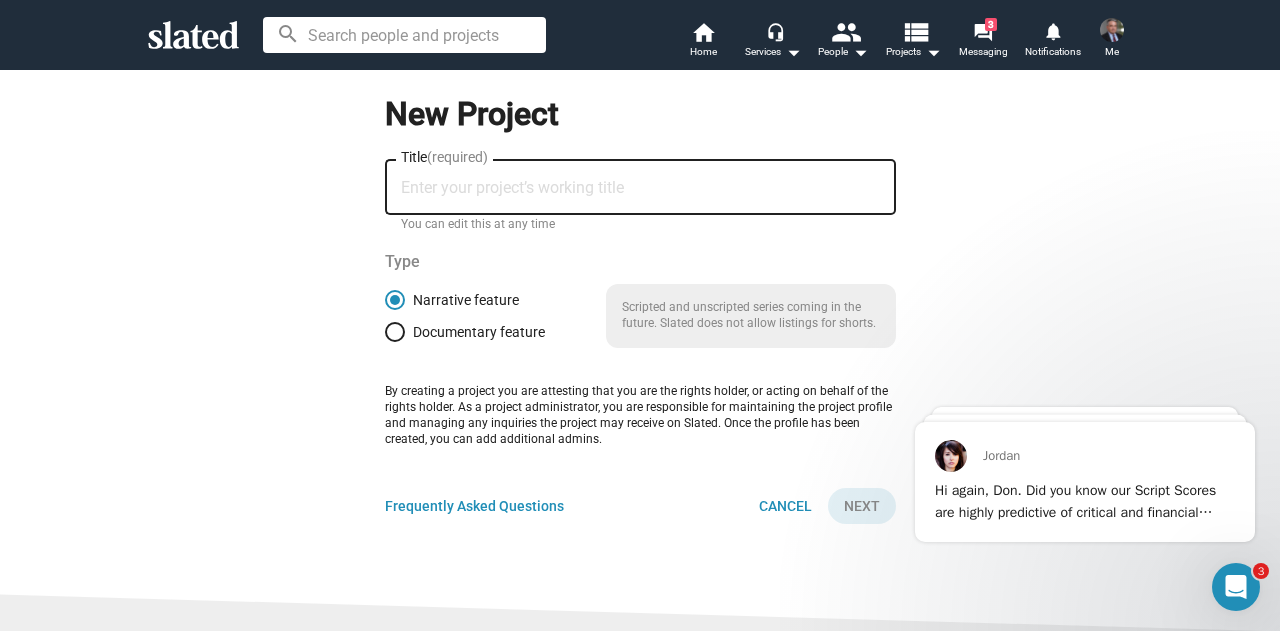 click on "Title  (required)" at bounding box center (640, 188) 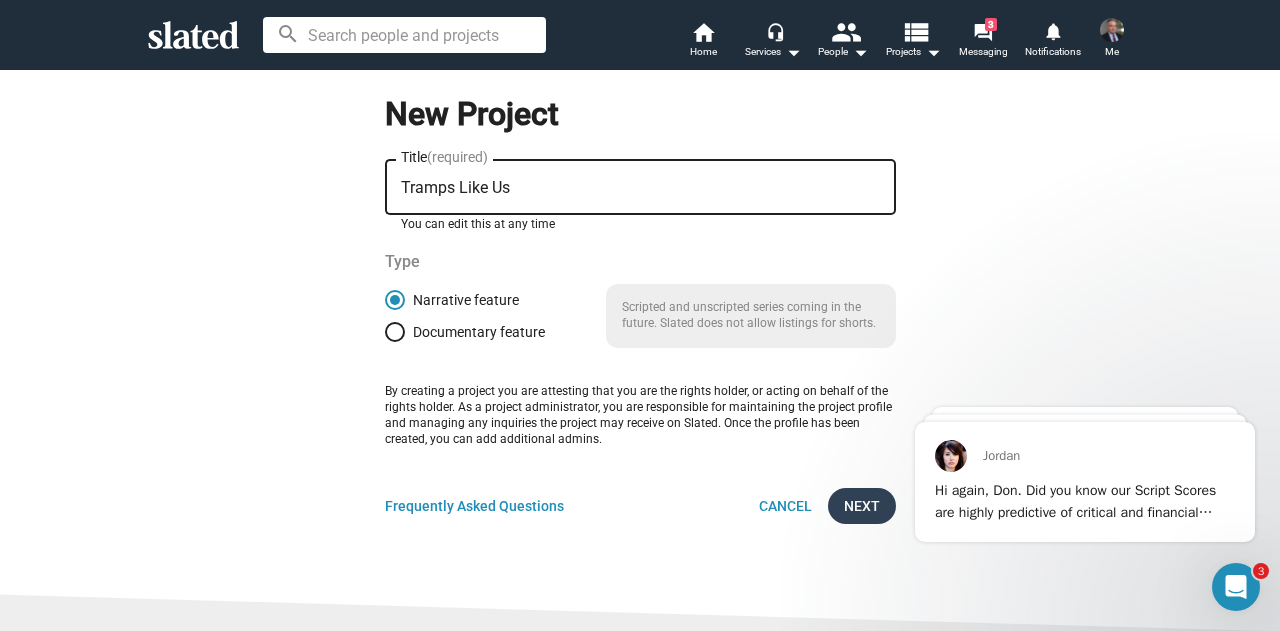 type on "Tramps Like Us" 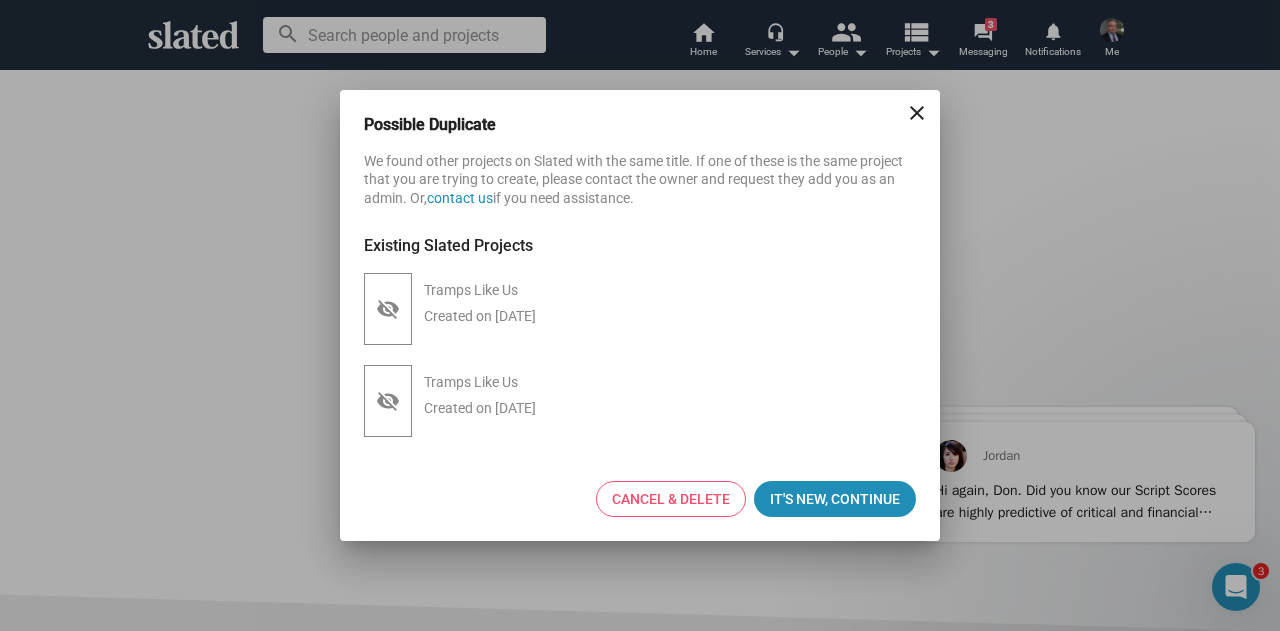 click on "Tramps Like Us Created on Jul 29, 2022" at bounding box center (476, 401) 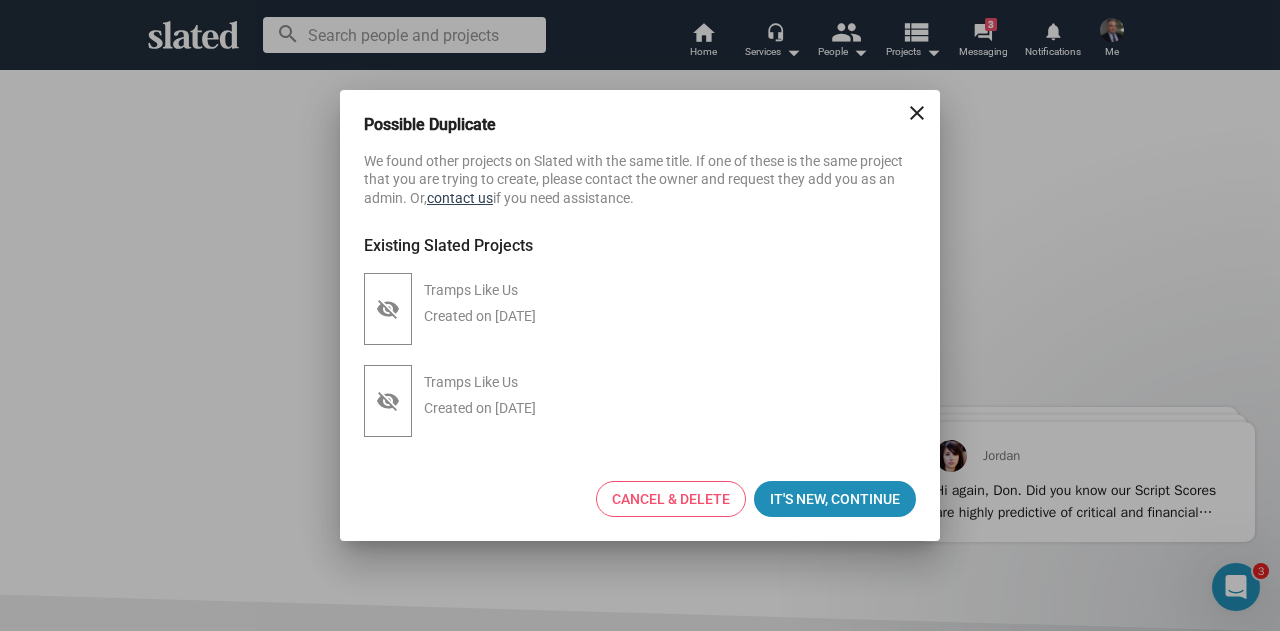 click on "contact us" at bounding box center (460, 198) 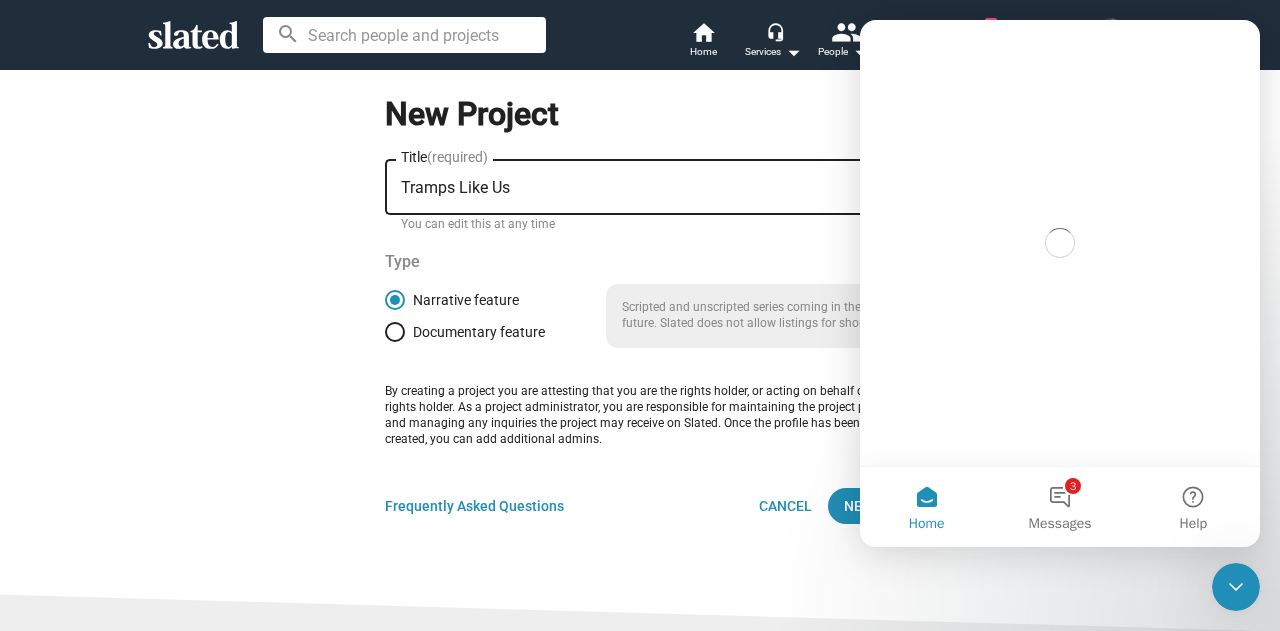 scroll, scrollTop: 0, scrollLeft: 0, axis: both 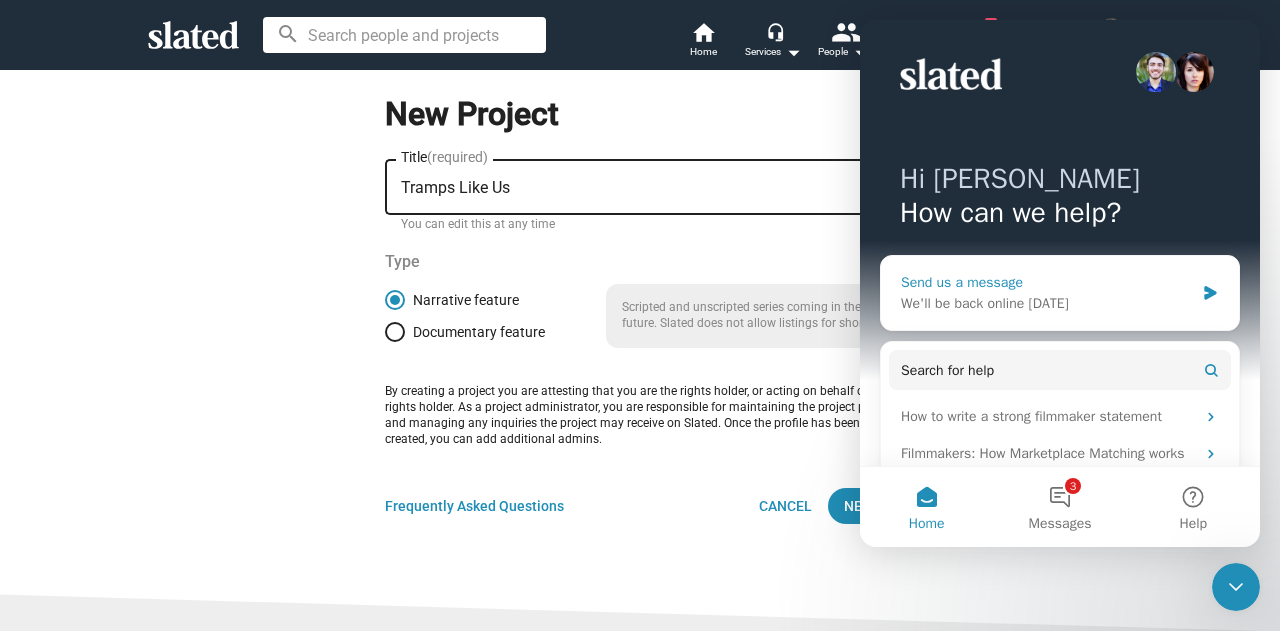 click on "Send us a message" at bounding box center (1047, 282) 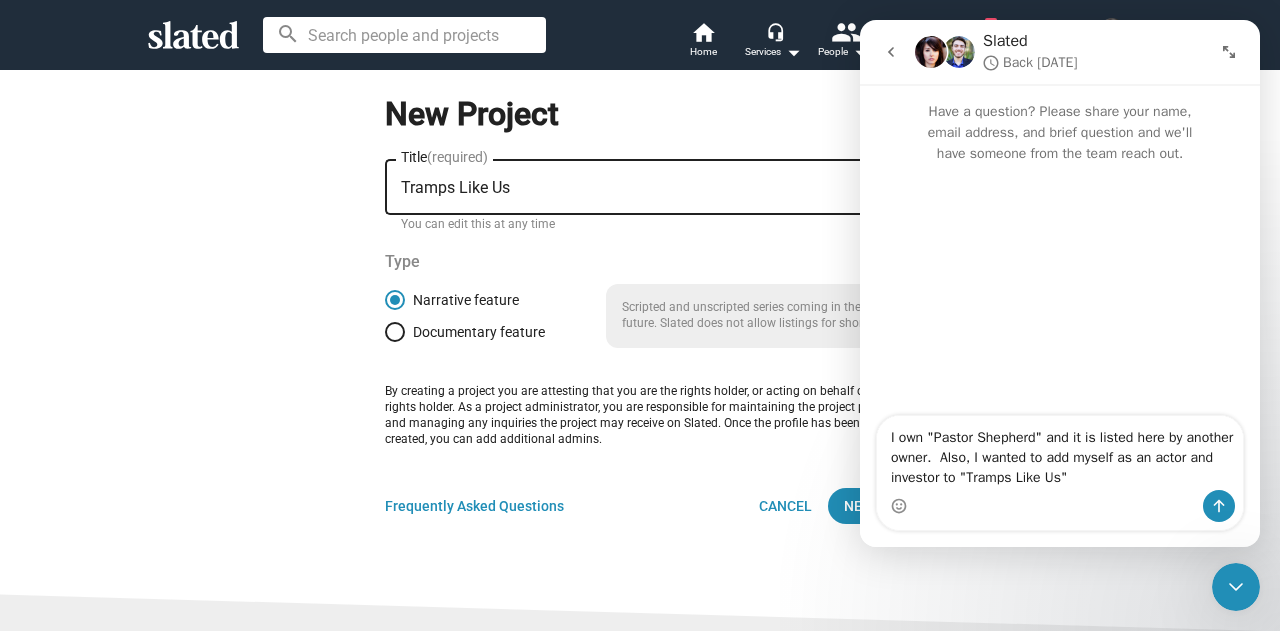 type on "I own "Pastor Shepherd" and it is listed here by another owner.  Also, I wanted to add myself as an actor and investor to "Tramps Like Us"" 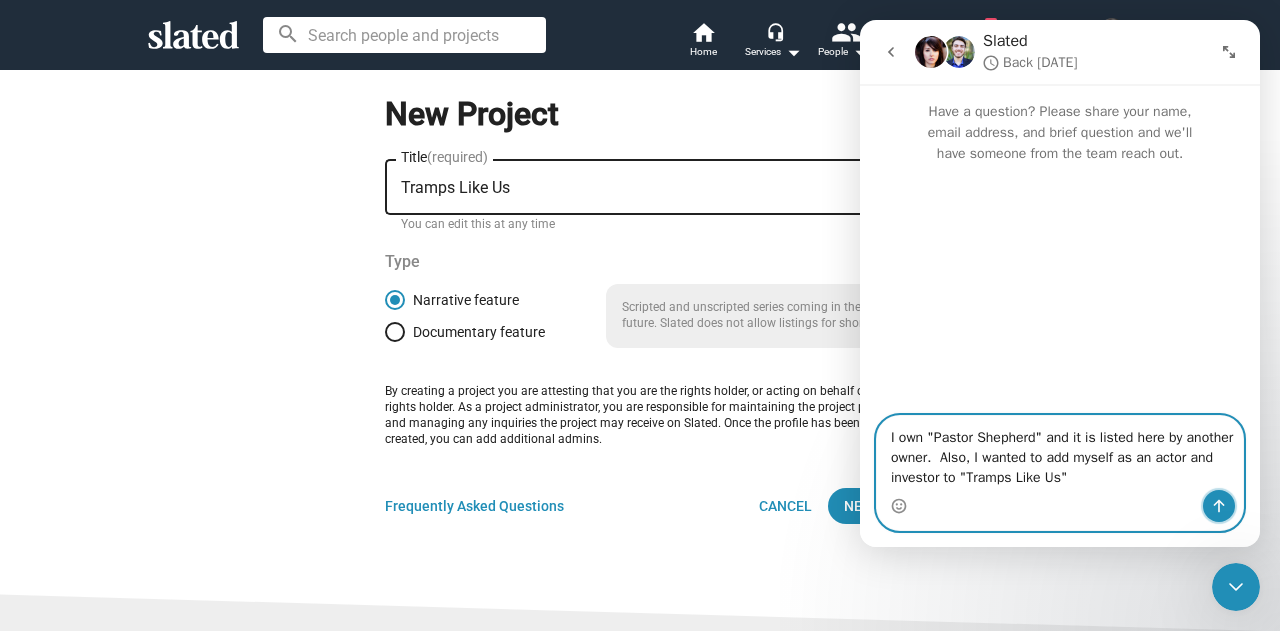 click 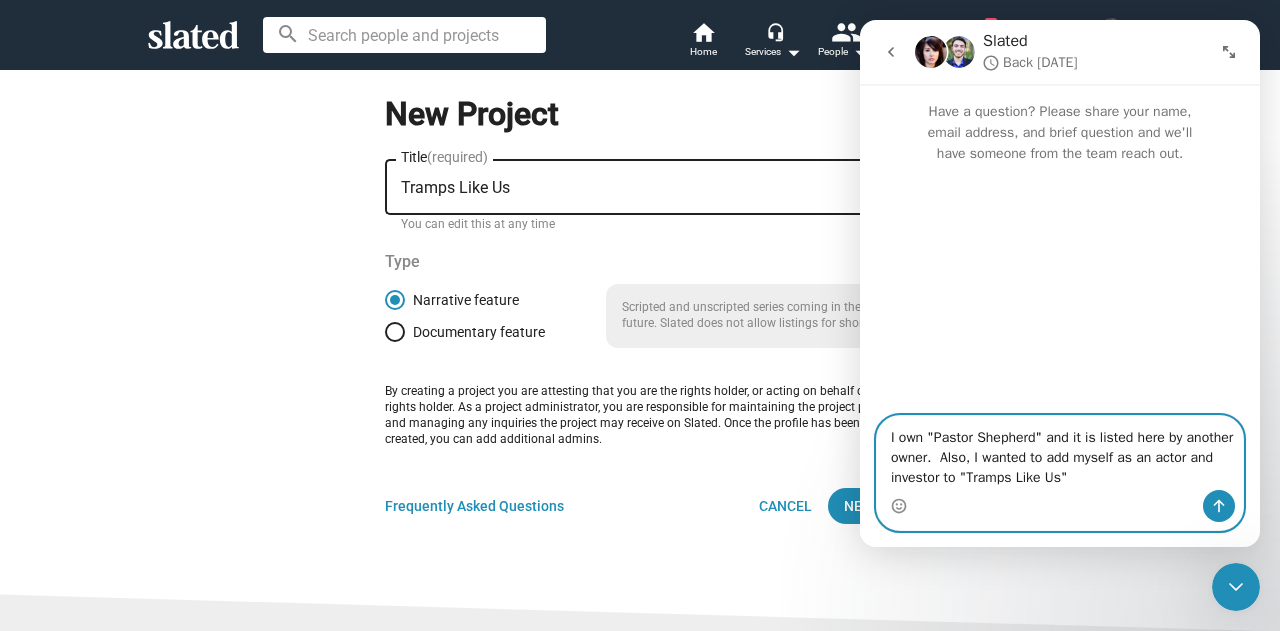 type 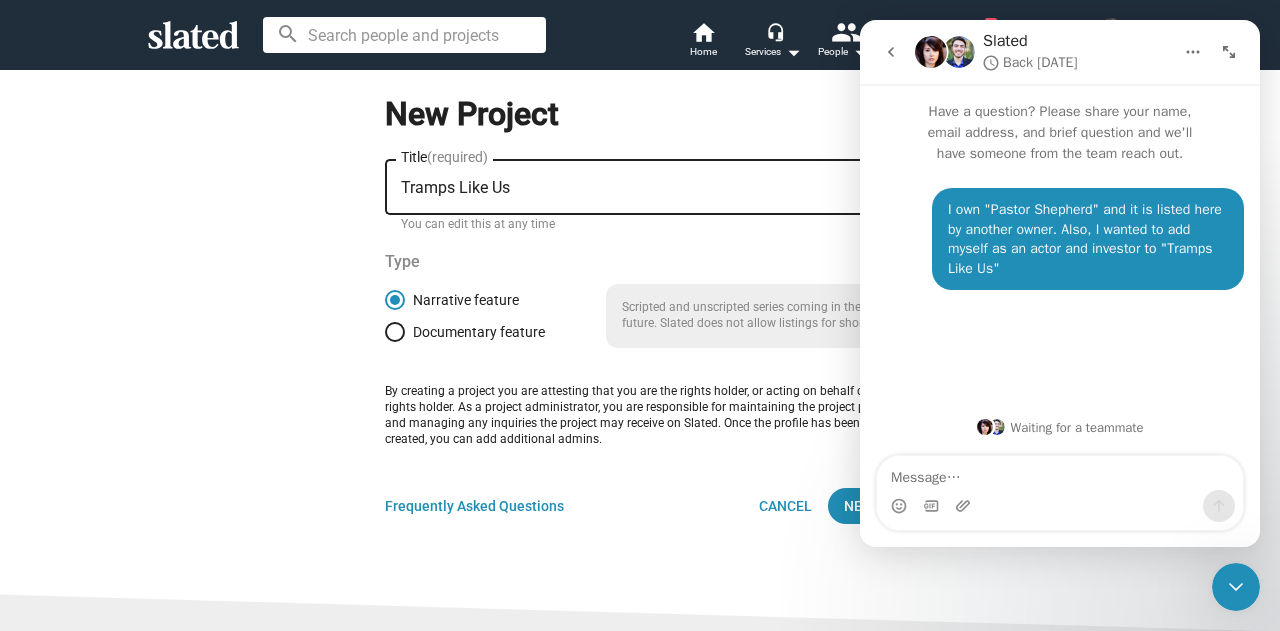 click on "New Project Tramps Like Us Title  (required) You can edit this at any time Type   Narrative feature   Documentary feature Scripted and unscripted series coming in the future. Slated does not allow listings for shorts. By creating a project you are attesting that you are the rights holder, or acting on behalf of the rights holder. As a project administrator, you are responsible for maintaining the project profile and managing any inquiries the project may receive on Slated. Once the profile has been created, you can add additional admins. Frequently Asked Questions Cancel Next" 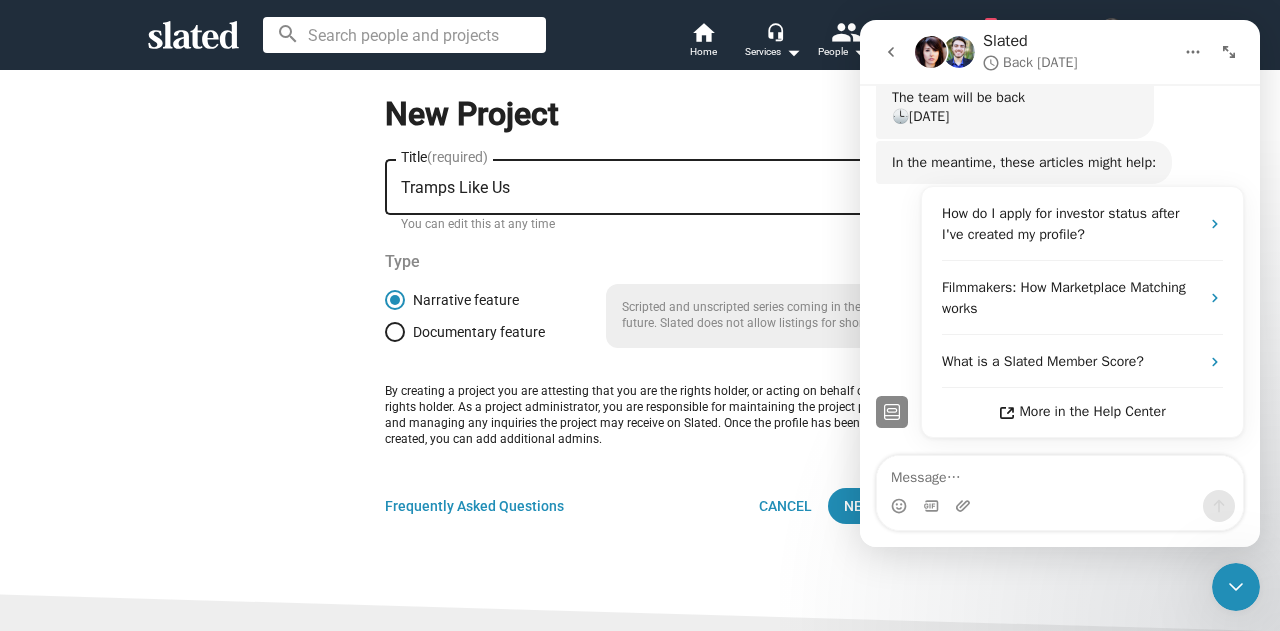 scroll, scrollTop: 338, scrollLeft: 0, axis: vertical 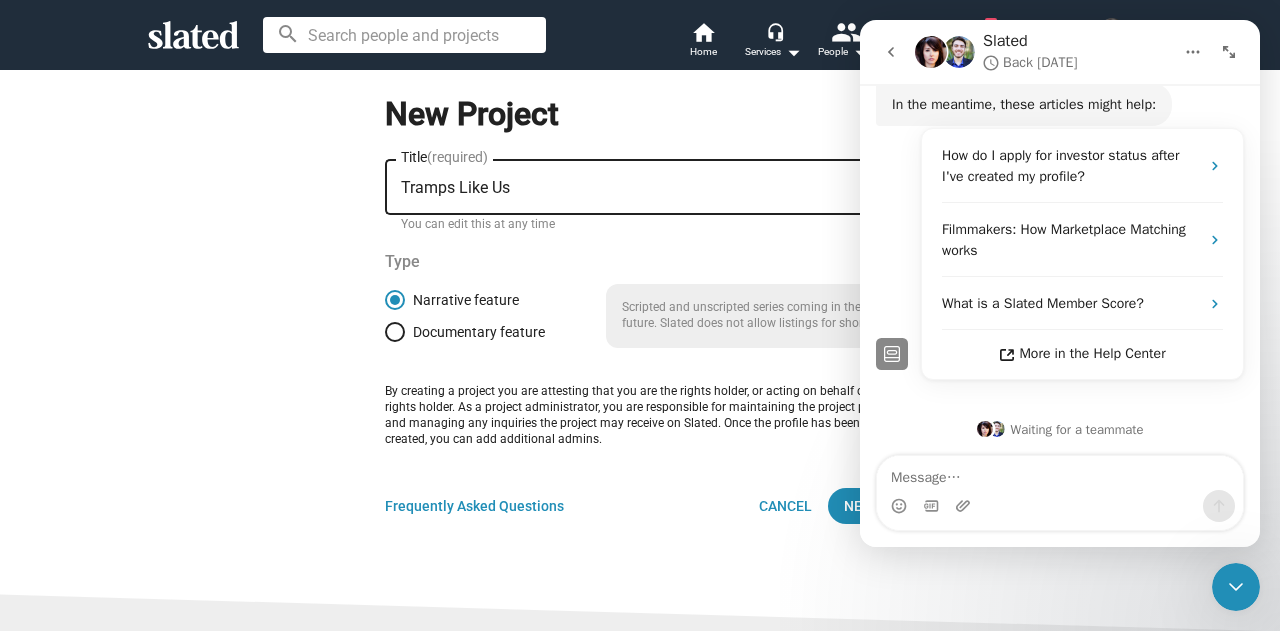 click on "New Project Tramps Like Us Title  (required) You can edit this at any time Type   Narrative feature   Documentary feature Scripted and unscripted series coming in the future. Slated does not allow listings for shorts. By creating a project you are attesting that you are the rights holder, or acting on behalf of the rights holder. As a project administrator, you are responsible for maintaining the project profile and managing any inquiries the project may receive on Slated. Once the profile has been created, you can add additional admins. Frequently Asked Questions Cancel Next" 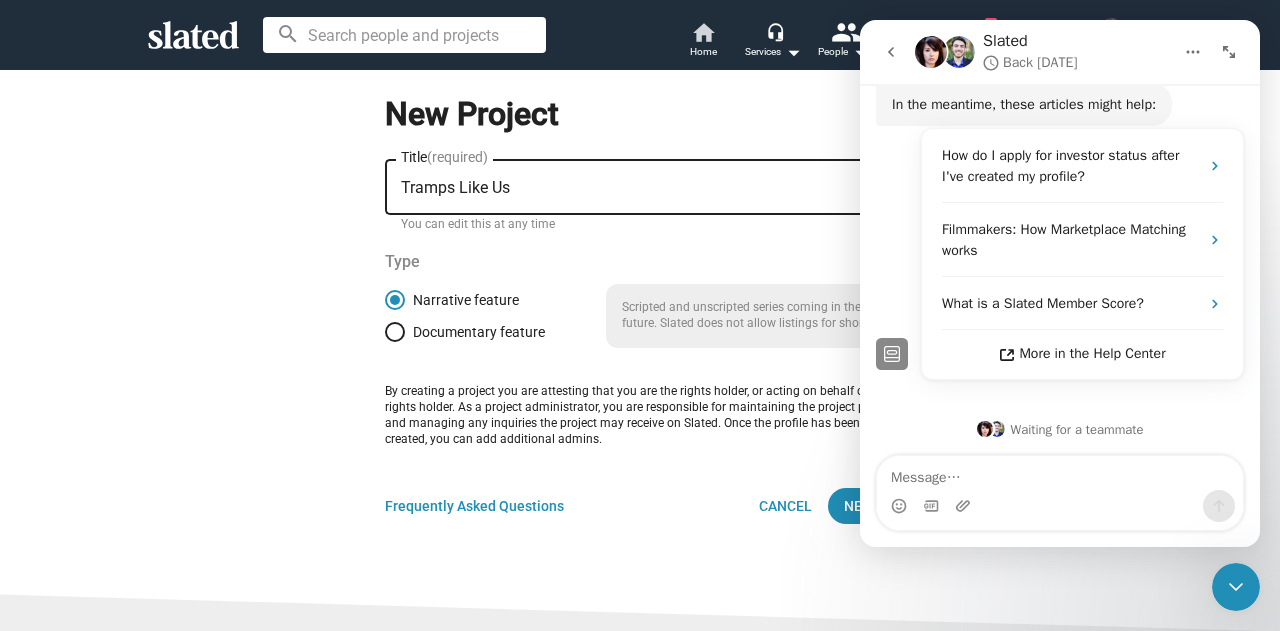 click on "home" at bounding box center (703, 32) 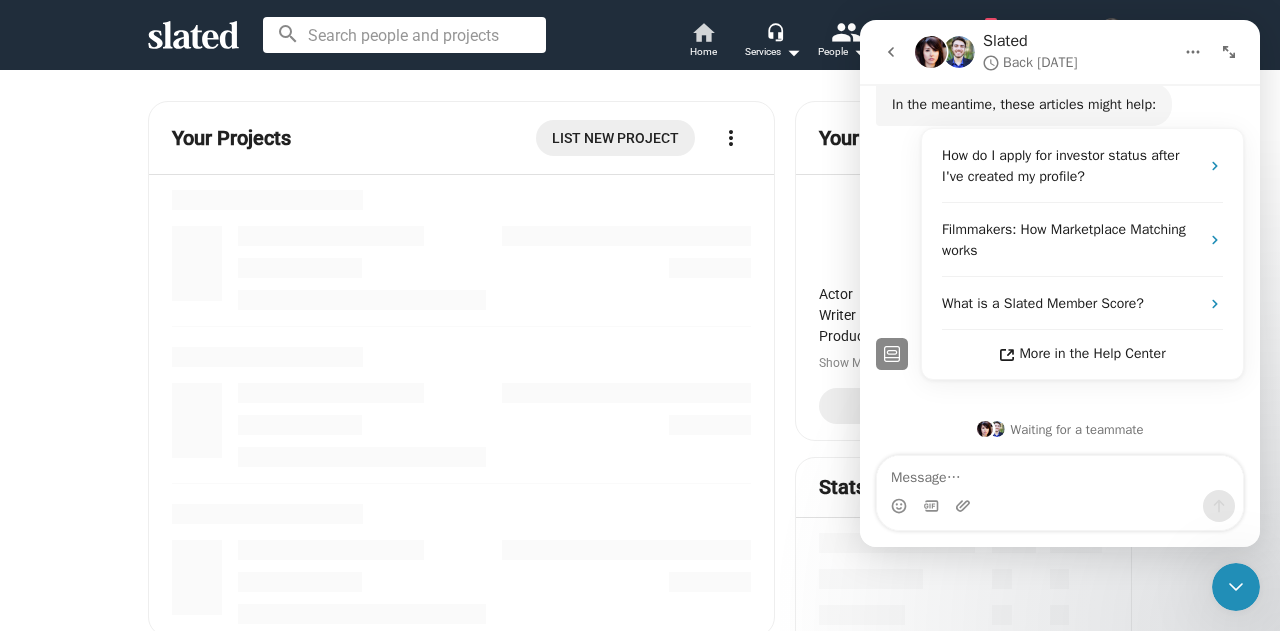 click on "home" at bounding box center (703, 32) 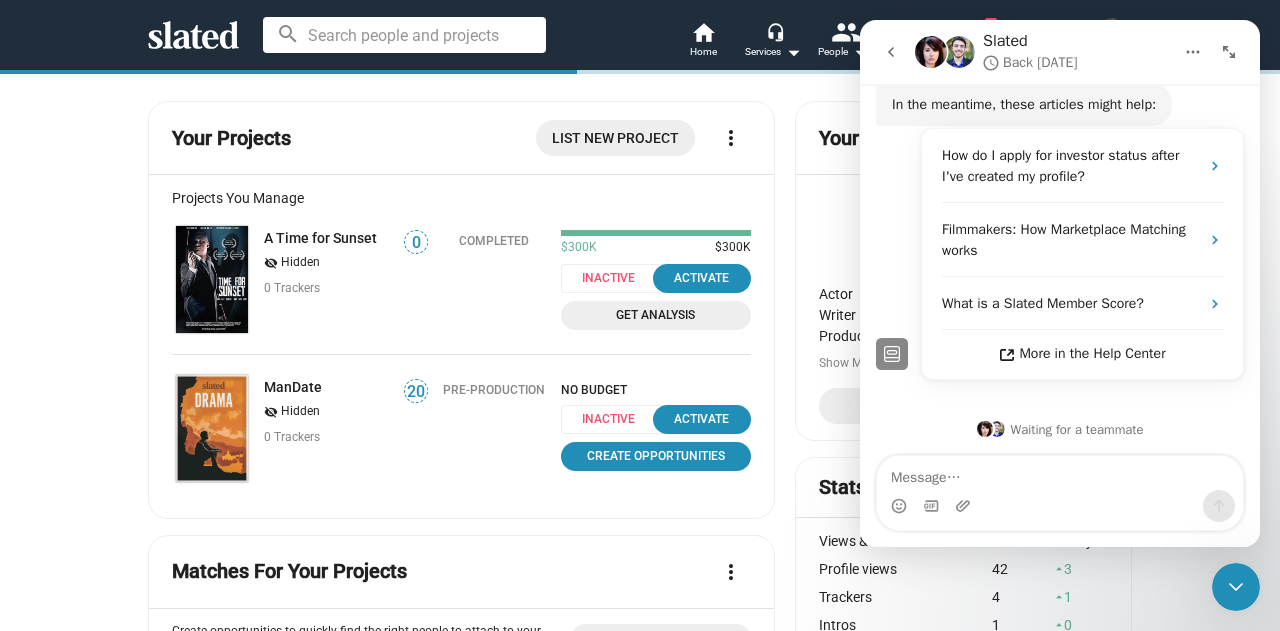 click on "Your Projects List New Project more_vert Projects You Manage A Time for Sunset visibility_off   Hidden 0 Trackers 0 Completed $300K $300K Inactive  Activate  Get Analysis ManDate visibility_off   Hidden 0 Trackers 20 Pre-Production NO BUDGET Inactive  Activate  Create Opportunities Matches For Your Projects  more_vert  Create opportunities to quickly find the right people to attach to your projects, including Cast, Crew, Services, Financing and Distribution. Once you create an opportunity, you can discover potential matches and get regular match alerts from Slated to help you find the perfect fit.  add Create Opportunities people Discover Matches forum Start A Conversation person_add Attach The Right Person Watch Video More Info A Time for Sunset Create Opportunities Matches For You  more_vert The Legacy of a Spy 58 Action, Drama | English Packaging Oct, 2025 $0 $2M Packaging Oct, 2025 $0 $2M Seeking: Investor  Score 1+ Production & Post-production Equity Loans Other Pre-Sales Product Placement Soft Money 8" 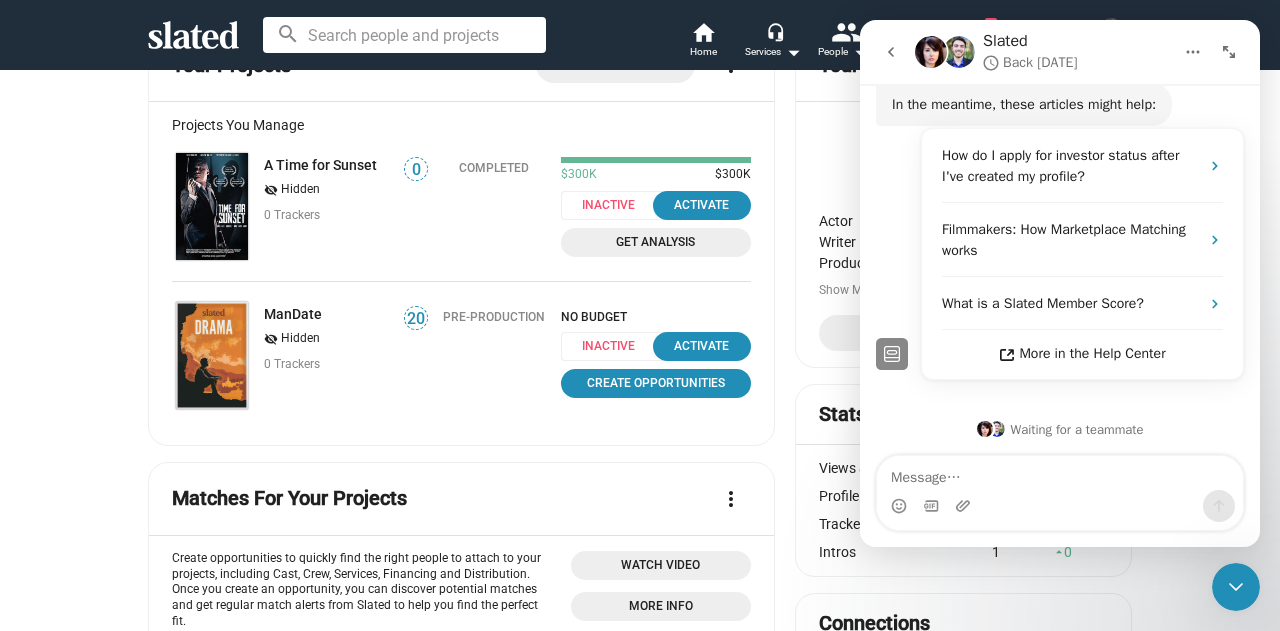 scroll, scrollTop: 100, scrollLeft: 0, axis: vertical 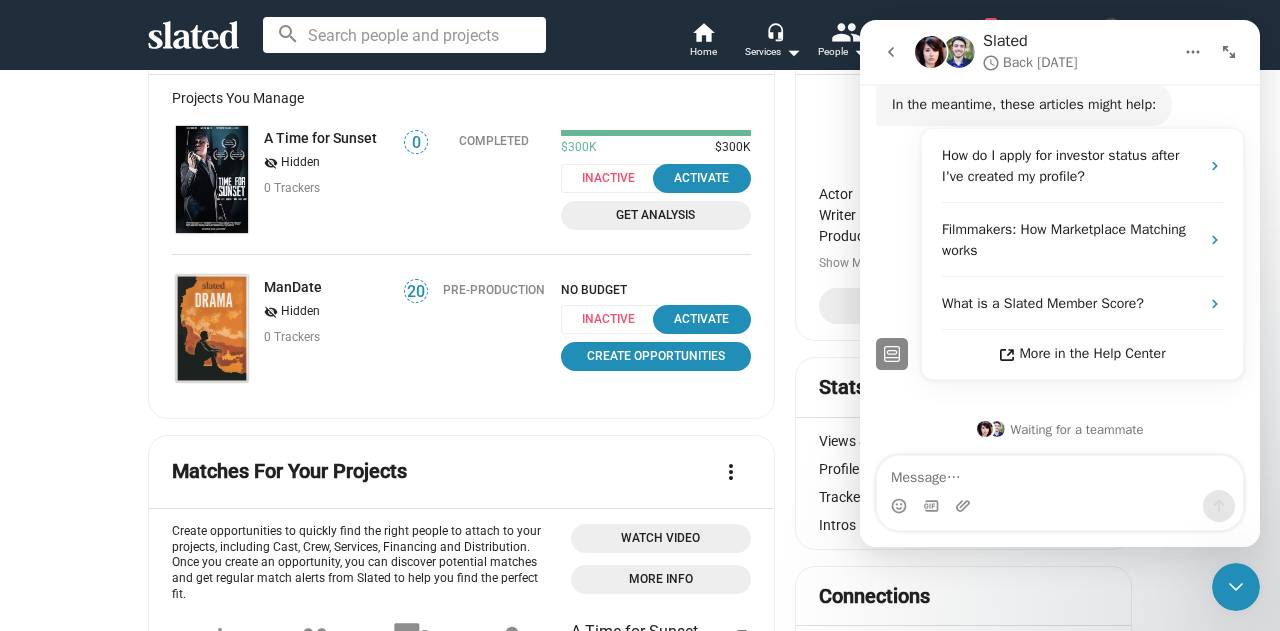 click 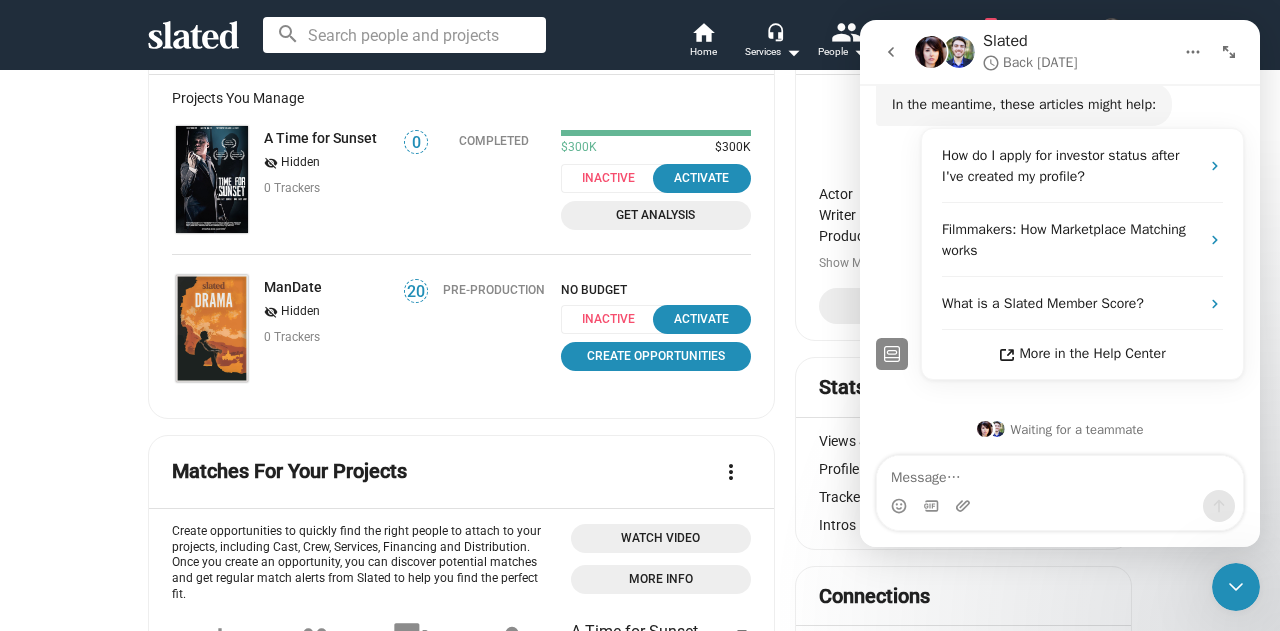 scroll, scrollTop: 0, scrollLeft: 0, axis: both 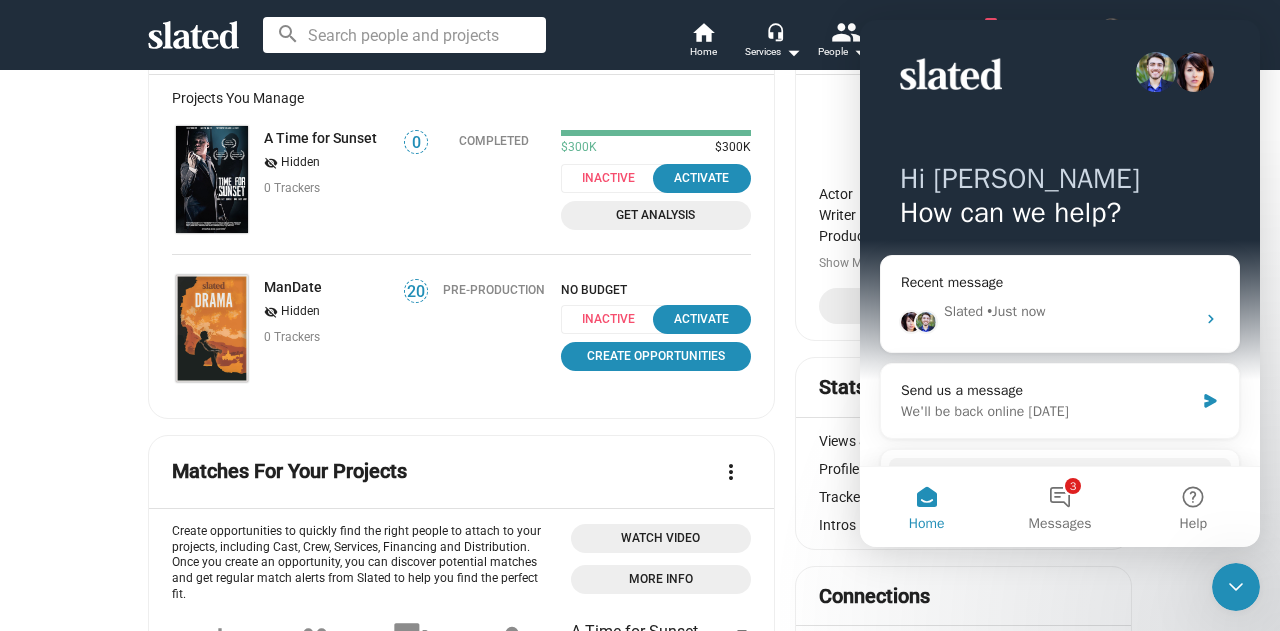 click on "Your Projects List New Project more_vert Projects You Manage A Time for Sunset visibility_off   Hidden 0 Trackers 0 Completed $300K $300K Inactive  Activate  Get Analysis ManDate visibility_off   Hidden 0 Trackers 20 Pre-Production NO BUDGET Inactive  Activate  Create Opportunities Matches For Your Projects  more_vert  Create opportunities to quickly find the right people to attach to your projects, including Cast, Crew, Services, Financing and Distribution. Once you create an opportunity, you can discover potential matches and get regular match alerts from Slated to help you find the perfect fit.  add Create Opportunities people Discover Matches forum Start A Conversation person_add Attach The Right Person Watch Video More Info A Time for Sunset Create Opportunities Matches For You  more_vert The Legacy of a Spy 58 Action, Drama | English Packaging Oct, 2025 $0 $2M Packaging Oct, 2025 $0 $2M Seeking: Investor  Score 1+ Production & Post-production Equity Loans Other Pre-Sales Product Placement Soft Money 8" 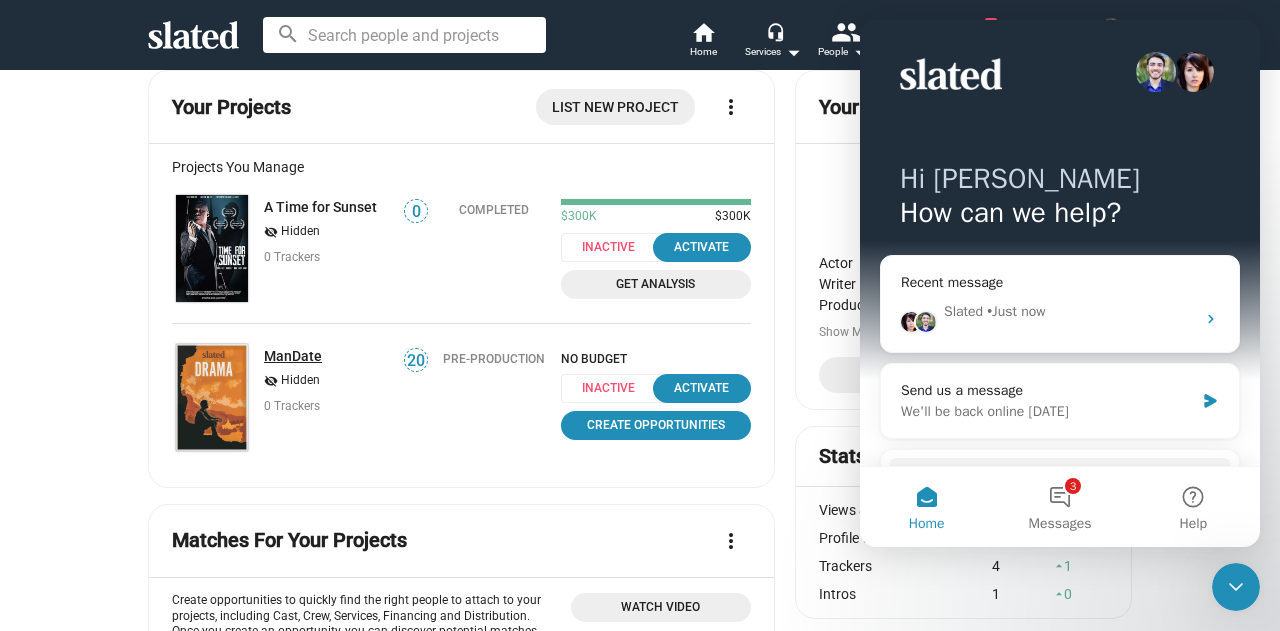scroll, scrollTop: 0, scrollLeft: 0, axis: both 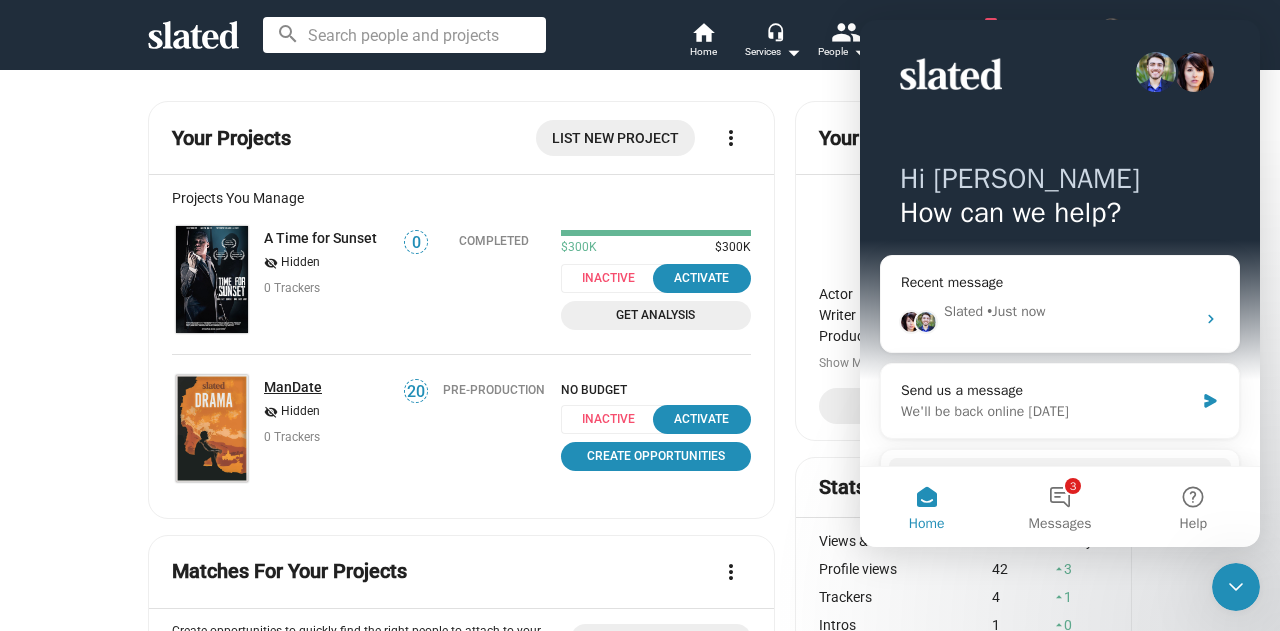 click on "ManDate" 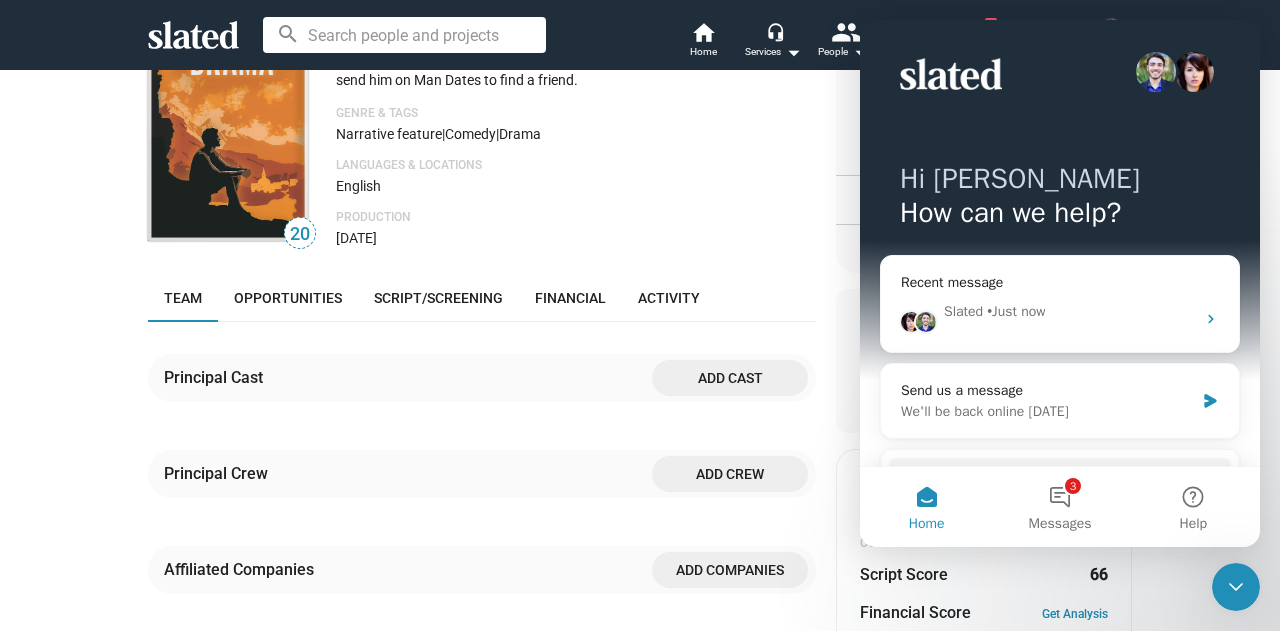 scroll, scrollTop: 300, scrollLeft: 0, axis: vertical 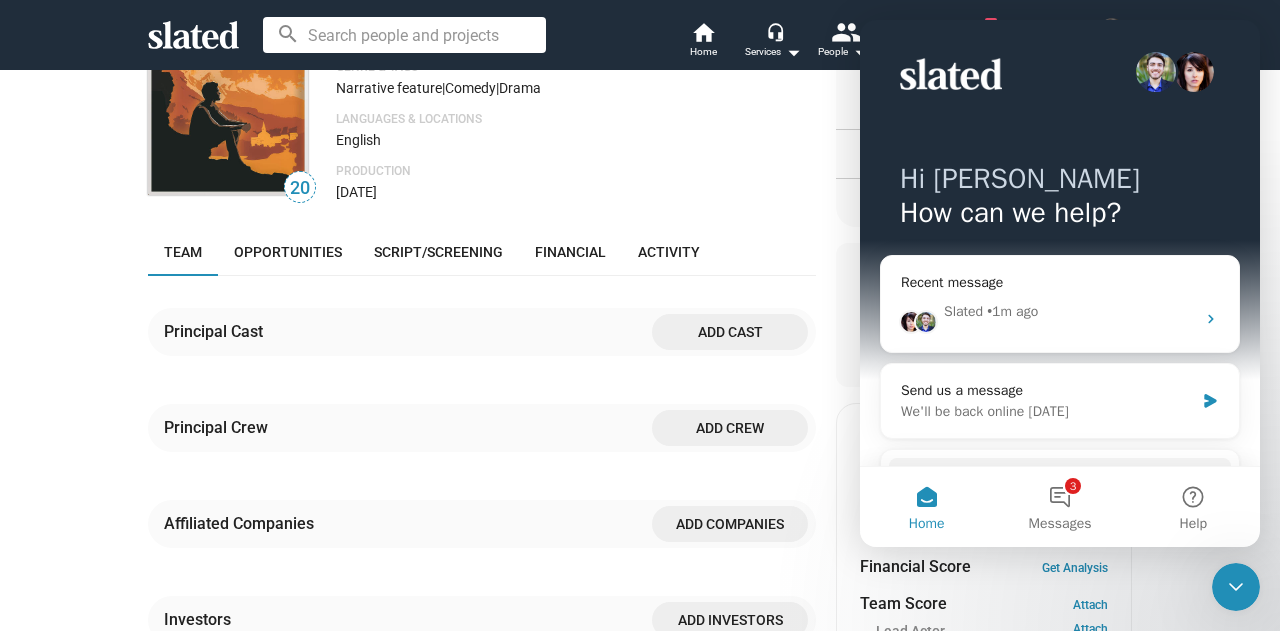 click on "Add cast" 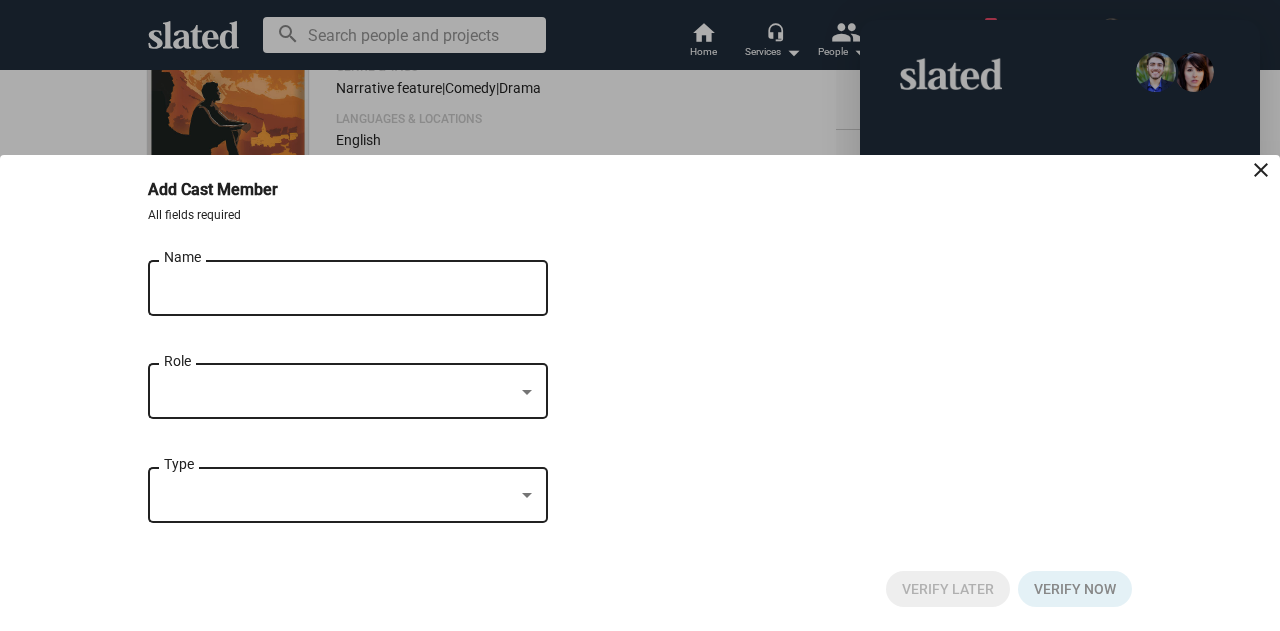 click on "Name" at bounding box center [334, 285] 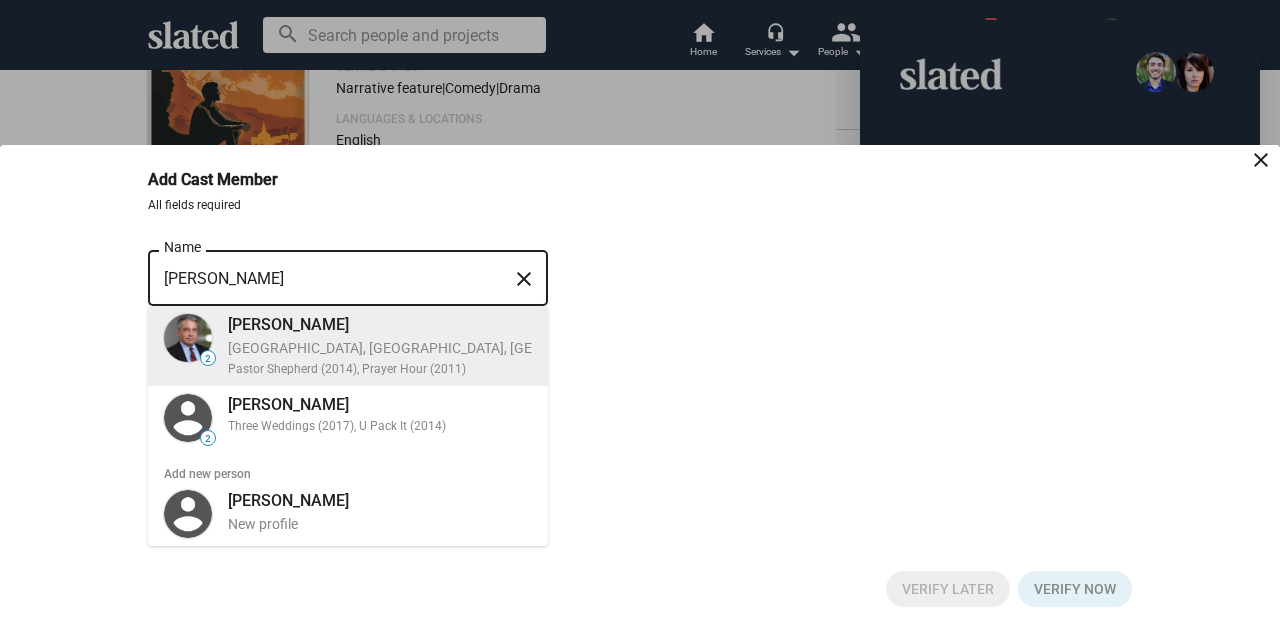 type on "Don Worley" 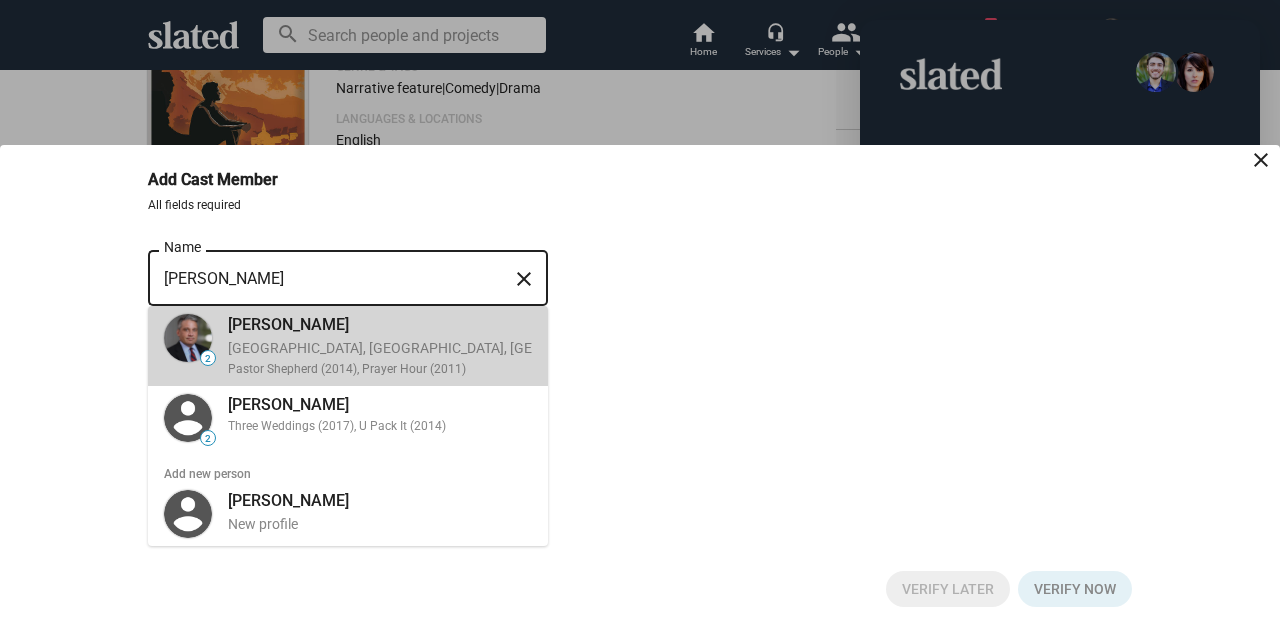 click on "Don Worley Santa Monica, CA, US, Actor, Producer Pastor Shepherd (2014), Prayer Hour (2011)" at bounding box center [481, 346] 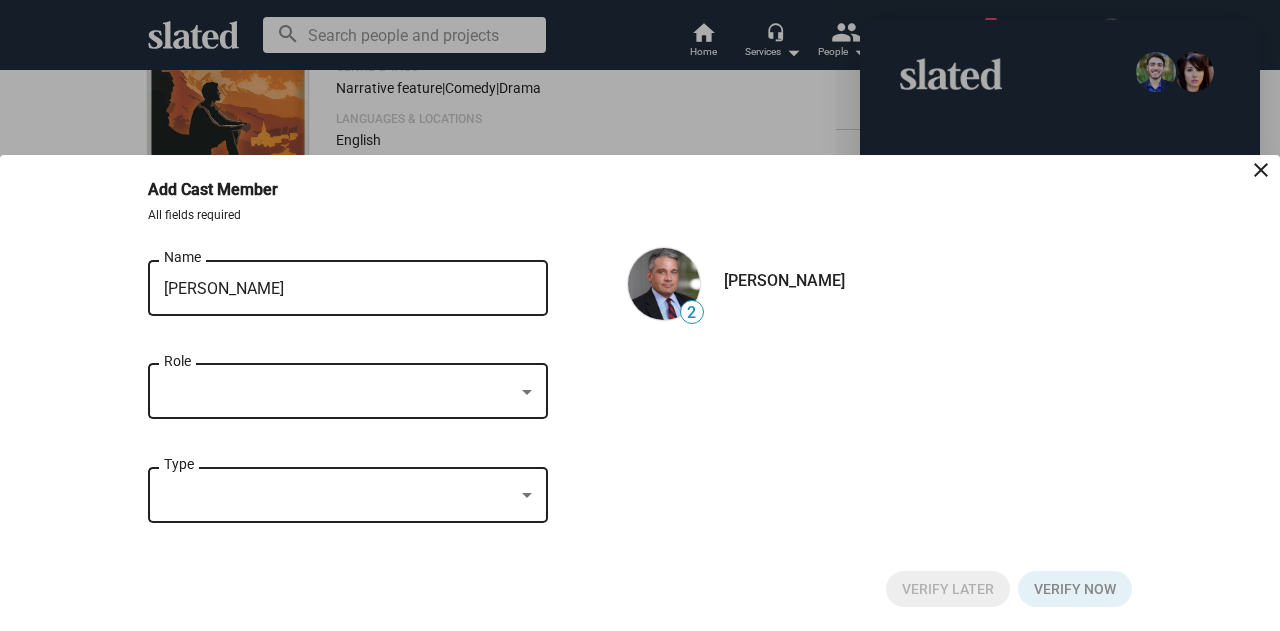 click at bounding box center [339, 392] 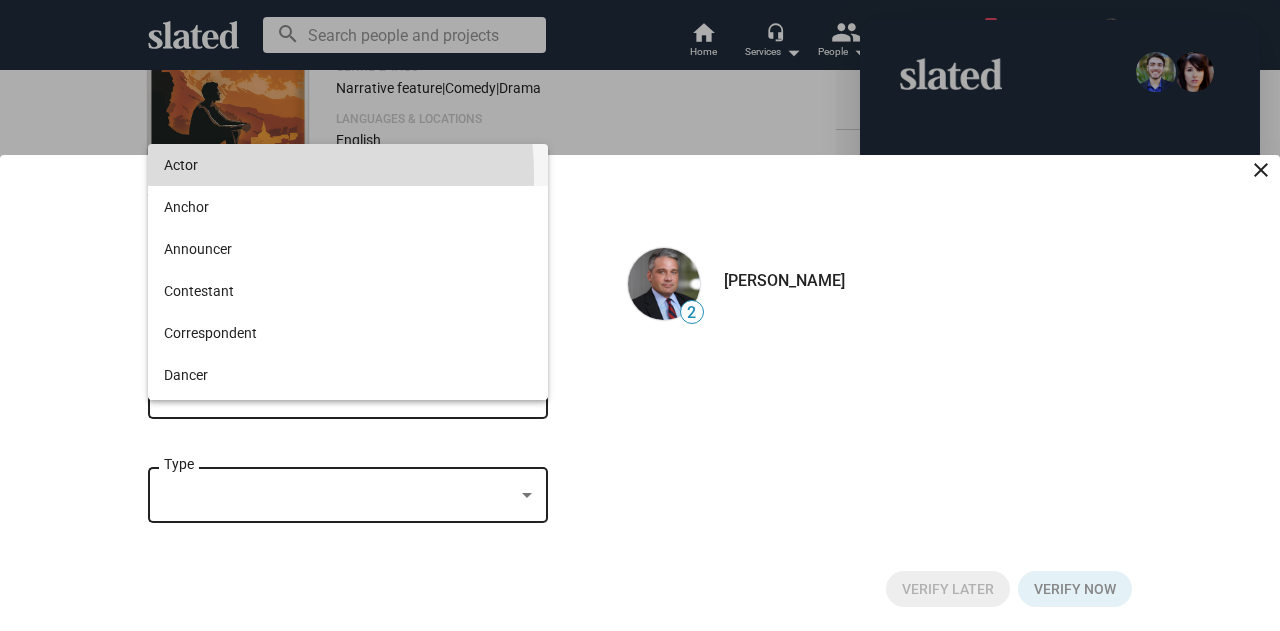 click on "Actor" at bounding box center (348, 165) 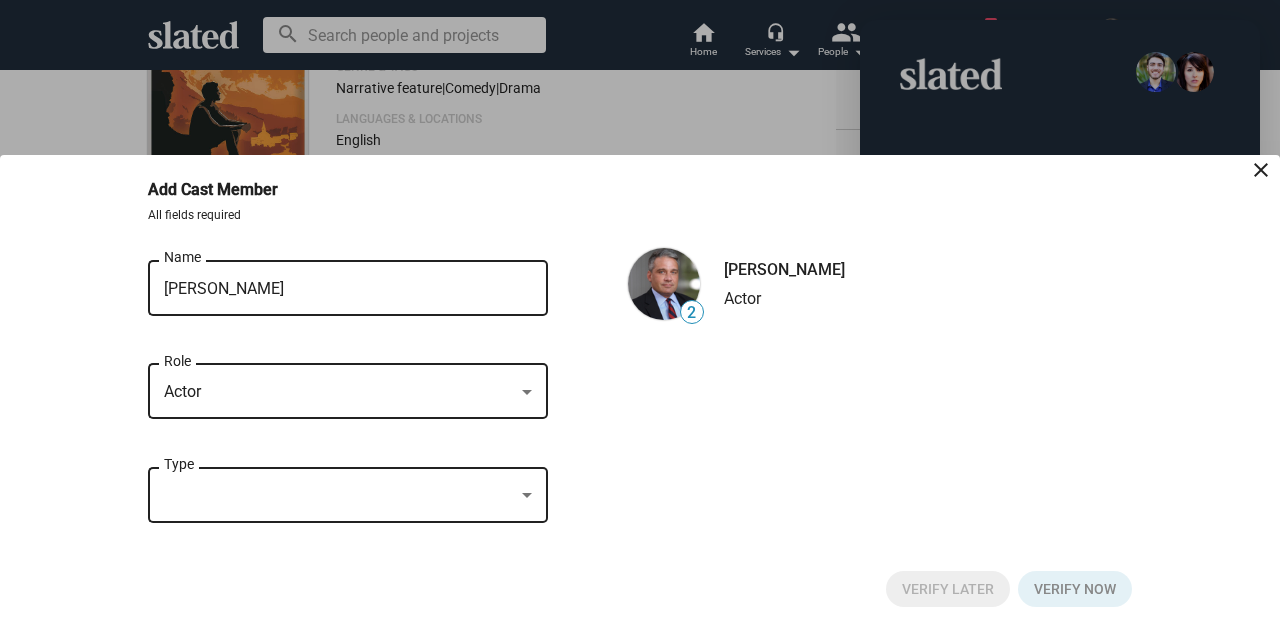 click at bounding box center [339, 495] 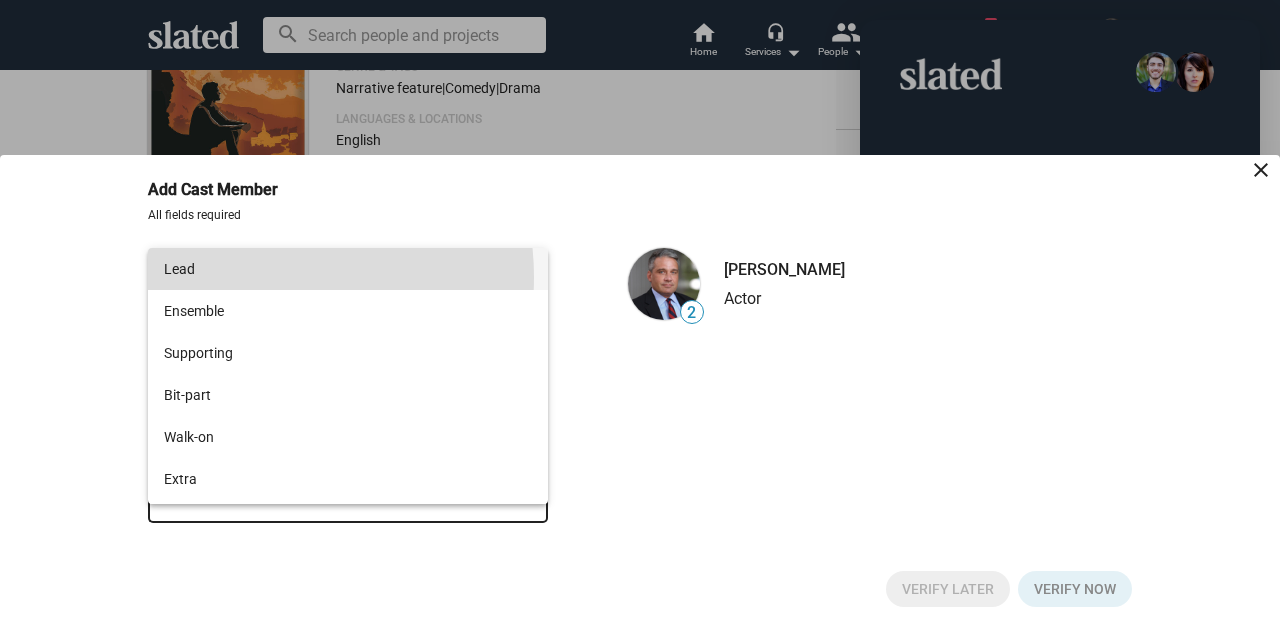 click on "Lead" at bounding box center (348, 269) 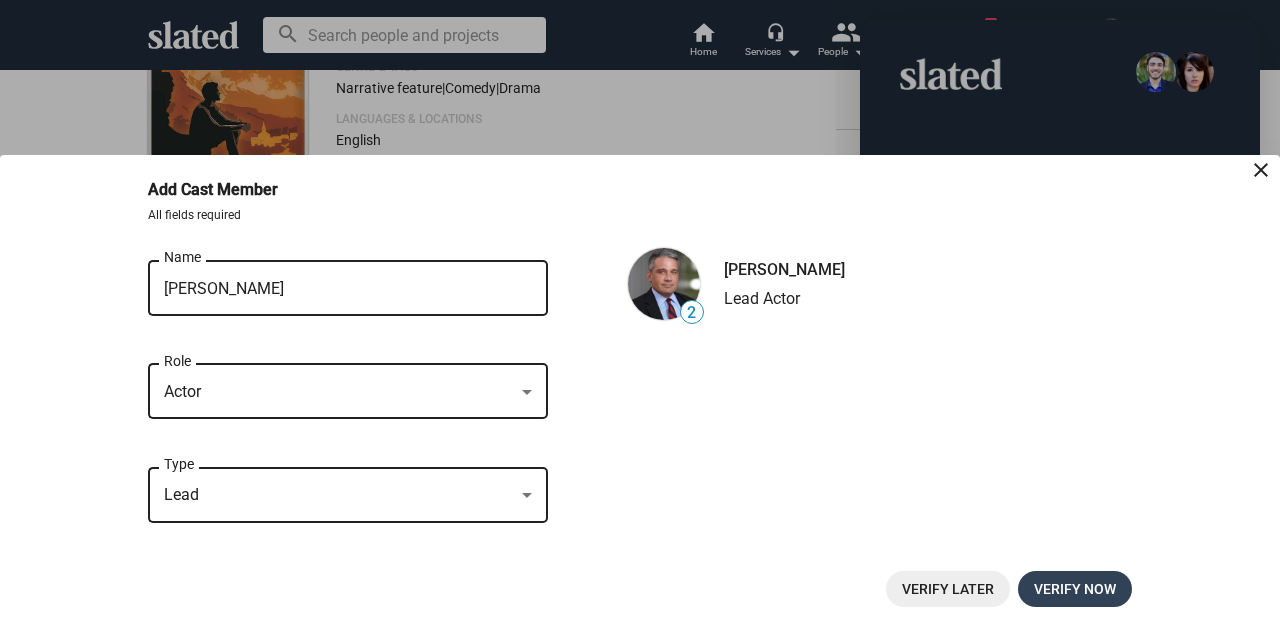 click on "Verify now" at bounding box center [1075, 589] 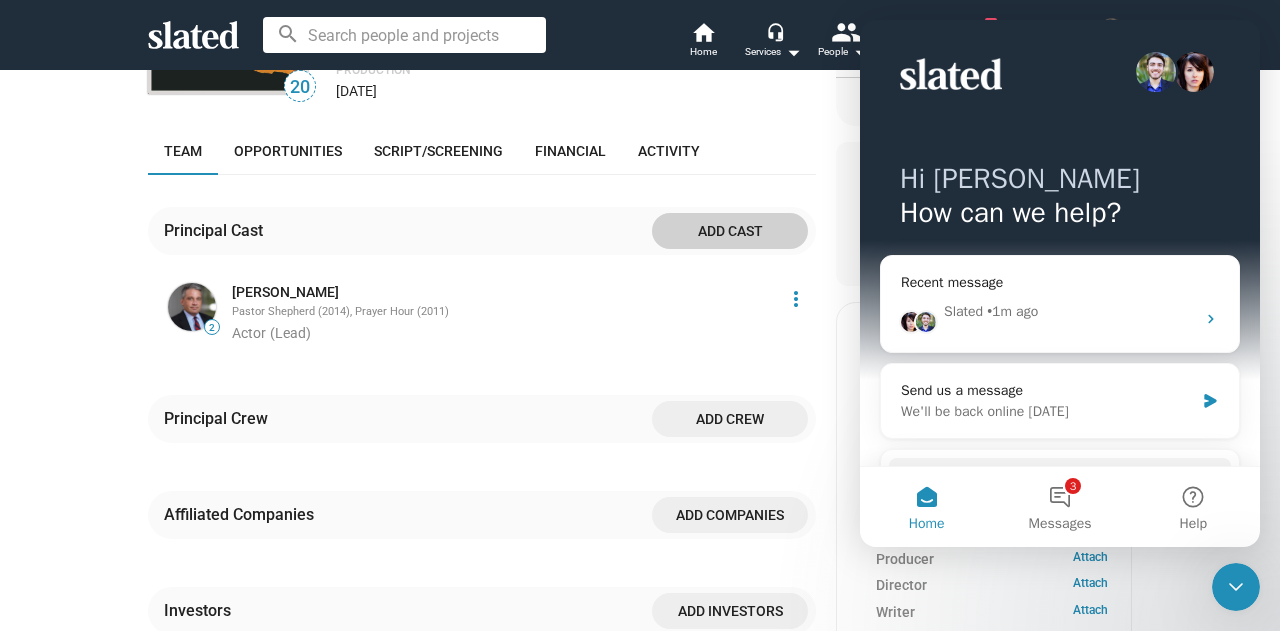scroll, scrollTop: 400, scrollLeft: 0, axis: vertical 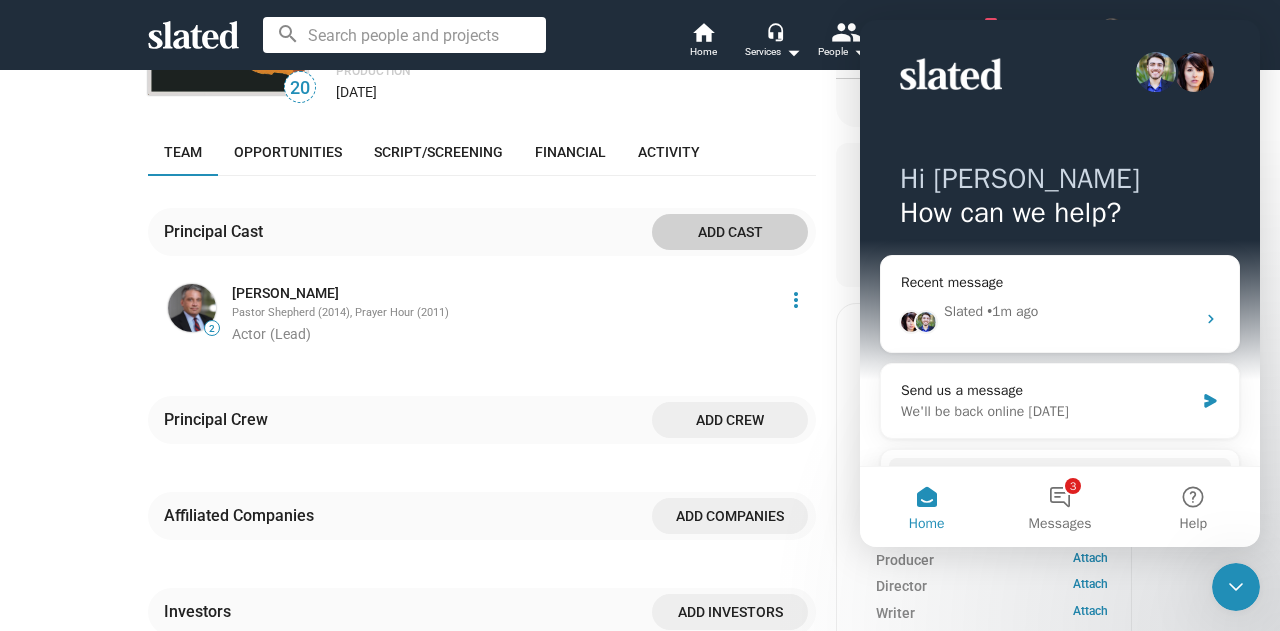click on "Add companies" 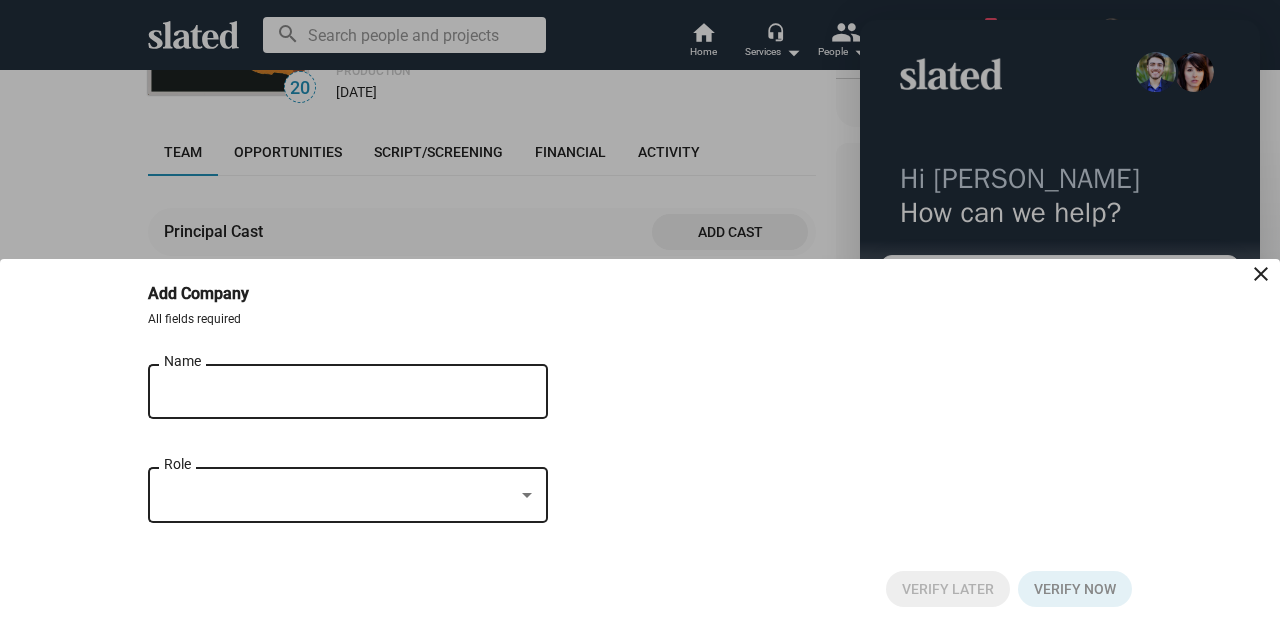 click on "Name" at bounding box center [334, 392] 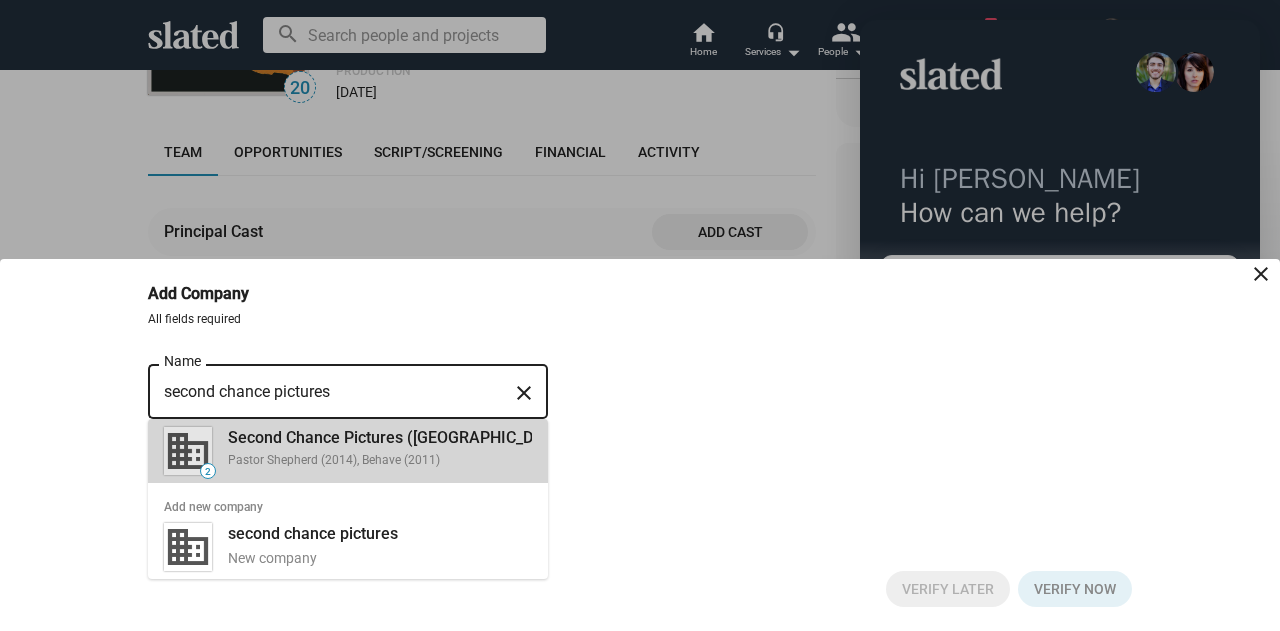 click on "Second Chance Pictures (us) Pastor Shepherd (2014), Behave (2011)" at bounding box center (394, 447) 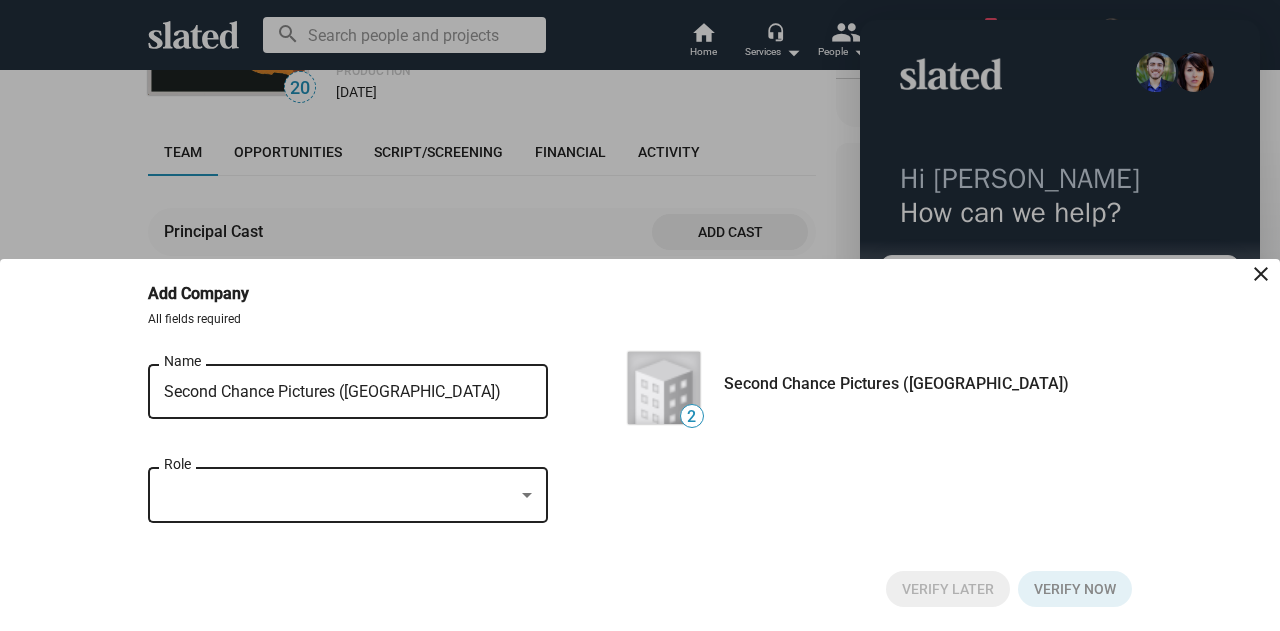 click on "Role" 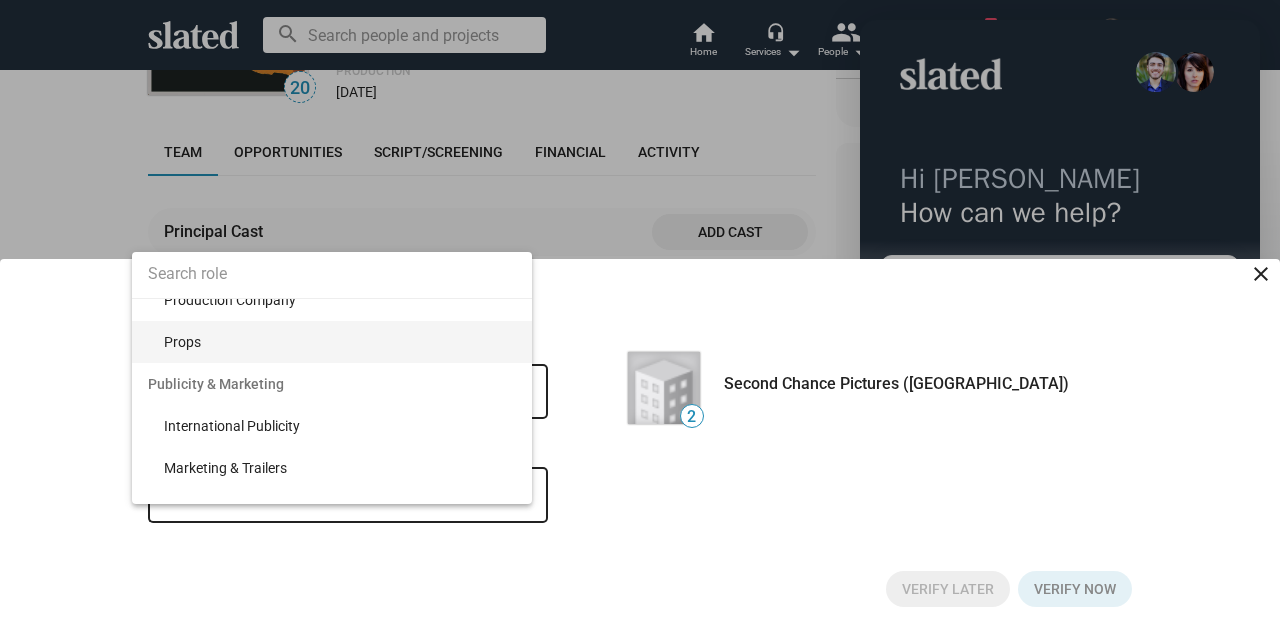 scroll, scrollTop: 4400, scrollLeft: 0, axis: vertical 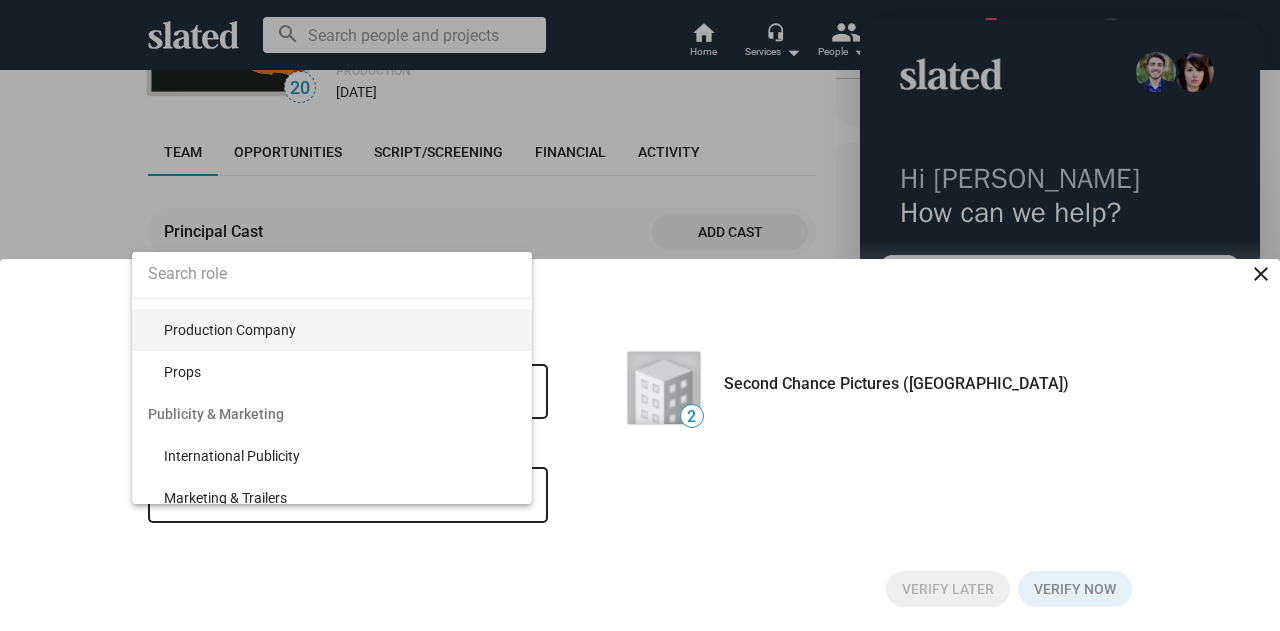 click on "Production Company" at bounding box center (340, 330) 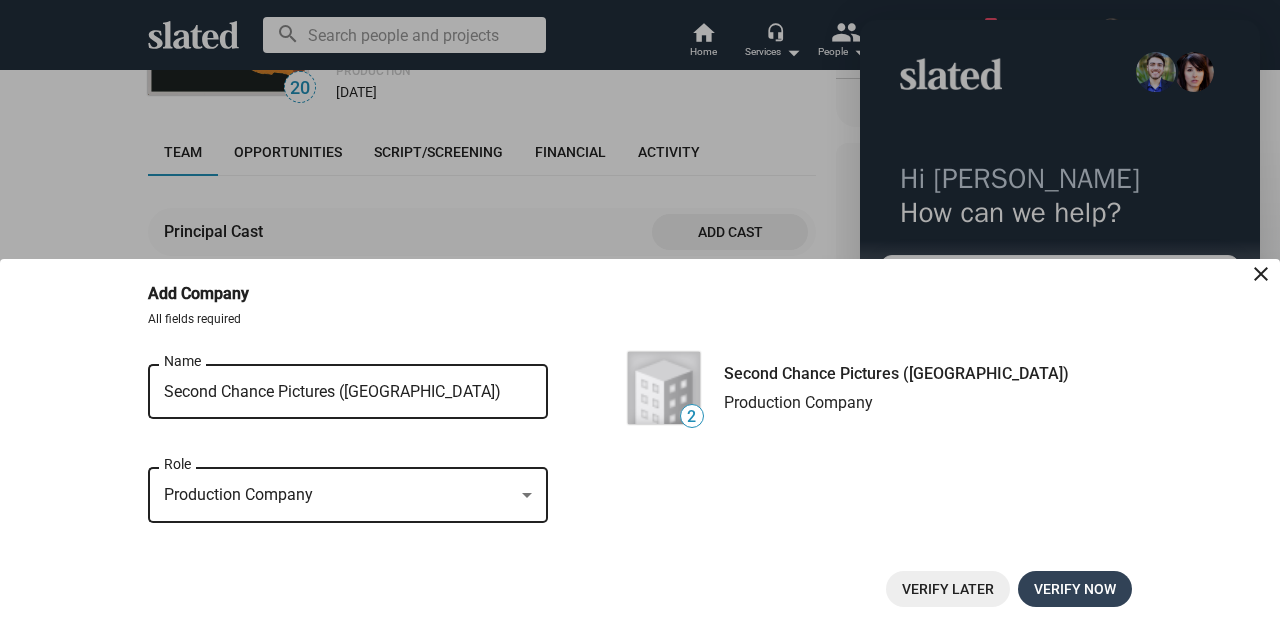 click on "Verify now" at bounding box center [1075, 589] 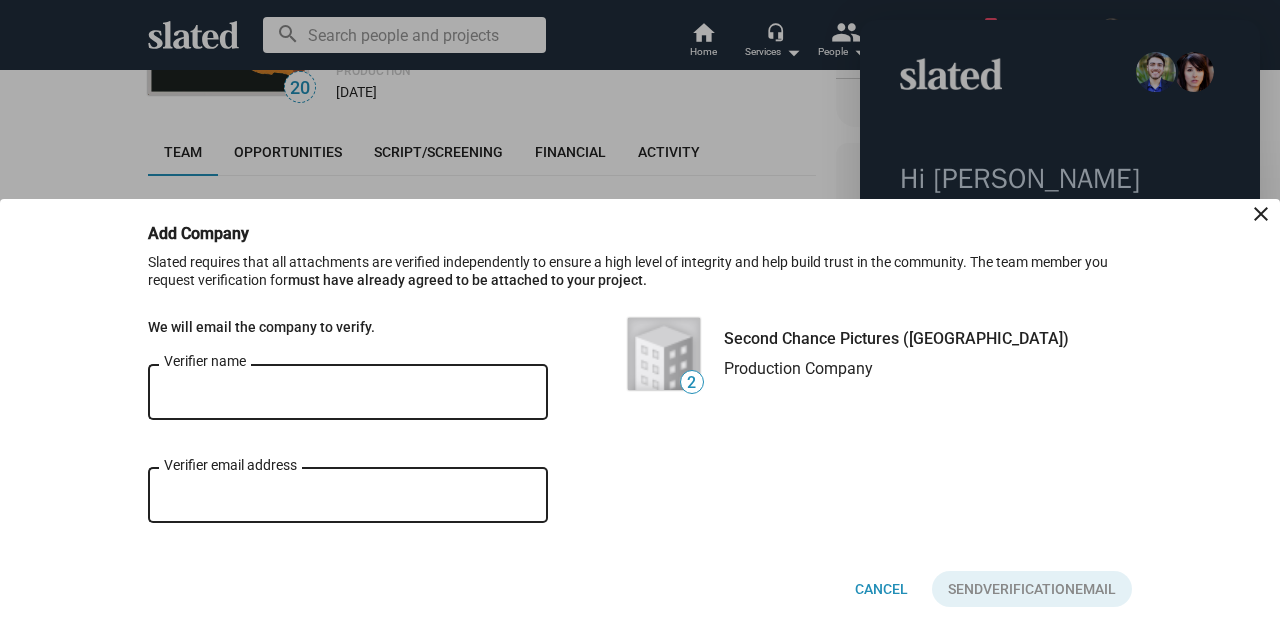 click on "Verifier name" at bounding box center [348, 393] 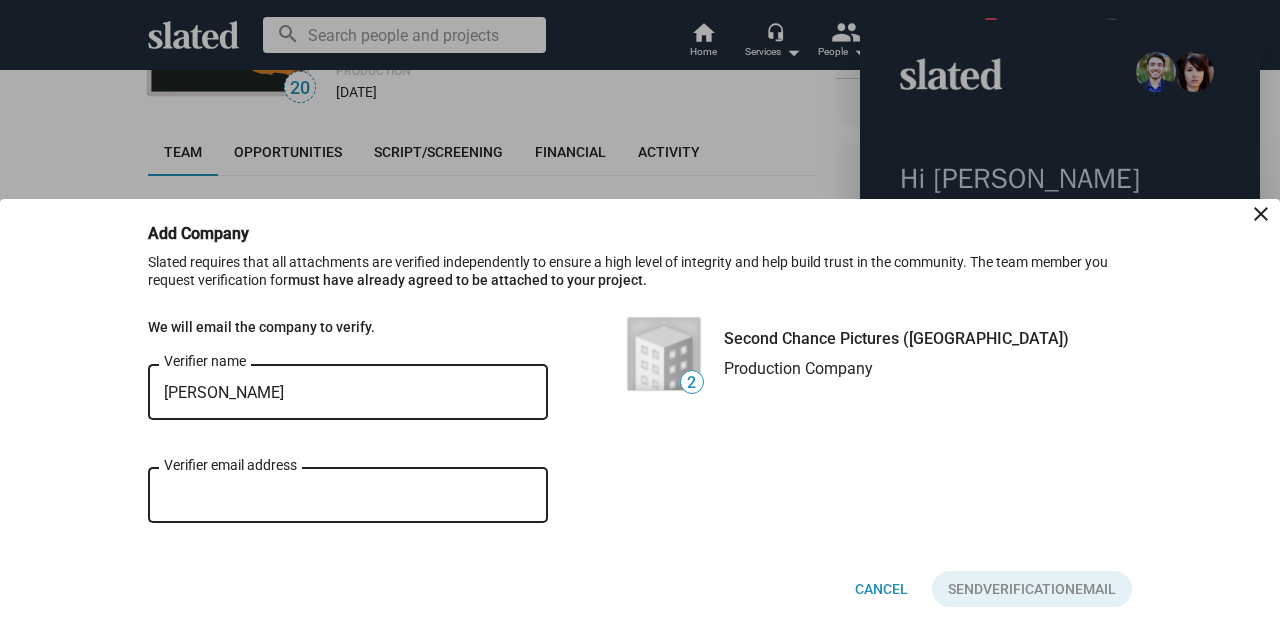 type on "Don Worley" 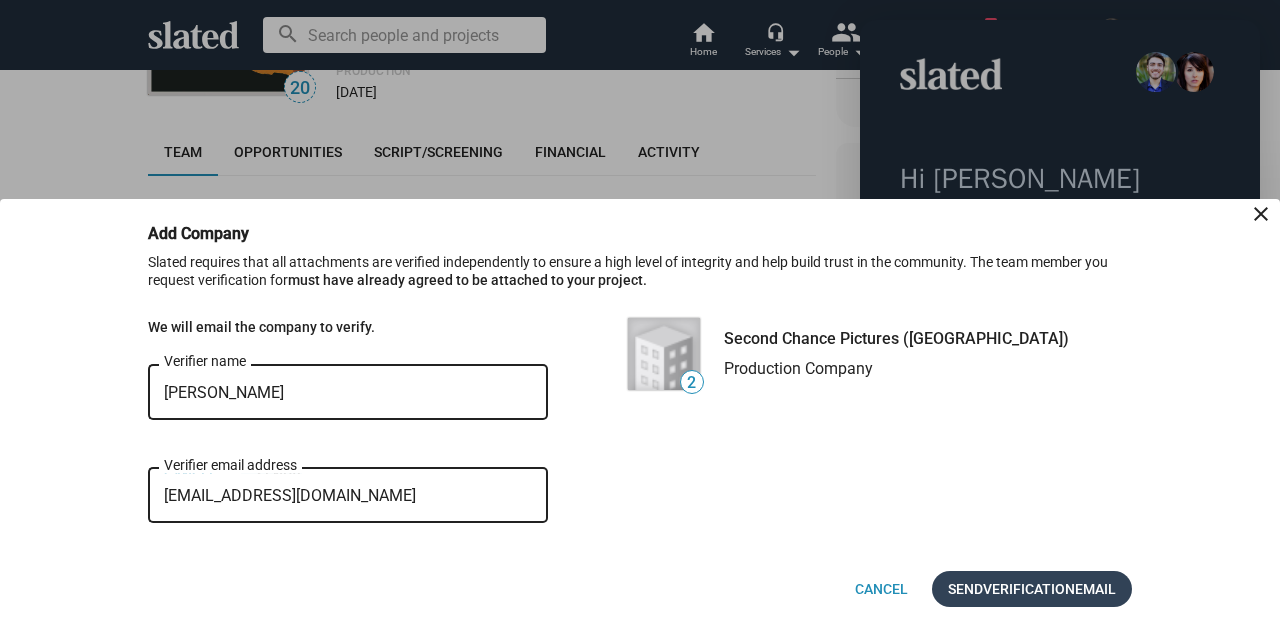 type on "don@secondchancepictures.com" 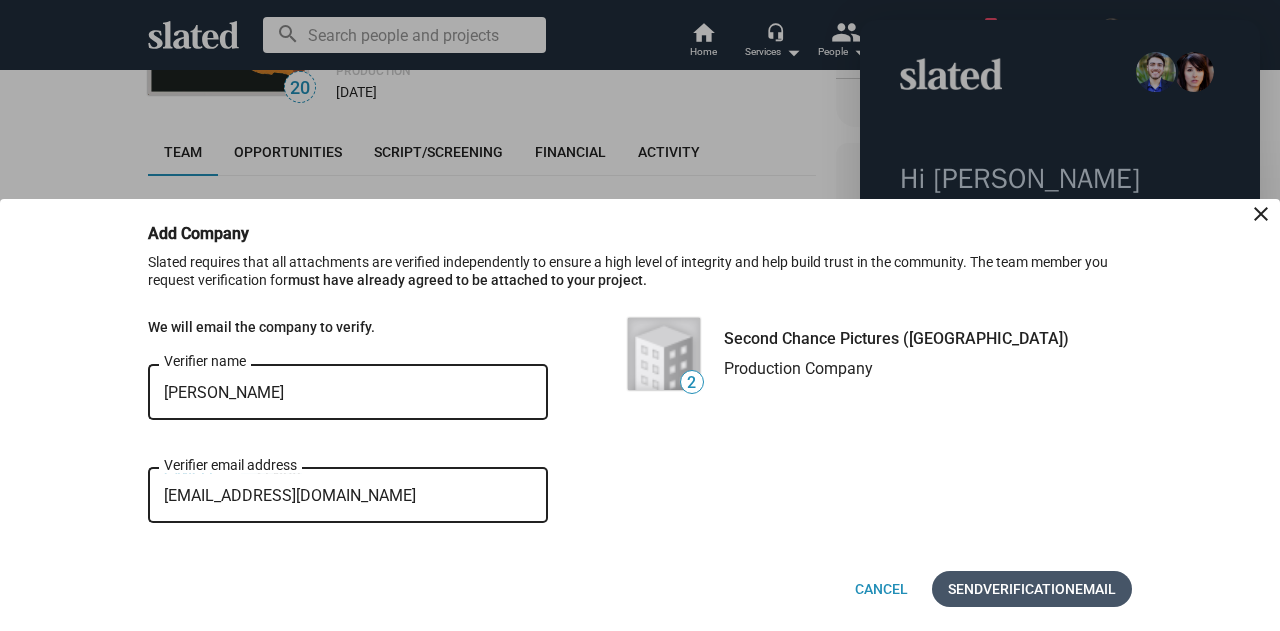 click on "Verification" at bounding box center (1029, 589) 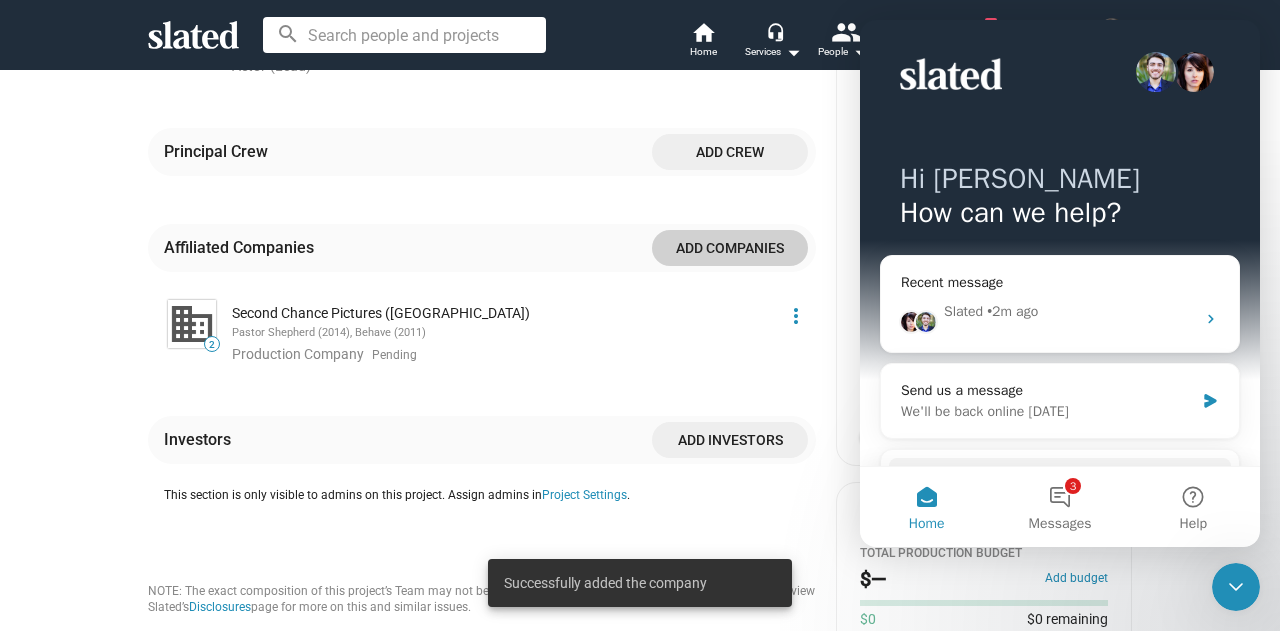 scroll, scrollTop: 700, scrollLeft: 0, axis: vertical 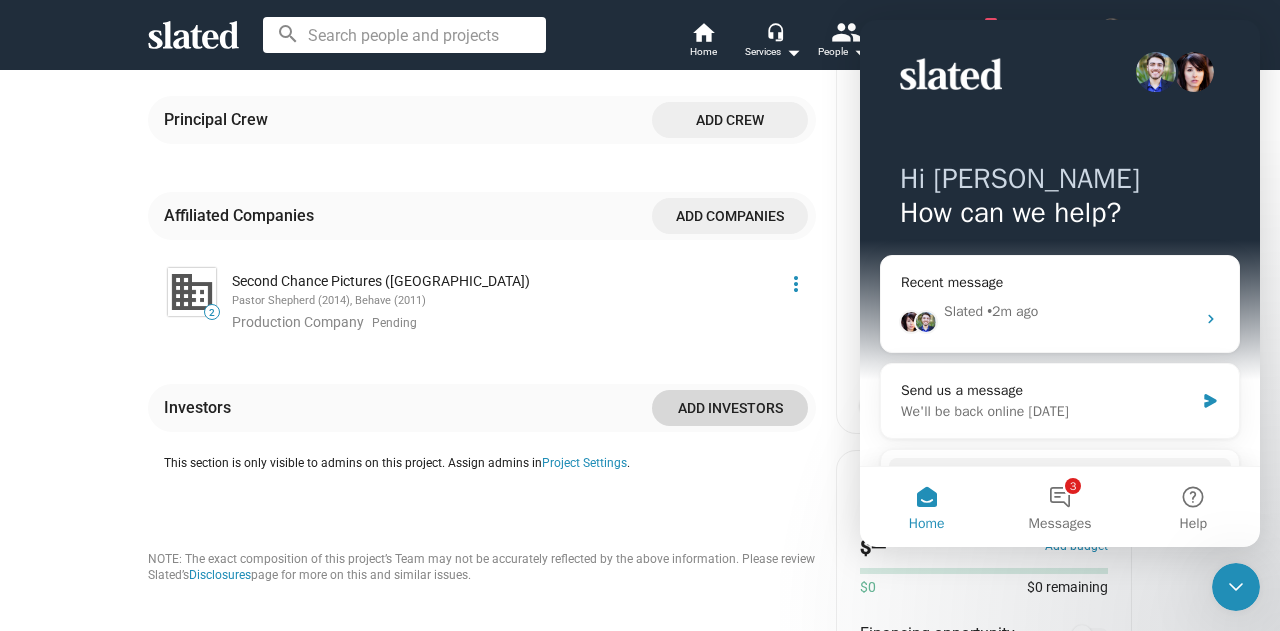 click on "Add investors" 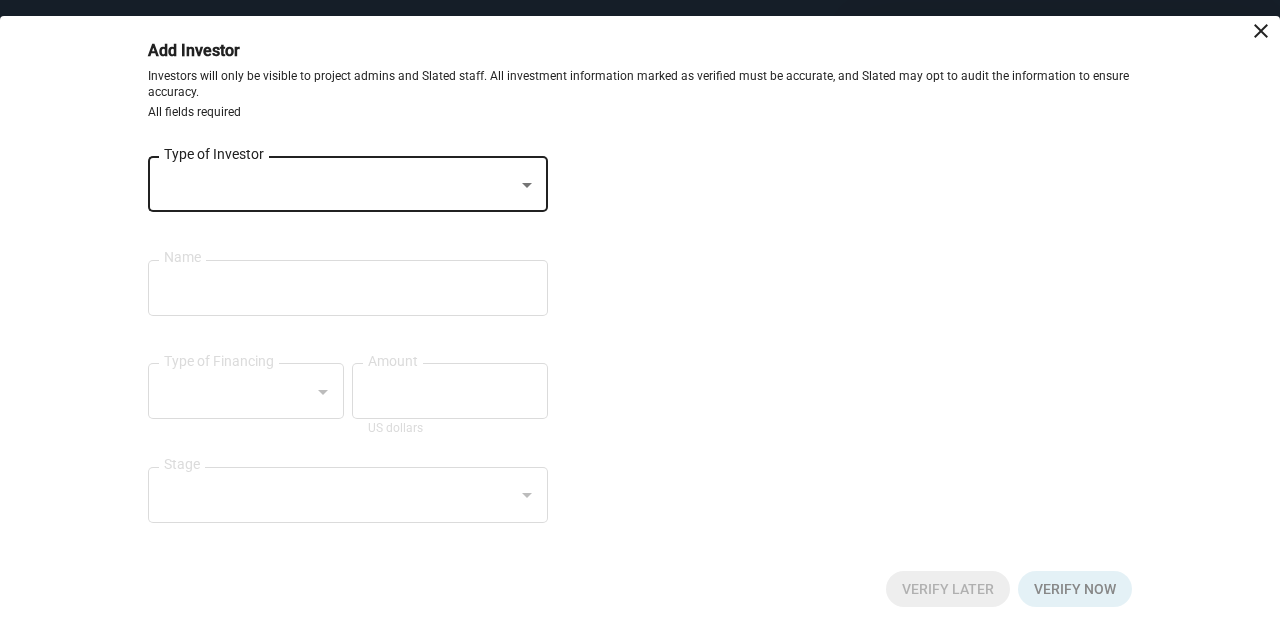 click at bounding box center (339, 185) 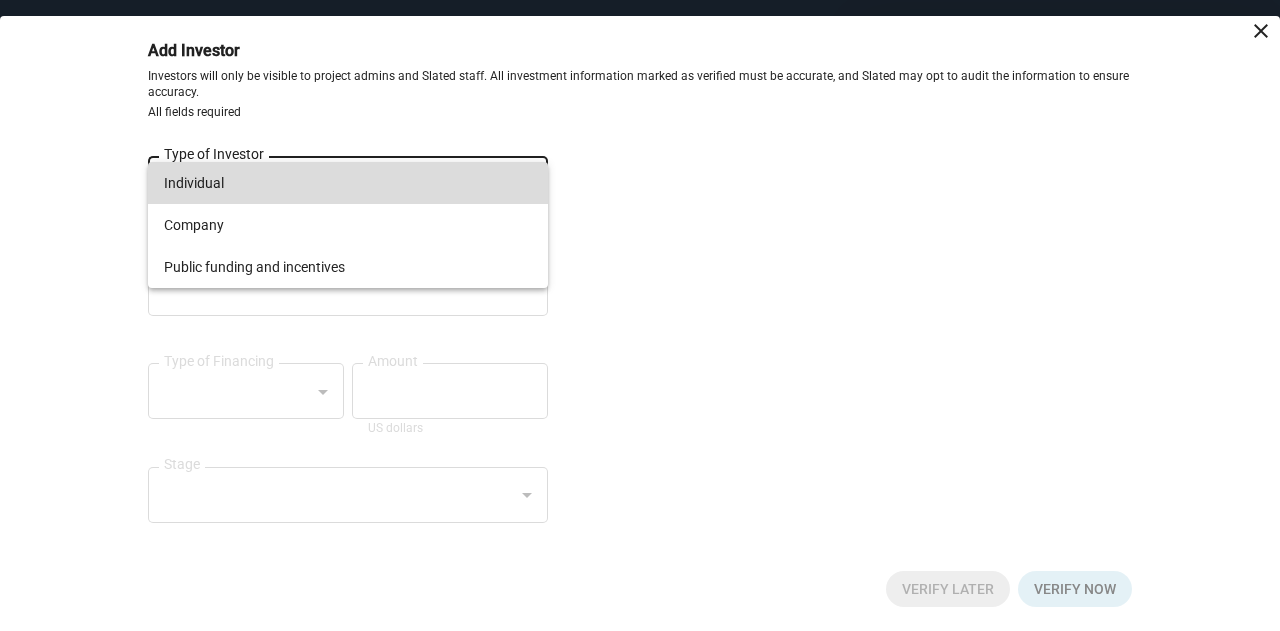 click on "Individual" at bounding box center (348, 183) 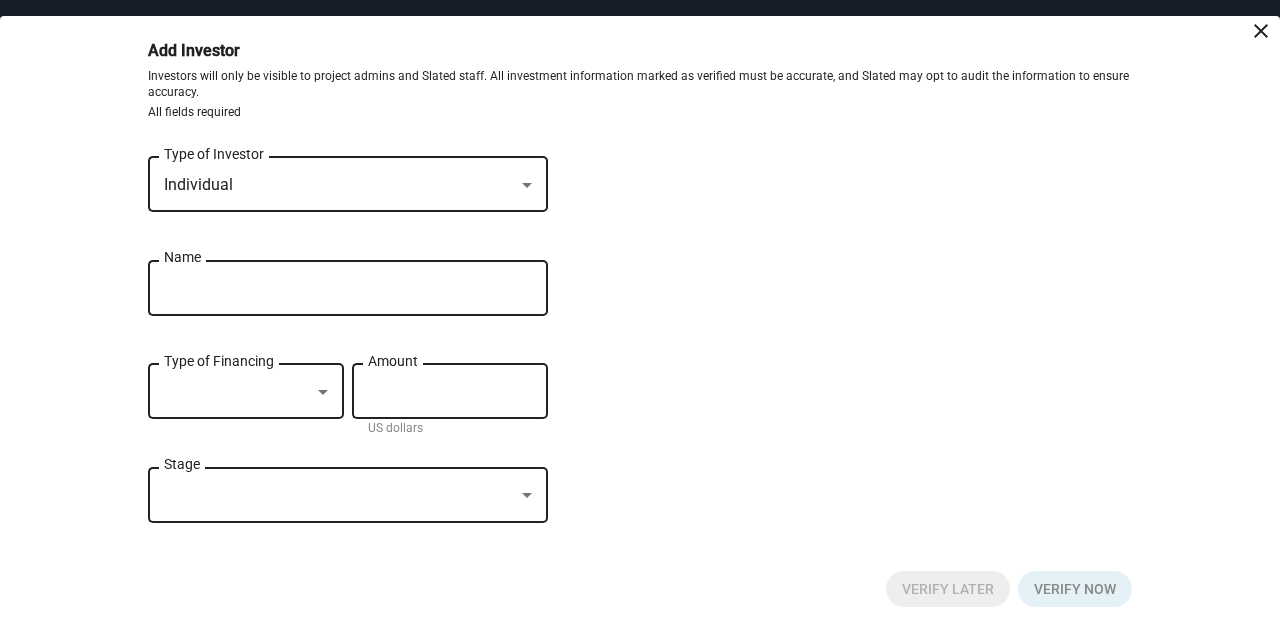 click on "Name" at bounding box center [334, 289] 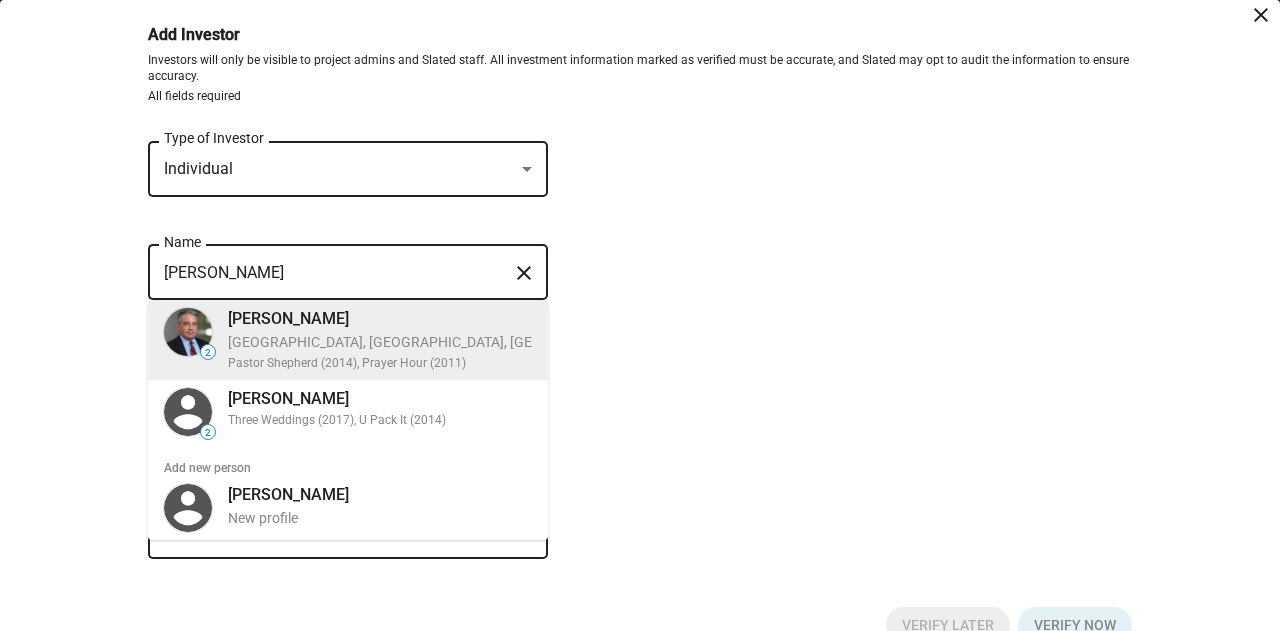 type on "Don Worley" 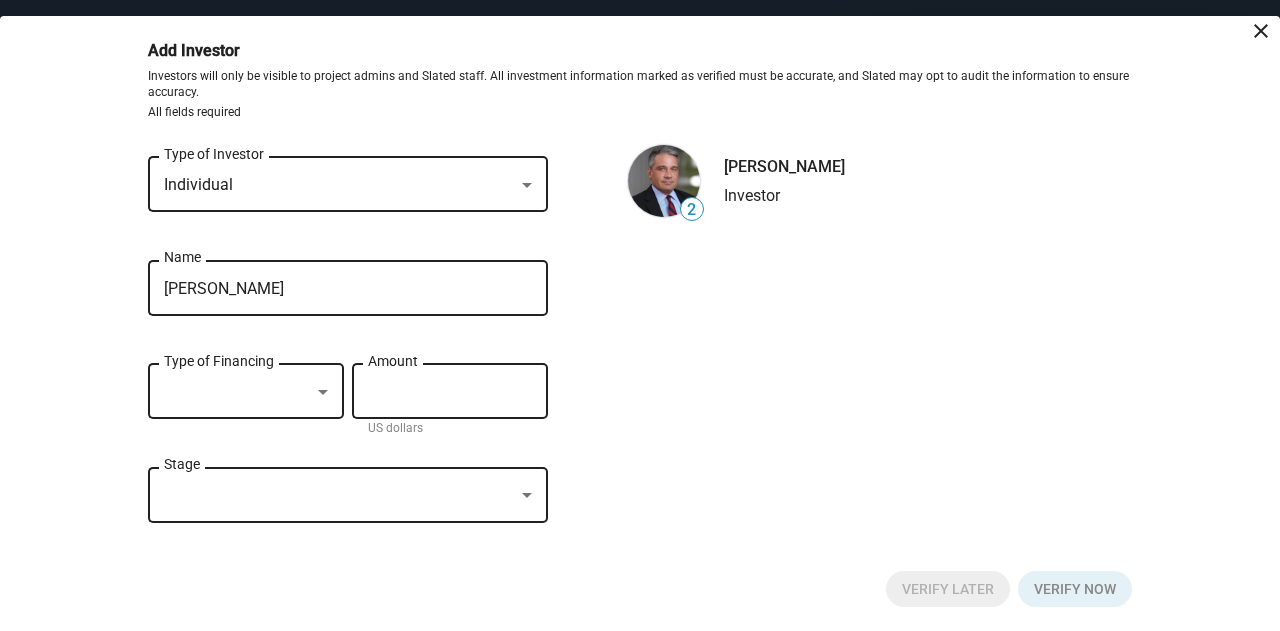 click at bounding box center [323, 392] 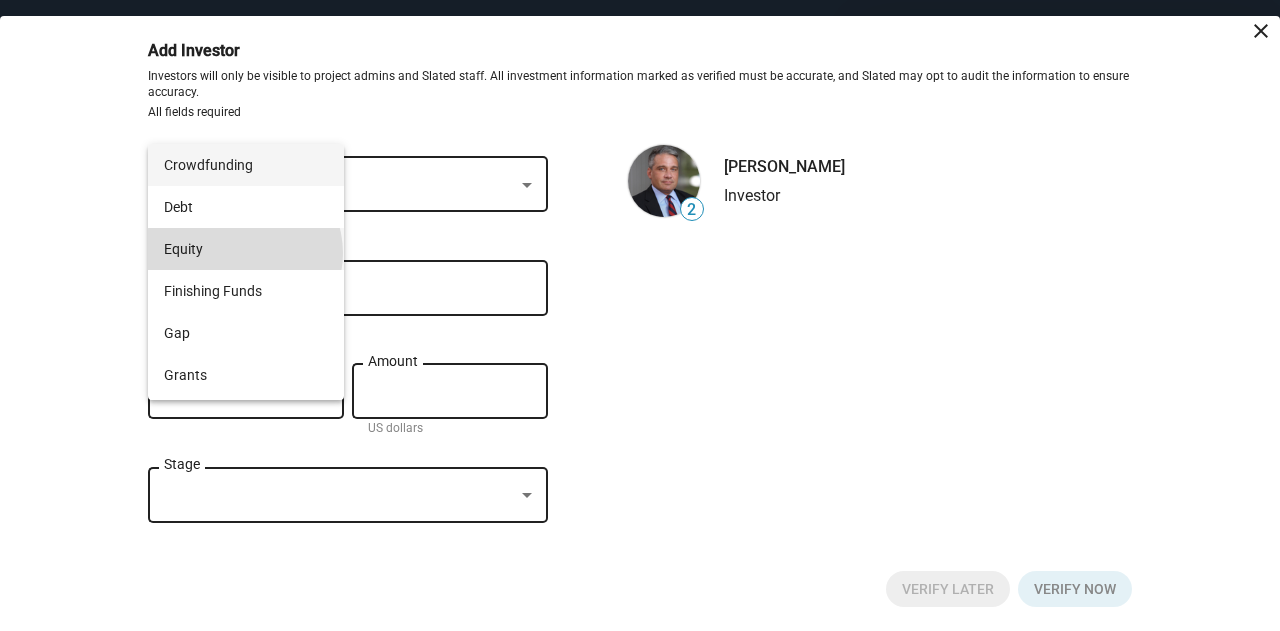 click on "Equity" at bounding box center [246, 249] 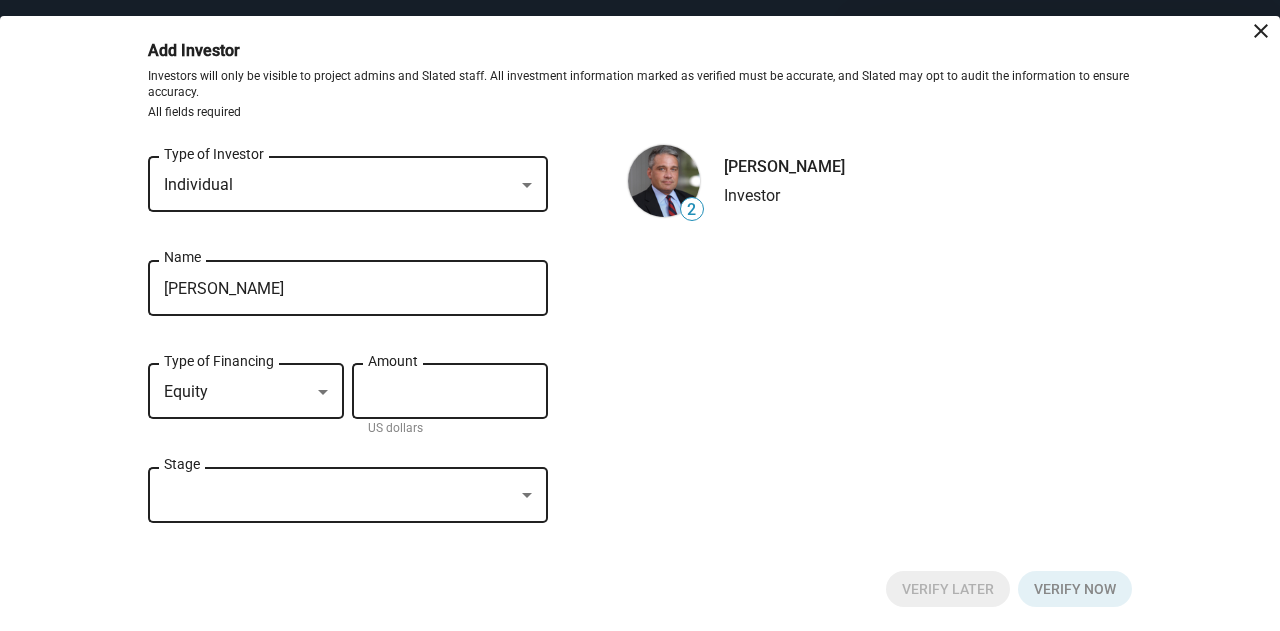 click on "Amount" at bounding box center (450, 389) 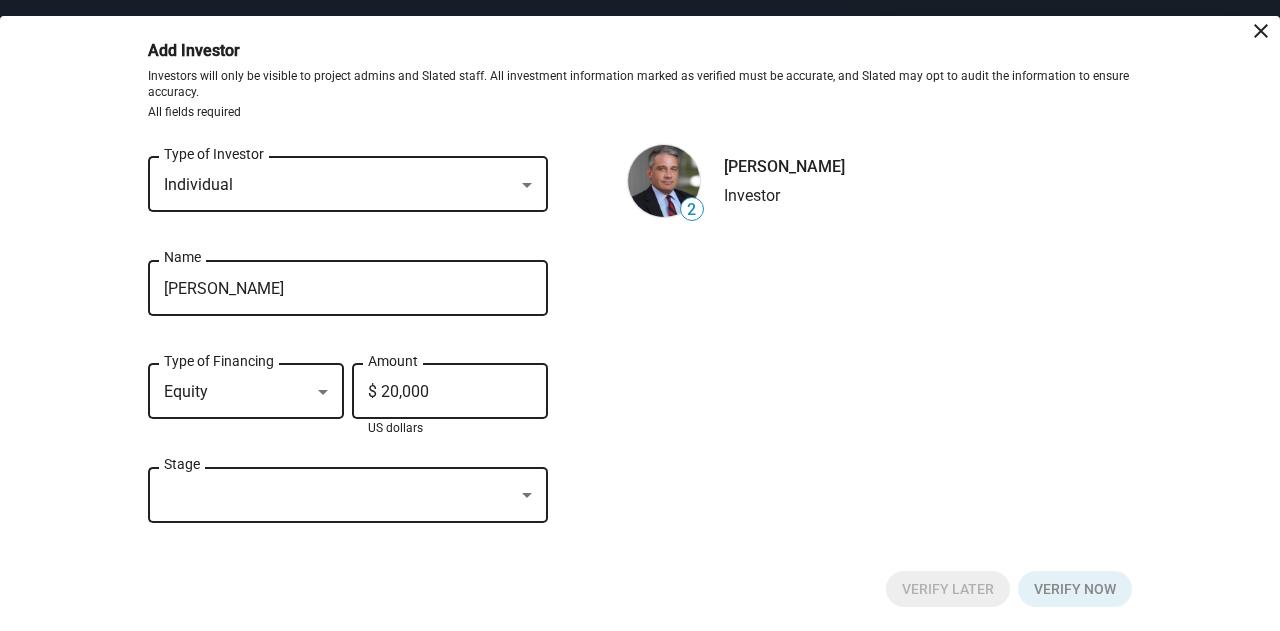 type on "$ 200,000" 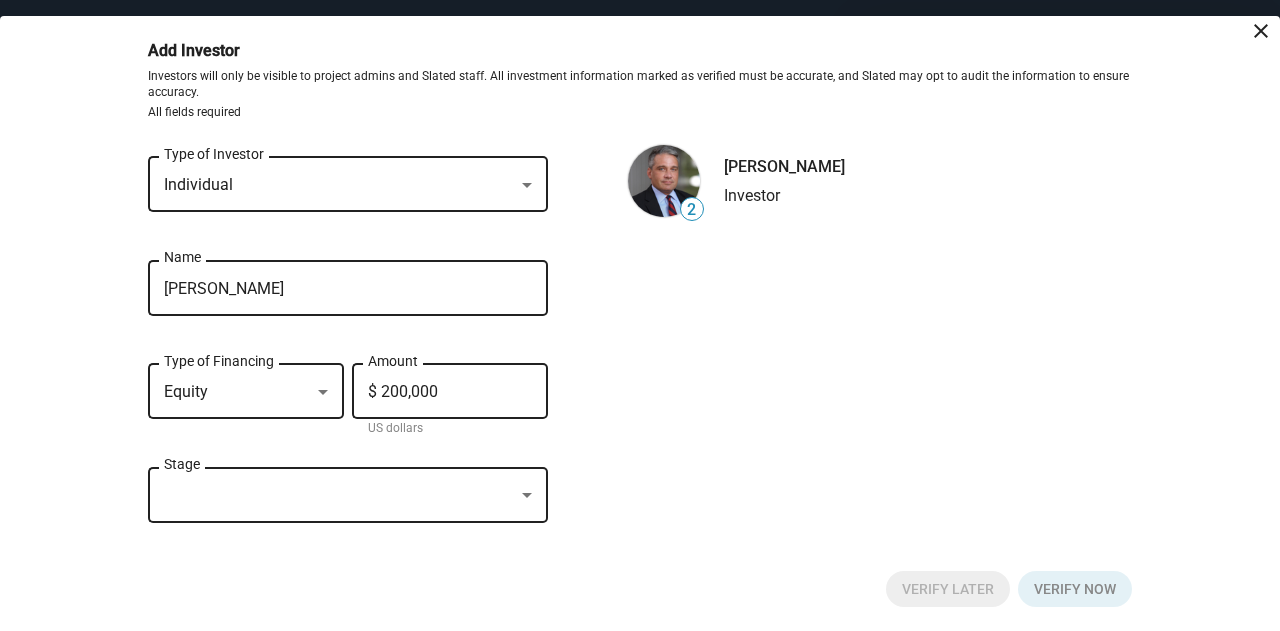 click at bounding box center (527, 496) 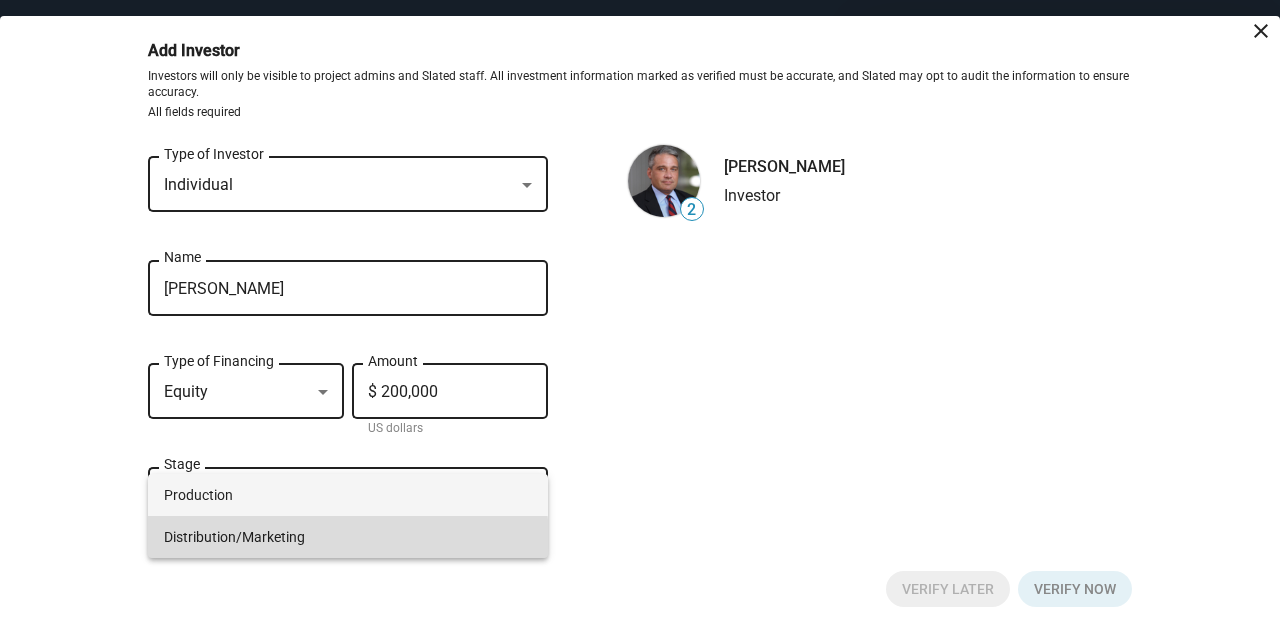 click on "Distribution/Marketing" at bounding box center (348, 537) 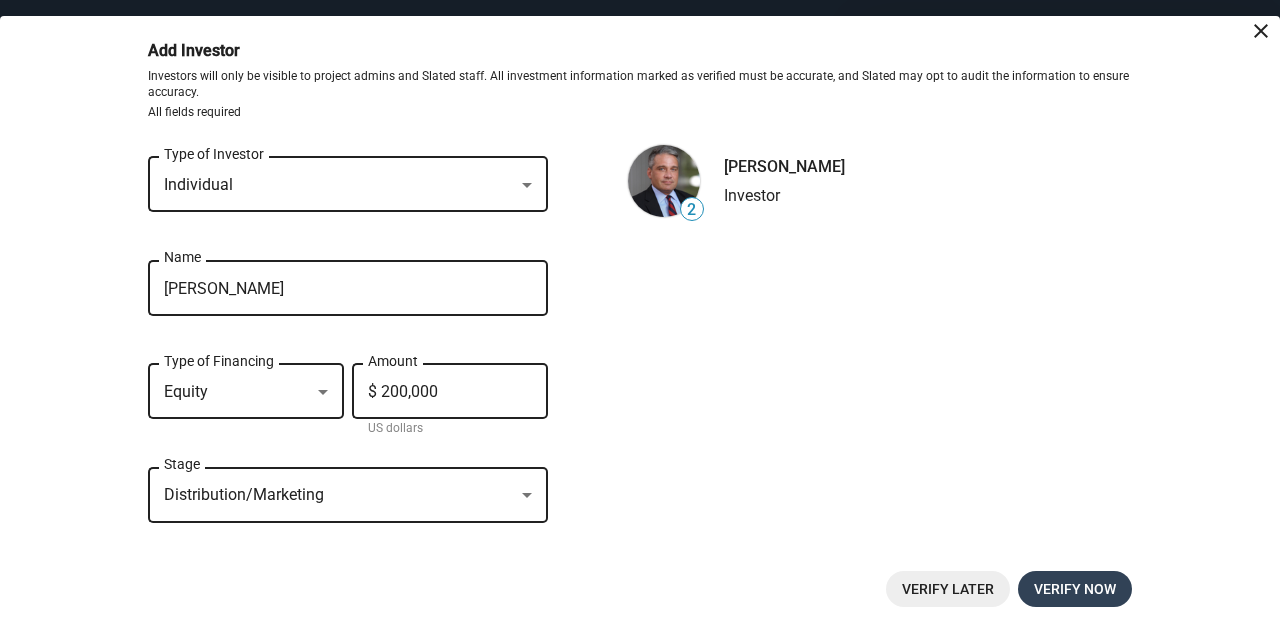 click on "Verify now" at bounding box center (1075, 589) 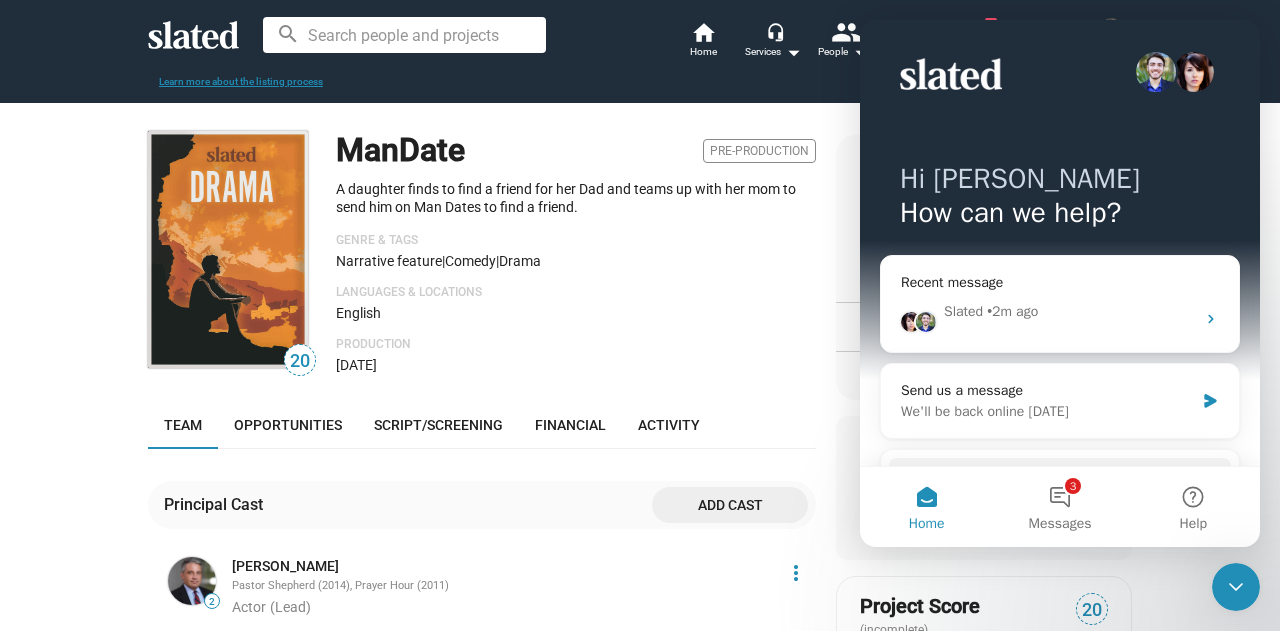 scroll, scrollTop: 0, scrollLeft: 0, axis: both 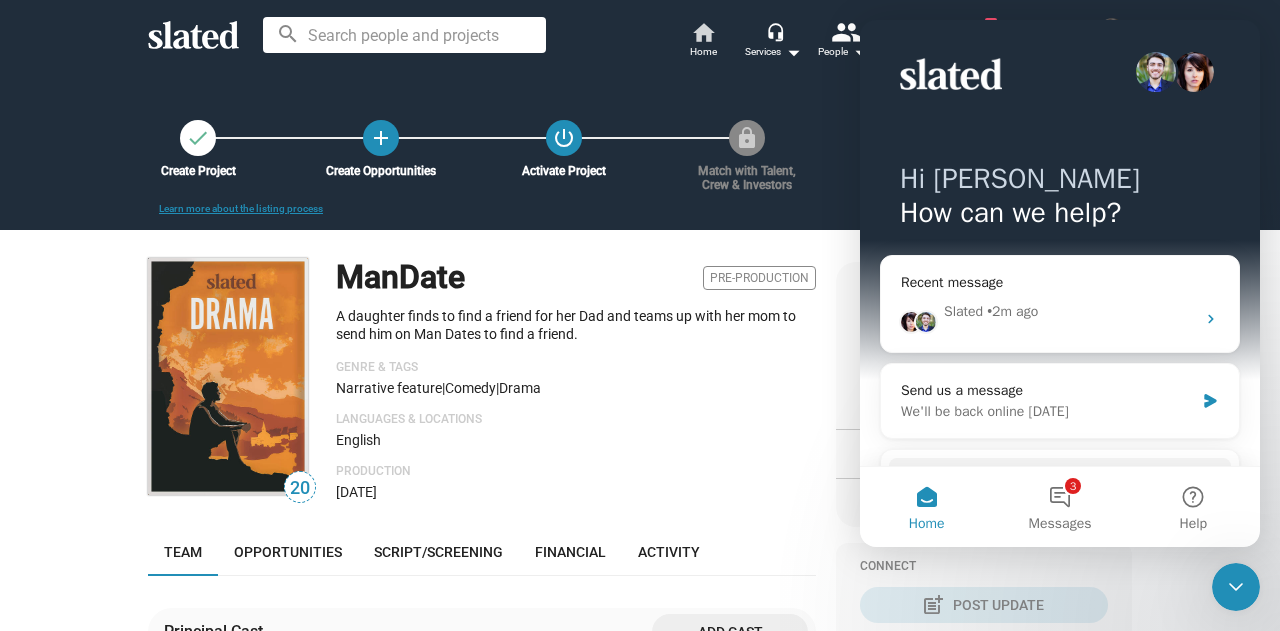 click on "home" at bounding box center (703, 32) 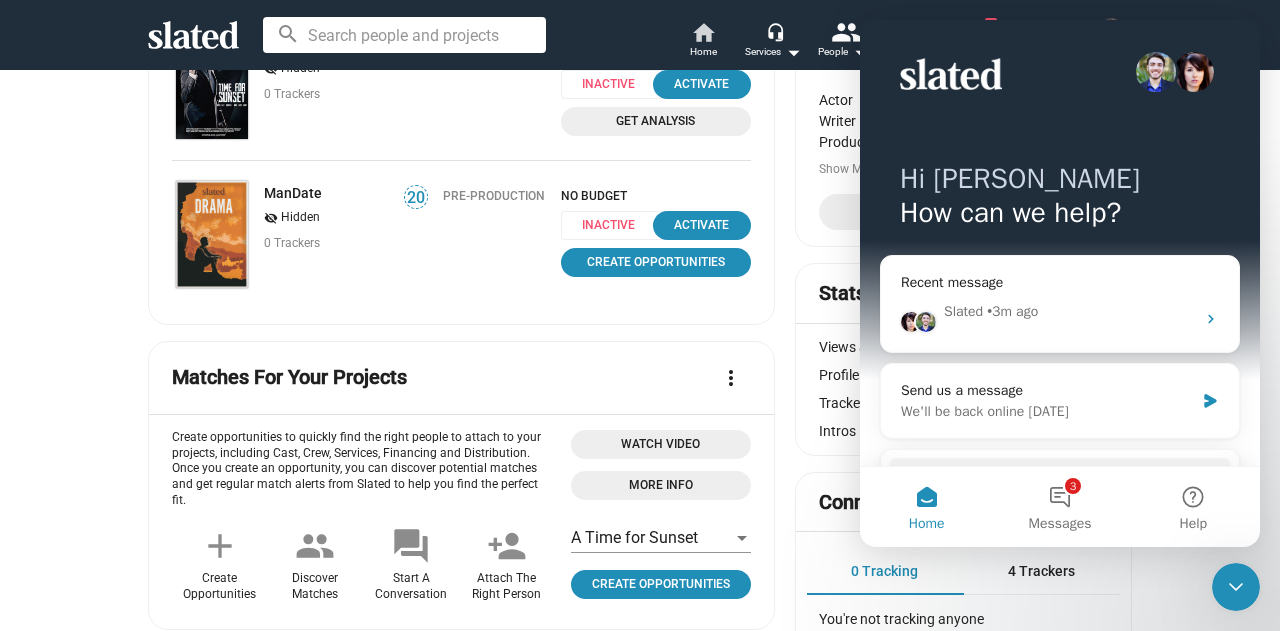 scroll, scrollTop: 200, scrollLeft: 0, axis: vertical 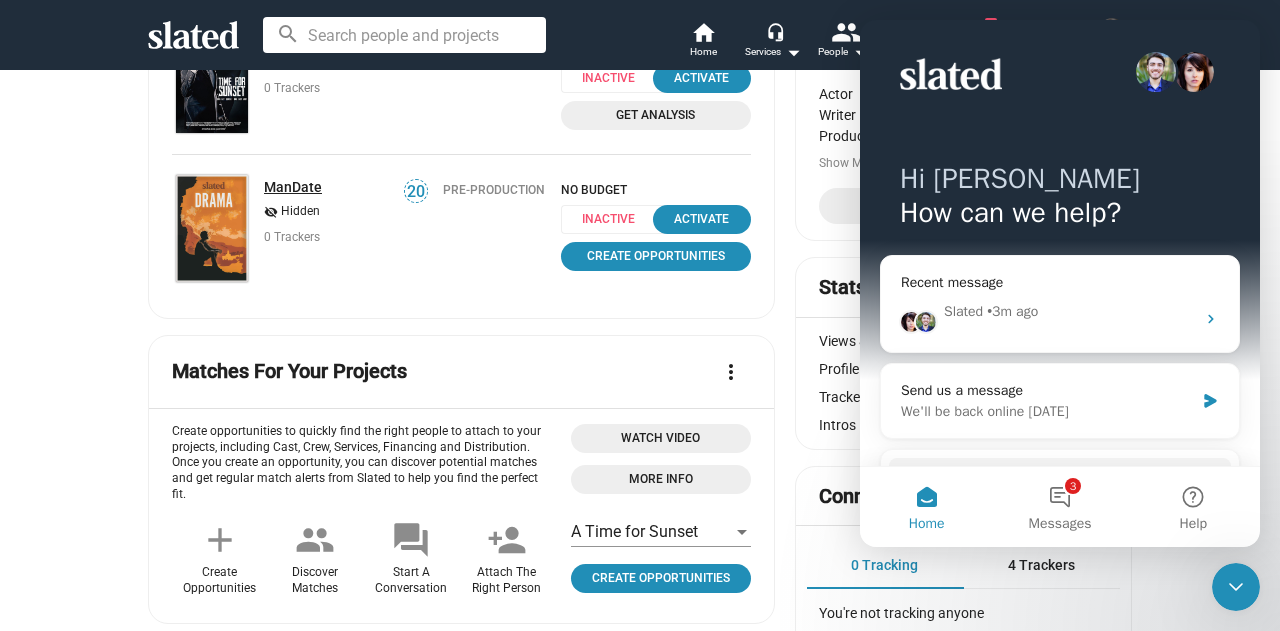 click on "ManDate" 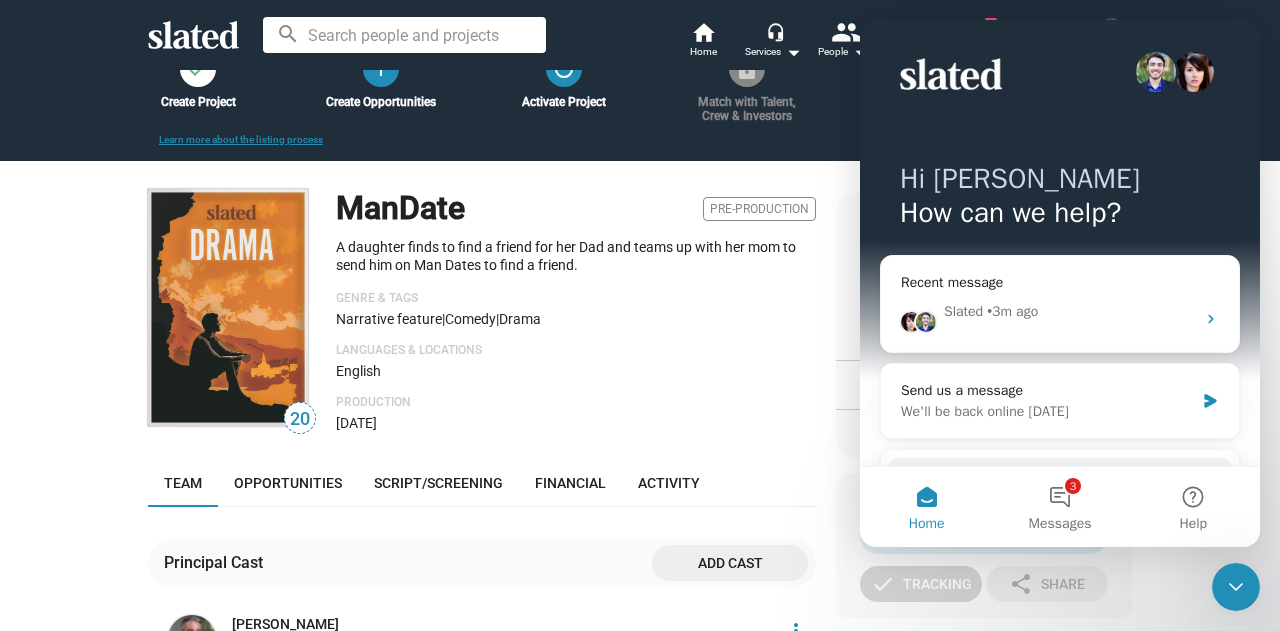 scroll, scrollTop: 200, scrollLeft: 0, axis: vertical 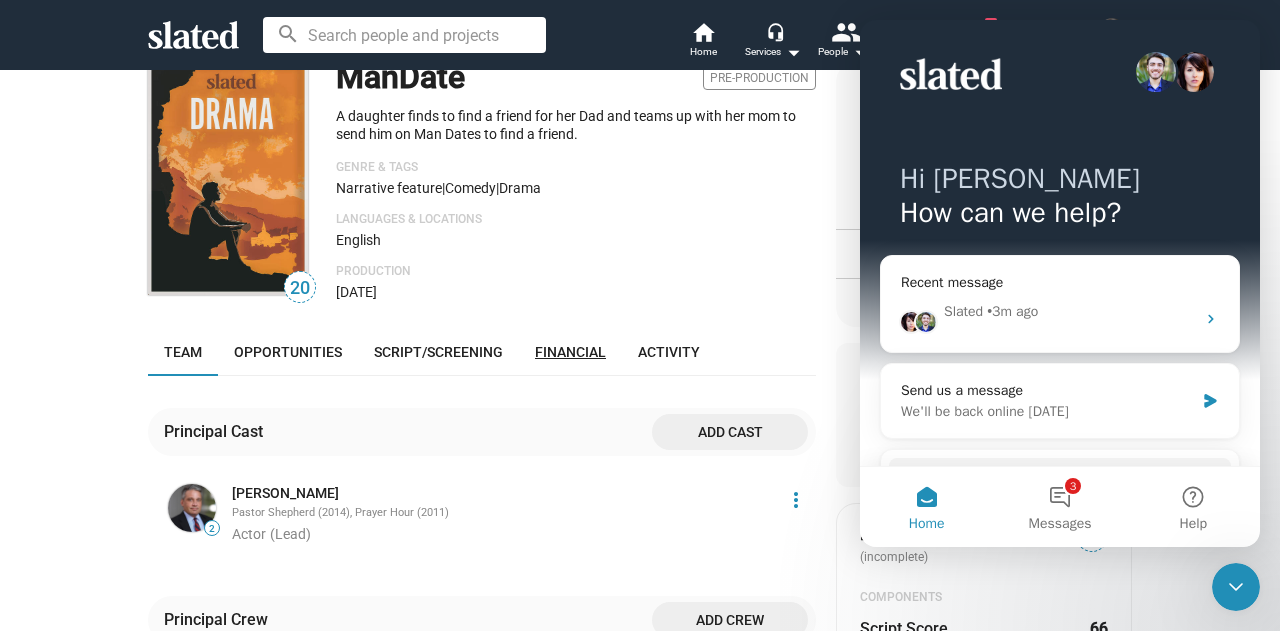 click on "Financial" at bounding box center (570, 352) 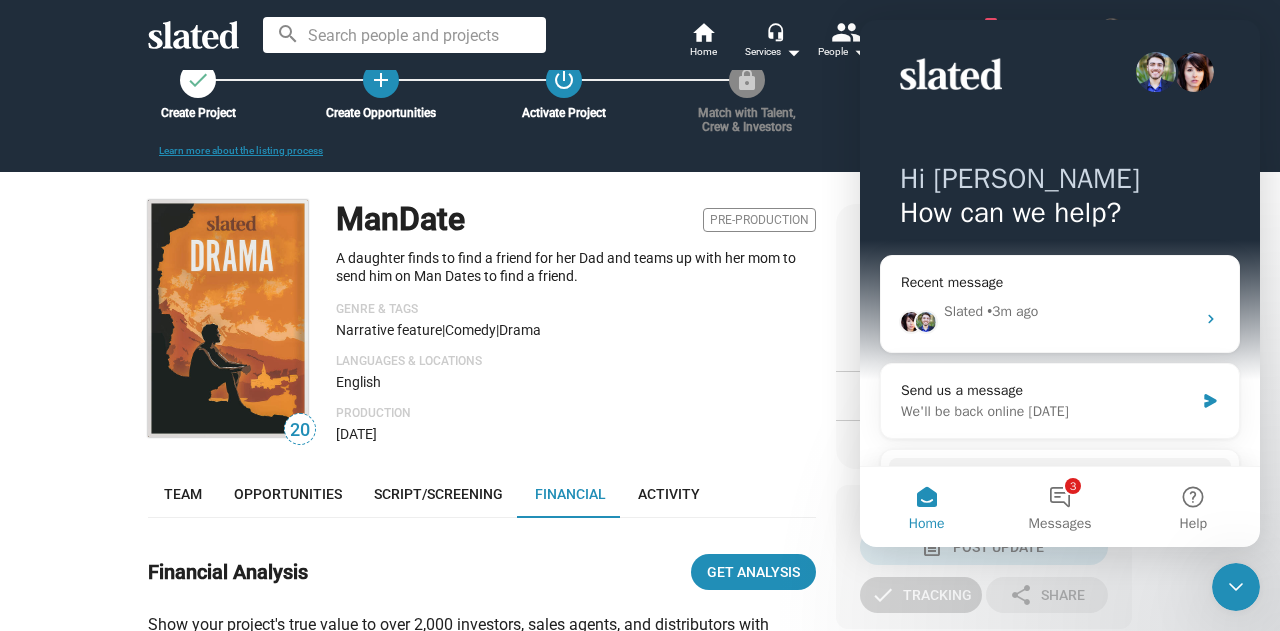scroll, scrollTop: 100, scrollLeft: 0, axis: vertical 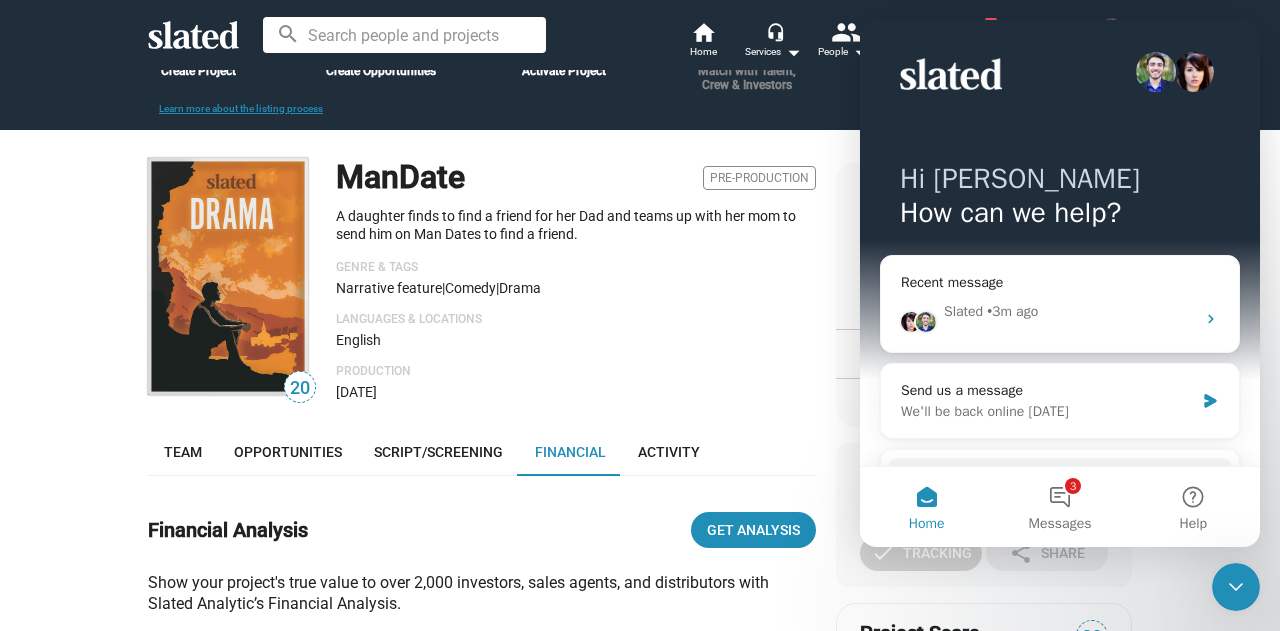 click on "Production" 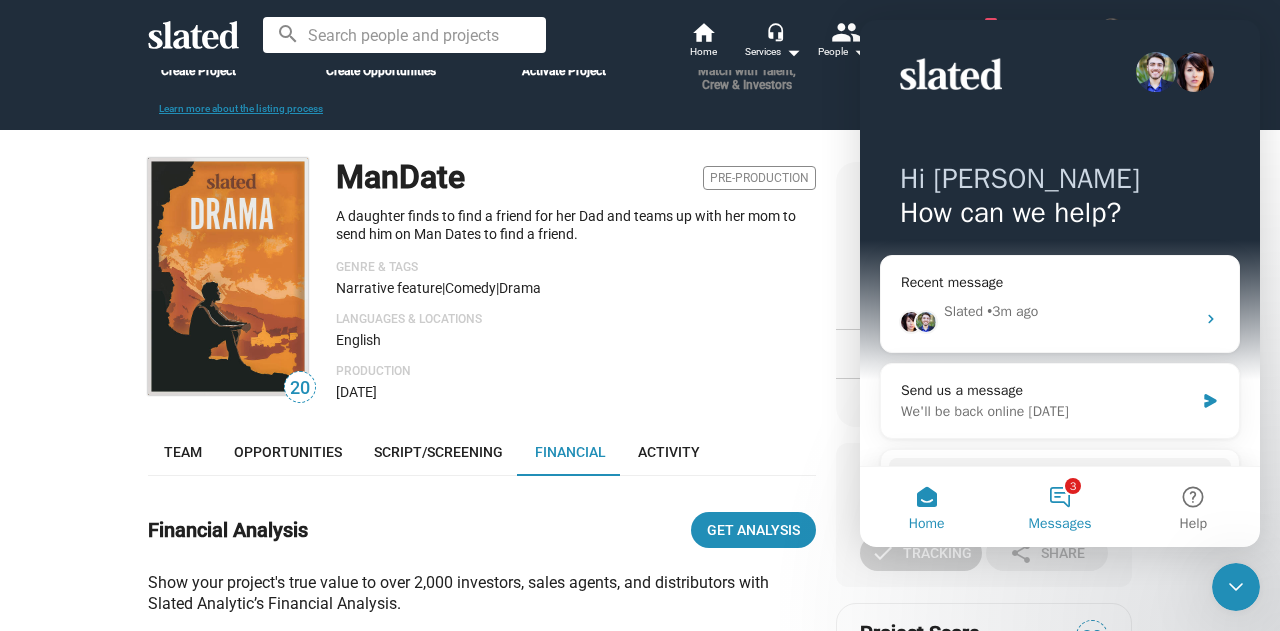 click on "3 Messages" at bounding box center [1059, 507] 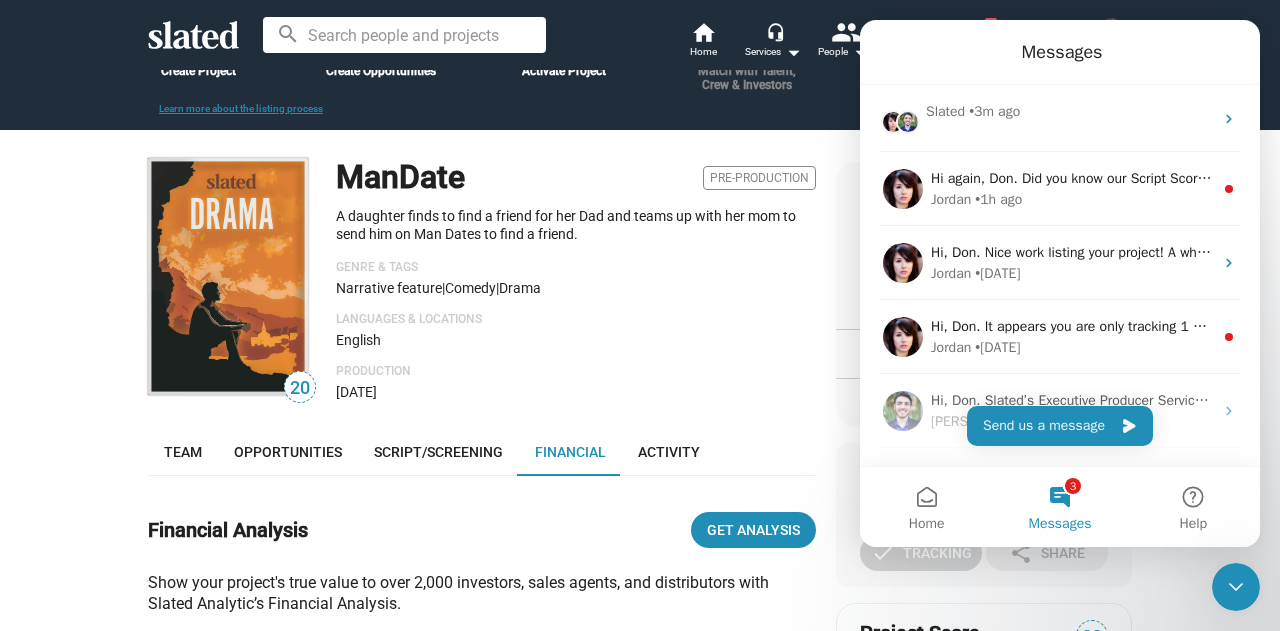 click on "Genre & Tags" 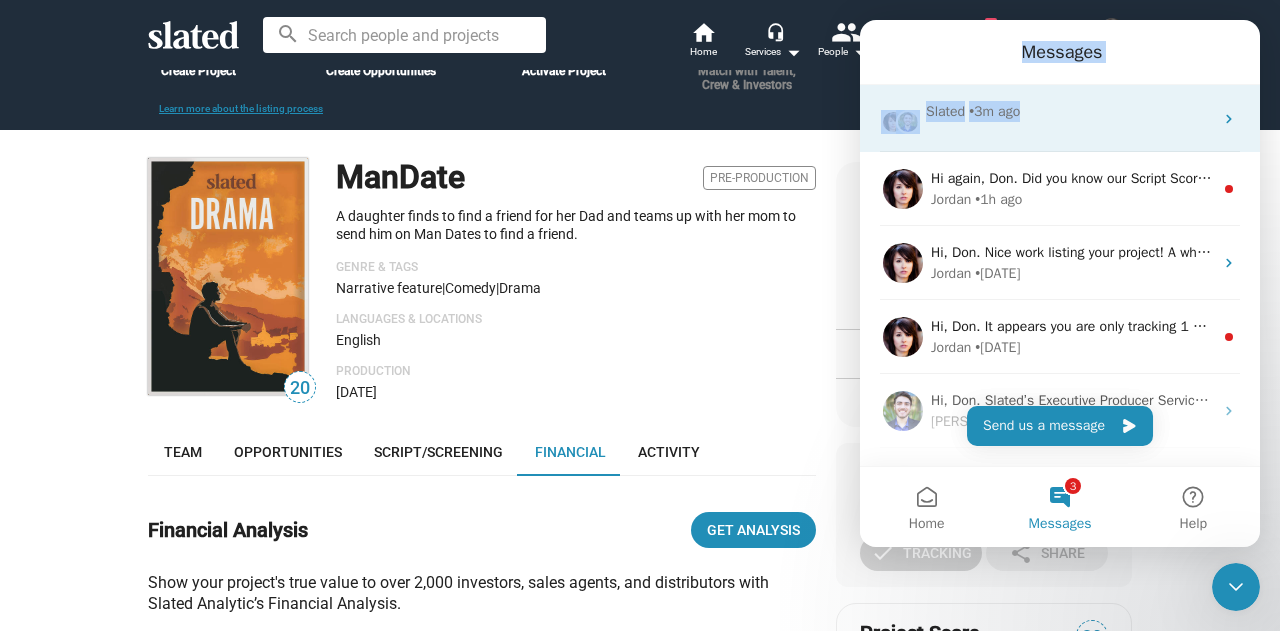 drag, startPoint x: 929, startPoint y: 47, endPoint x: 1132, endPoint y: 85, distance: 206.52603 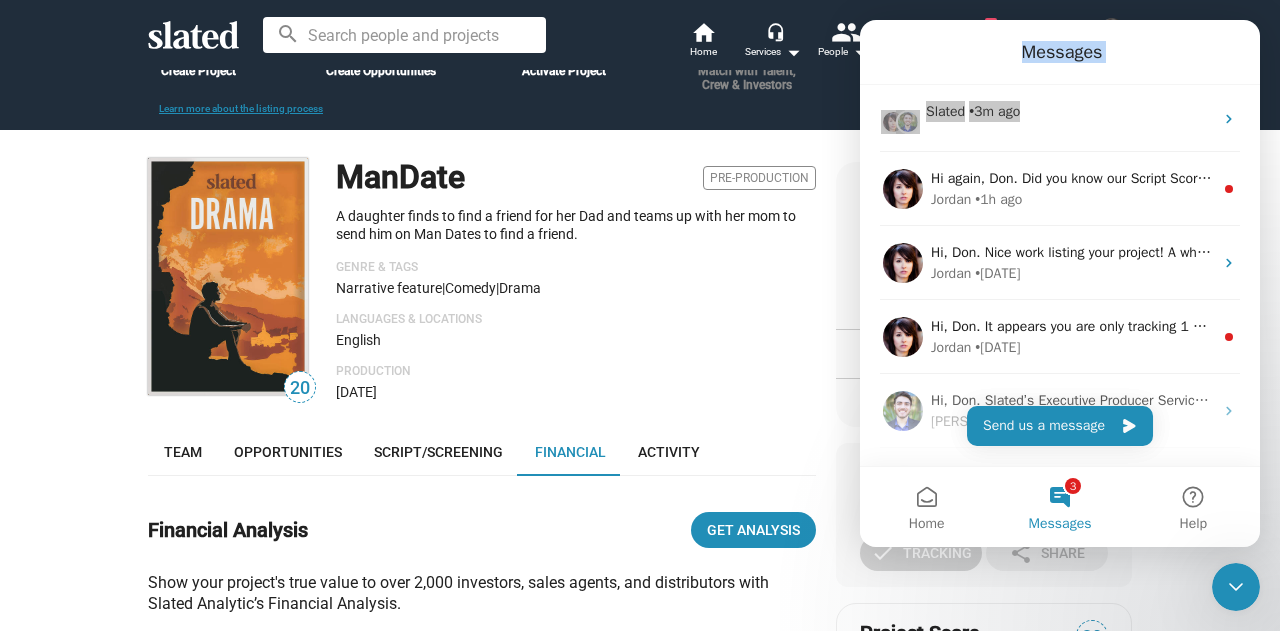 click on "Production Aug 11, 2025" 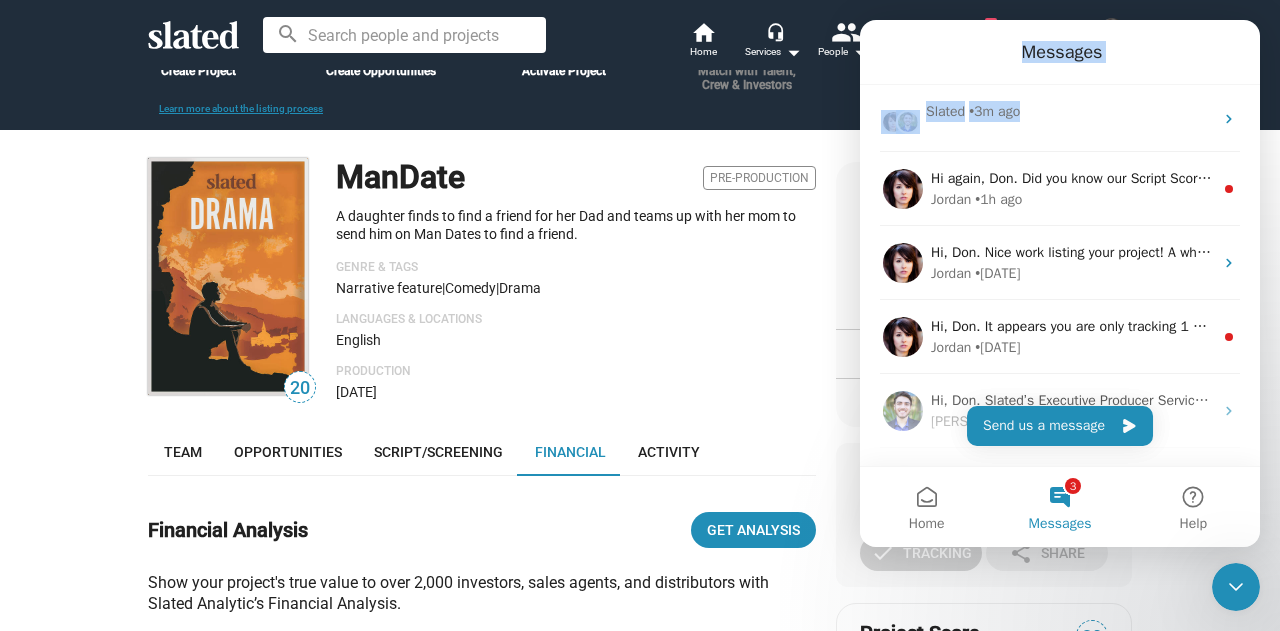scroll, scrollTop: 357, scrollLeft: 0, axis: vertical 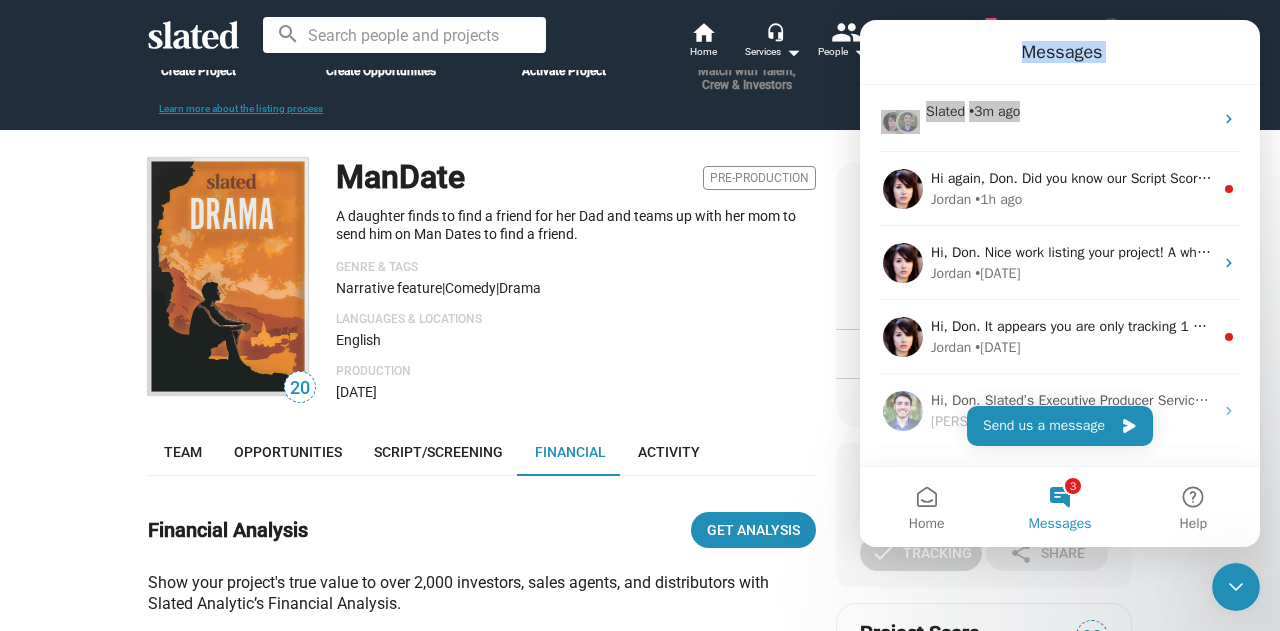 click on "check Create Project add Create Opportunities power_settings_new Activate Project lock  Match with Talent, Crew & Investors  Learn more about the listing process What does your project need?  Get started by creating opportunities for the key roles you need to fill, including investors.  Create Opportunities" at bounding box center [640, 49] 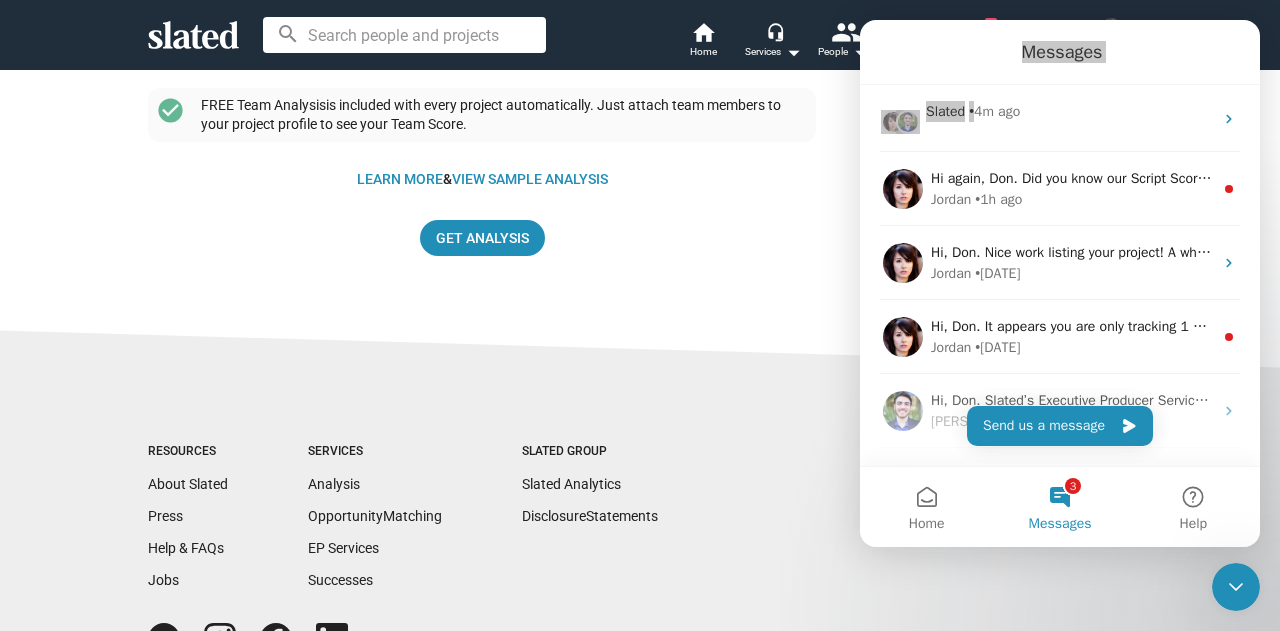 scroll, scrollTop: 1907, scrollLeft: 0, axis: vertical 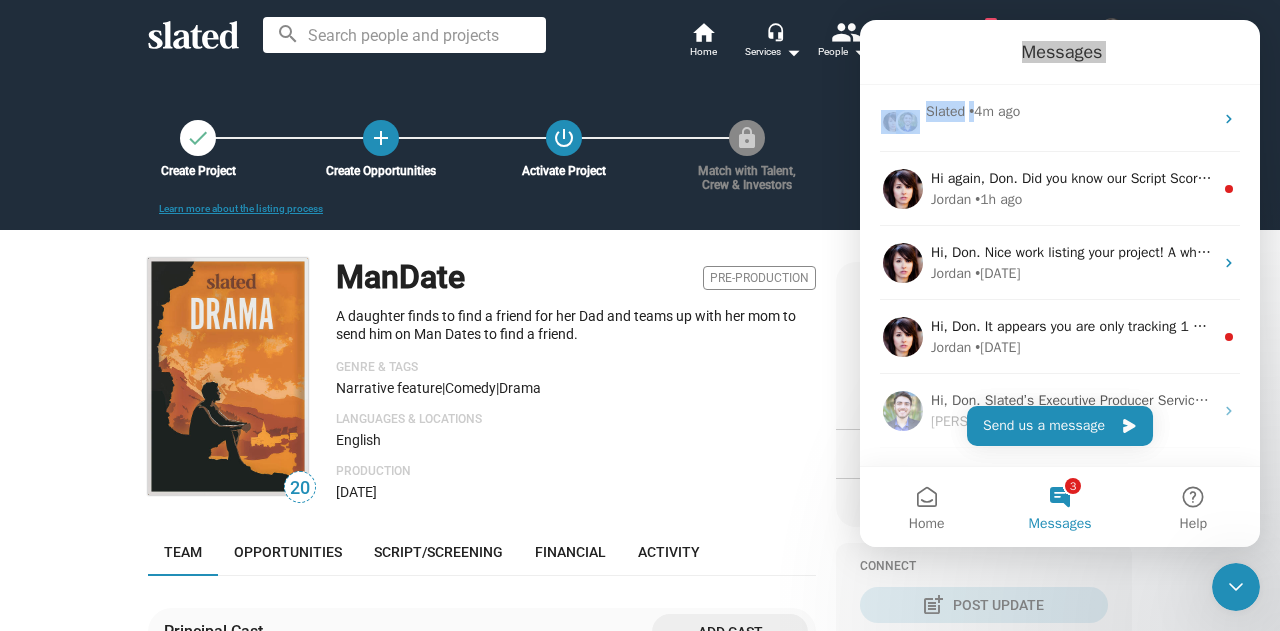 click on "Messages" at bounding box center (1060, 52) 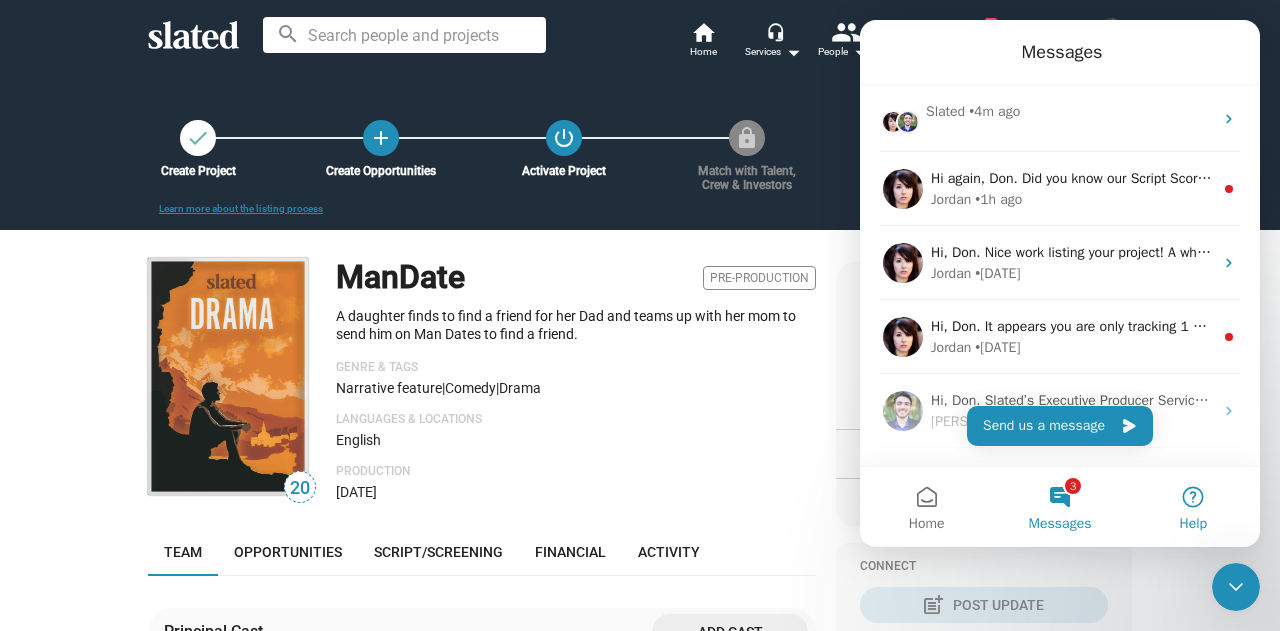 click on "Help" at bounding box center [1193, 507] 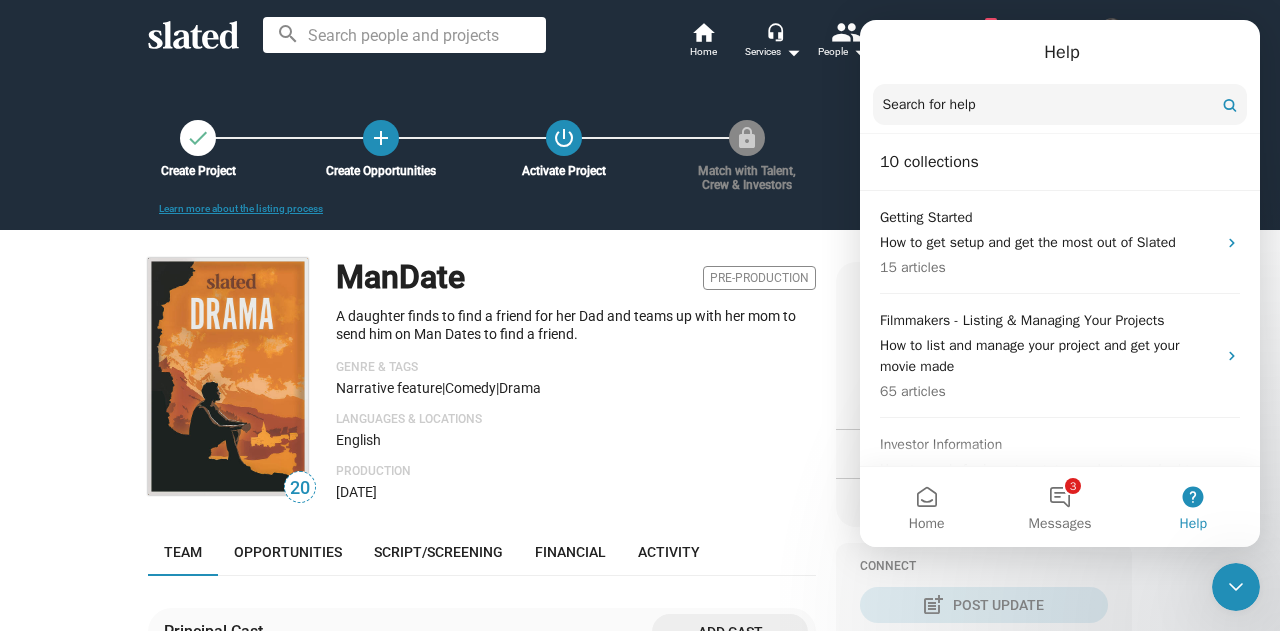 click on "Help" at bounding box center [1193, 507] 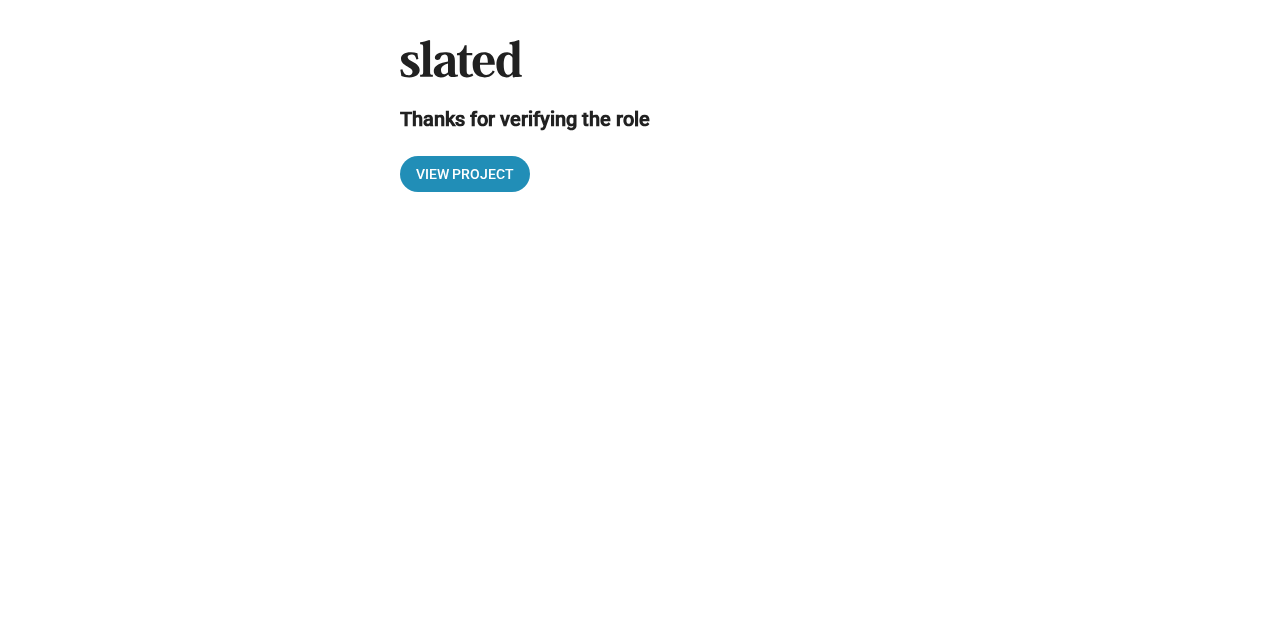 scroll, scrollTop: 0, scrollLeft: 0, axis: both 